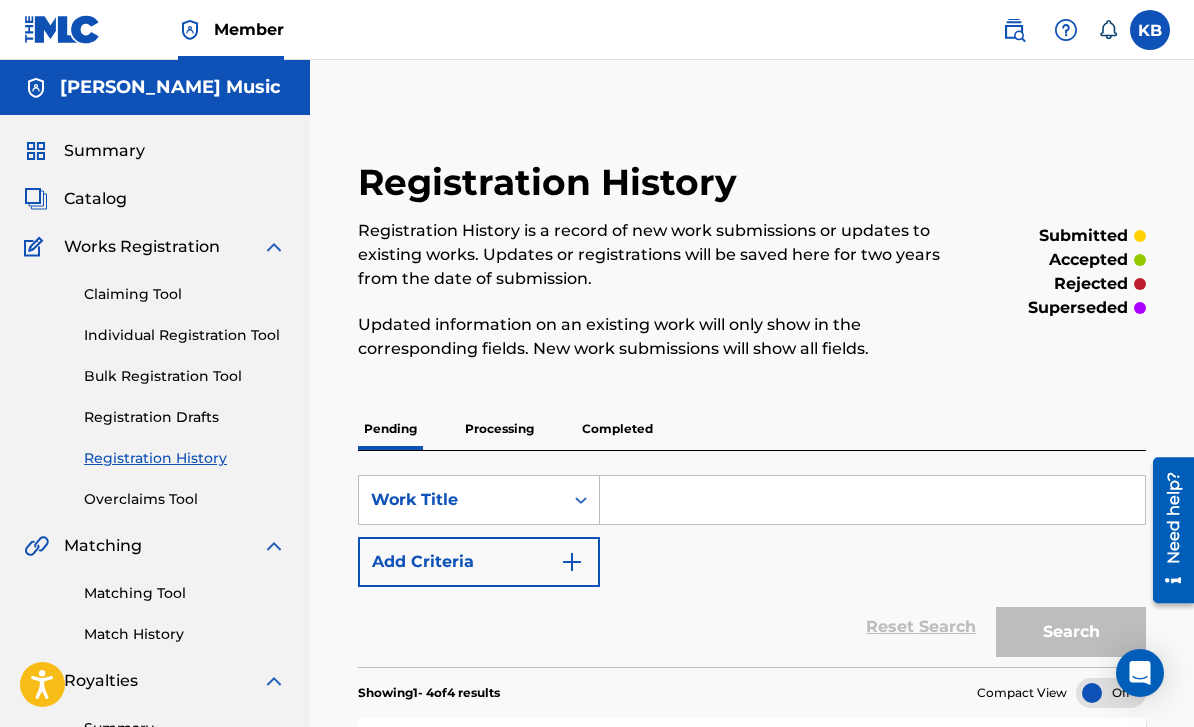 scroll, scrollTop: 139, scrollLeft: 0, axis: vertical 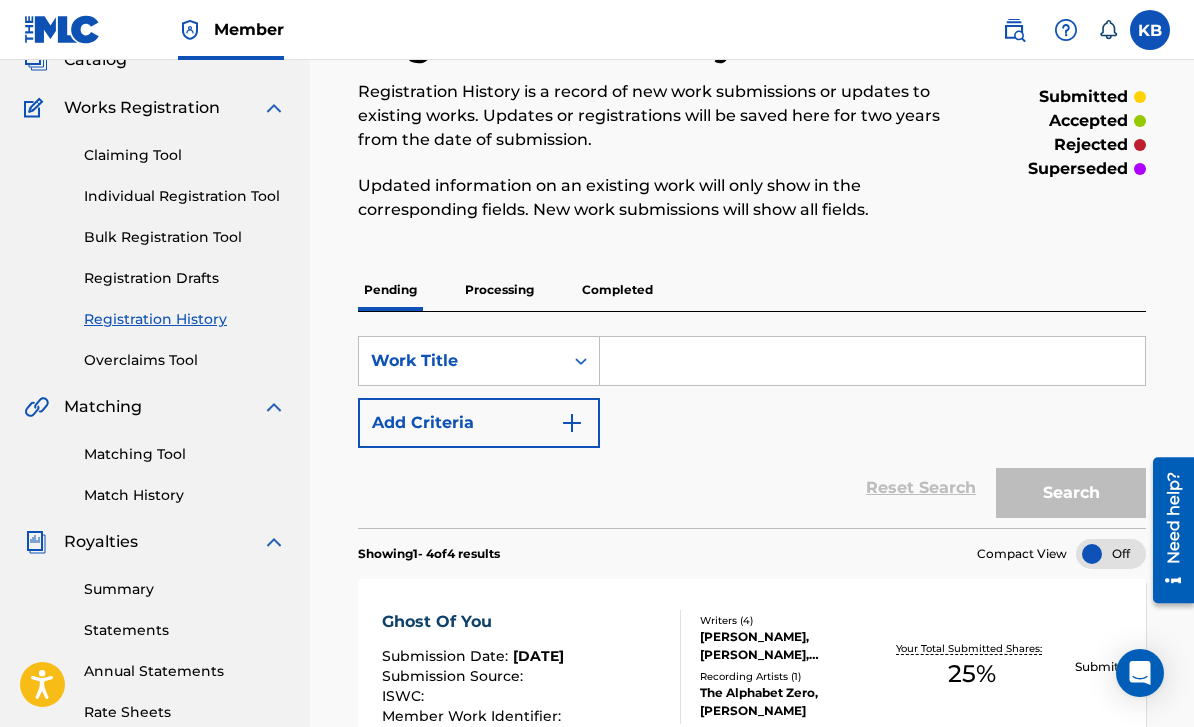 click on "Individual Registration Tool" at bounding box center (185, 196) 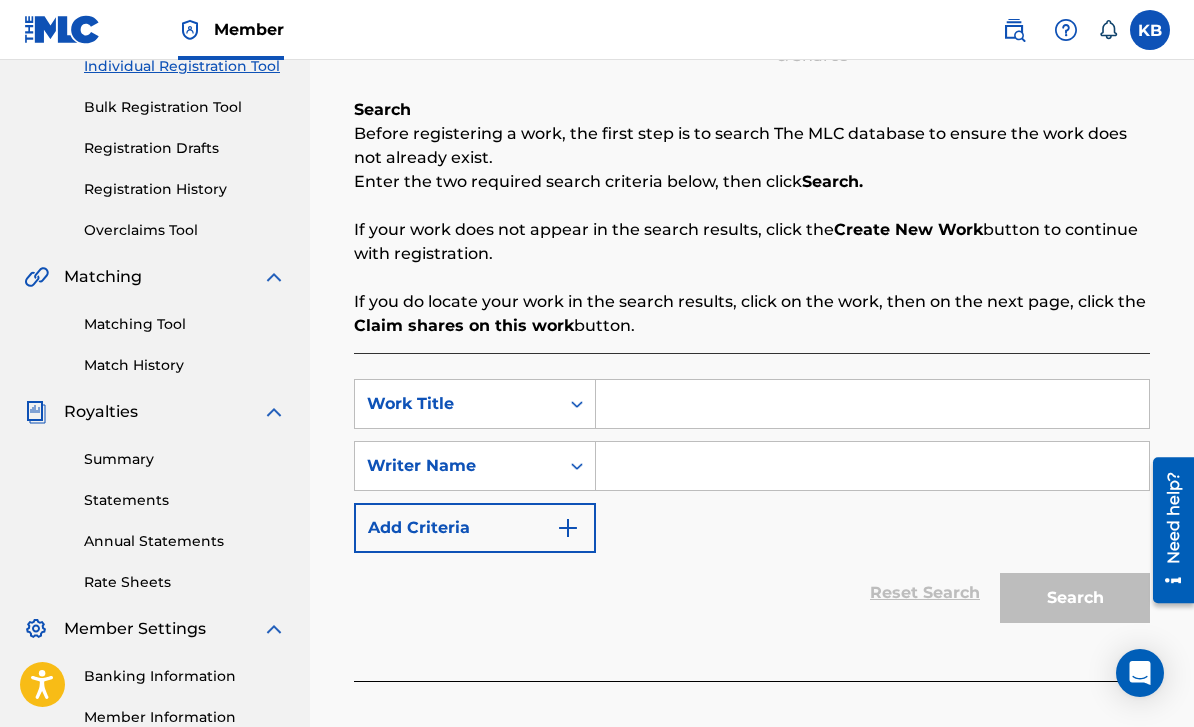 scroll, scrollTop: 270, scrollLeft: 0, axis: vertical 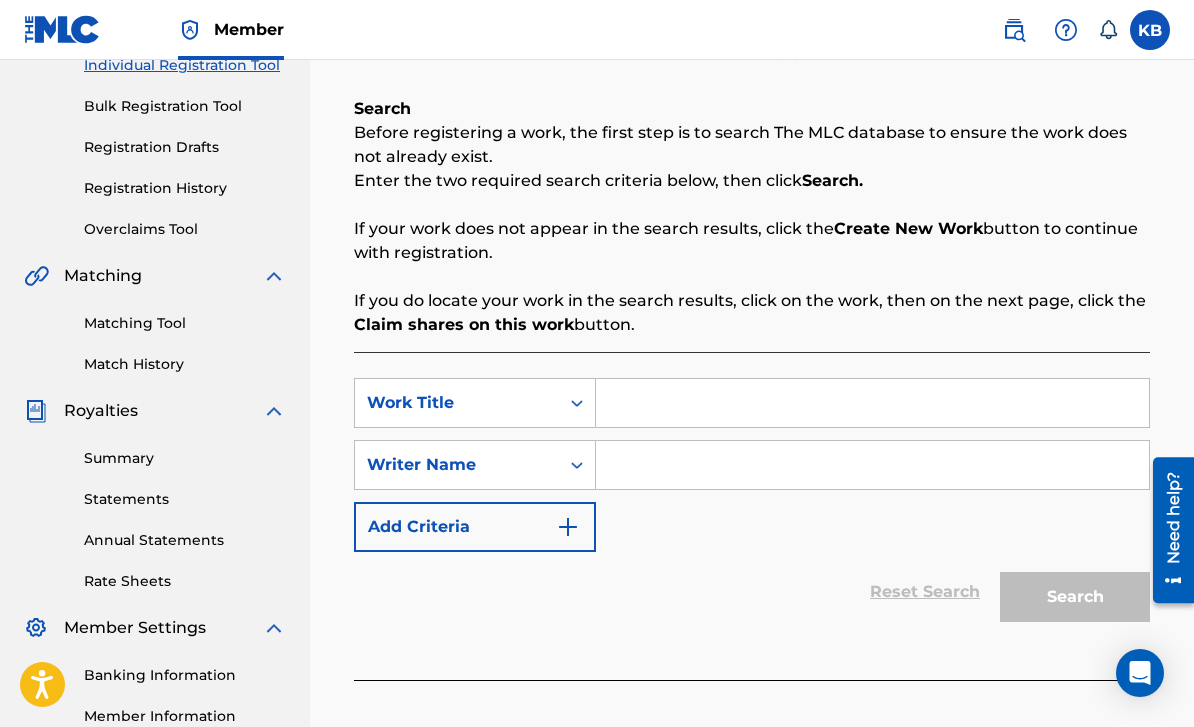click at bounding box center (872, 403) 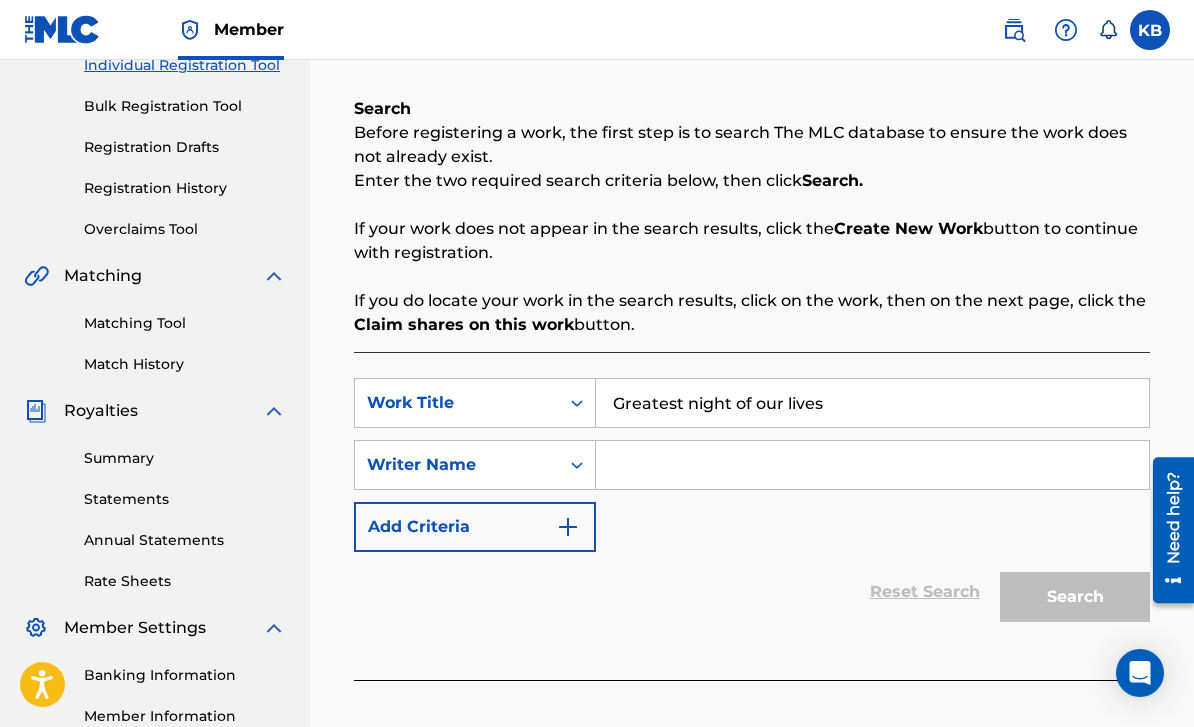 type on "Greatest night of our lives" 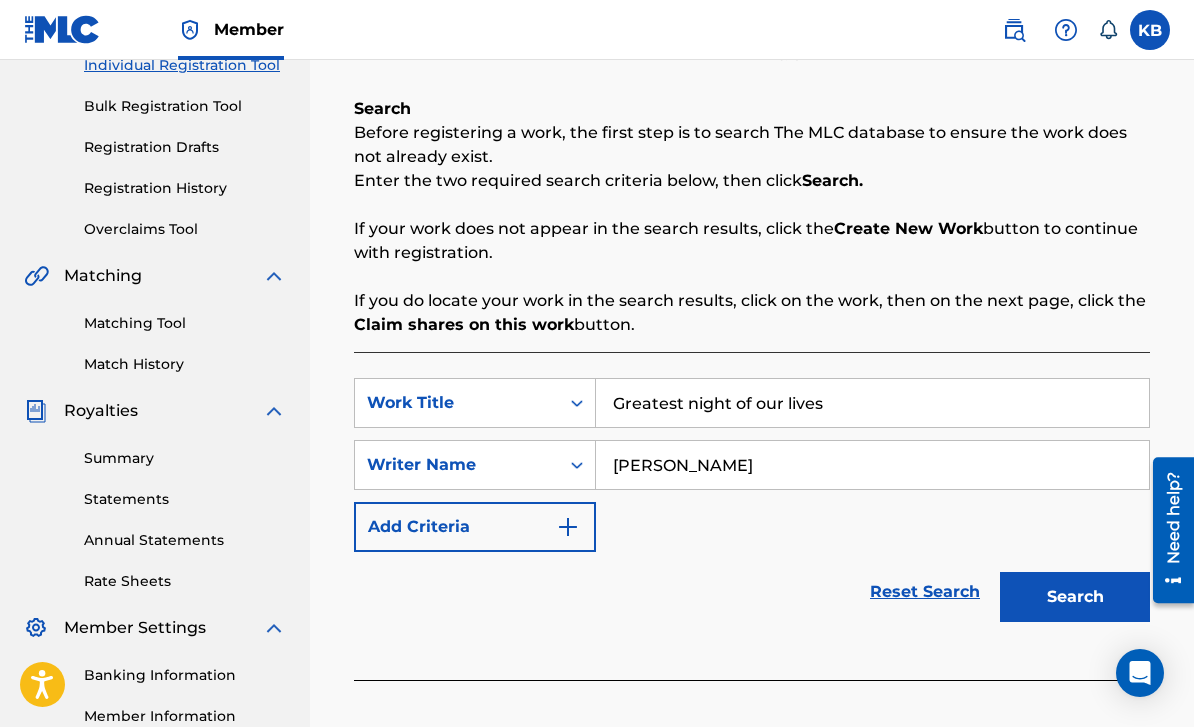 type on "[PERSON_NAME]" 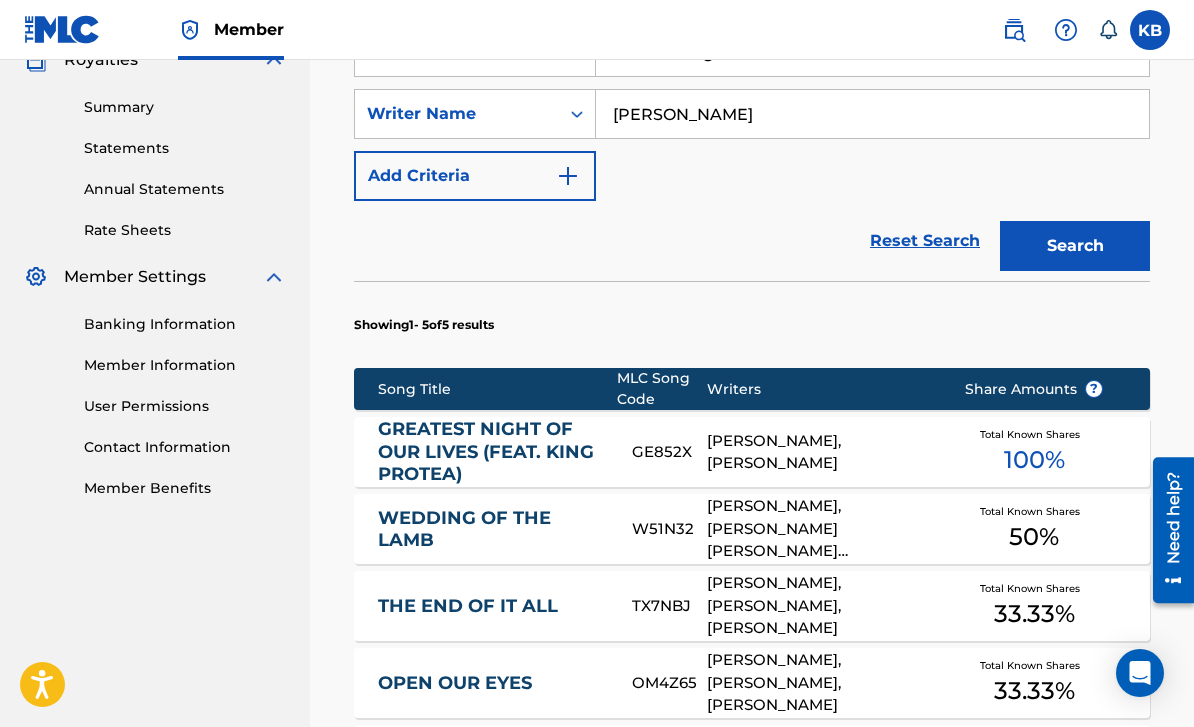 scroll, scrollTop: 650, scrollLeft: 0, axis: vertical 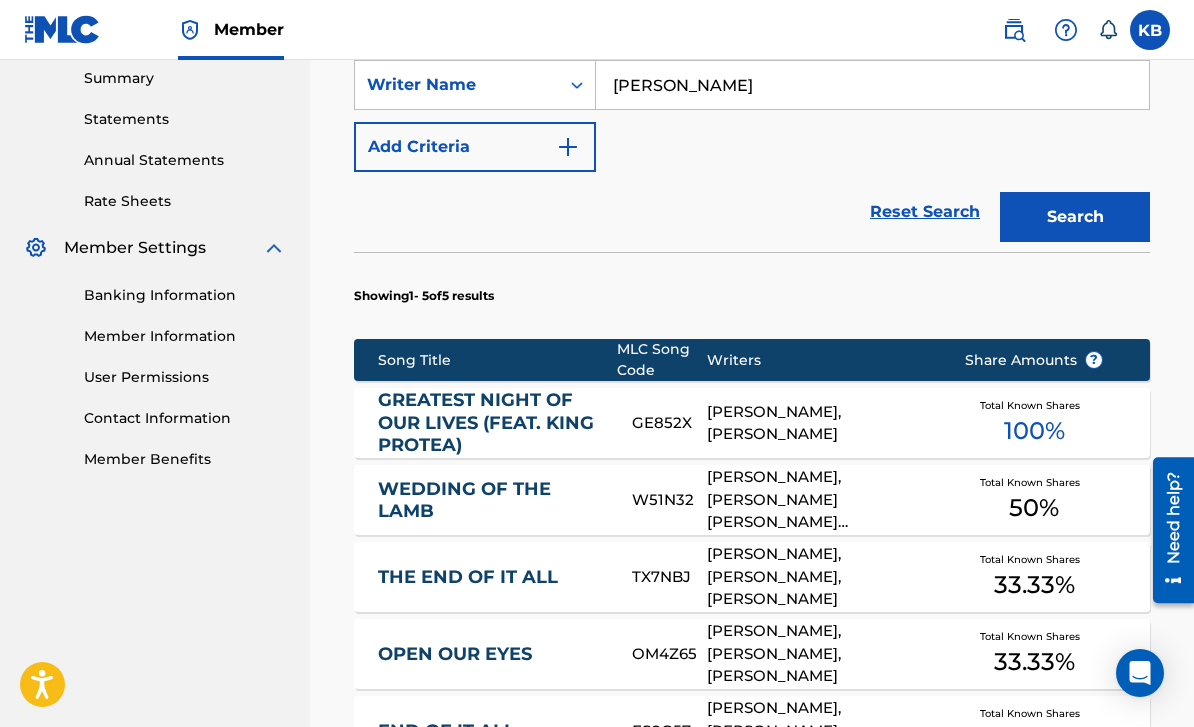 click on "GREATEST NIGHT OF OUR LIVES (FEAT. KING PROTEA)" at bounding box center [491, 423] 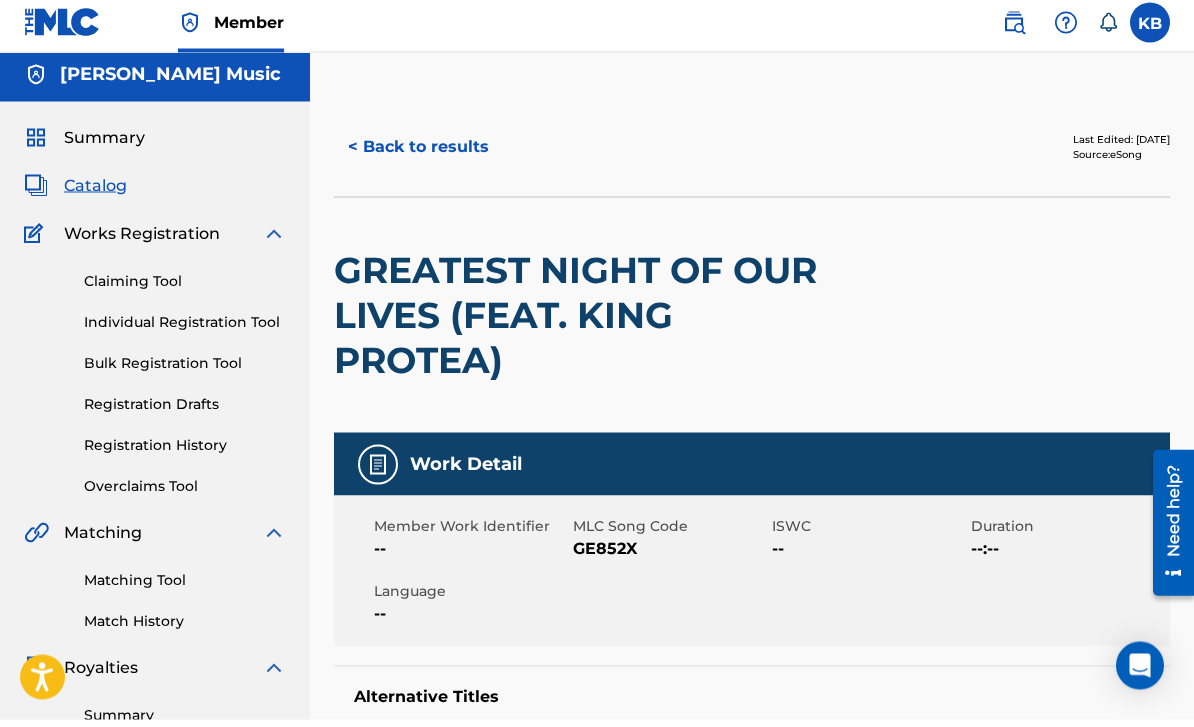 scroll, scrollTop: 0, scrollLeft: 0, axis: both 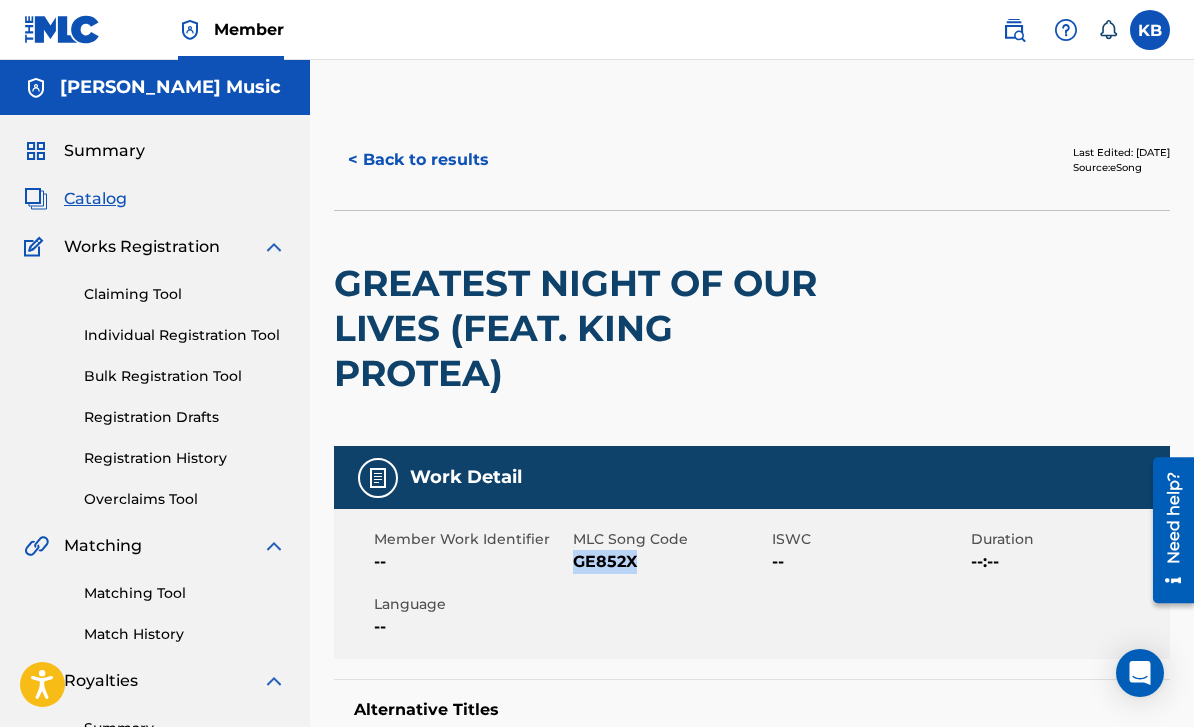 click on "< Back to results" at bounding box center (418, 160) 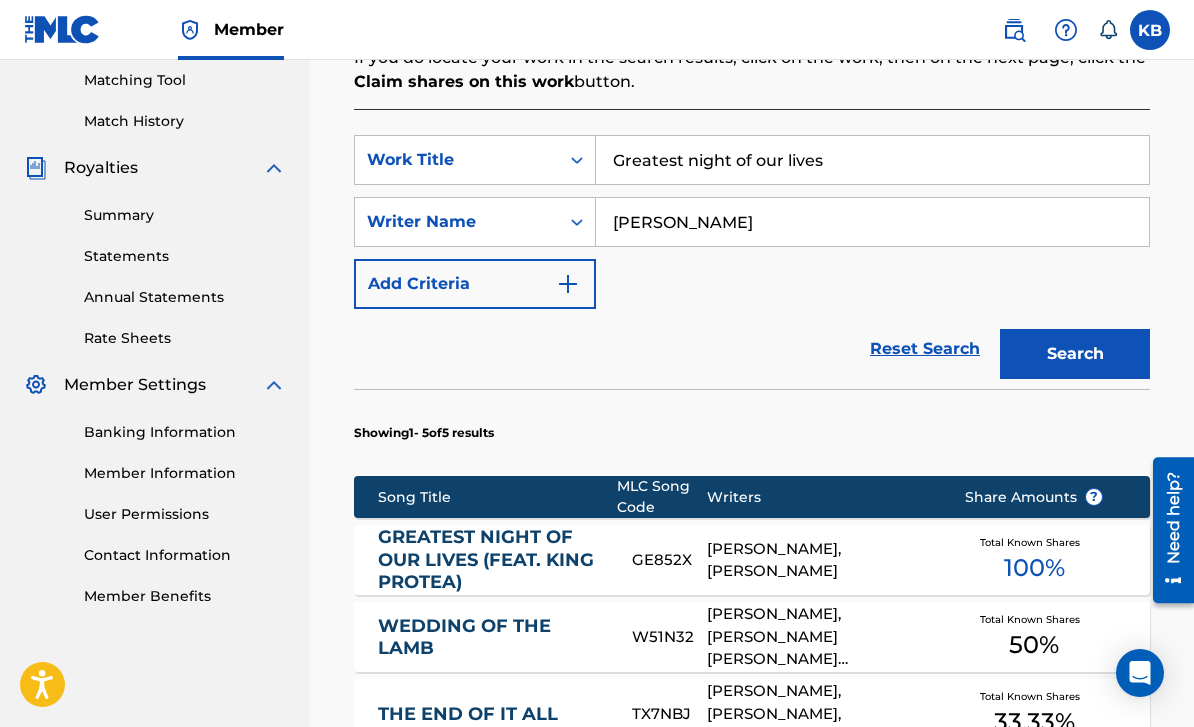 click on "Greatest night of our lives" at bounding box center (872, 160) 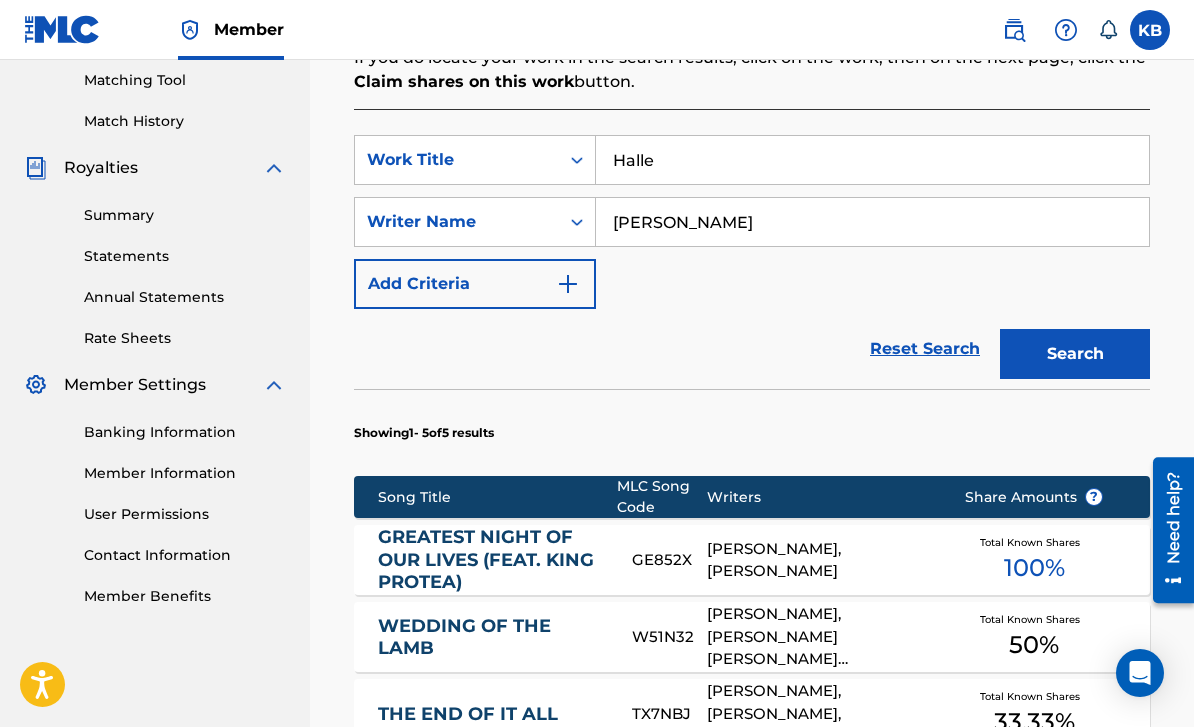 type on "Halle" 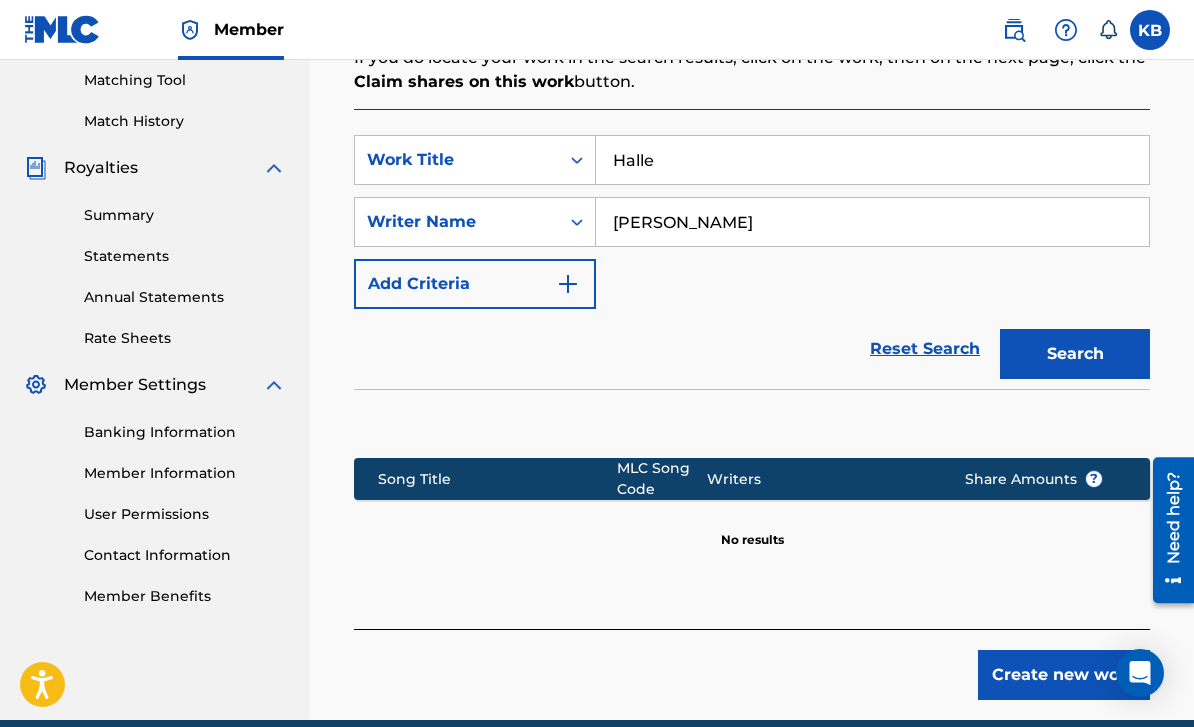 click on "[PERSON_NAME]" at bounding box center [872, 222] 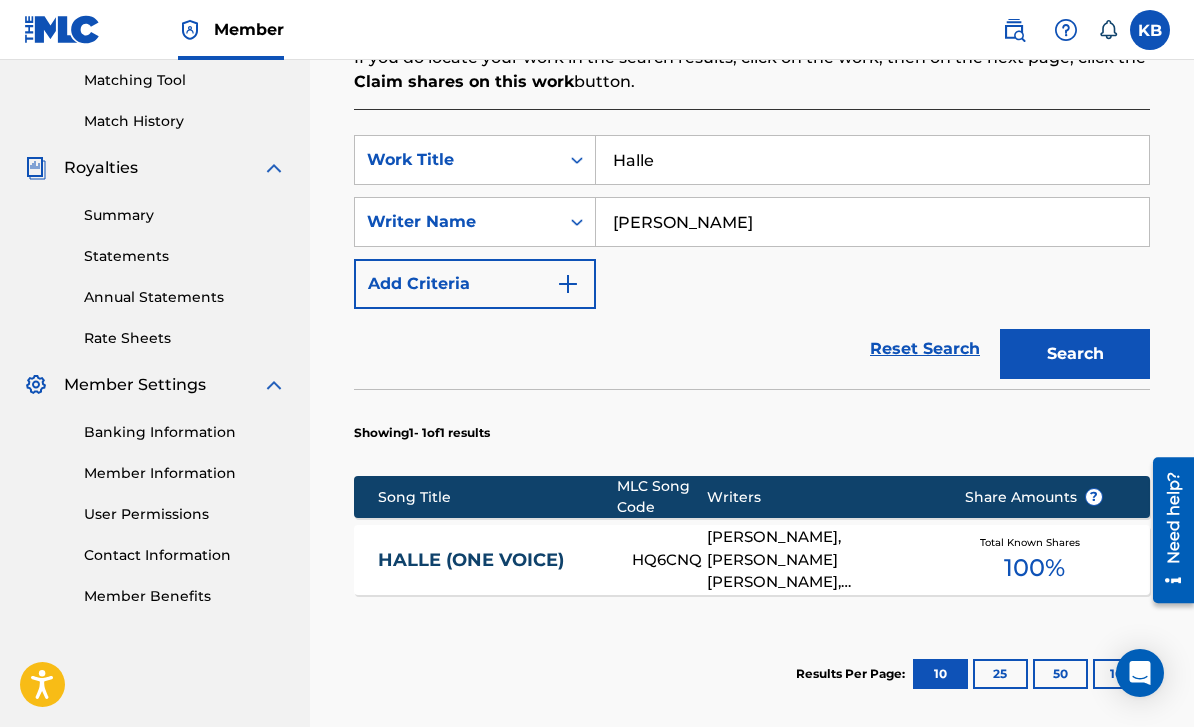 scroll, scrollTop: 494, scrollLeft: 0, axis: vertical 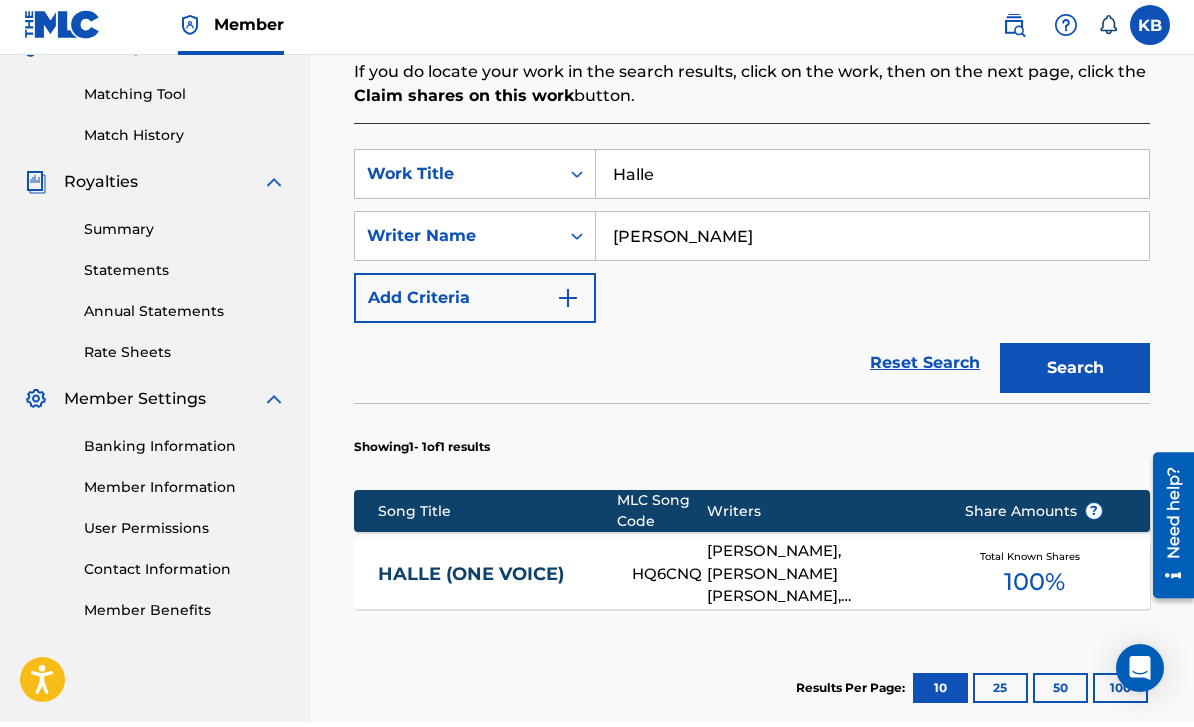 click on "HALLE (ONE VOICE)" at bounding box center (491, 579) 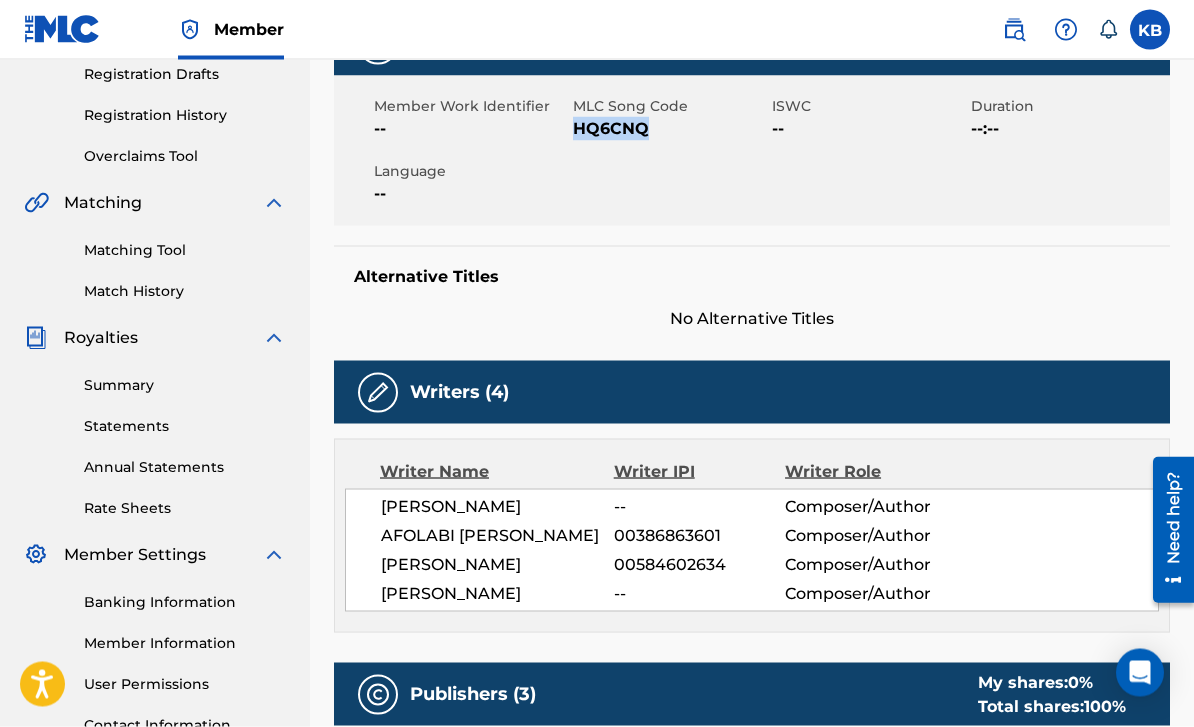scroll, scrollTop: 0, scrollLeft: 0, axis: both 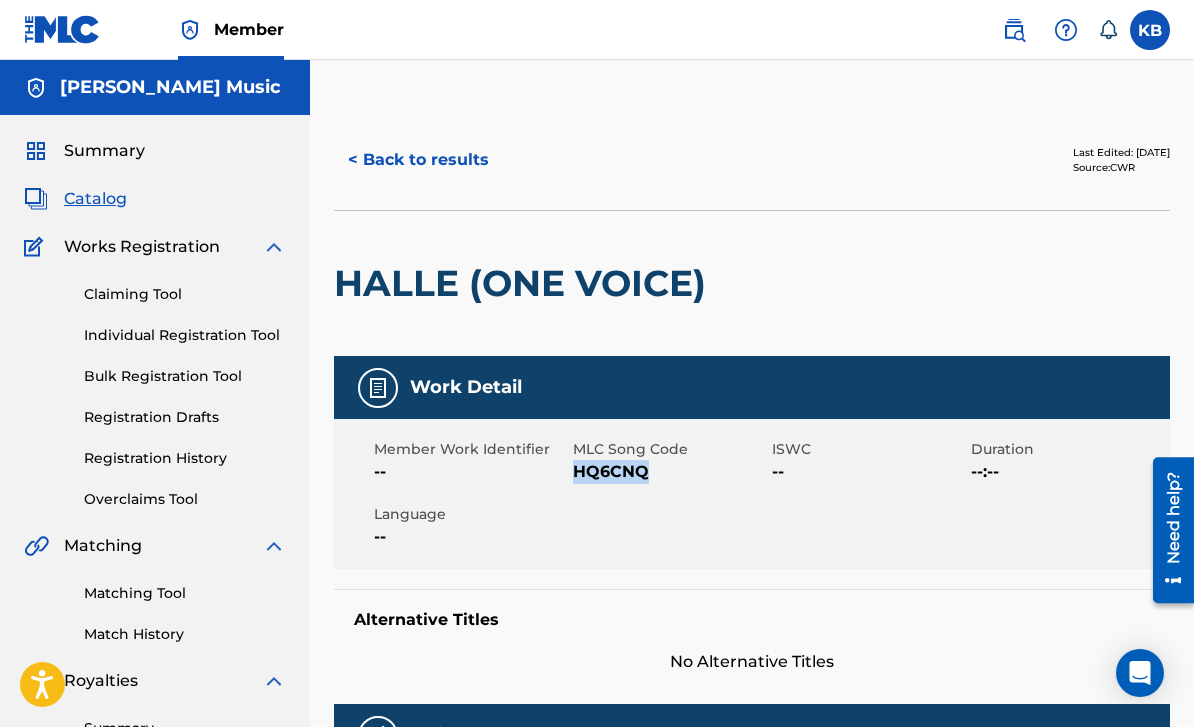click on "< Back to results" at bounding box center (418, 160) 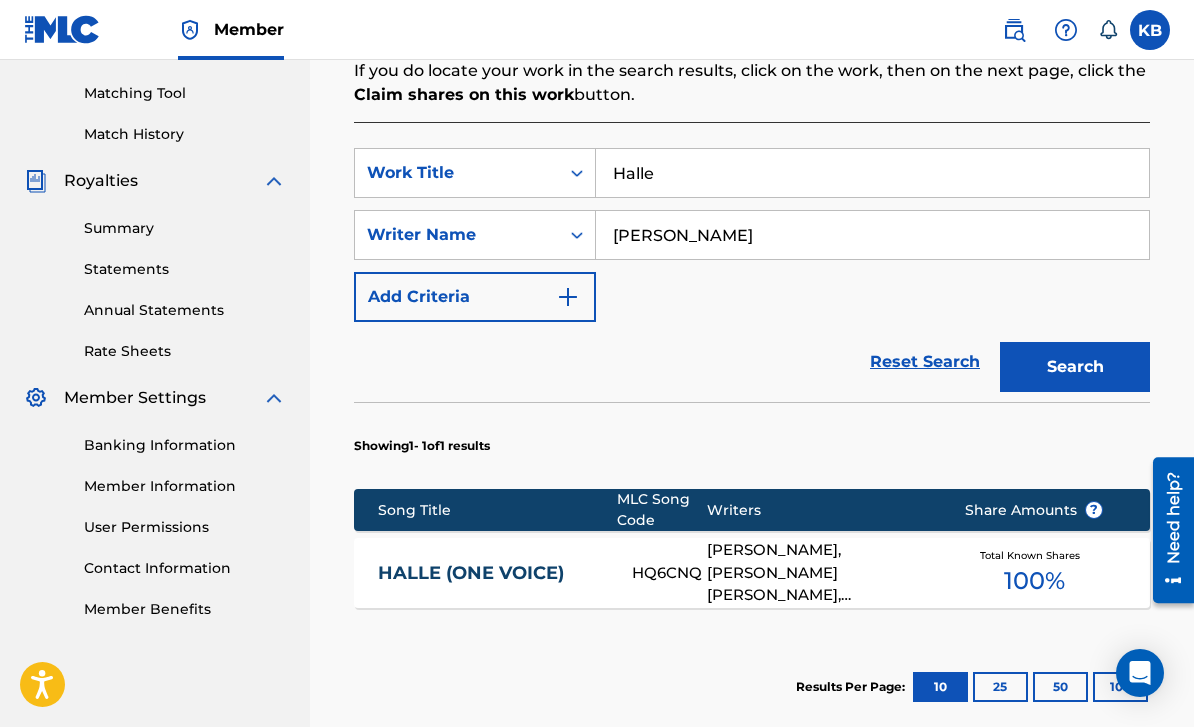click on "Halle" at bounding box center [872, 173] 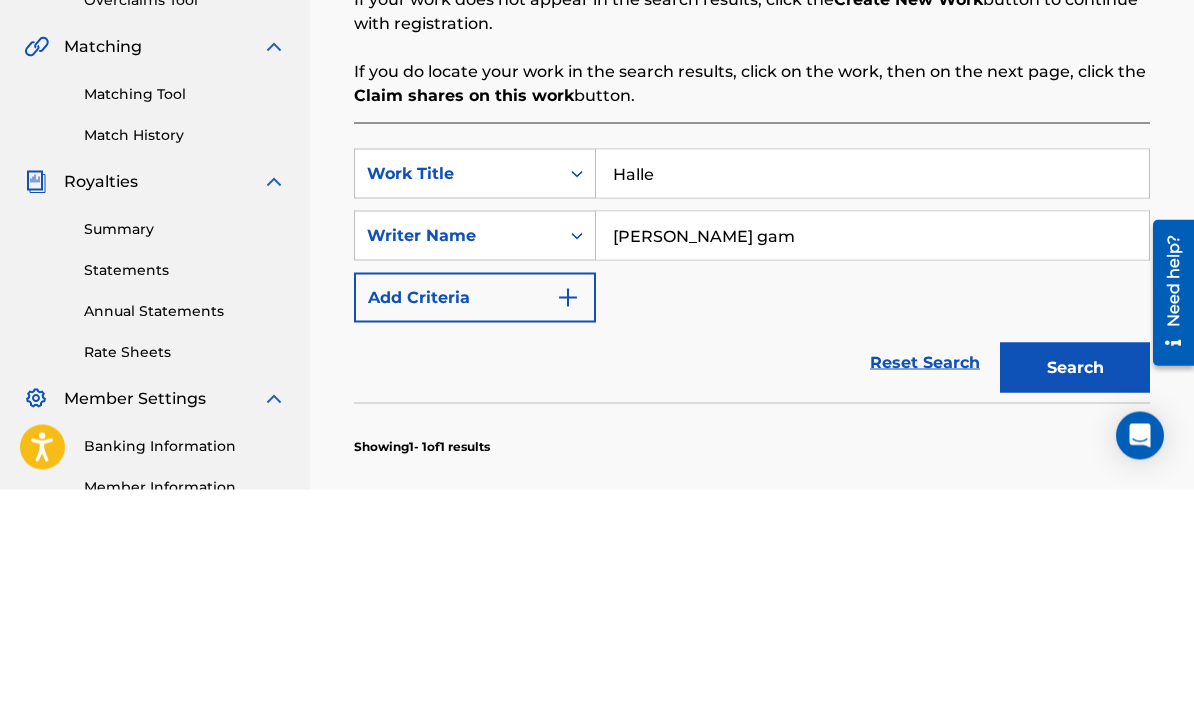 scroll, scrollTop: 263, scrollLeft: 0, axis: vertical 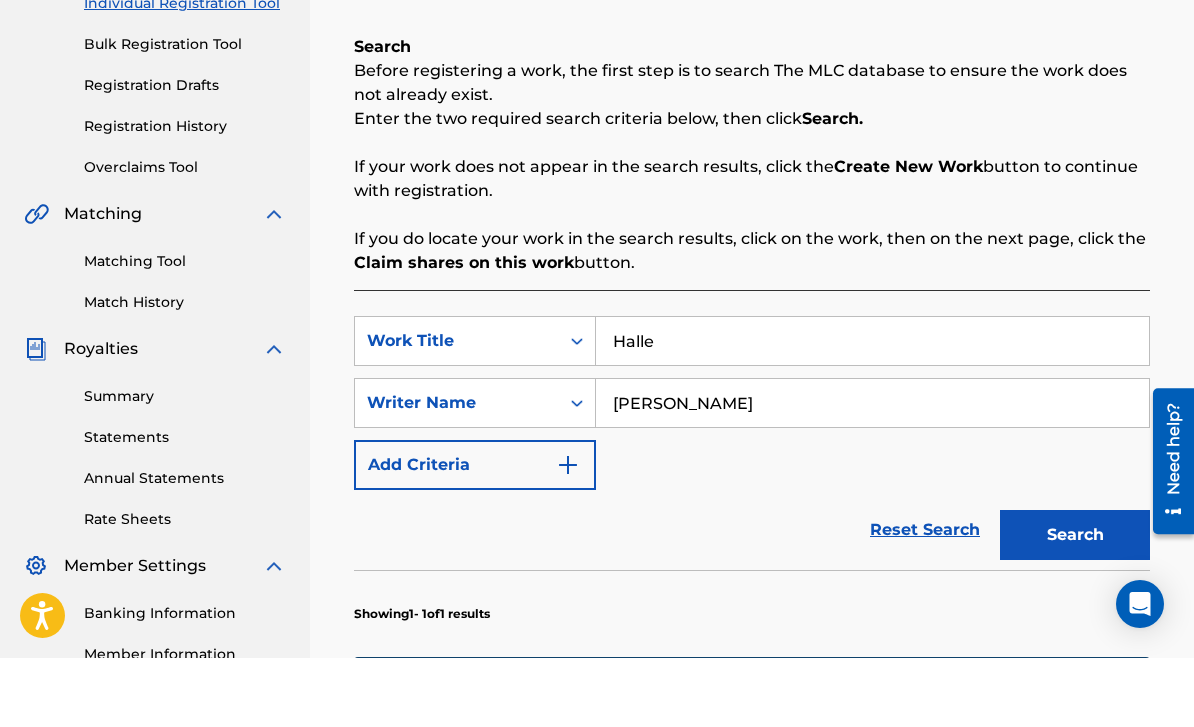 type on "[PERSON_NAME]" 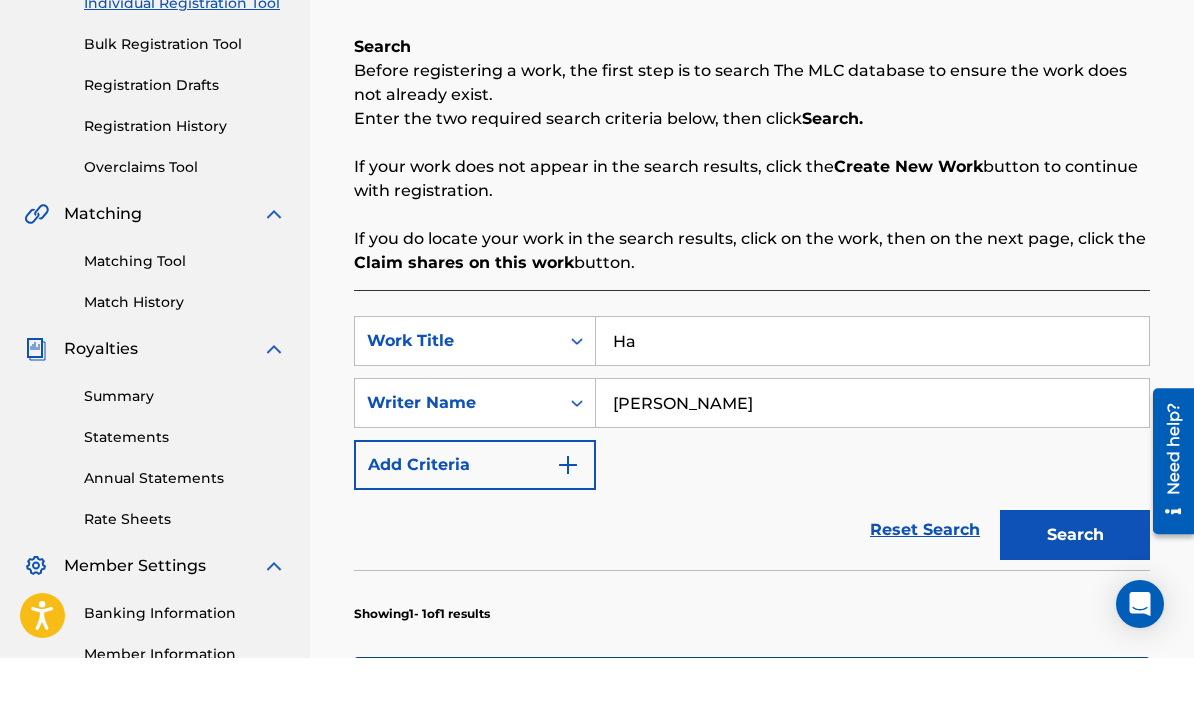 type on "H" 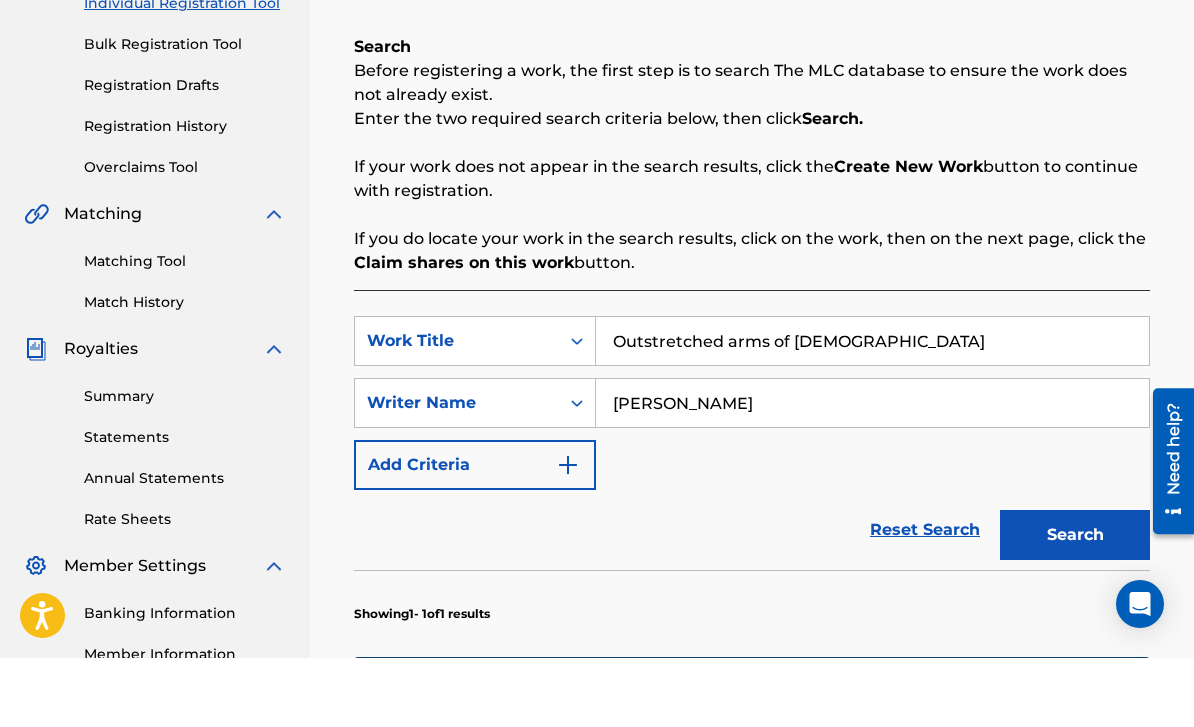type on "Outstretched arms of god" 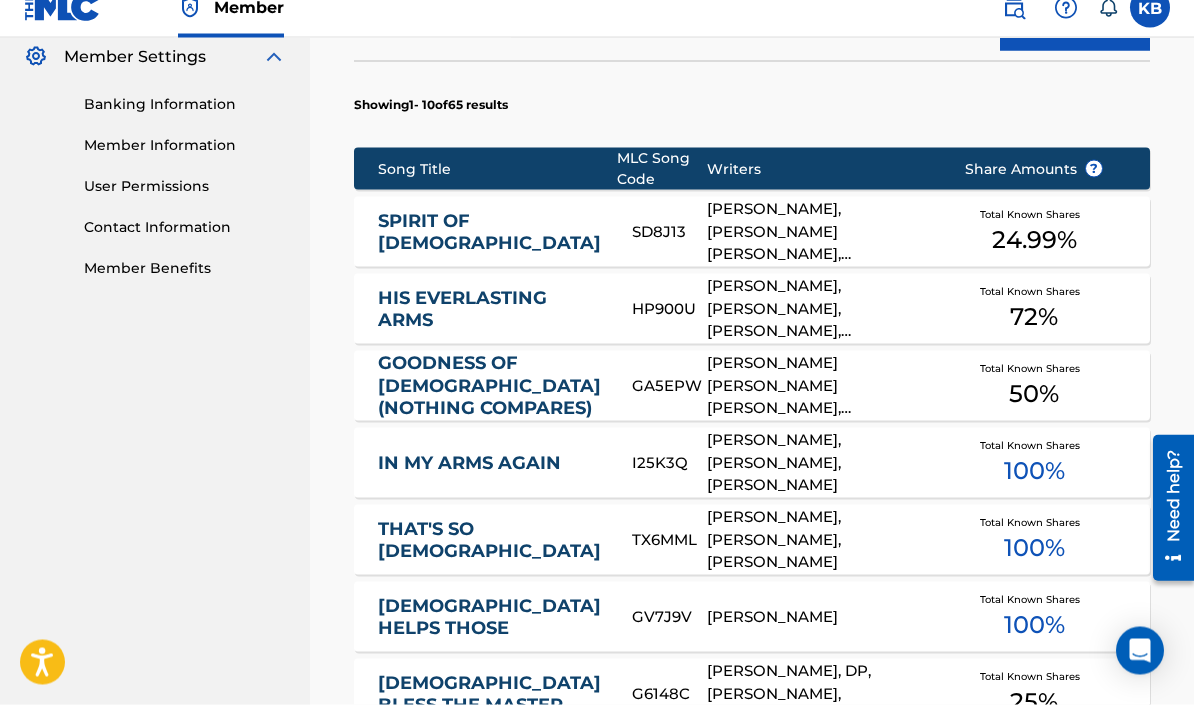 scroll, scrollTop: 818, scrollLeft: 0, axis: vertical 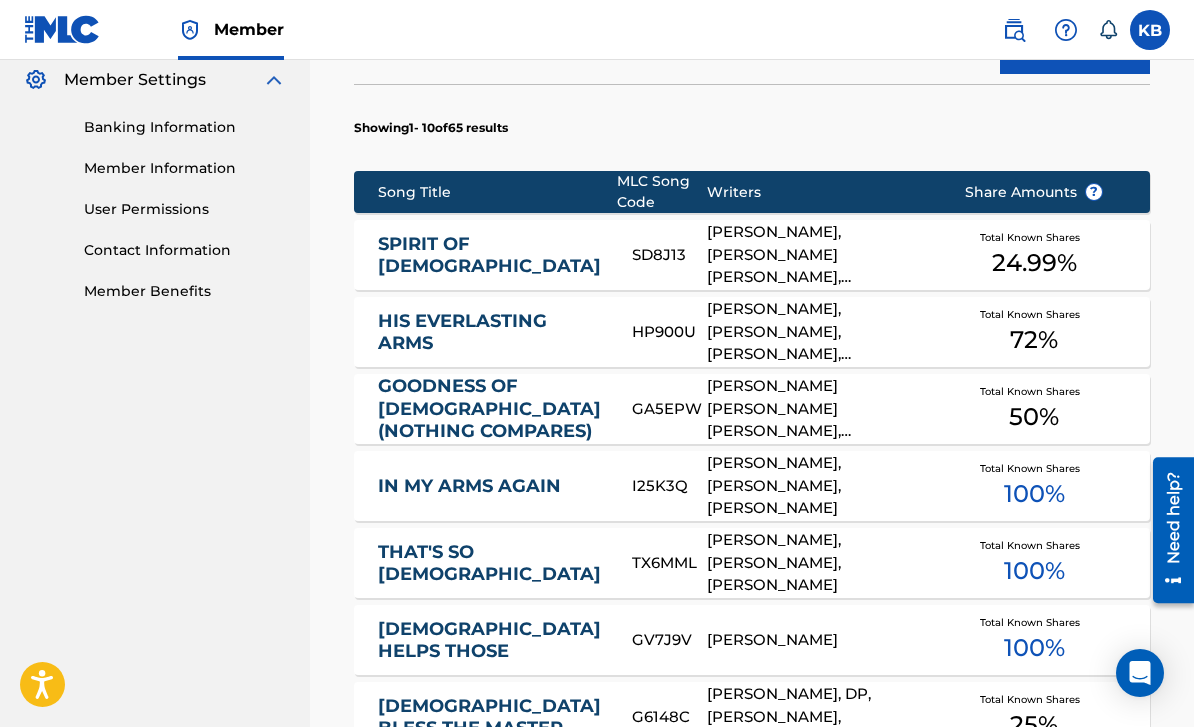 click on "HIS EVERLASTING ARMS" at bounding box center (491, 332) 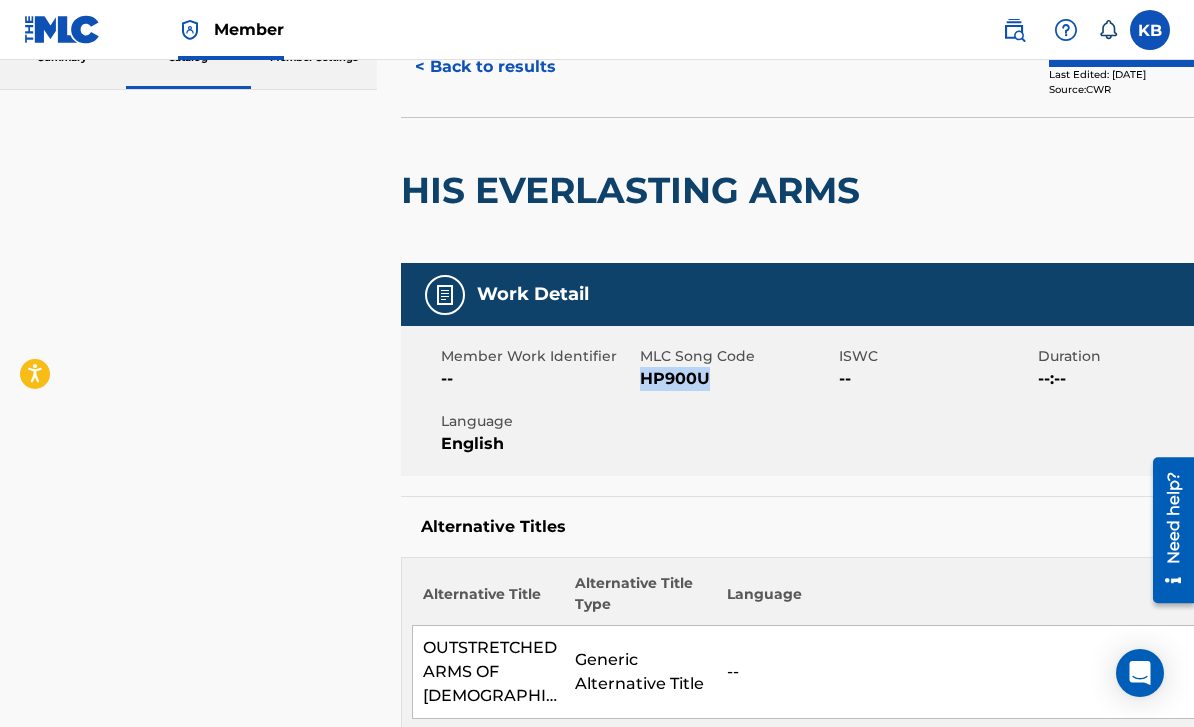 scroll, scrollTop: 0, scrollLeft: 0, axis: both 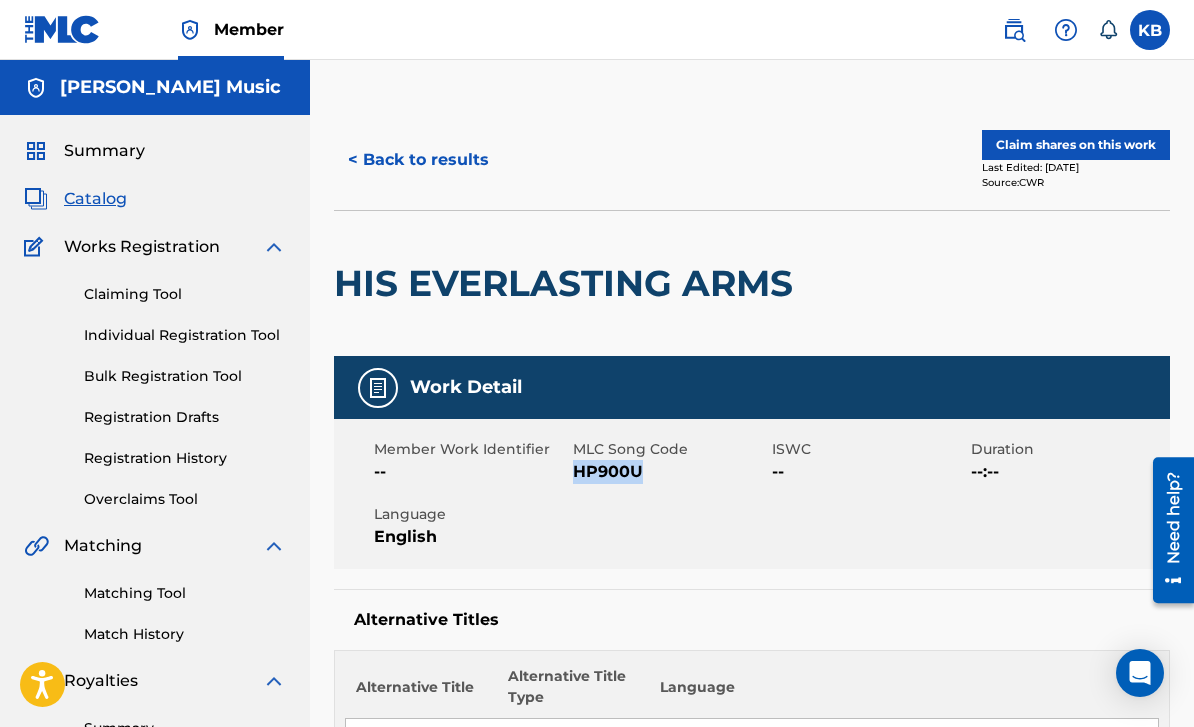 click on "< Back to results" at bounding box center (418, 160) 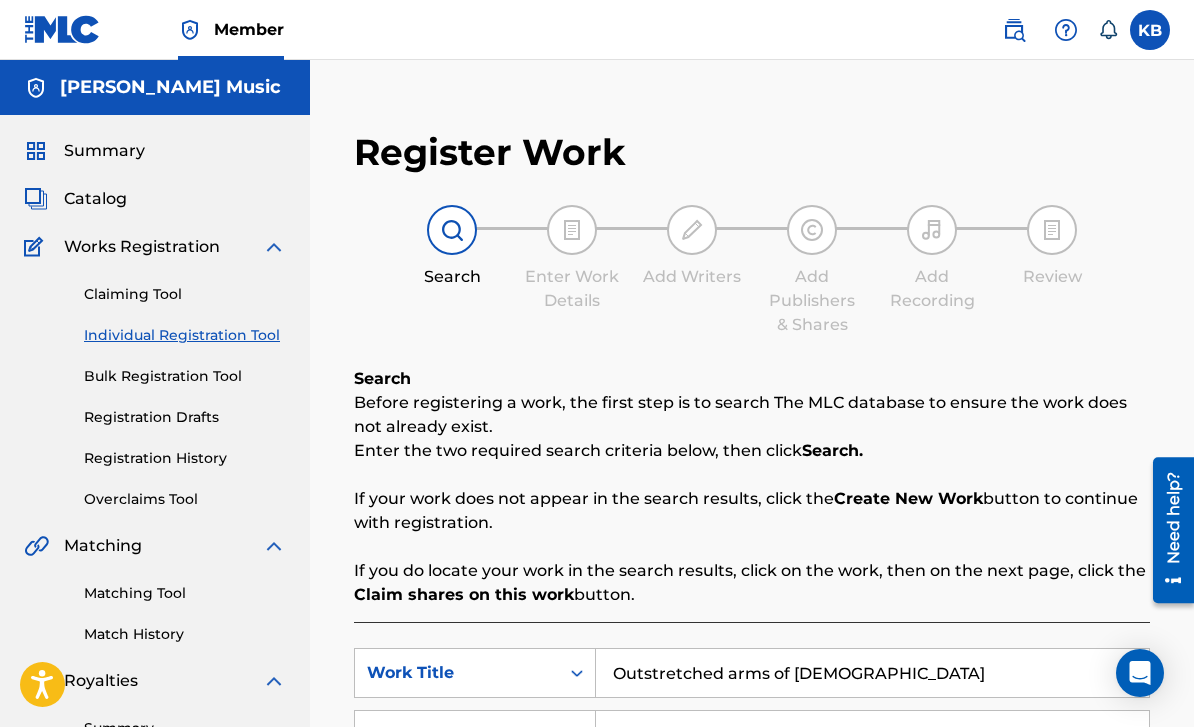 scroll, scrollTop: 513, scrollLeft: 0, axis: vertical 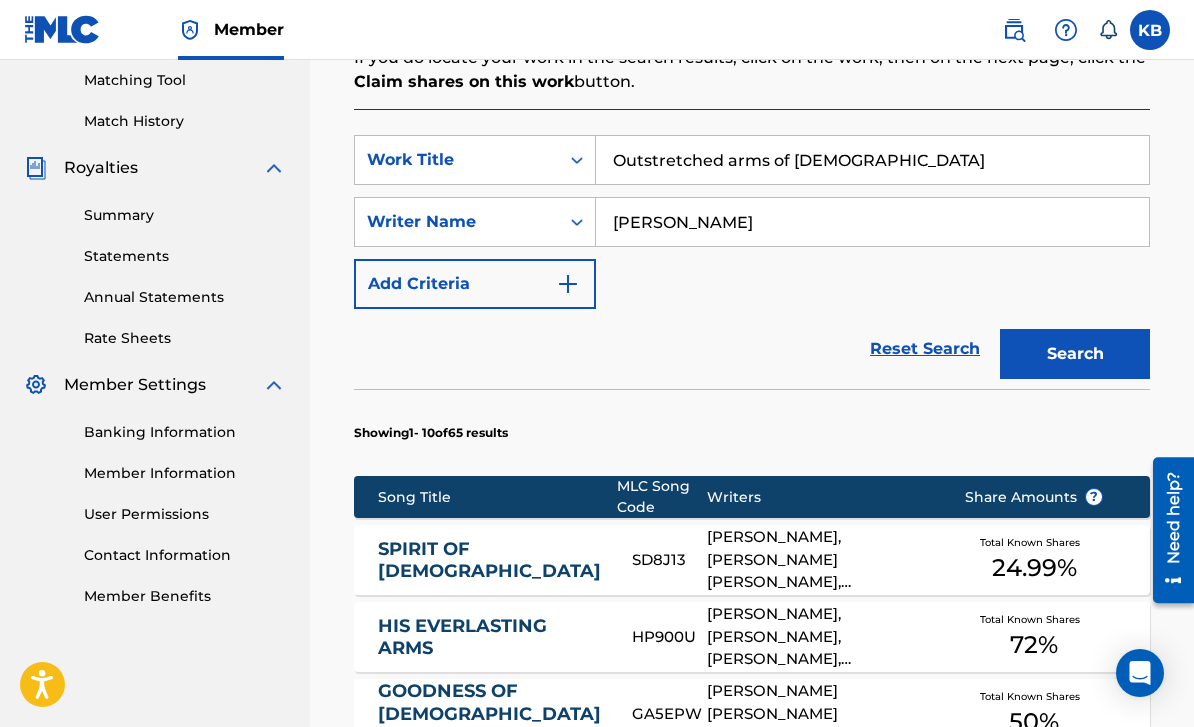 click on "Outstretched arms of god" at bounding box center (872, 160) 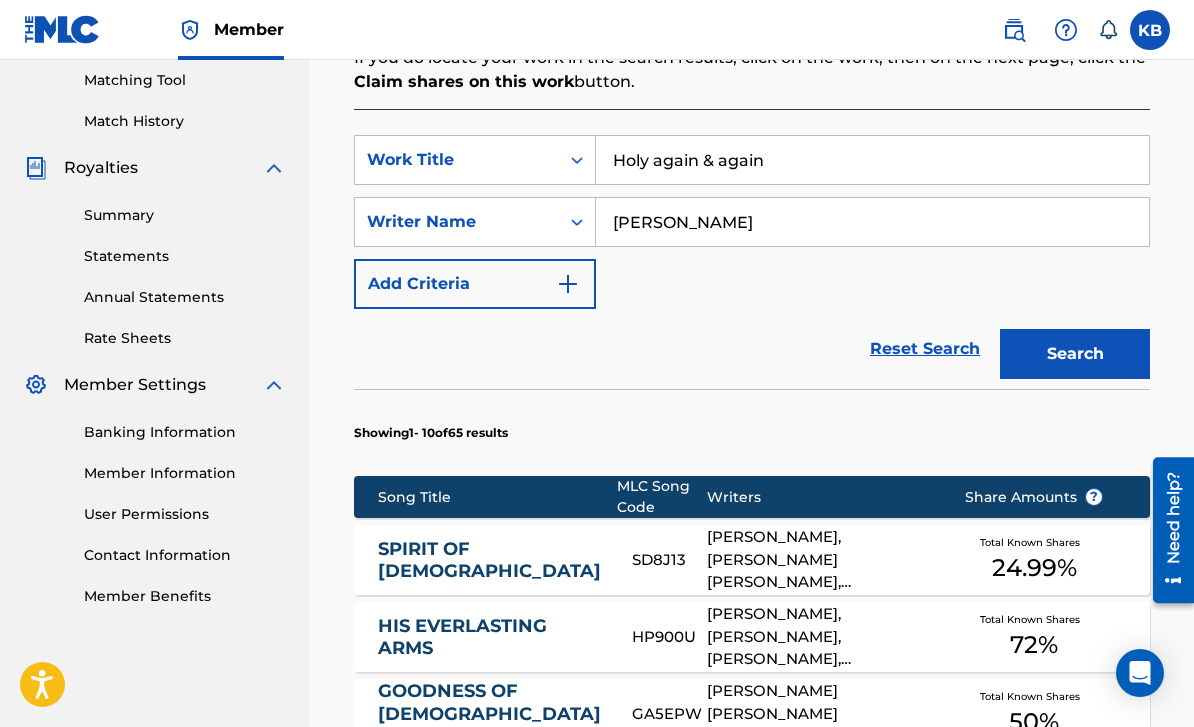 type on "Holy again & again" 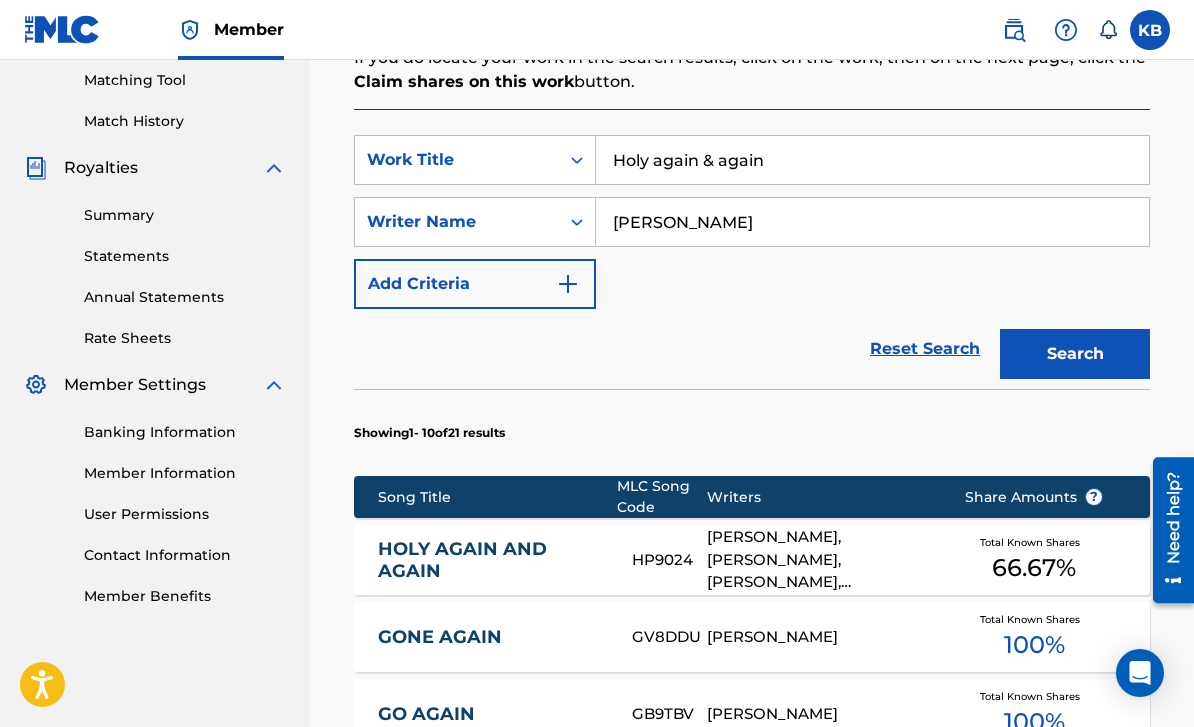 scroll, scrollTop: 639, scrollLeft: 0, axis: vertical 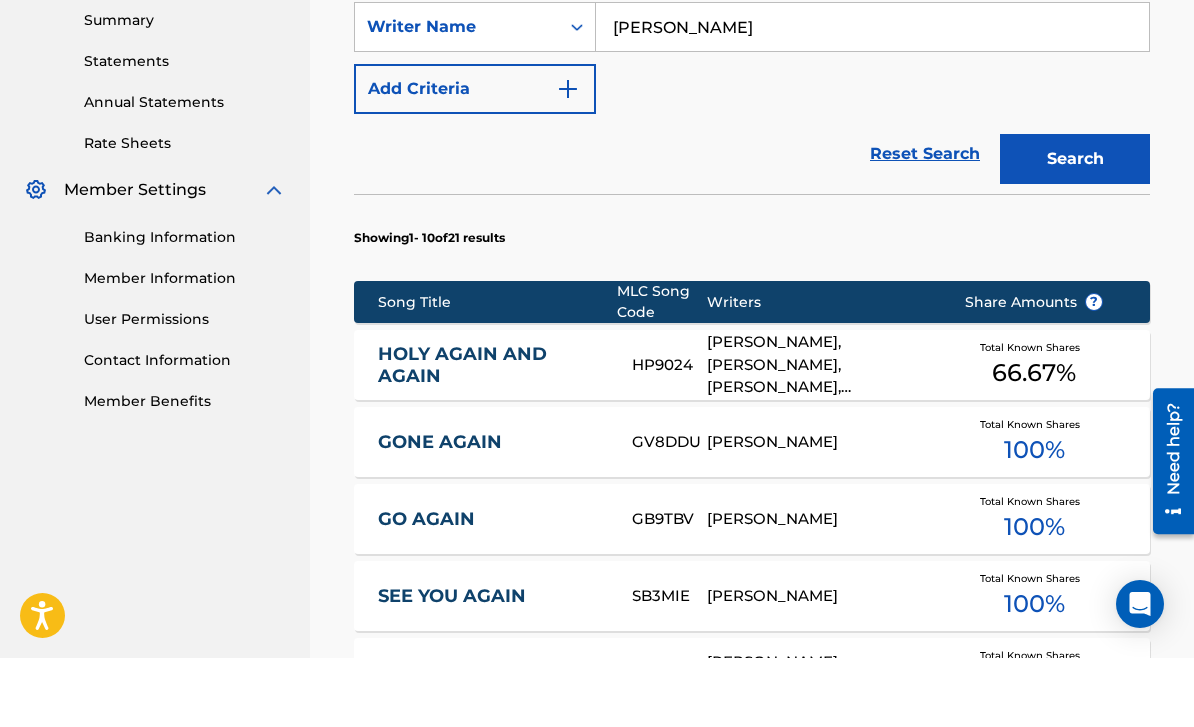 click on "KELLIE GAMBLE, AARON WILLIAMS, BRYAN FOWLER, AARON WILLIAMS" at bounding box center [820, 434] 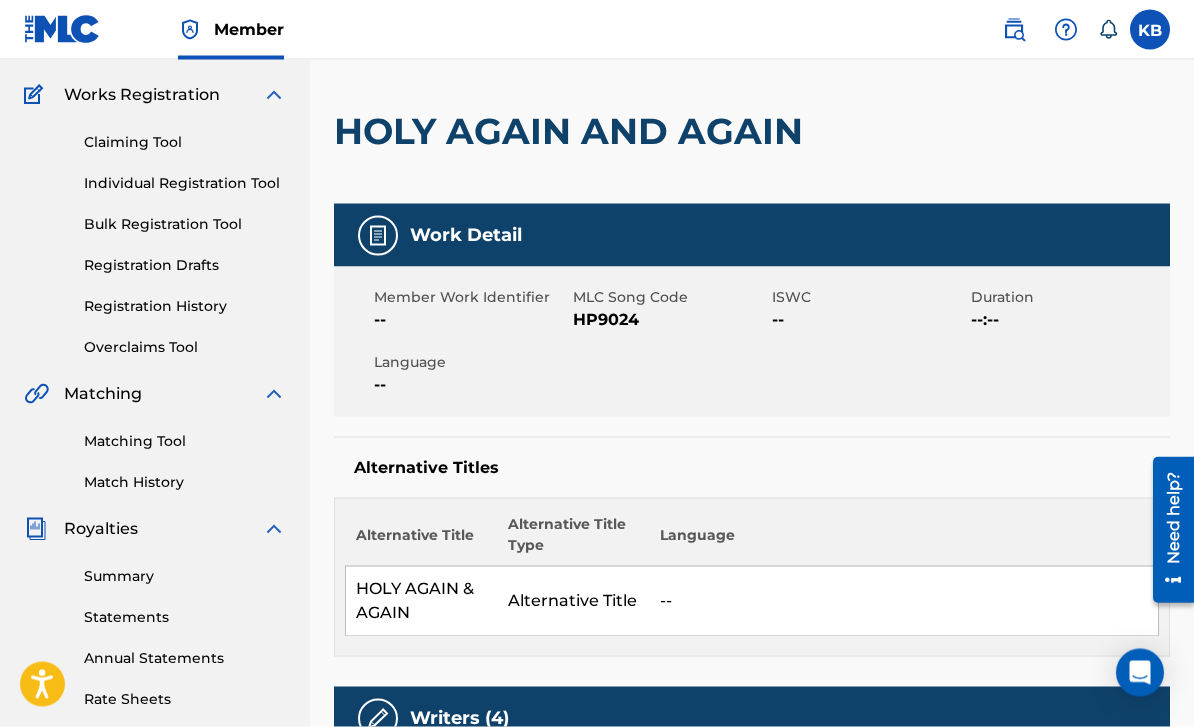 scroll, scrollTop: 0, scrollLeft: 0, axis: both 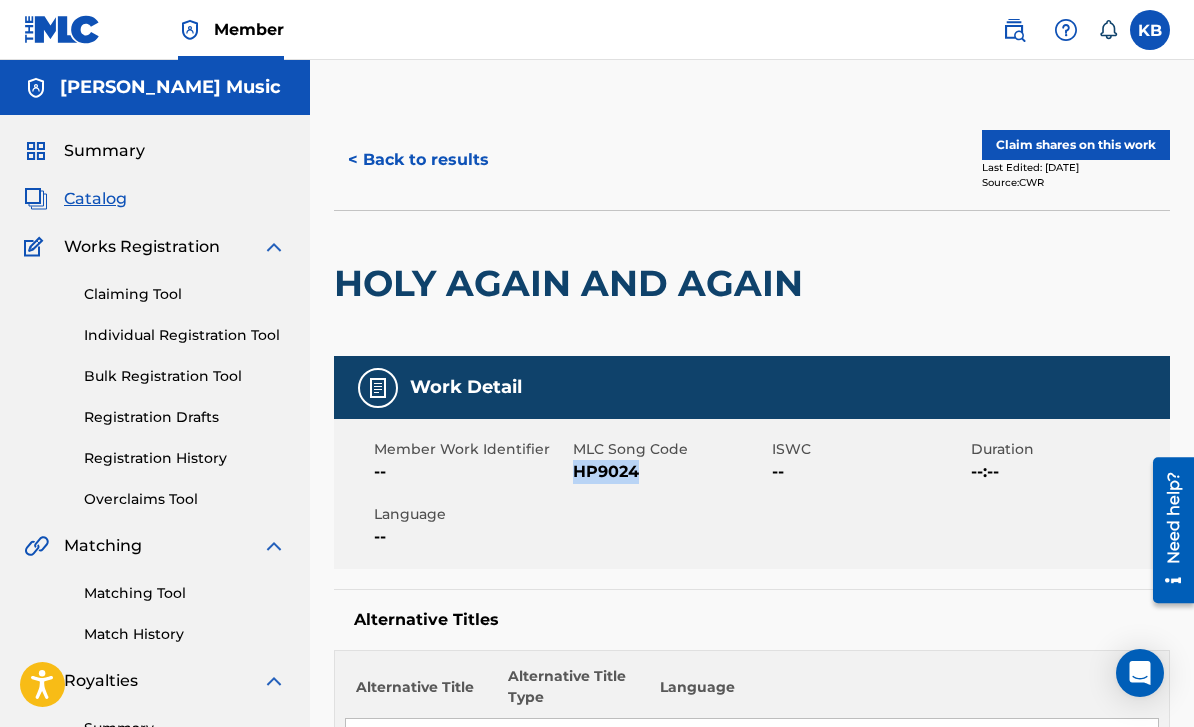 copy on "HP9024" 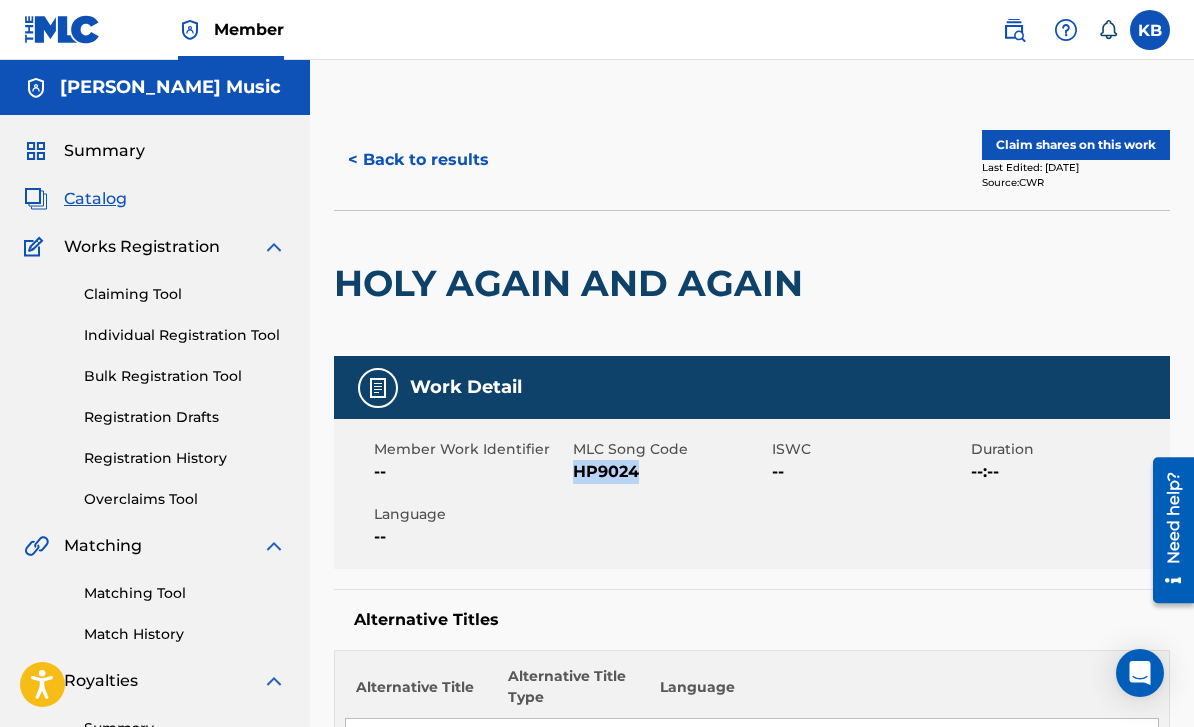 click on "< Back to results" at bounding box center [418, 160] 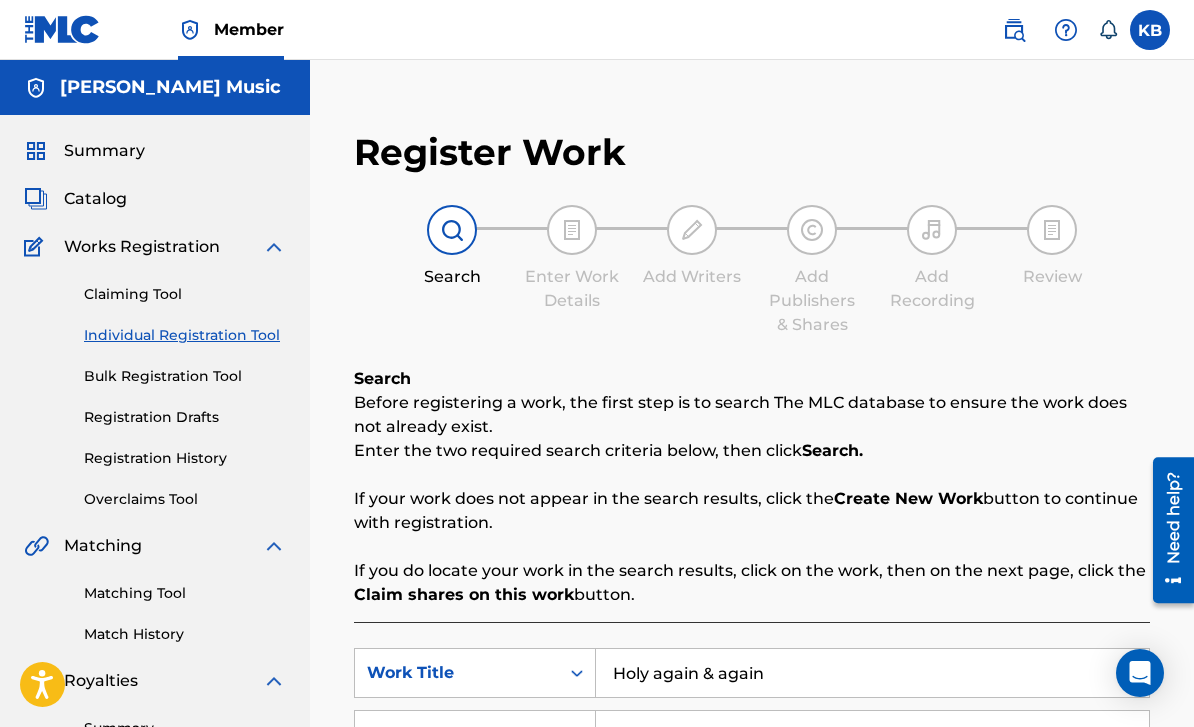 scroll, scrollTop: 513, scrollLeft: 0, axis: vertical 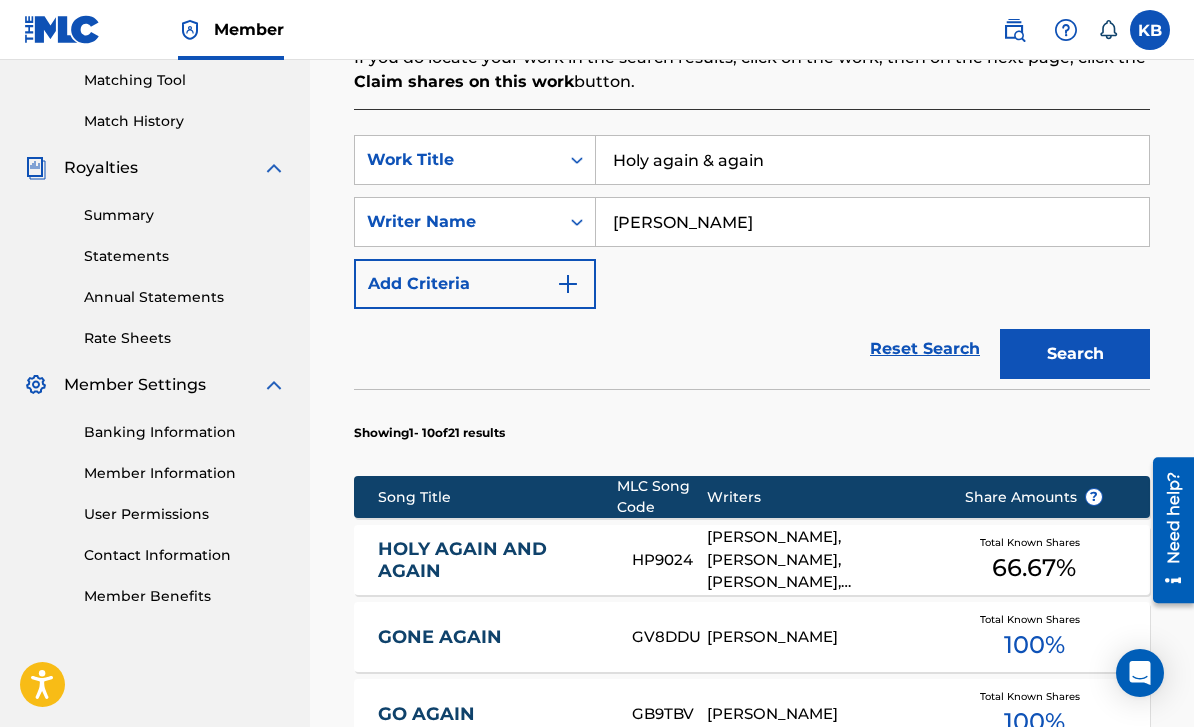 click on "Holy again & again" at bounding box center [872, 160] 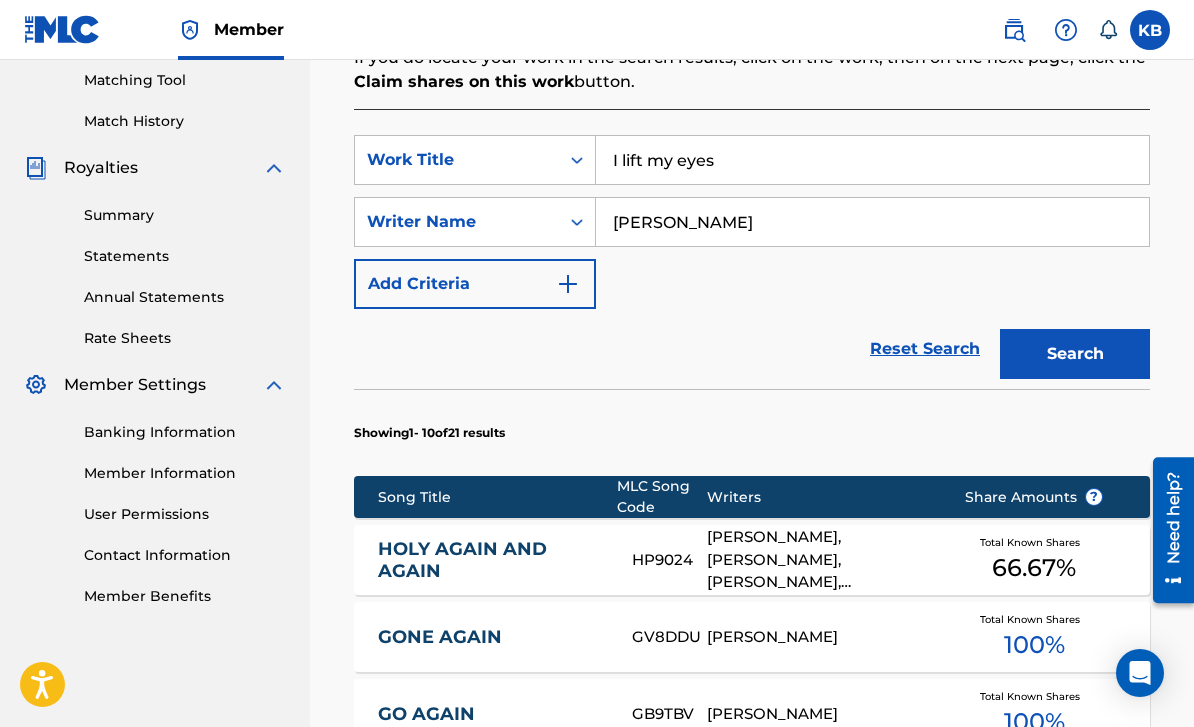 type on "I lift my eyes" 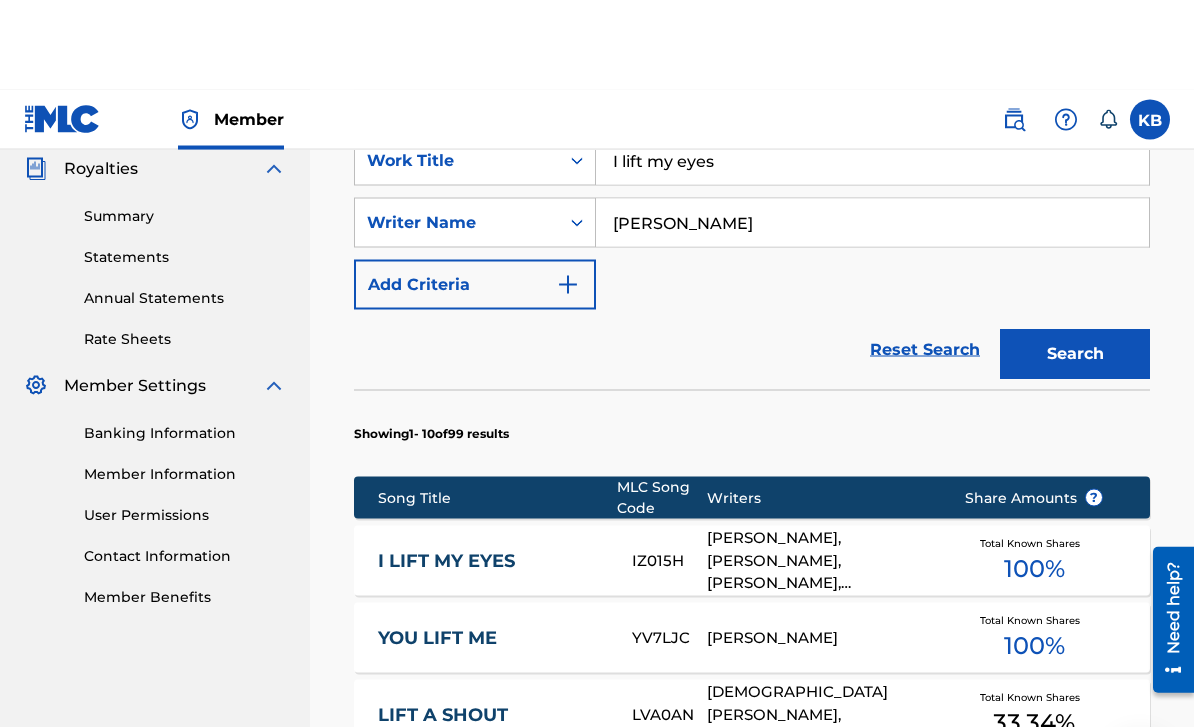 scroll, scrollTop: 603, scrollLeft: 0, axis: vertical 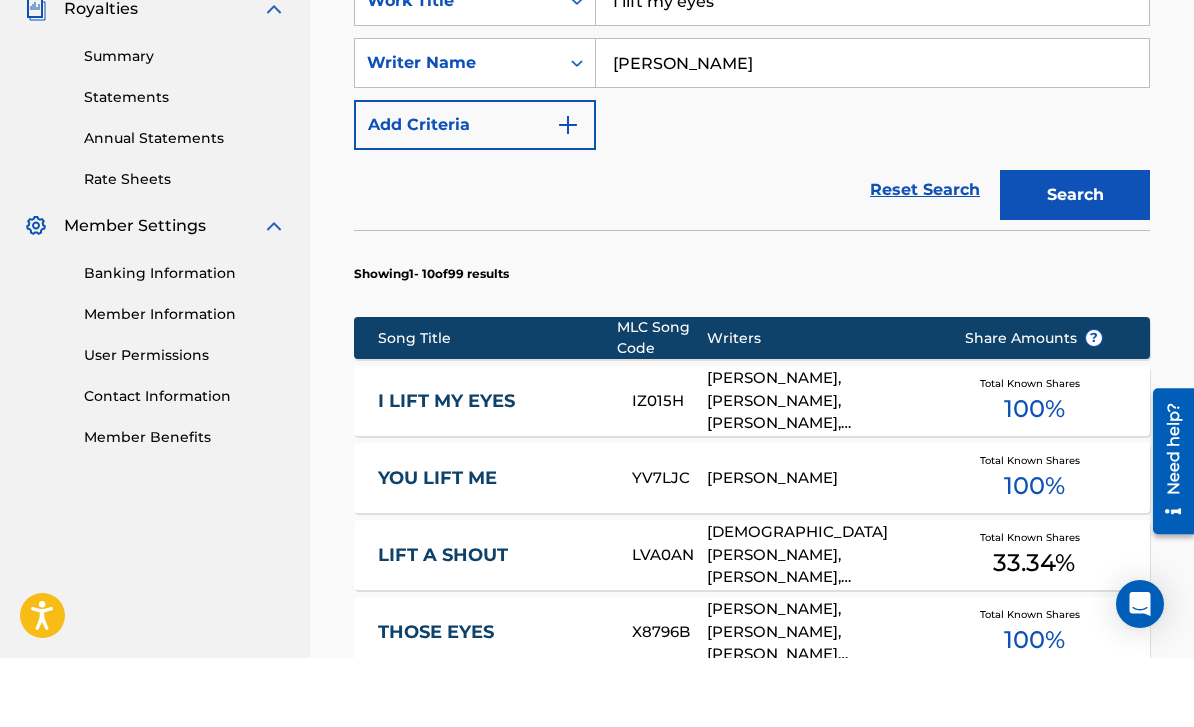 click on "I LIFT MY EYES" at bounding box center [491, 470] 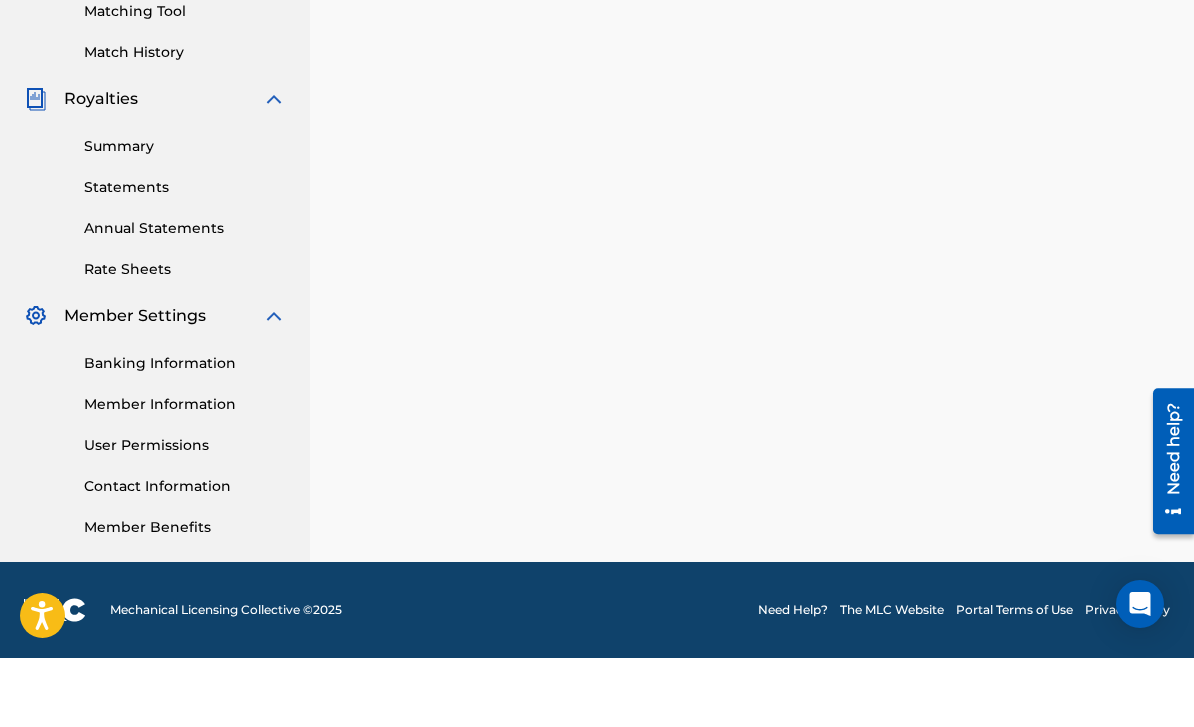scroll, scrollTop: 0, scrollLeft: 0, axis: both 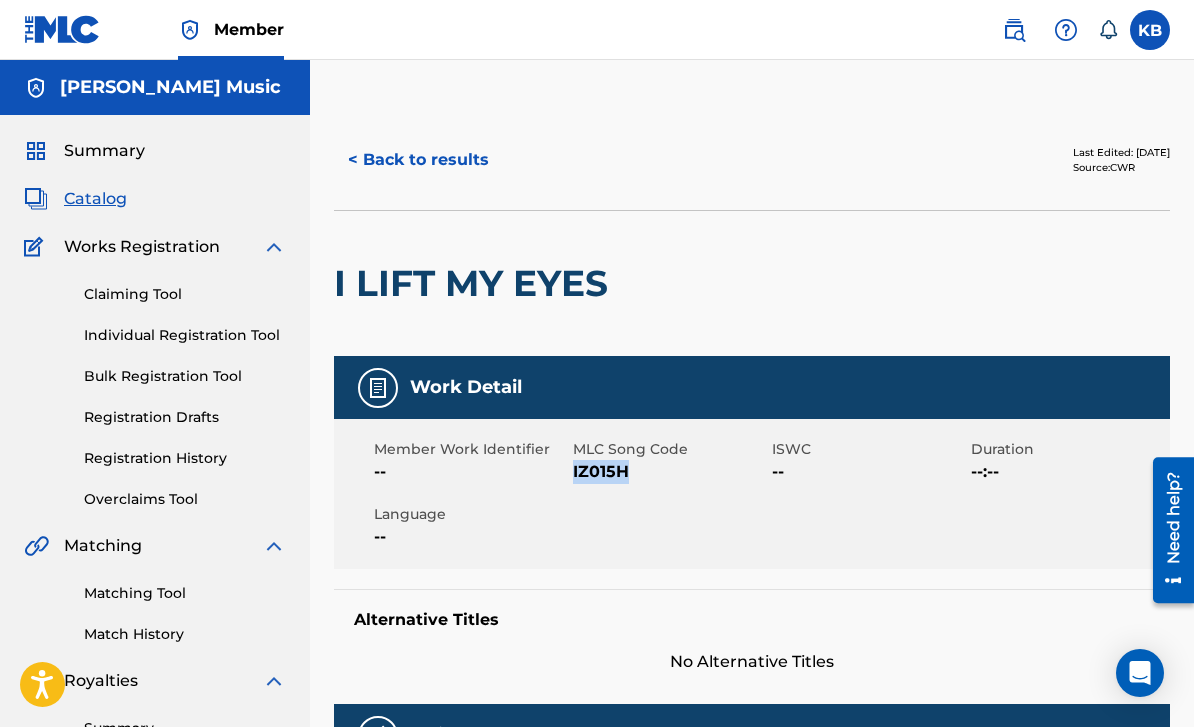 click on "< Back to results" at bounding box center (418, 160) 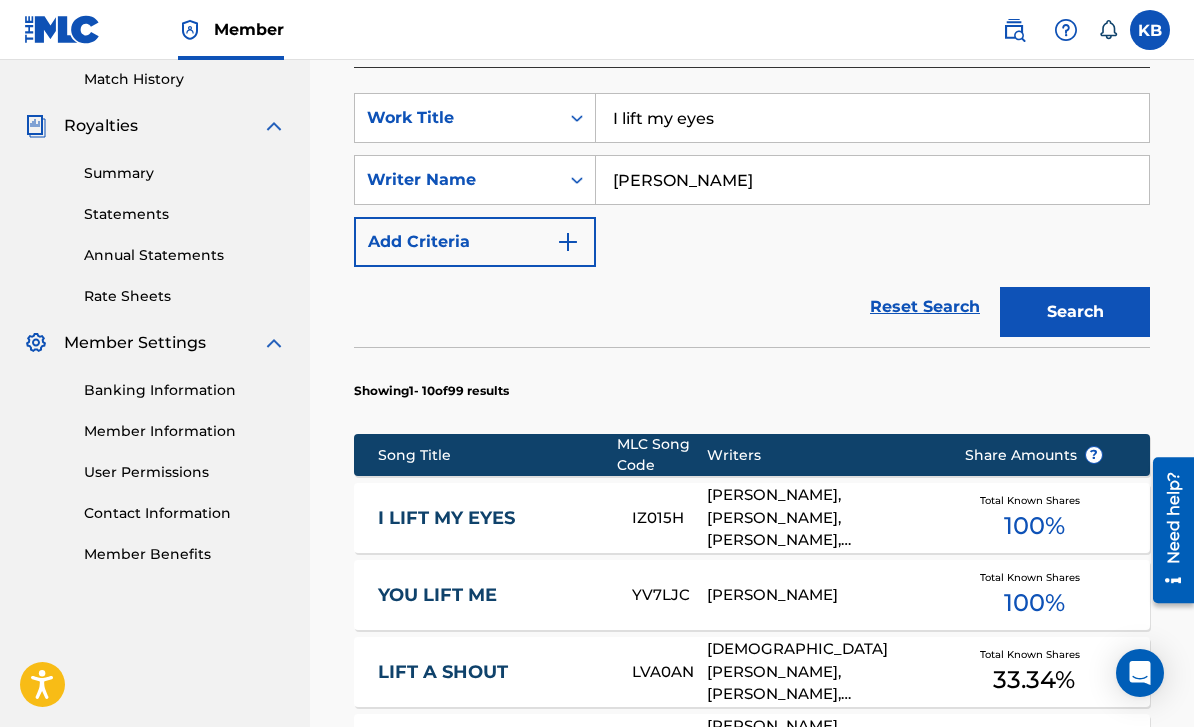 scroll, scrollTop: 516, scrollLeft: 0, axis: vertical 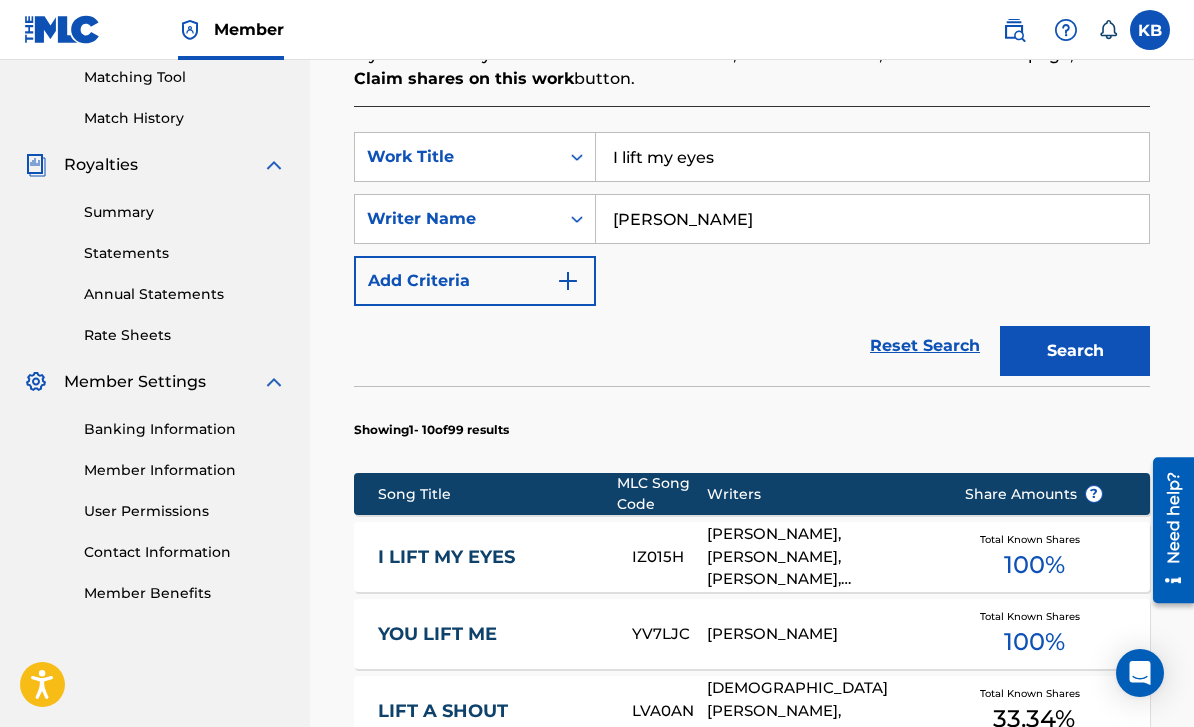 click on "I lift my eyes" at bounding box center (872, 157) 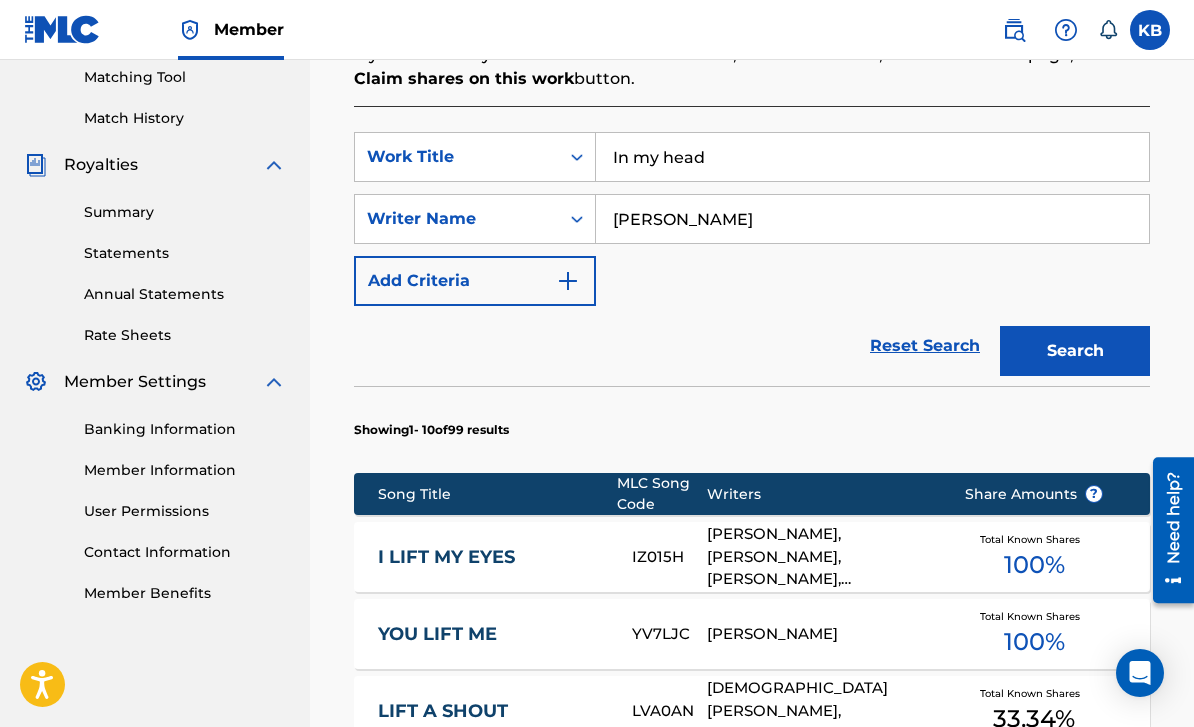 type on "In my head" 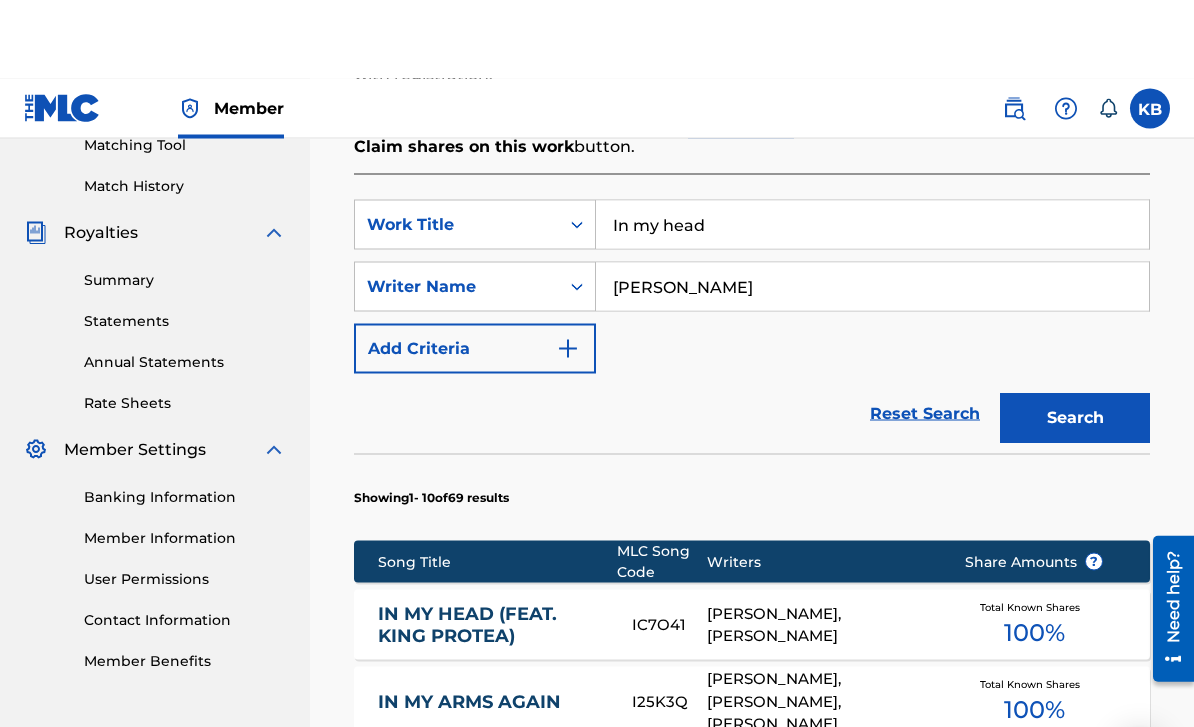 scroll, scrollTop: 528, scrollLeft: 0, axis: vertical 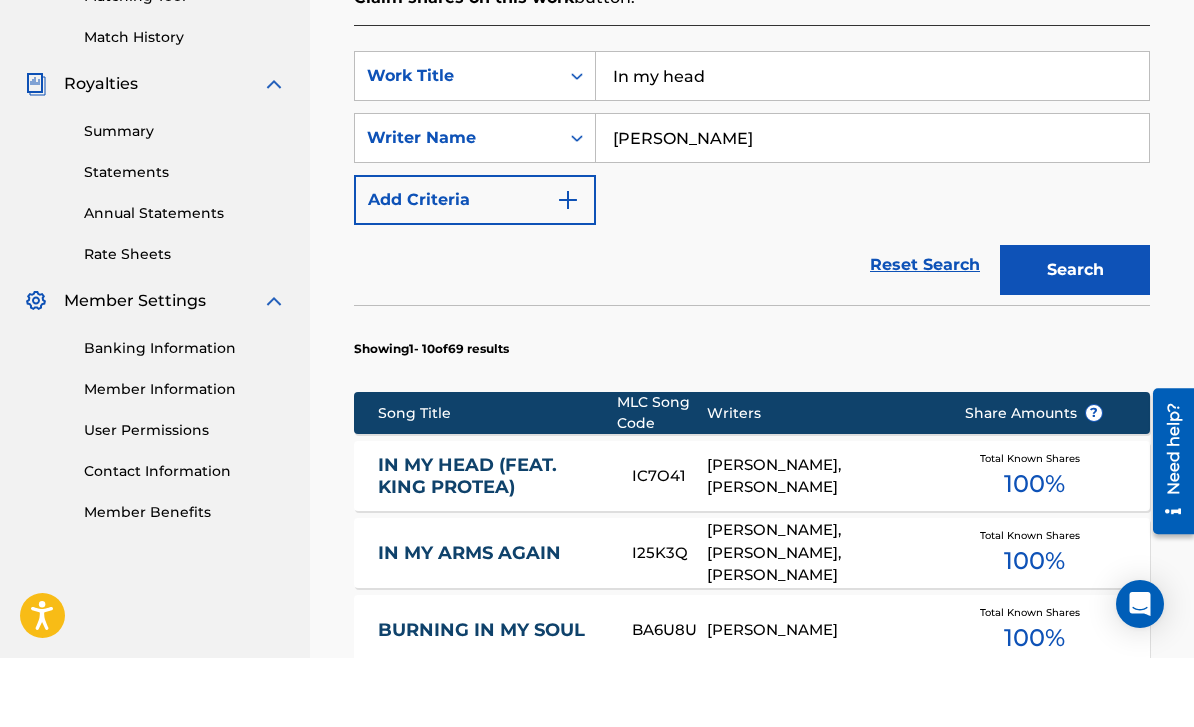 click on "KELLIE BESCH, CHAD WILLIAMSON" at bounding box center [820, 545] 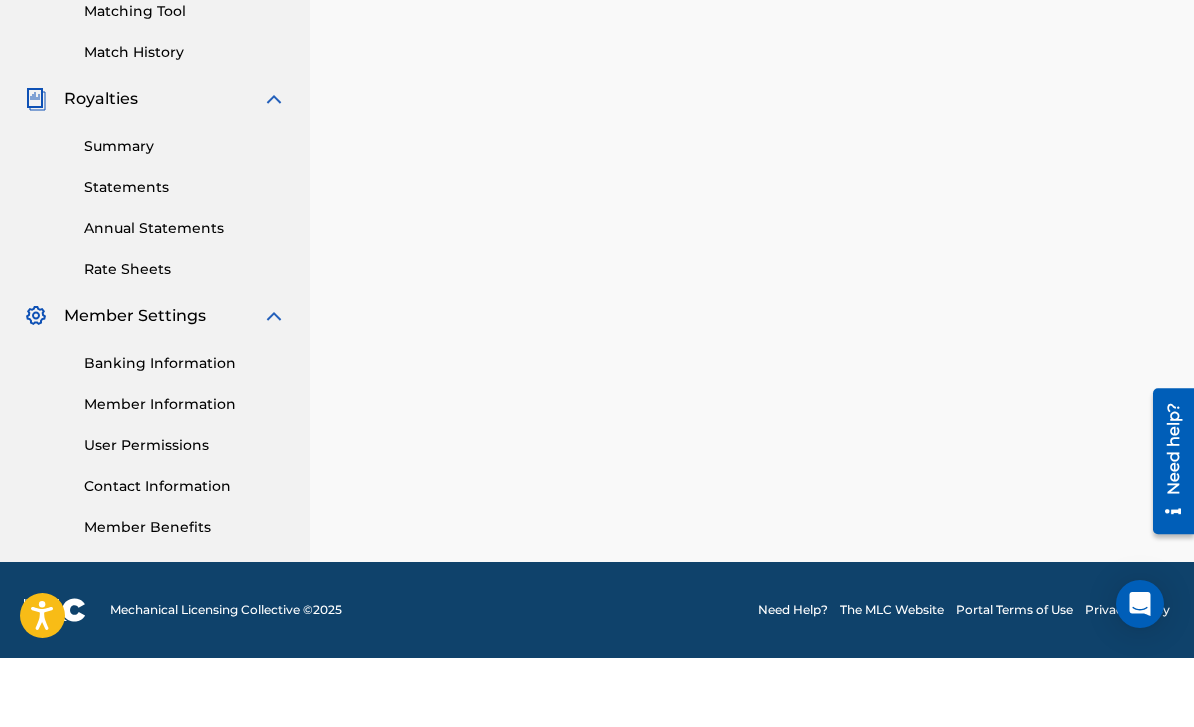 scroll, scrollTop: 0, scrollLeft: 0, axis: both 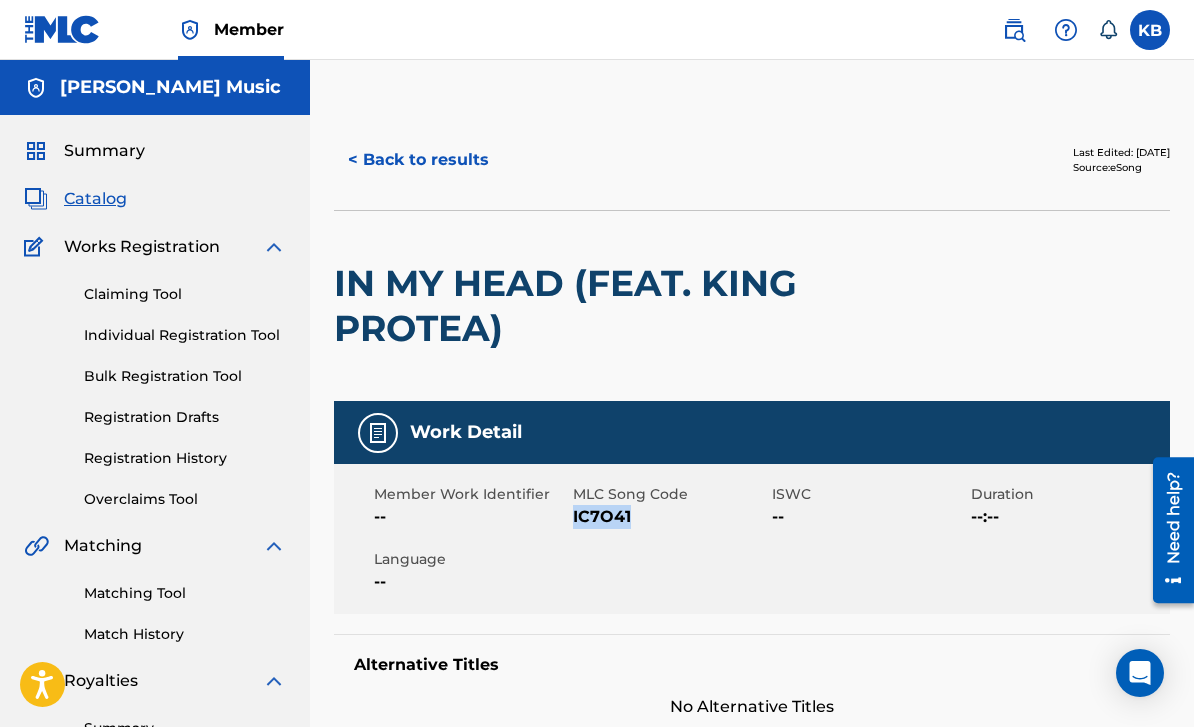 copy on "IC7O41" 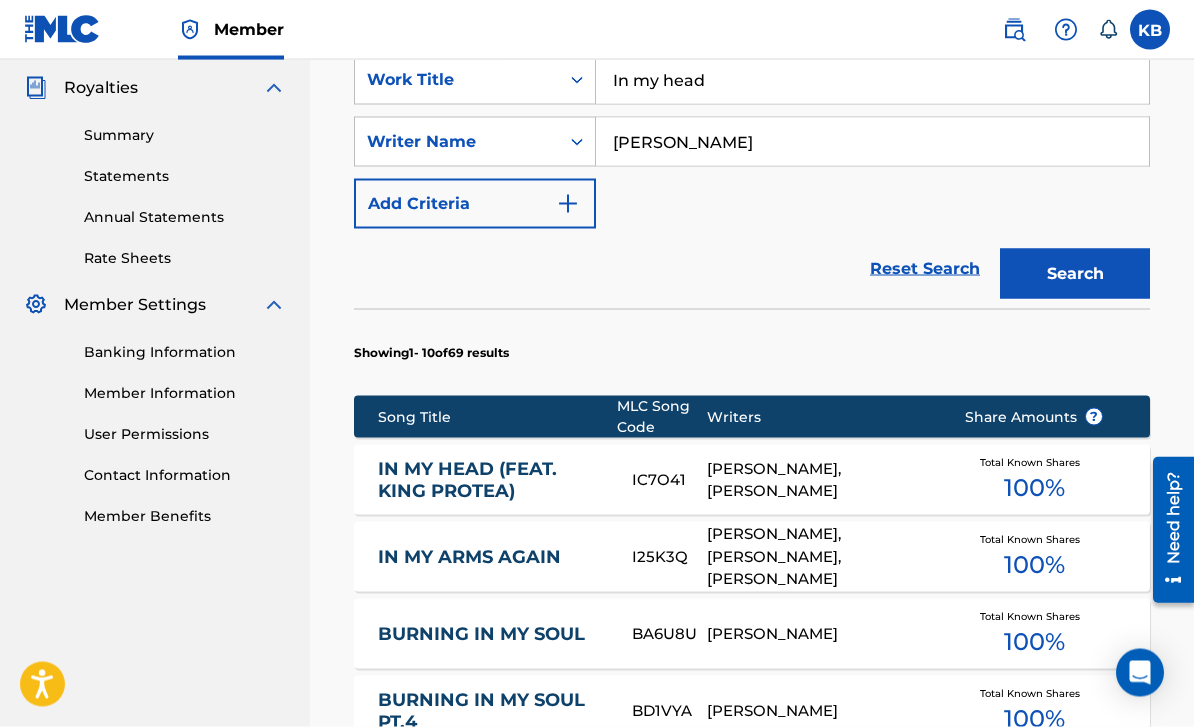 scroll, scrollTop: 429, scrollLeft: 0, axis: vertical 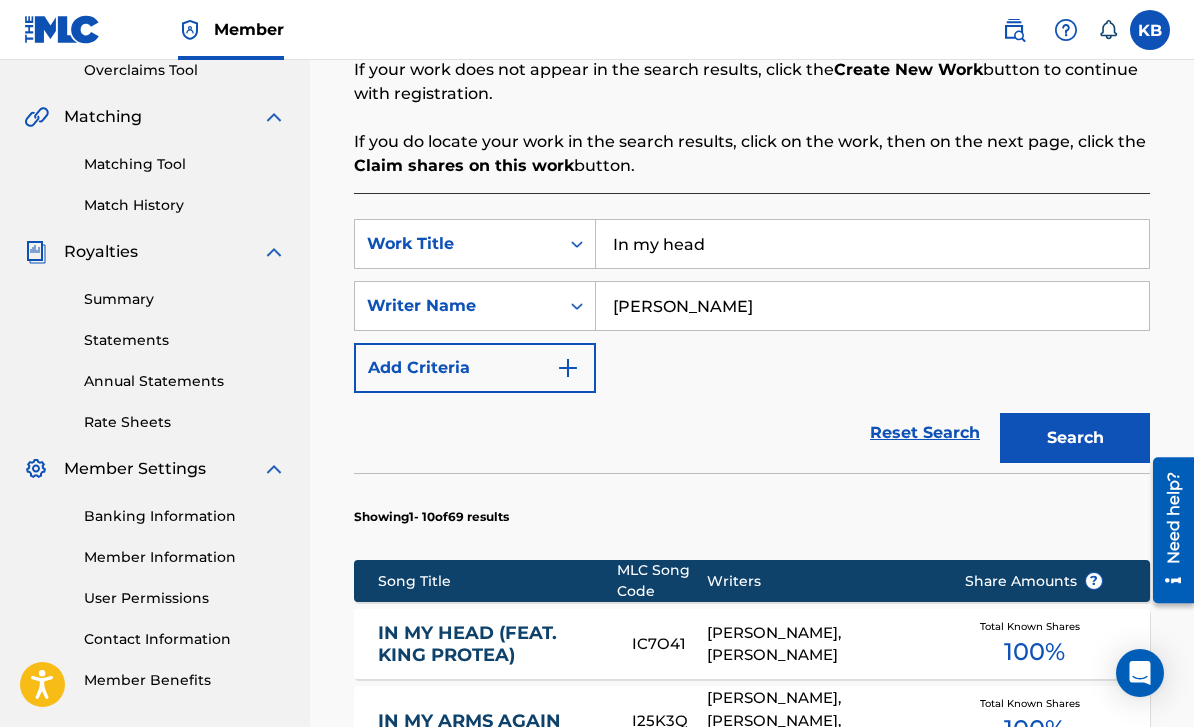 click on "In my head" at bounding box center (872, 244) 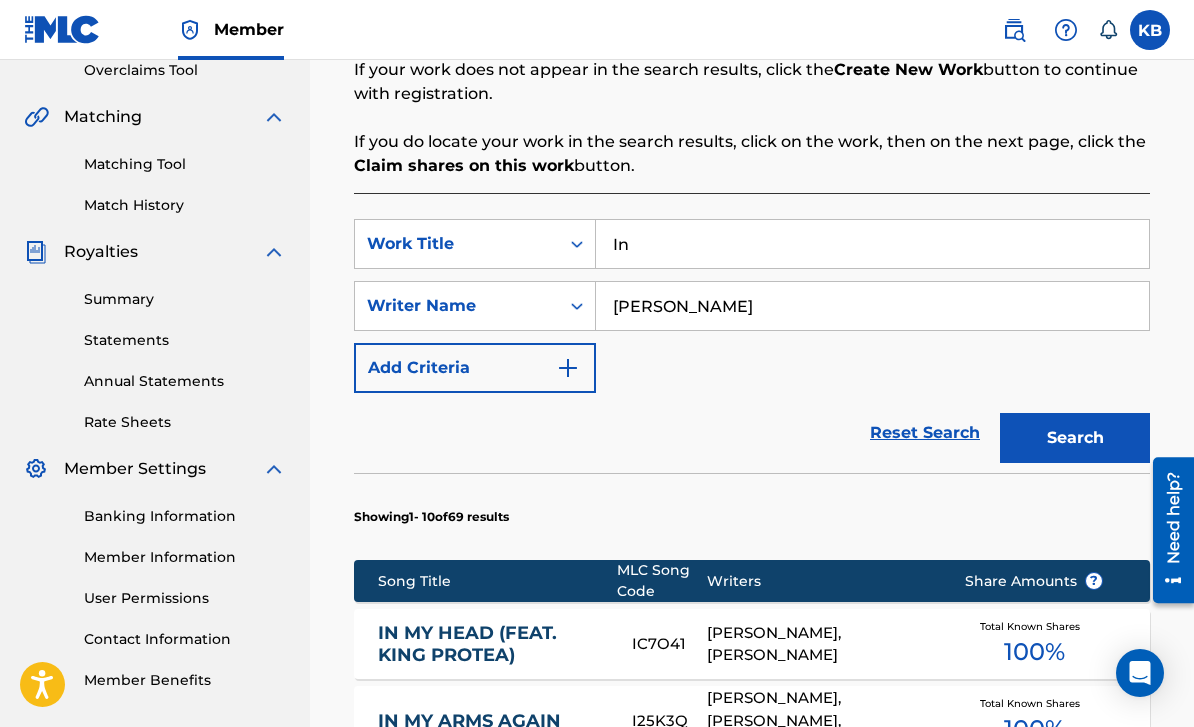 type on "I" 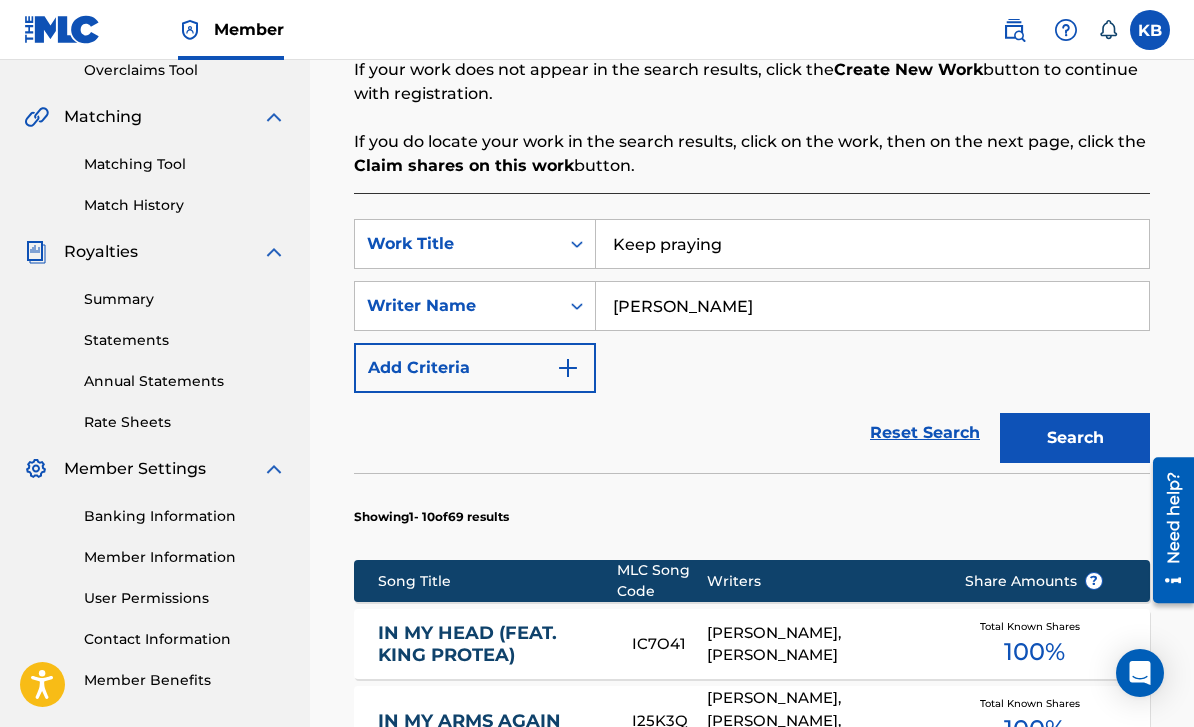 click on "Search" at bounding box center (1075, 438) 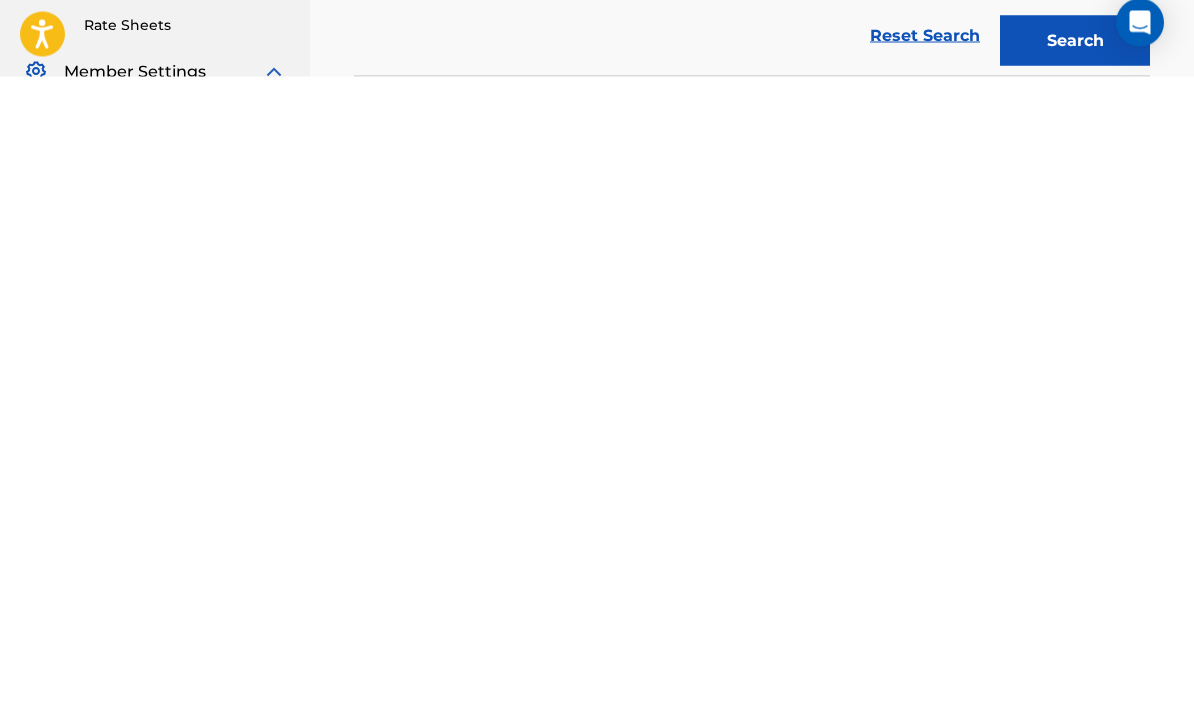 scroll, scrollTop: 0, scrollLeft: 0, axis: both 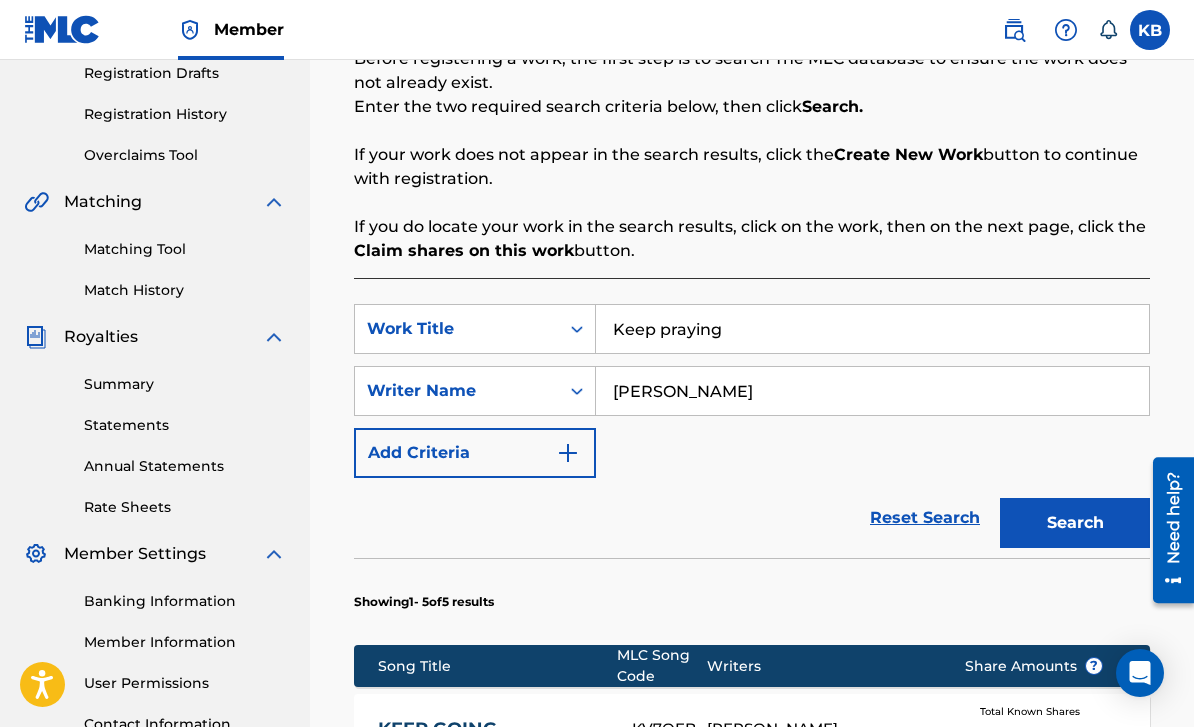 click on "Keep praying" at bounding box center (872, 329) 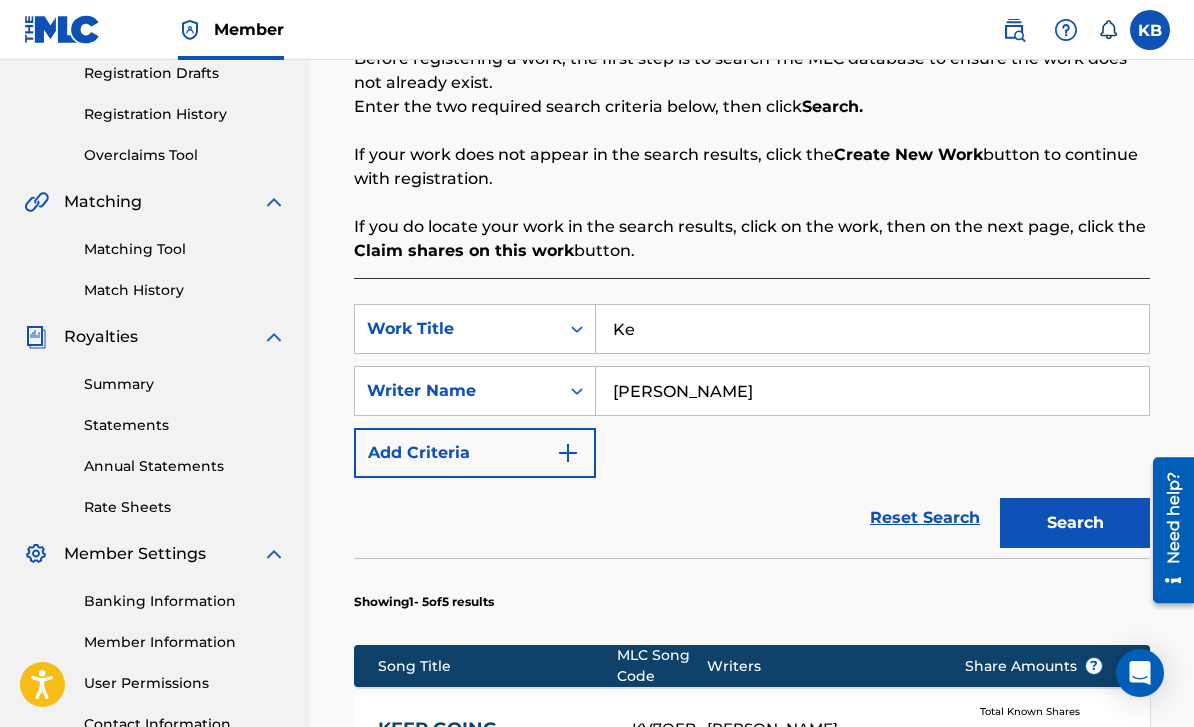 type on "K" 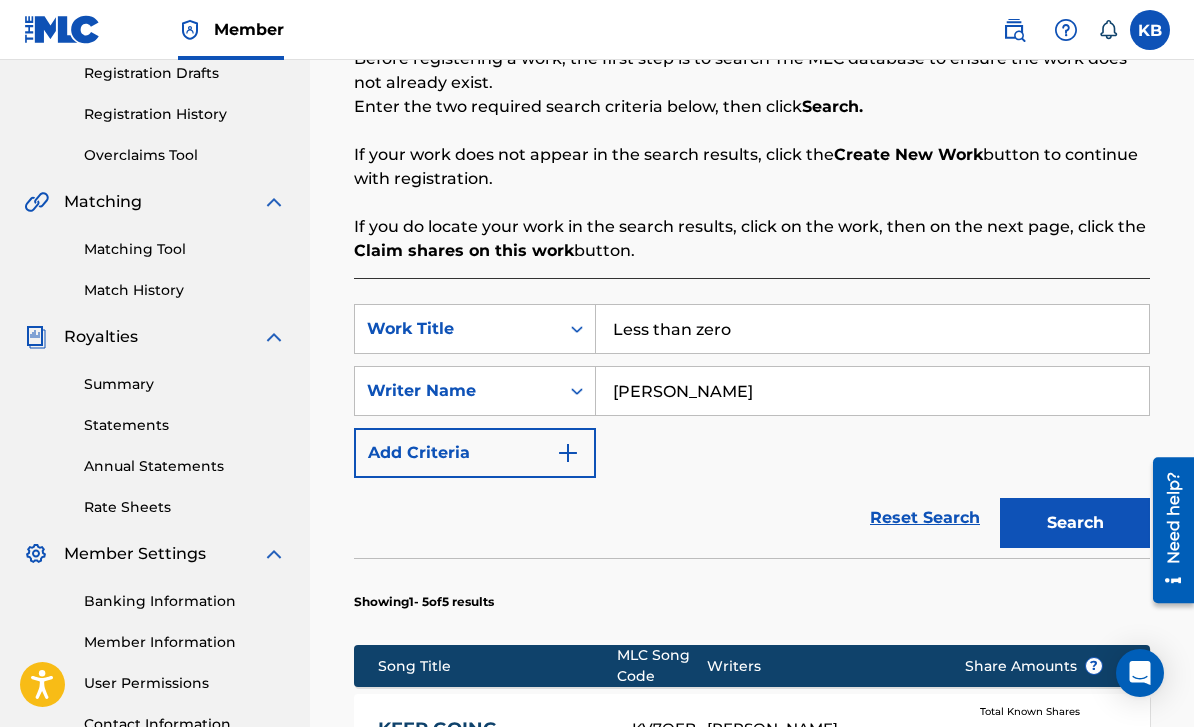 type on "Less than zero" 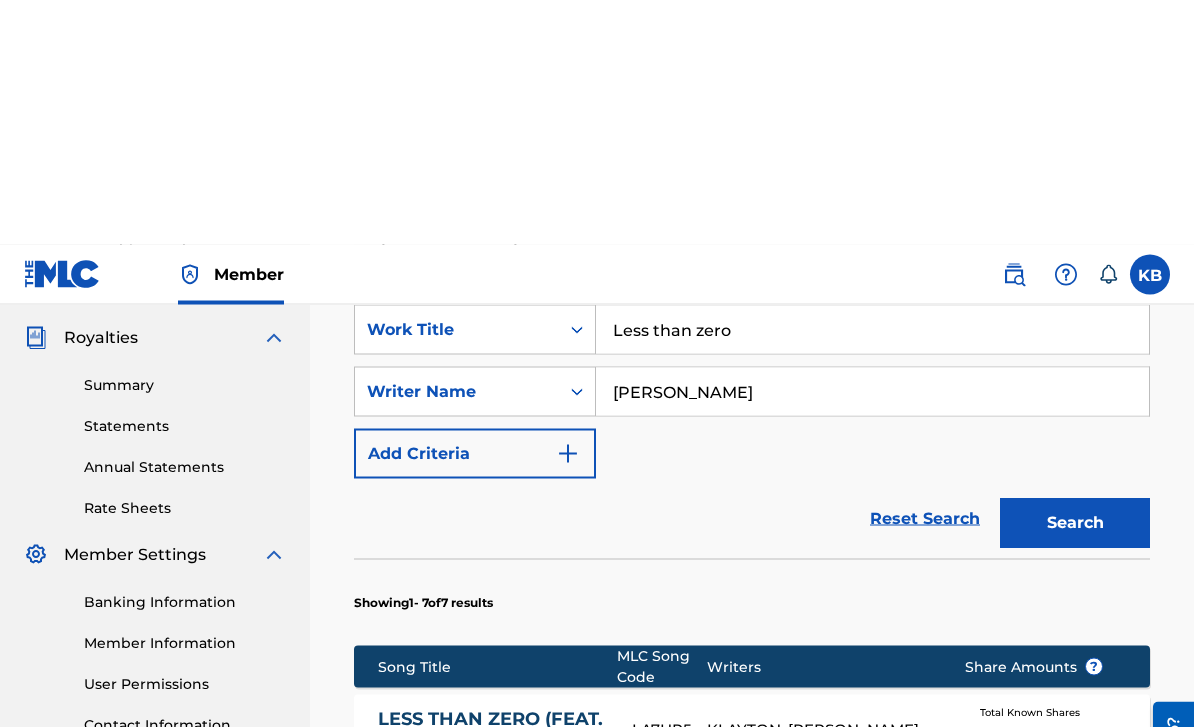 scroll, scrollTop: 591, scrollLeft: 0, axis: vertical 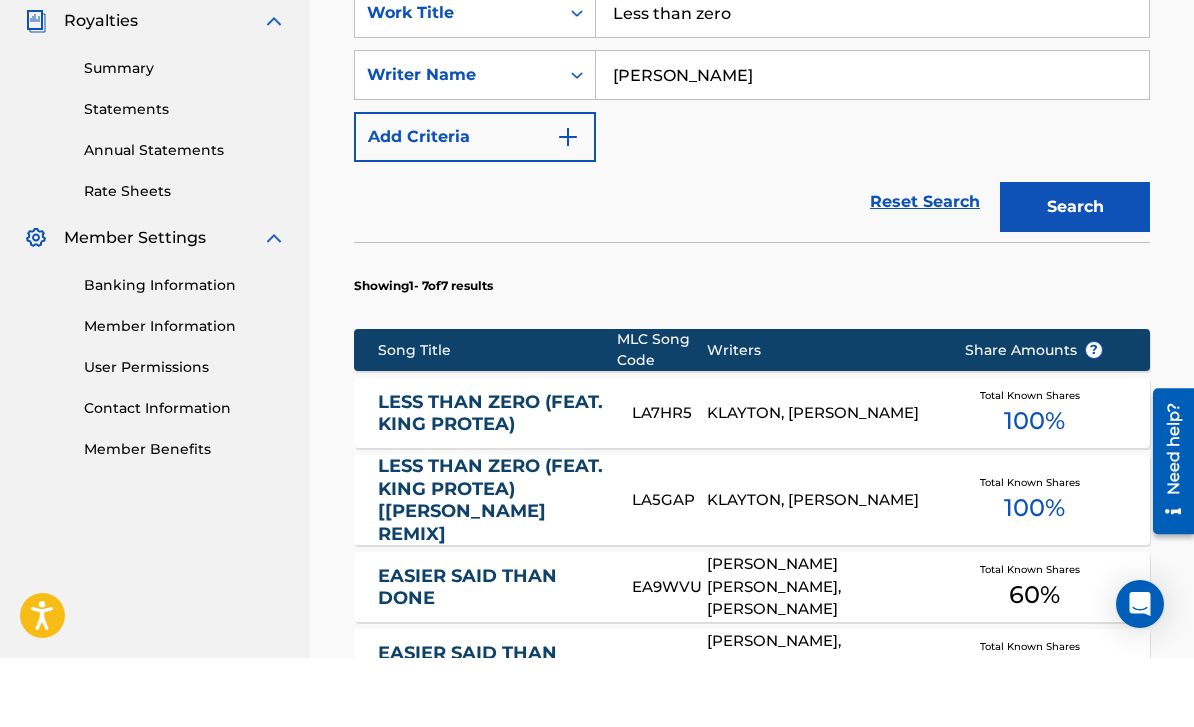 click on "KLAYTON, KELLIE BESCH" at bounding box center (820, 482) 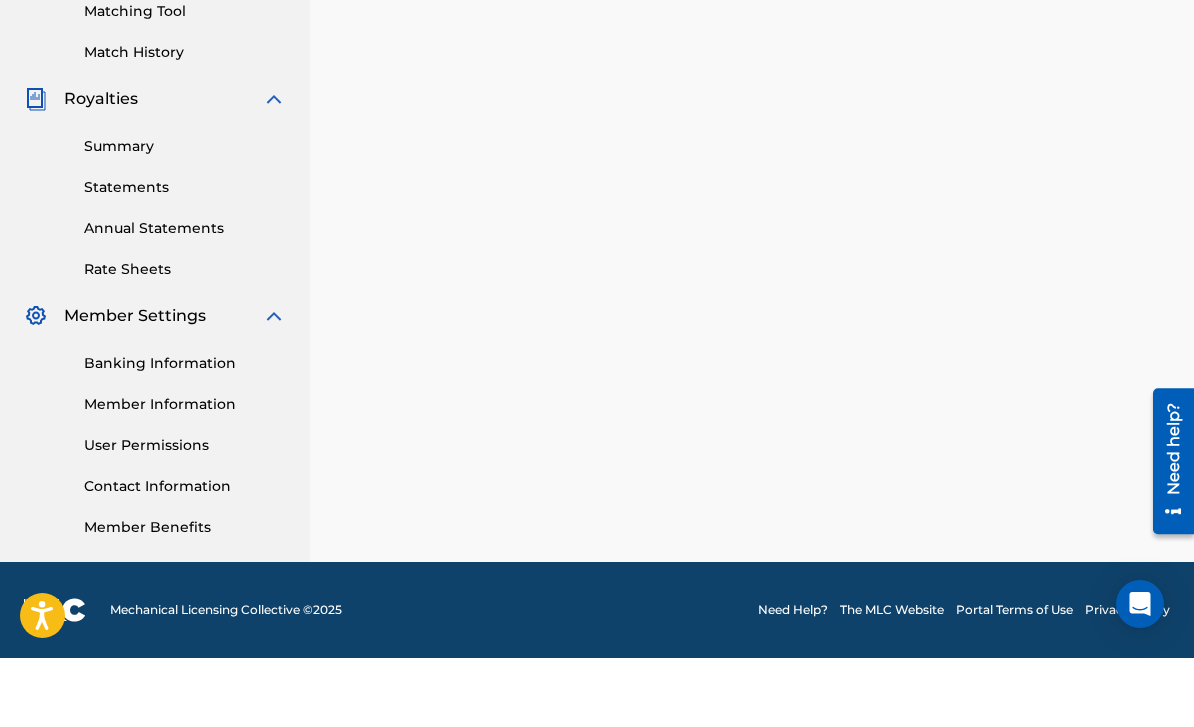 scroll, scrollTop: 0, scrollLeft: 0, axis: both 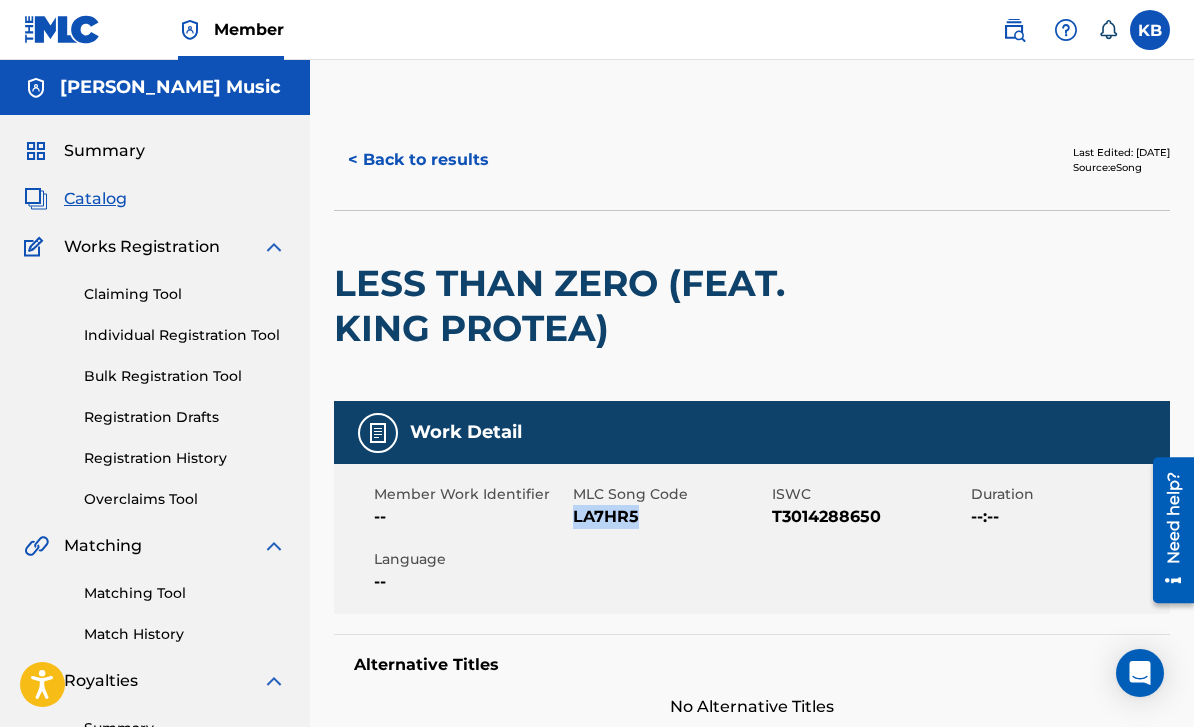 copy on "LA7HR5" 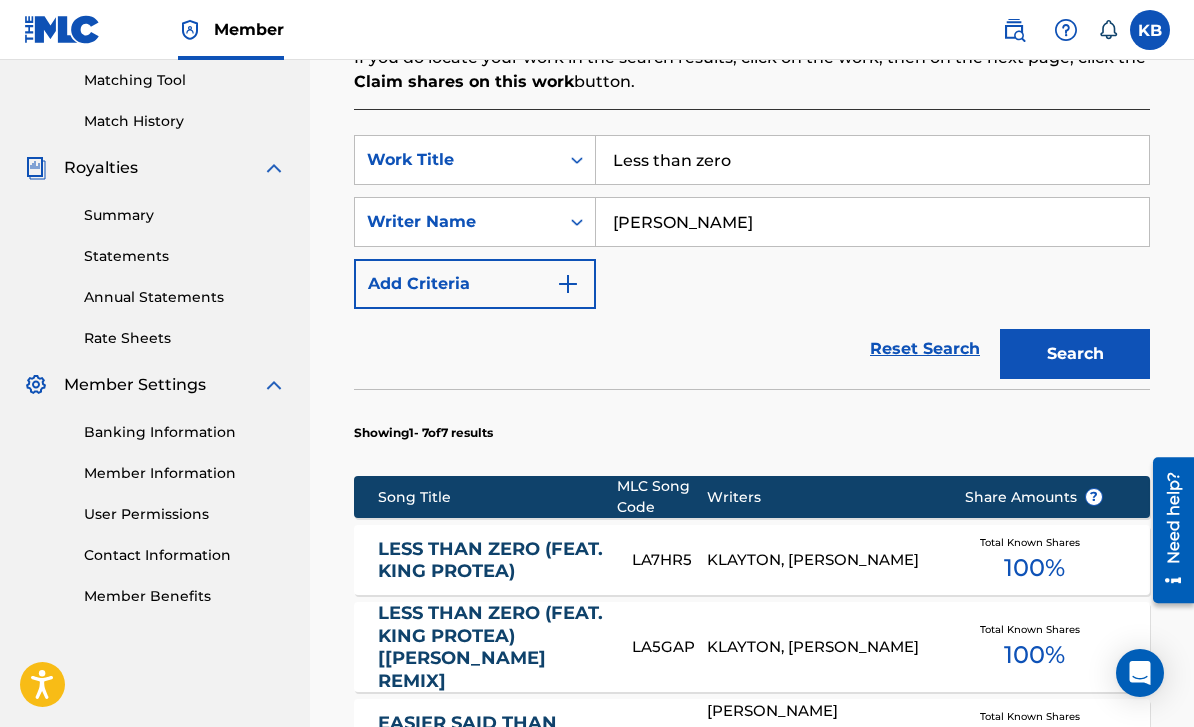 click on "Less than zero" at bounding box center [872, 160] 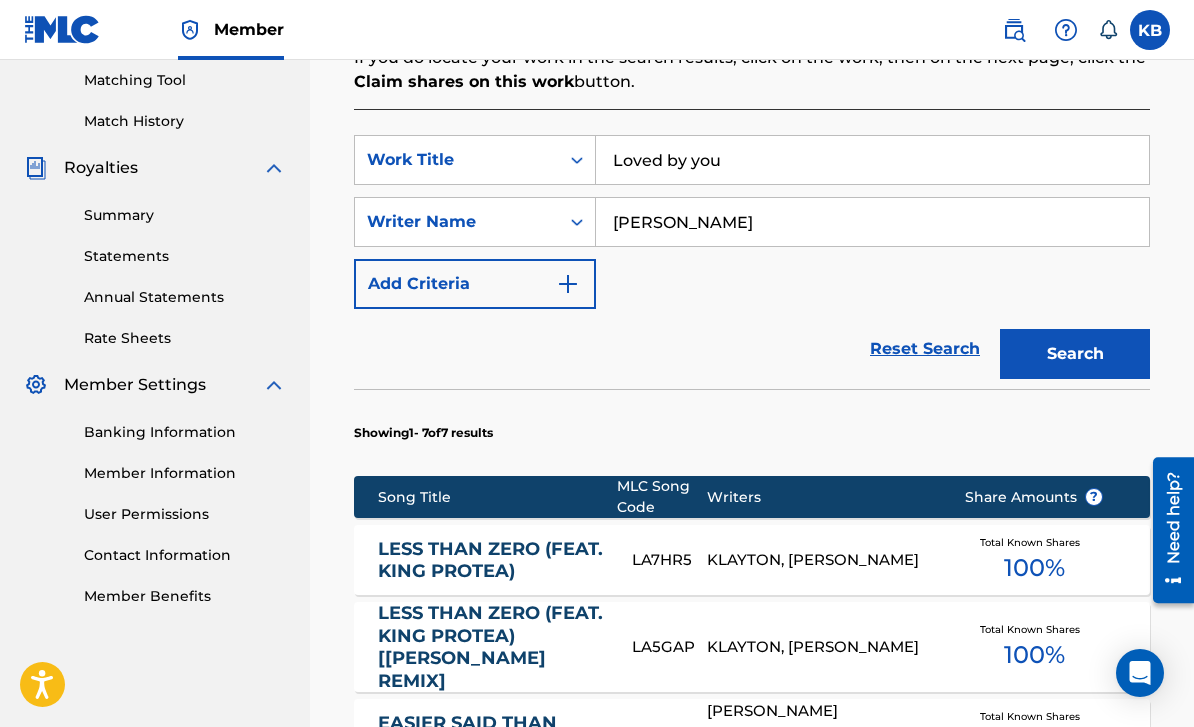click on "Search" at bounding box center [1075, 354] 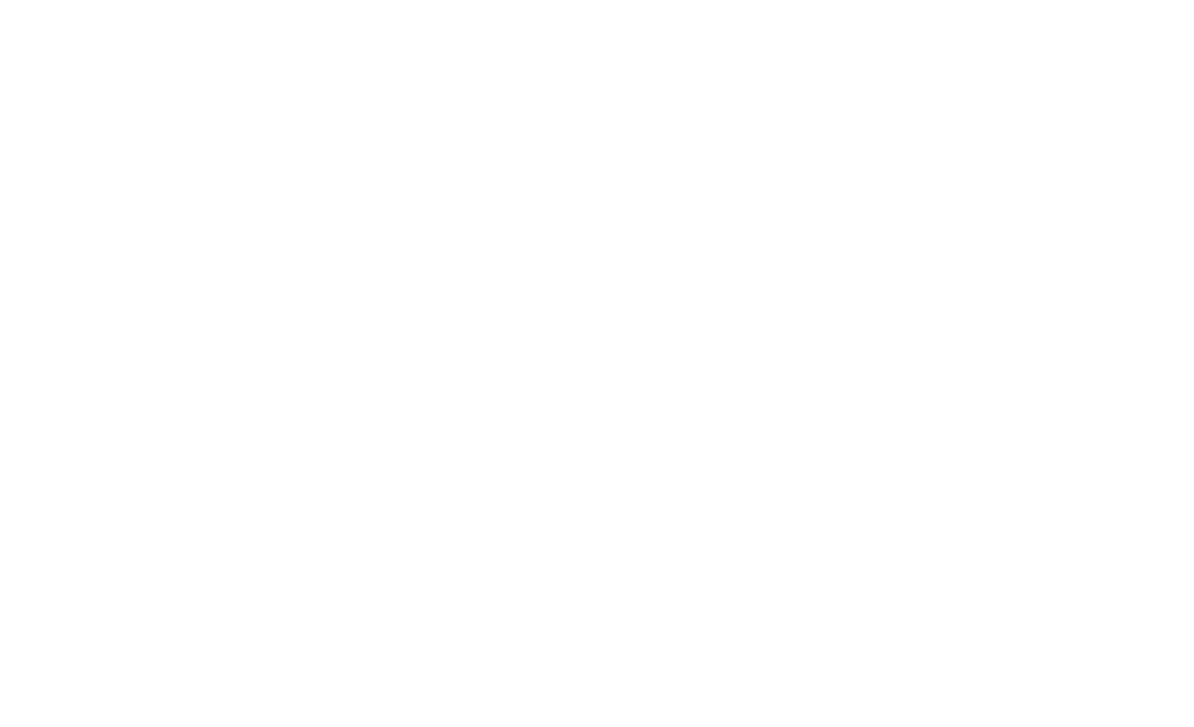 scroll, scrollTop: 0, scrollLeft: 0, axis: both 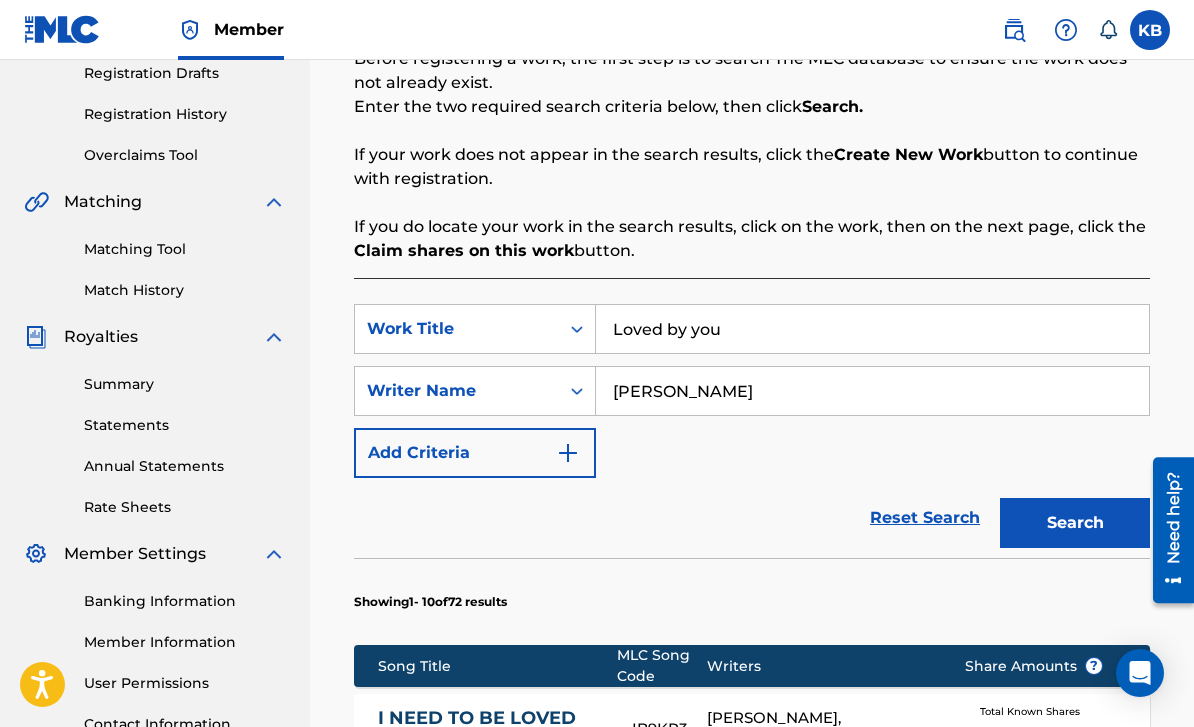 click on "Loved by you" at bounding box center [872, 329] 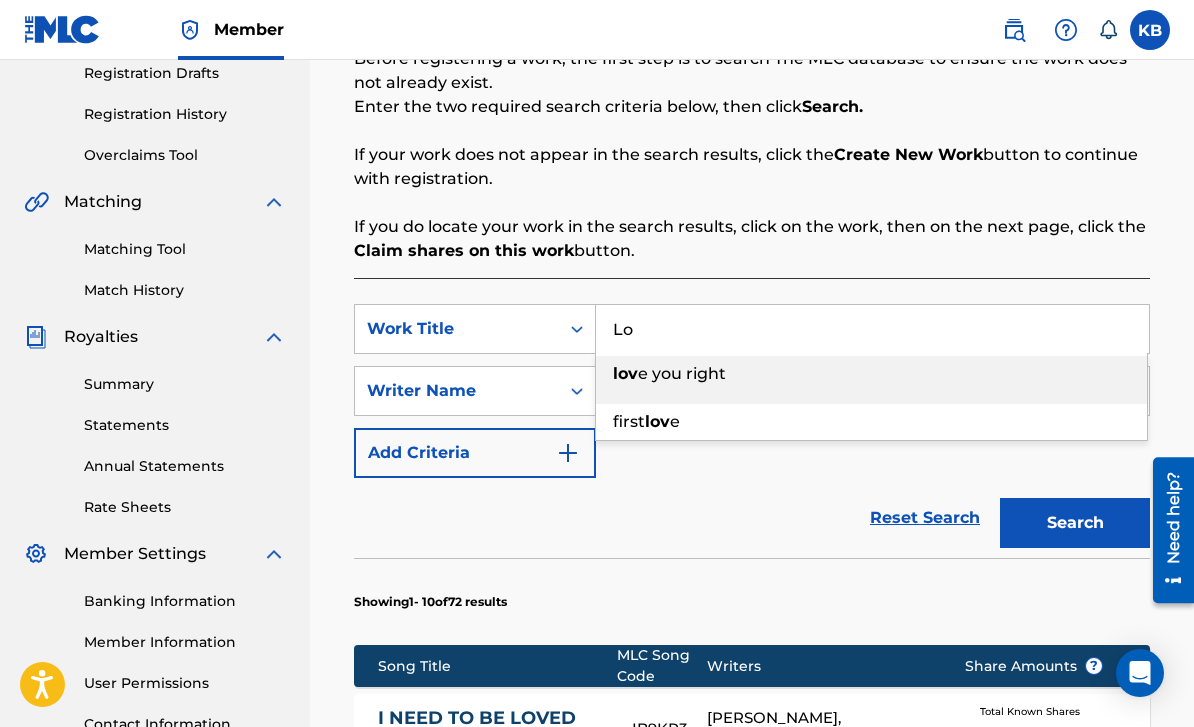 type on "L" 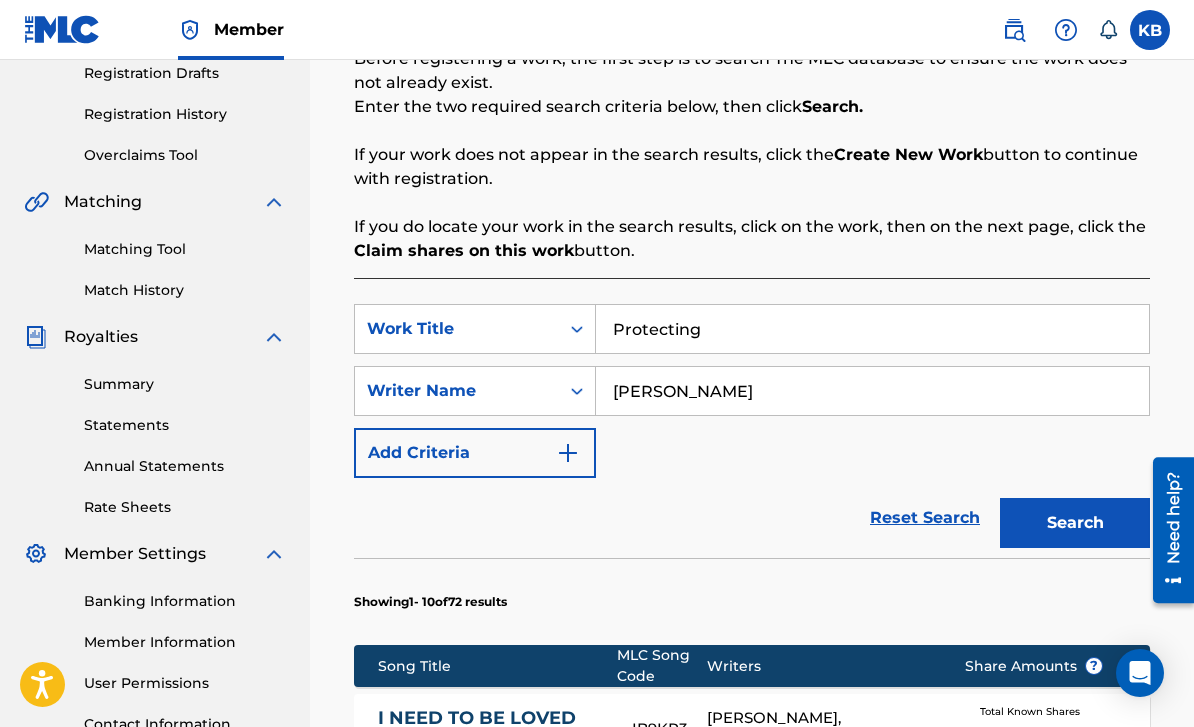 type on "Protecting" 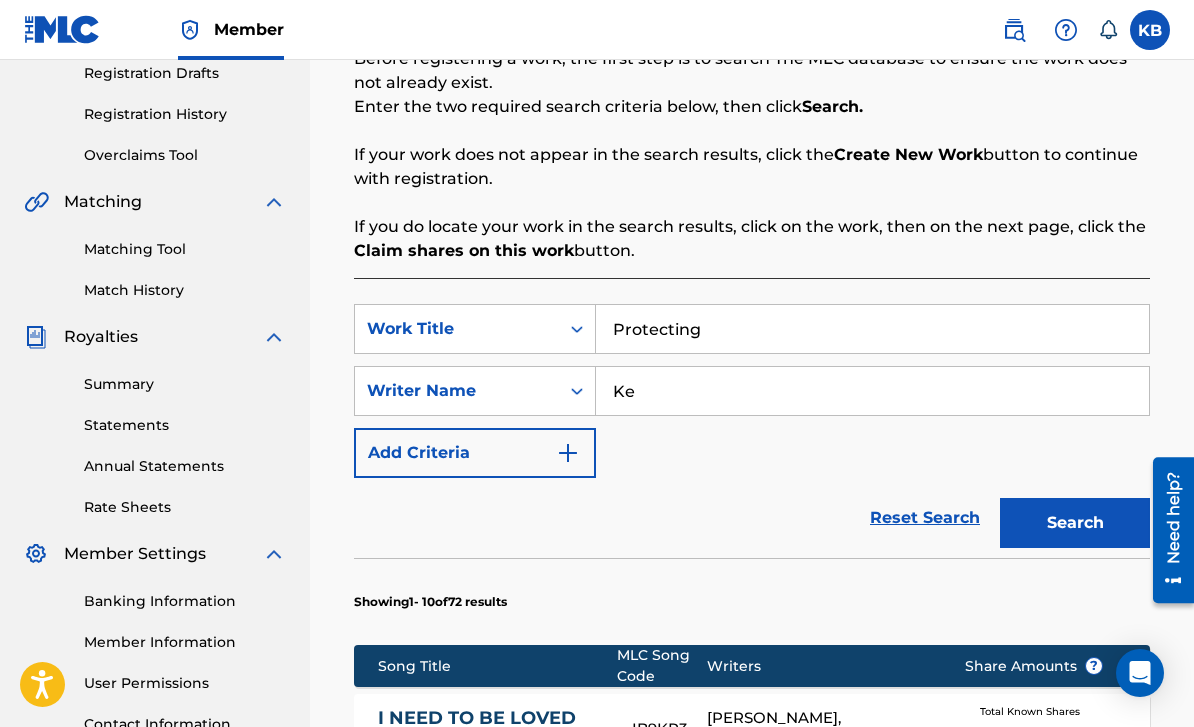 type on "K" 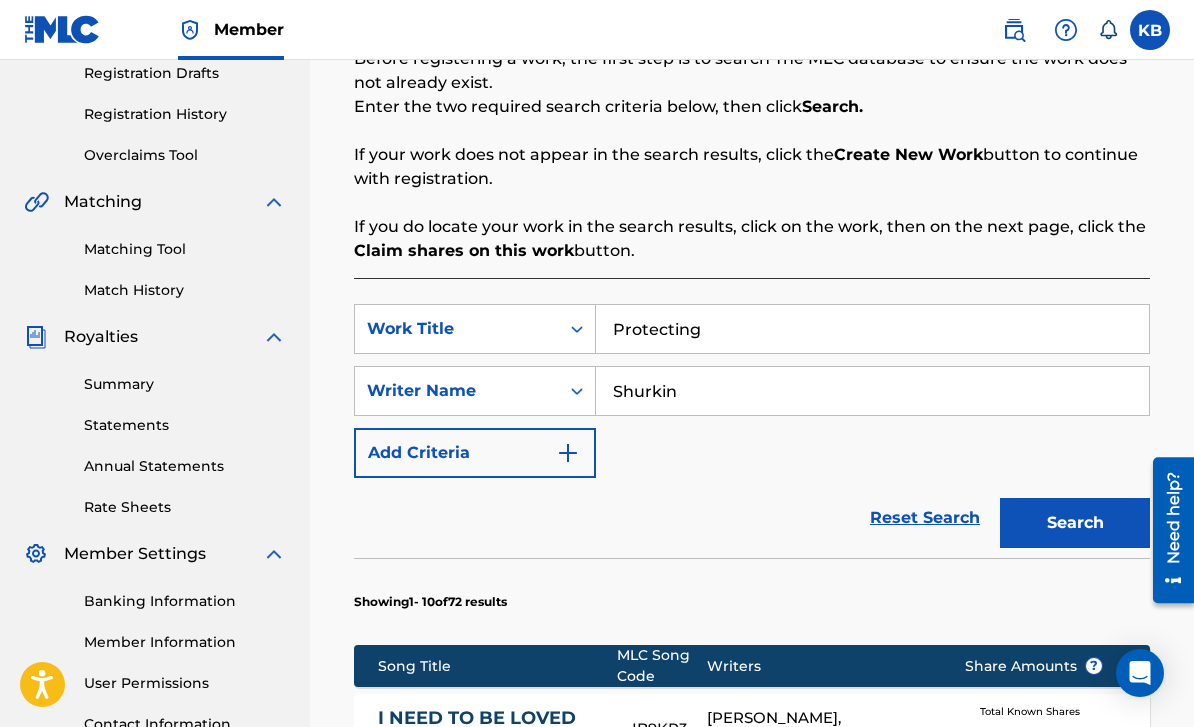 type on "Shurkin" 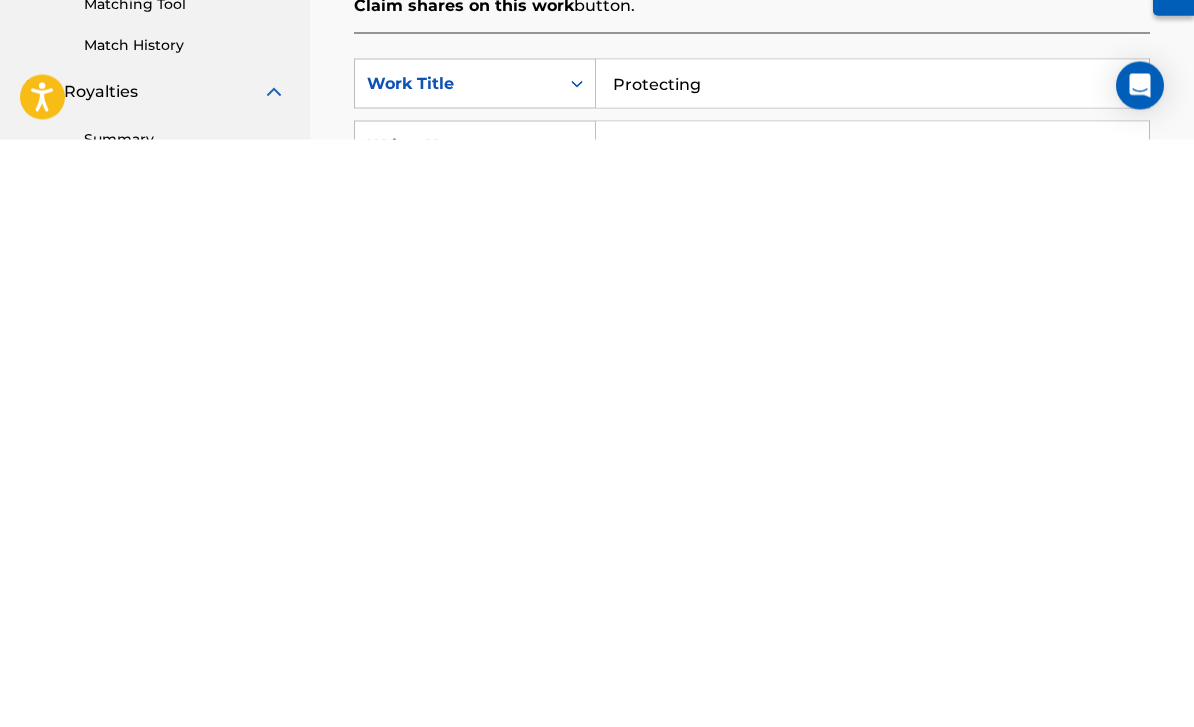 scroll, scrollTop: 0, scrollLeft: 0, axis: both 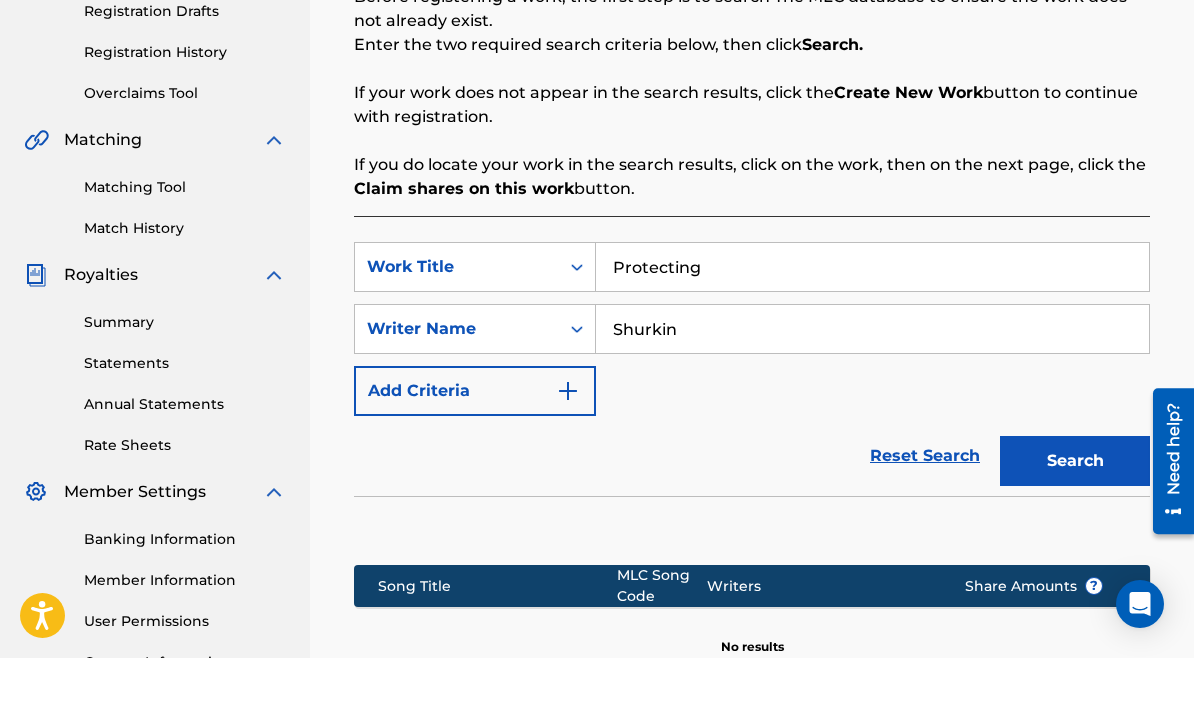 click on "Protecting" at bounding box center (872, 336) 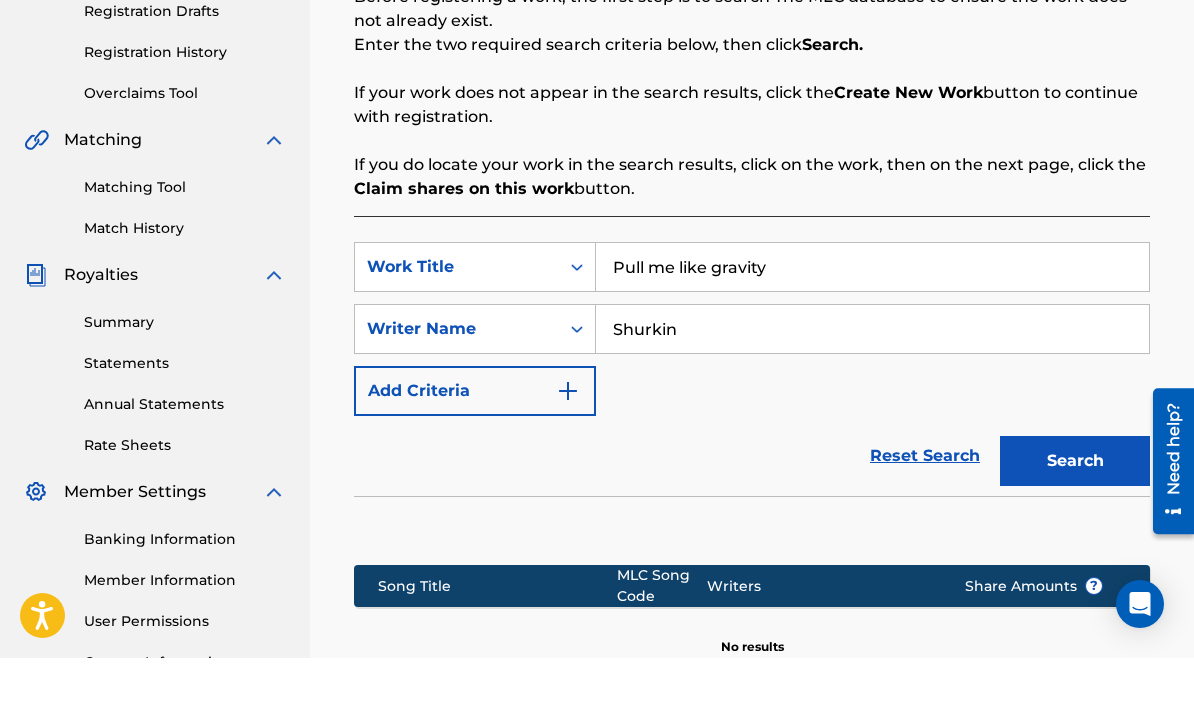 type on "Pull me like gravity" 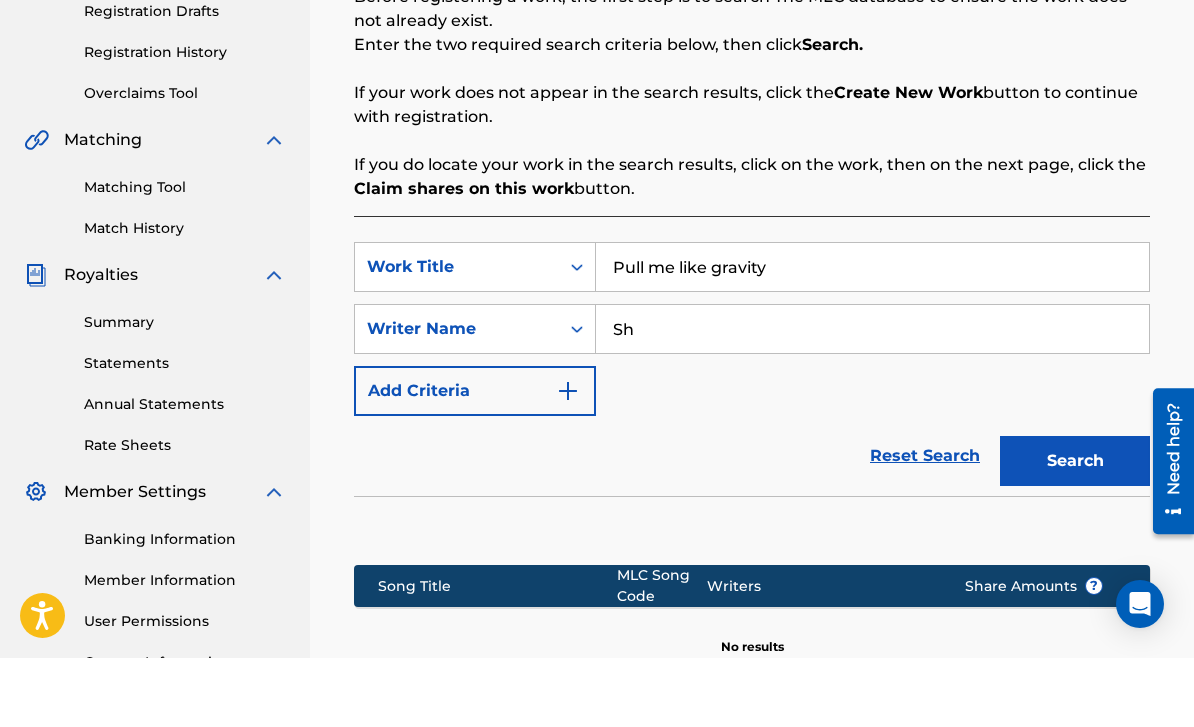 type on "S" 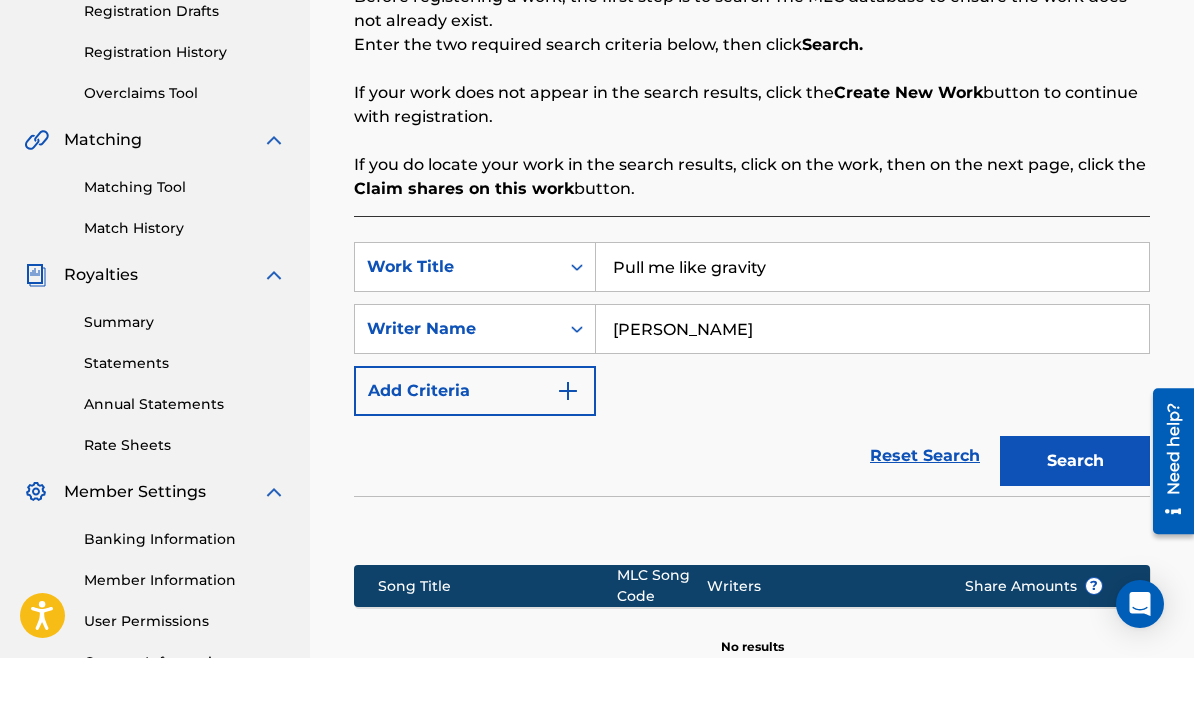 type on "[PERSON_NAME]" 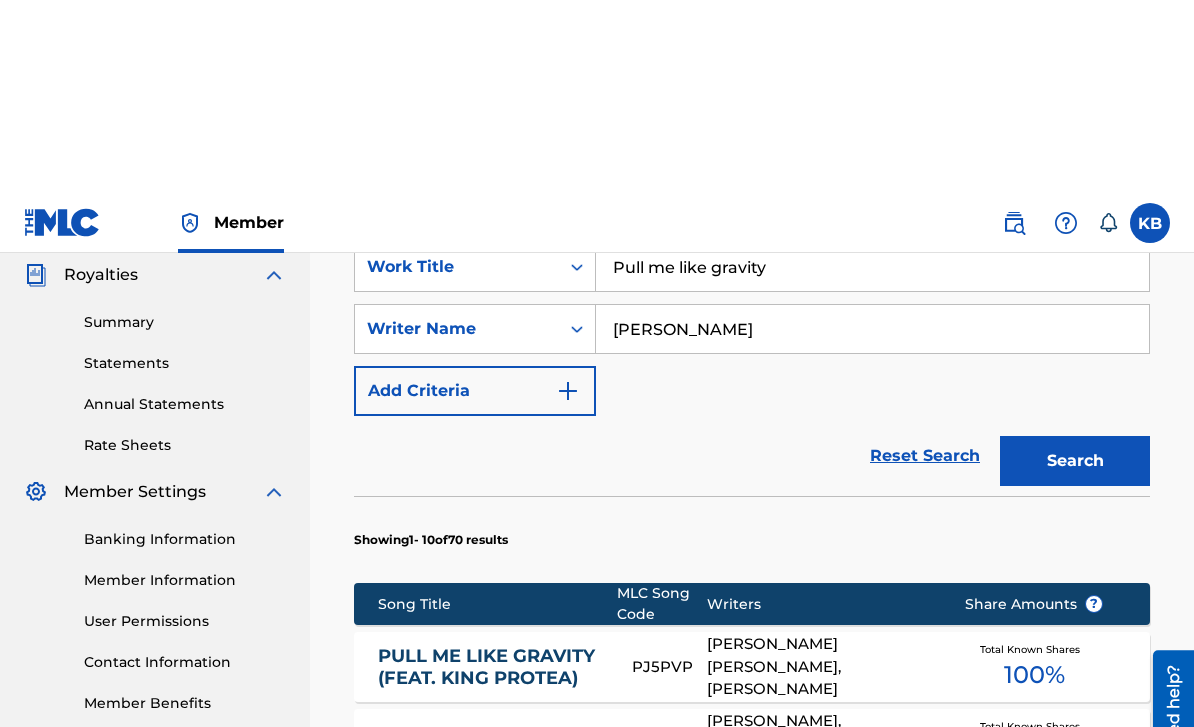 scroll, scrollTop: 600, scrollLeft: 0, axis: vertical 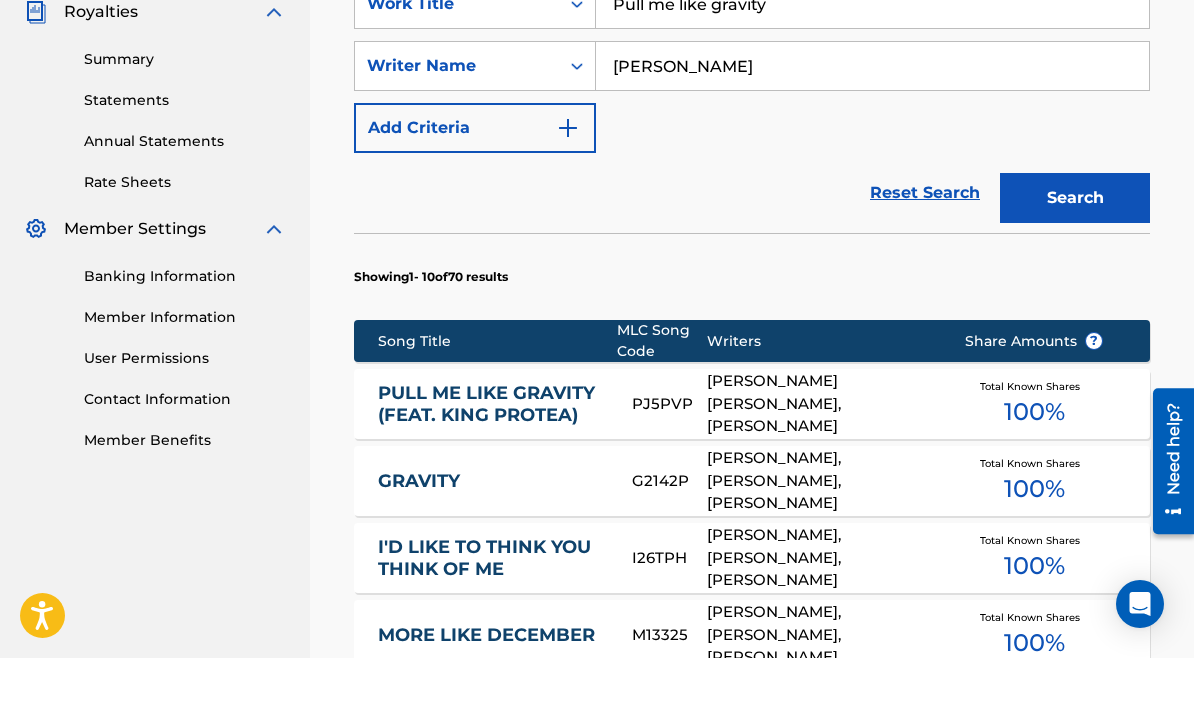 click on "PULL ME LIKE GRAVITY (FEAT. KING PROTEA)" at bounding box center (491, 473) 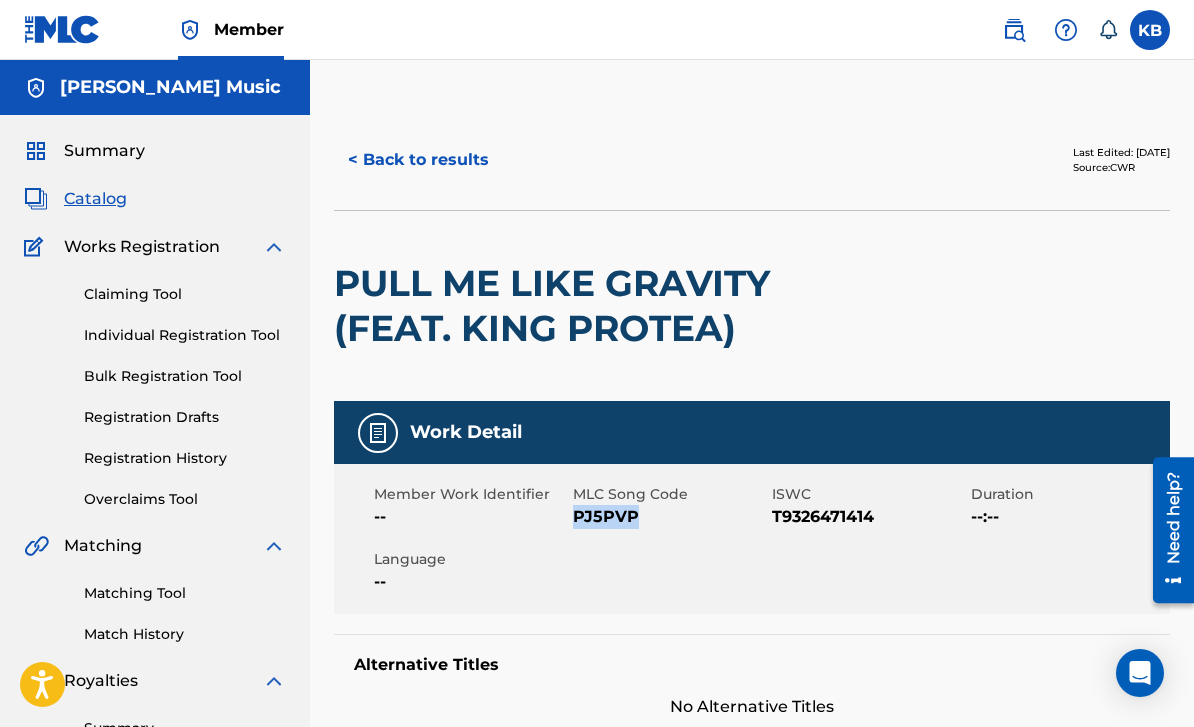click on "< Back to results" at bounding box center (418, 160) 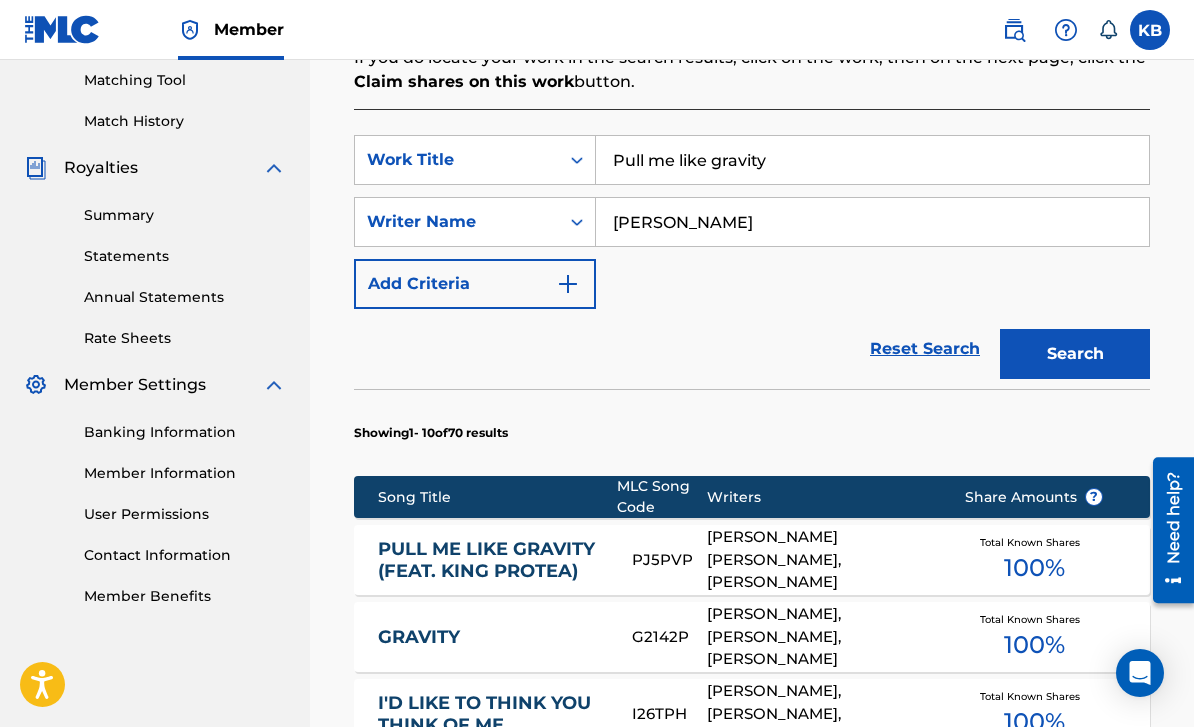 click on "Pull me like gravity" at bounding box center [872, 160] 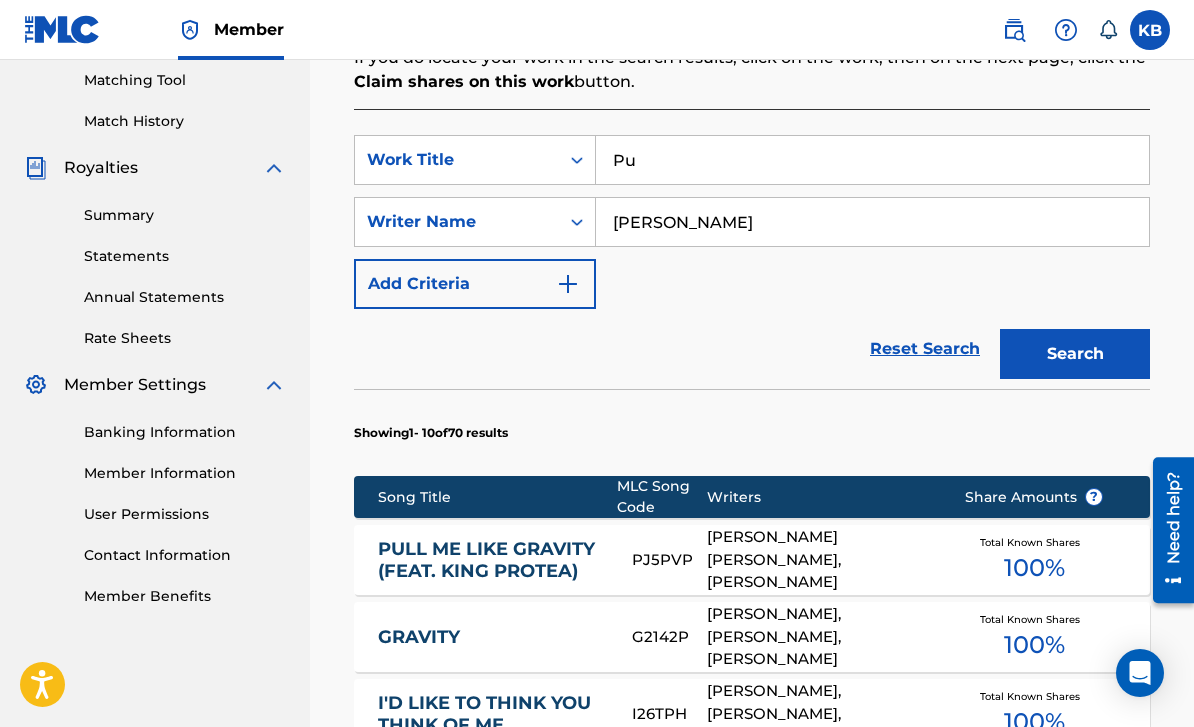 type on "P" 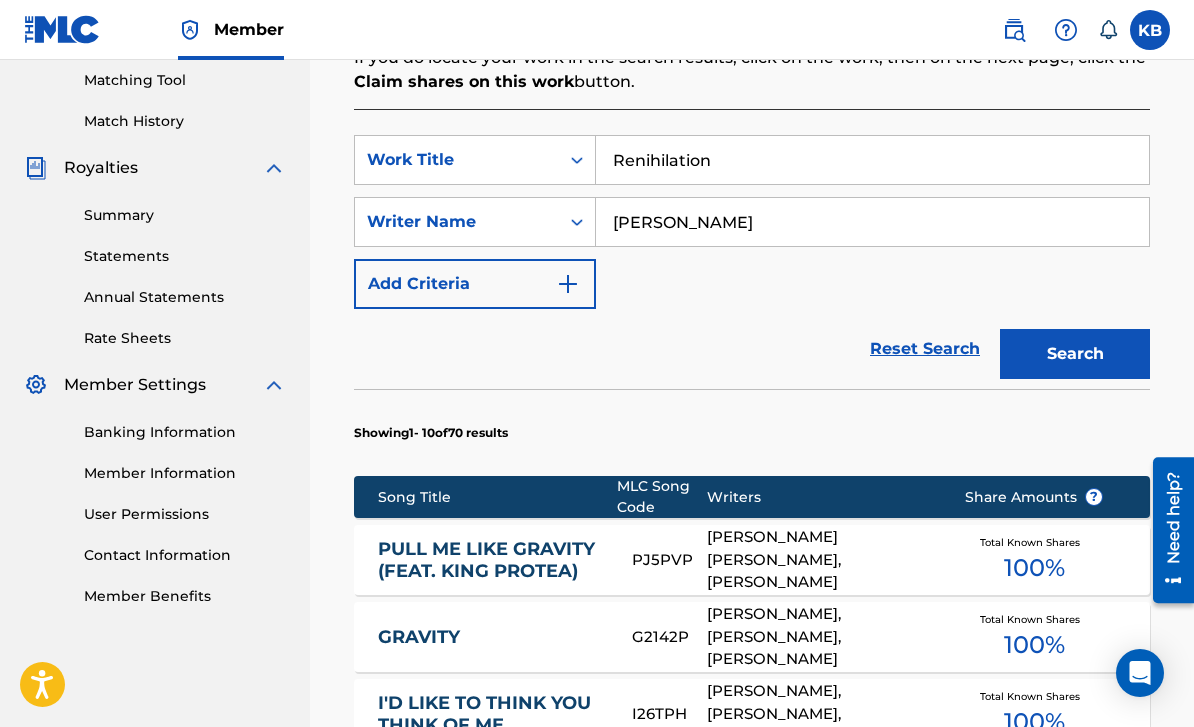 type on "Renihilation" 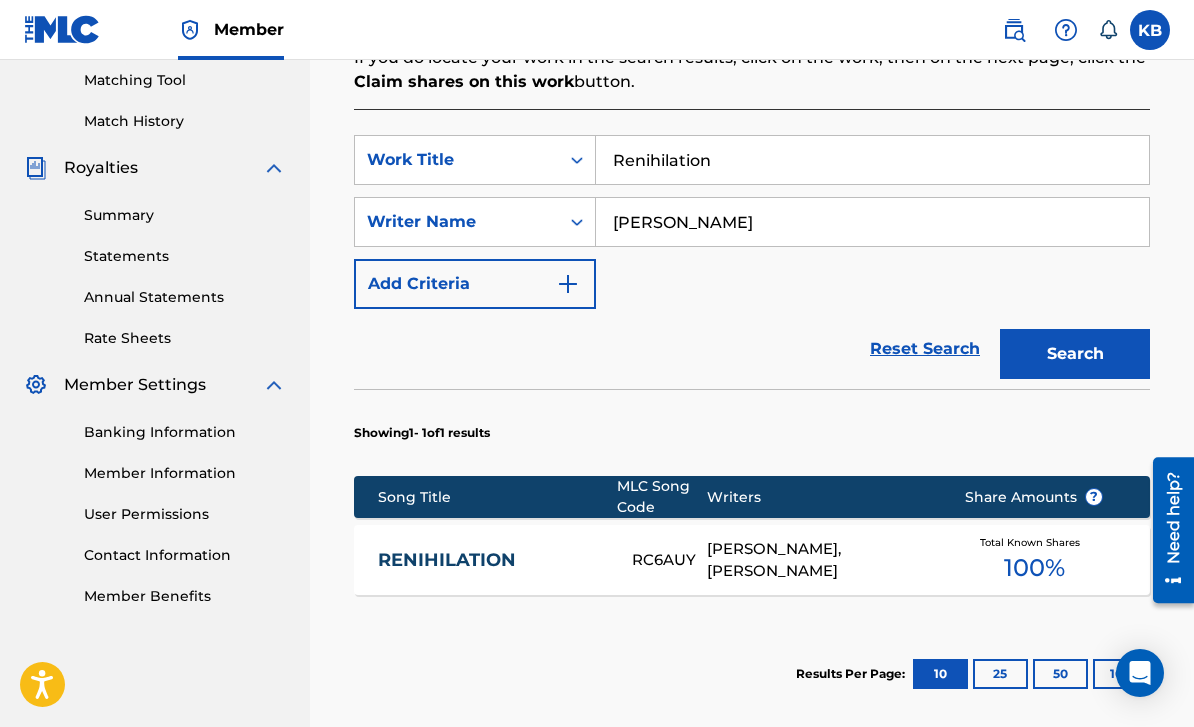 click on "RENIHILATION" at bounding box center (491, 560) 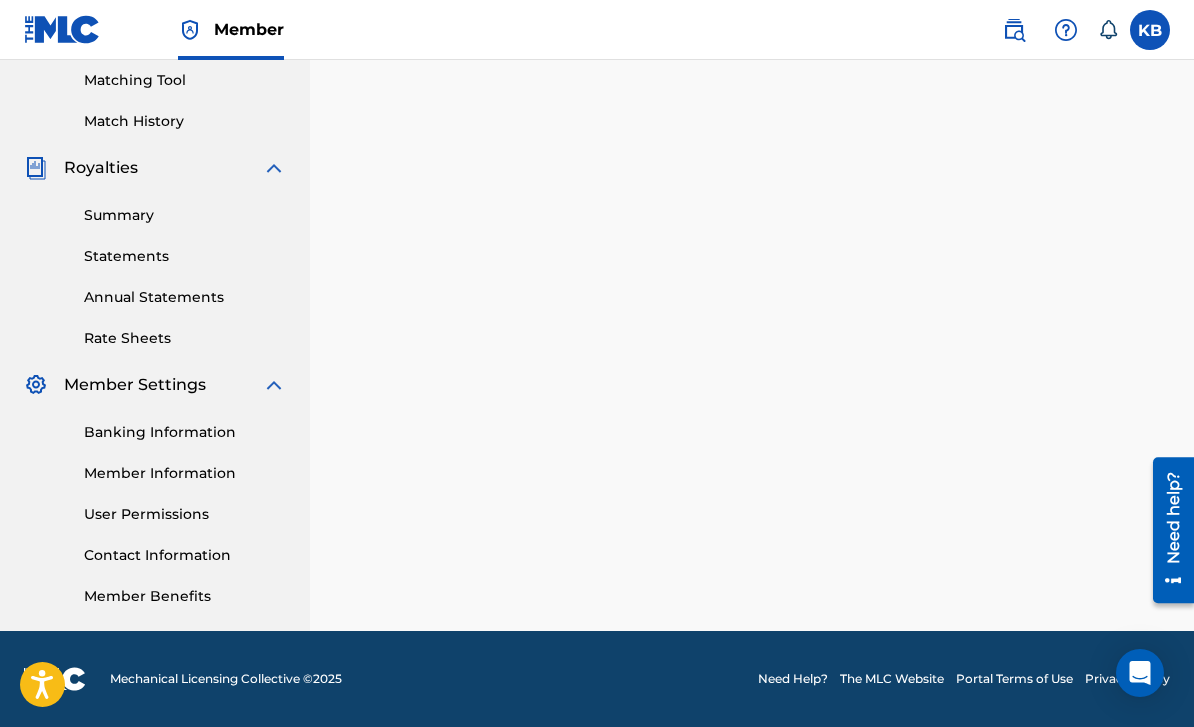 scroll, scrollTop: 0, scrollLeft: 0, axis: both 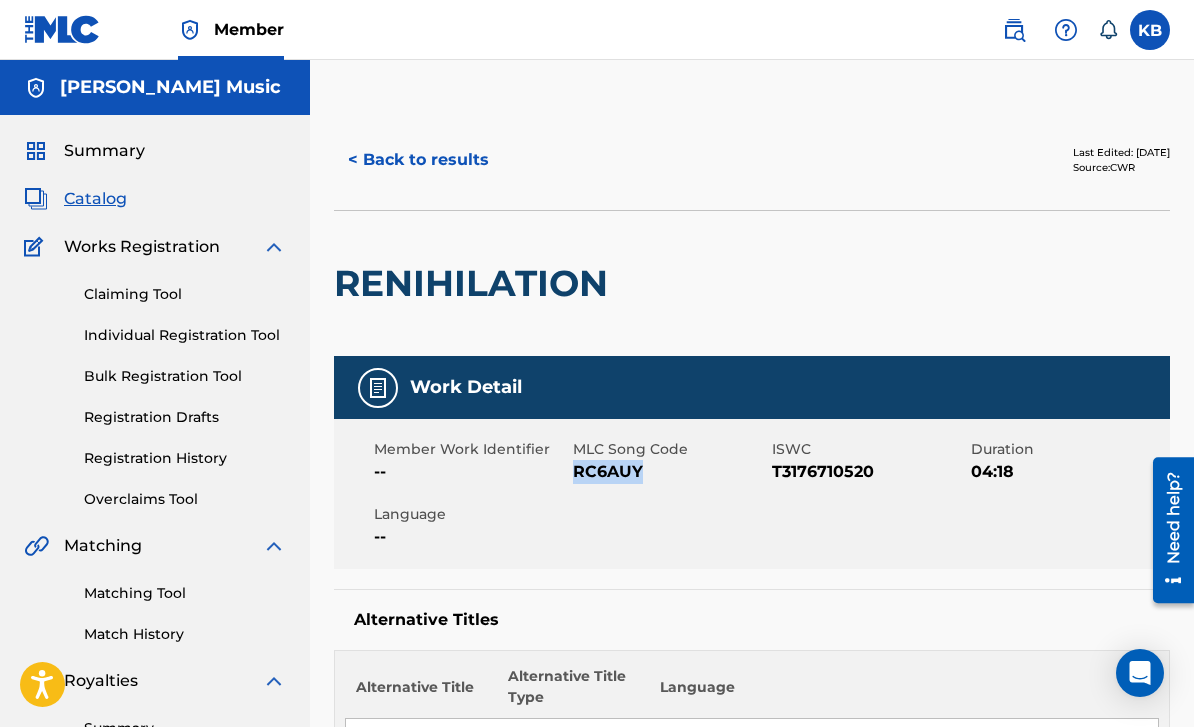 click on "< Back to results" at bounding box center (418, 160) 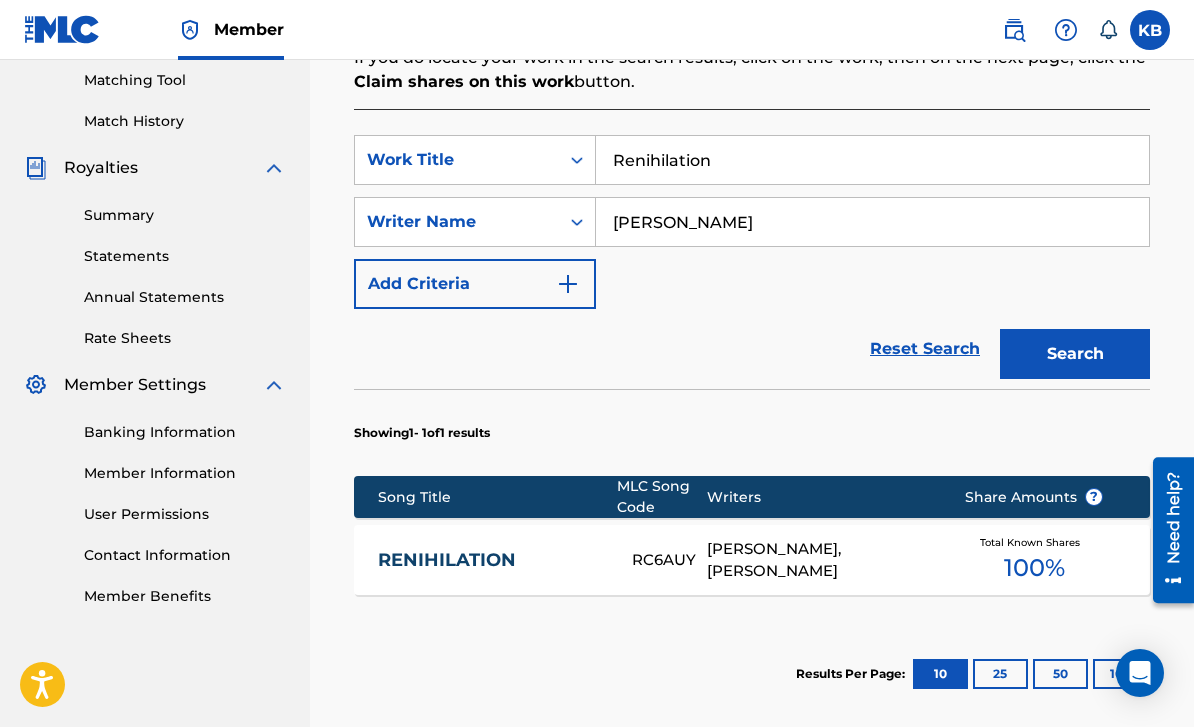 click on "Renihilation" at bounding box center (872, 160) 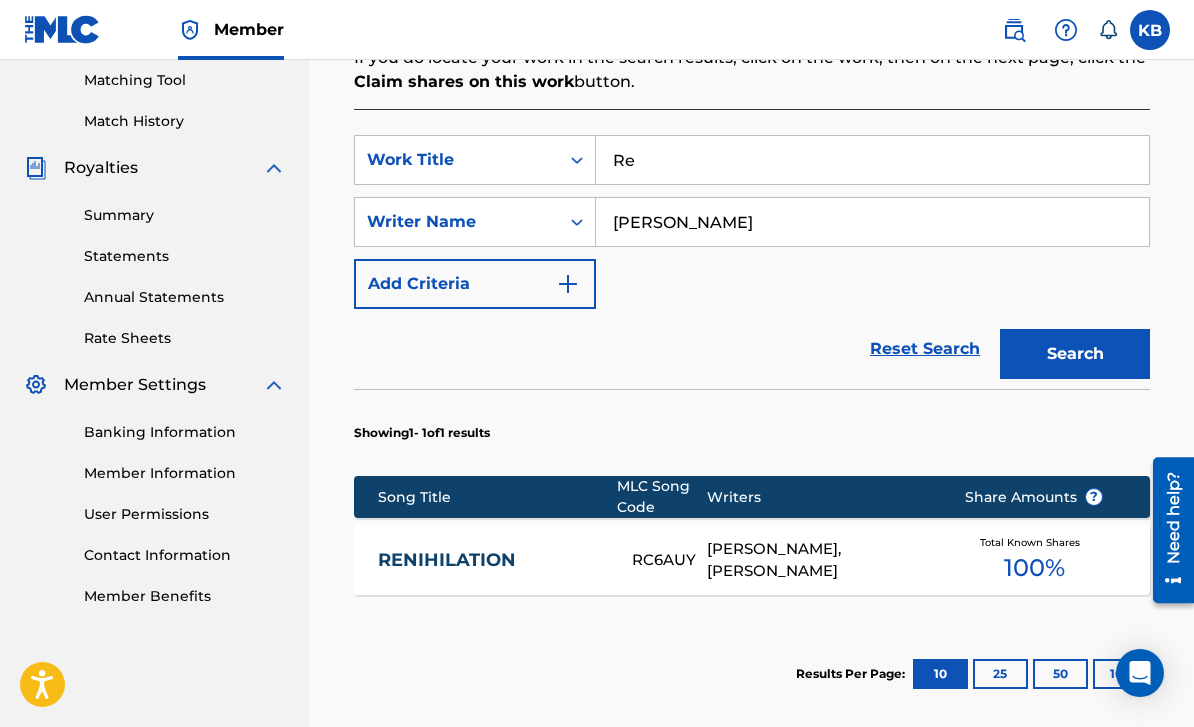 type on "R" 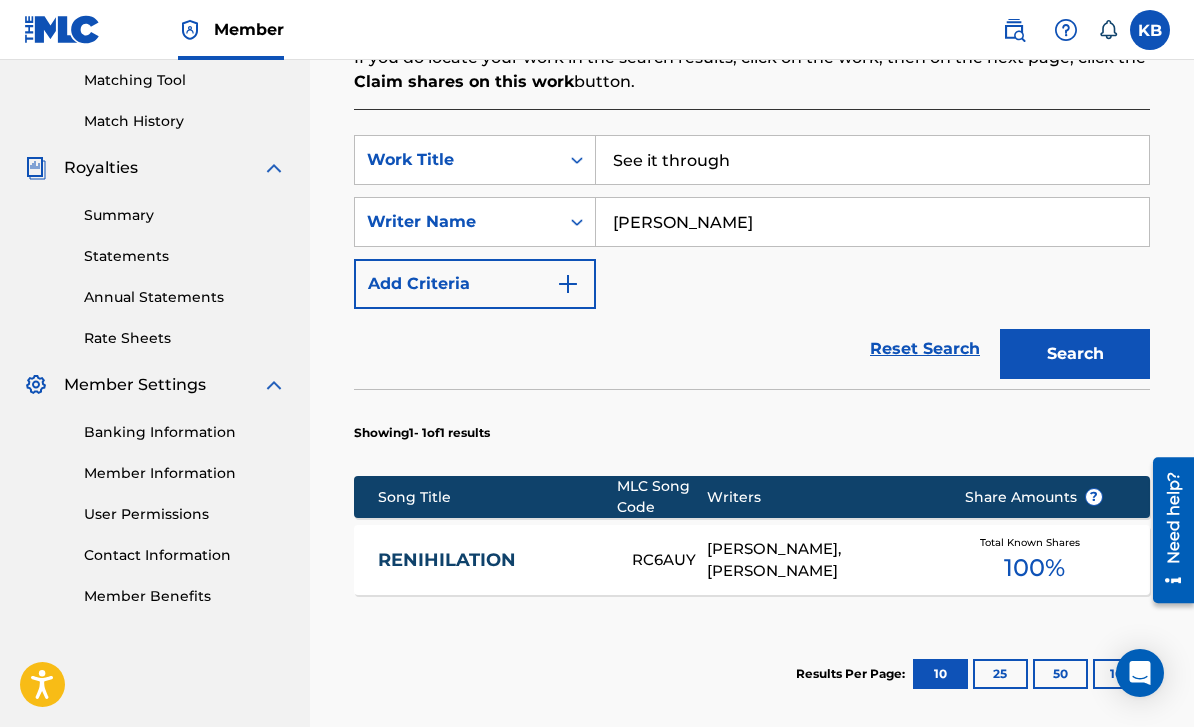 type on "See it through" 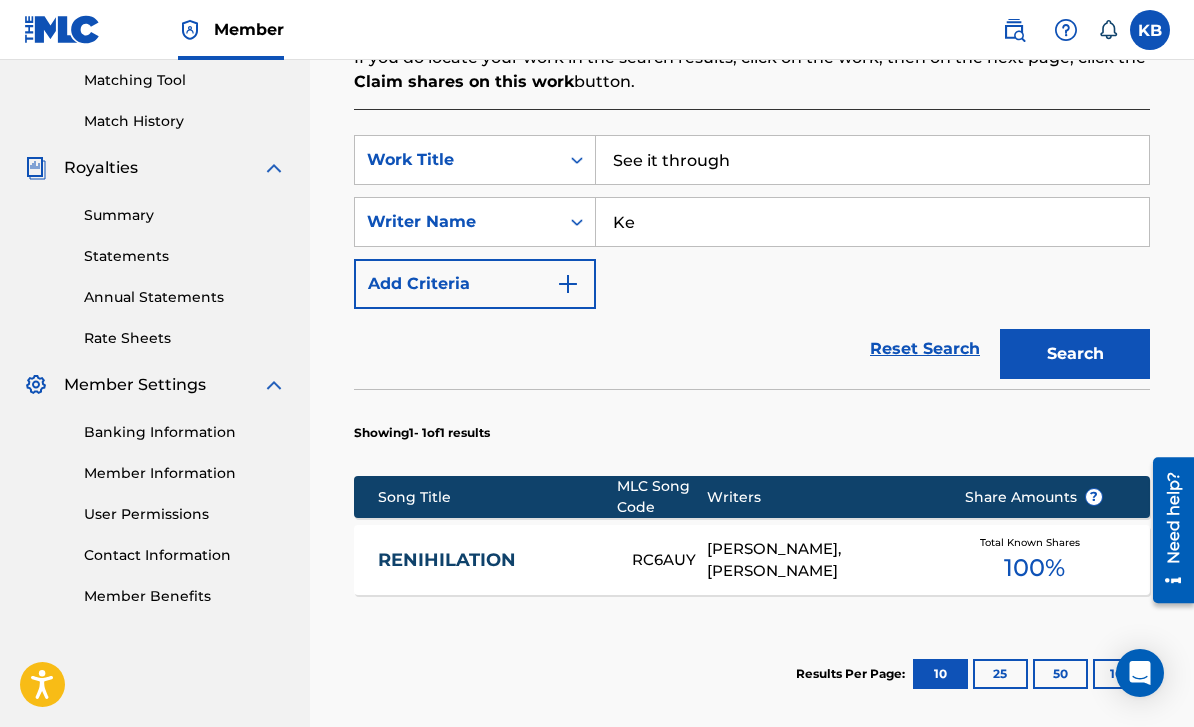 type on "K" 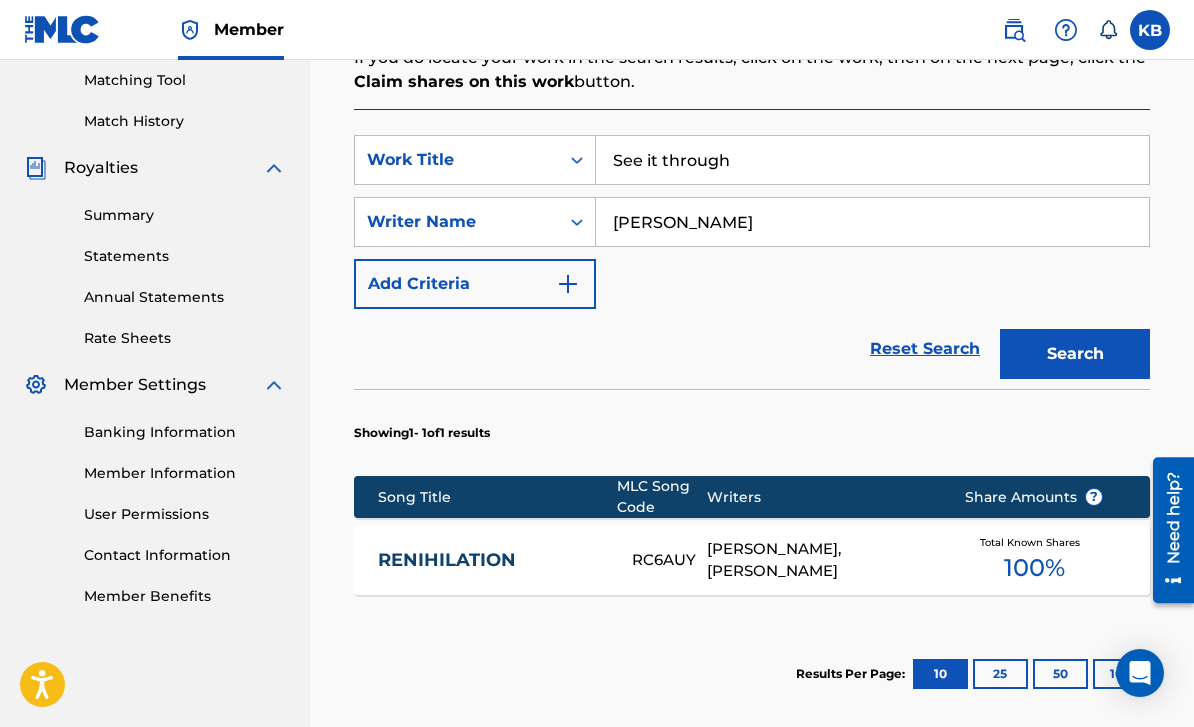 type on "Adam curry" 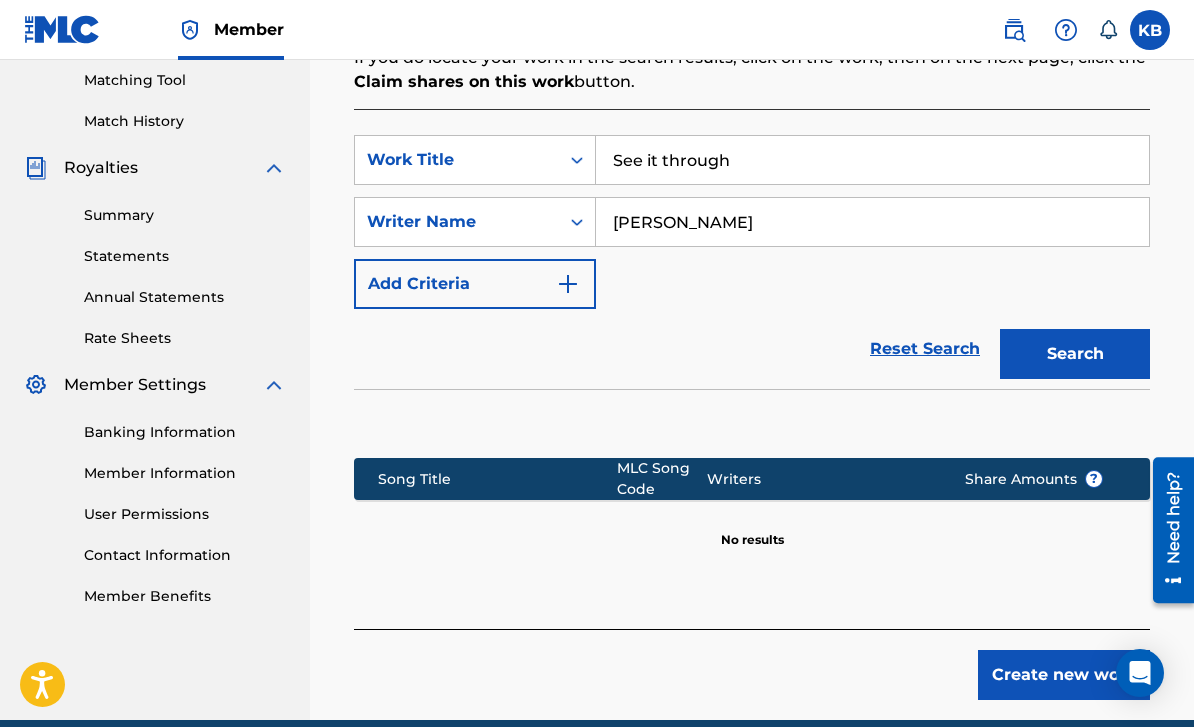 scroll, scrollTop: 602, scrollLeft: 0, axis: vertical 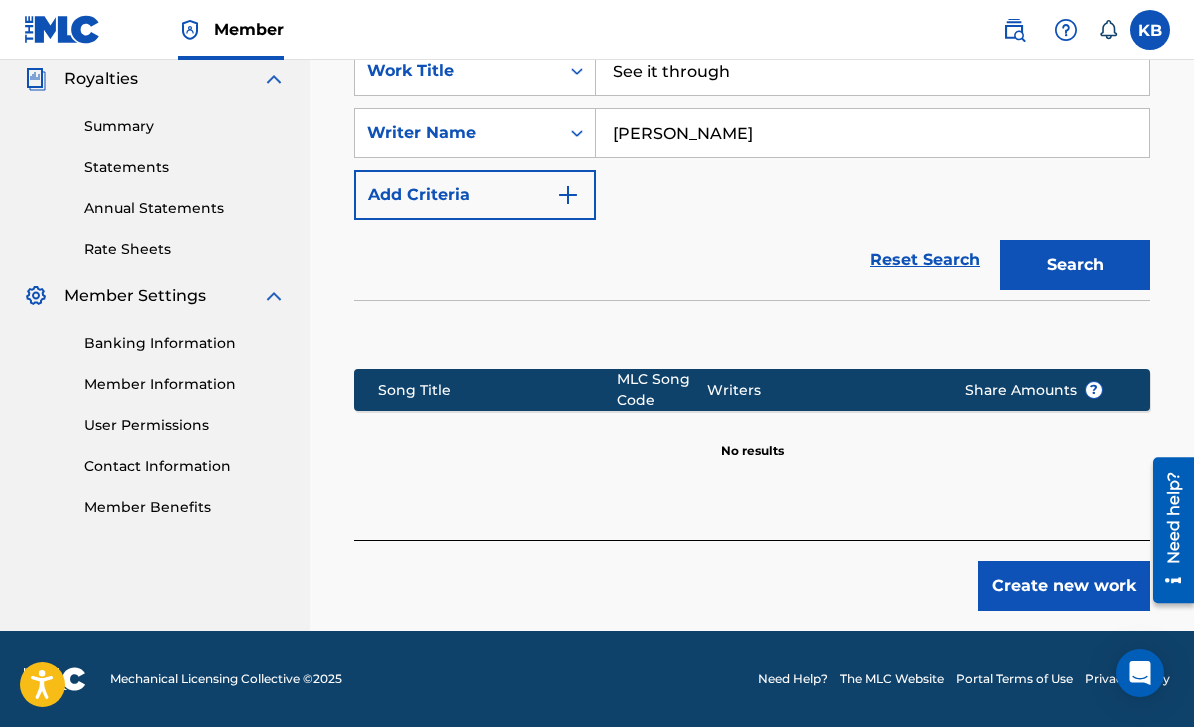 click on "See it through" at bounding box center (872, 71) 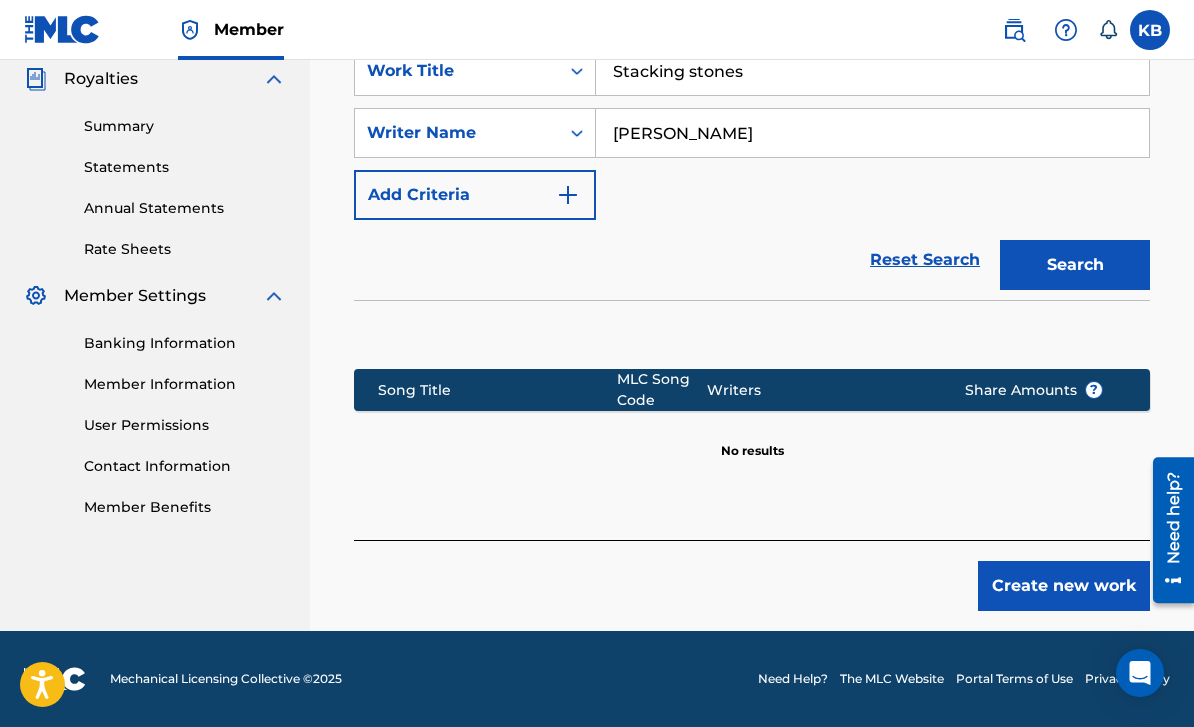 type on "Stacking stones" 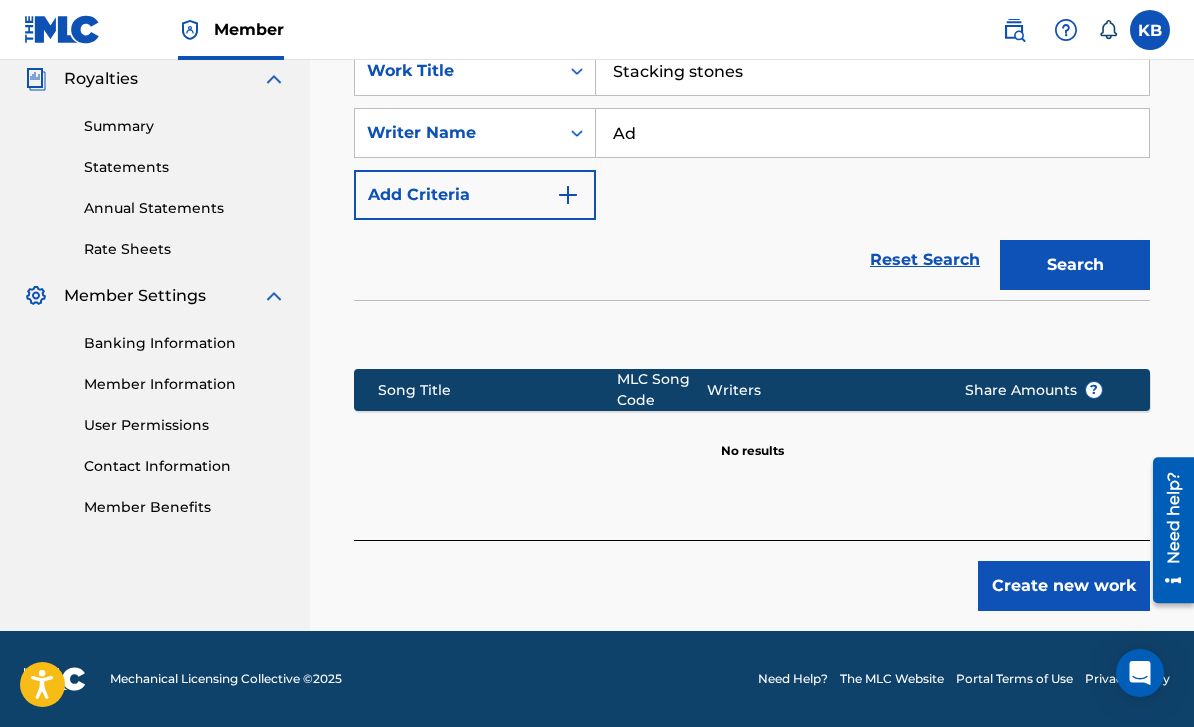 type on "A" 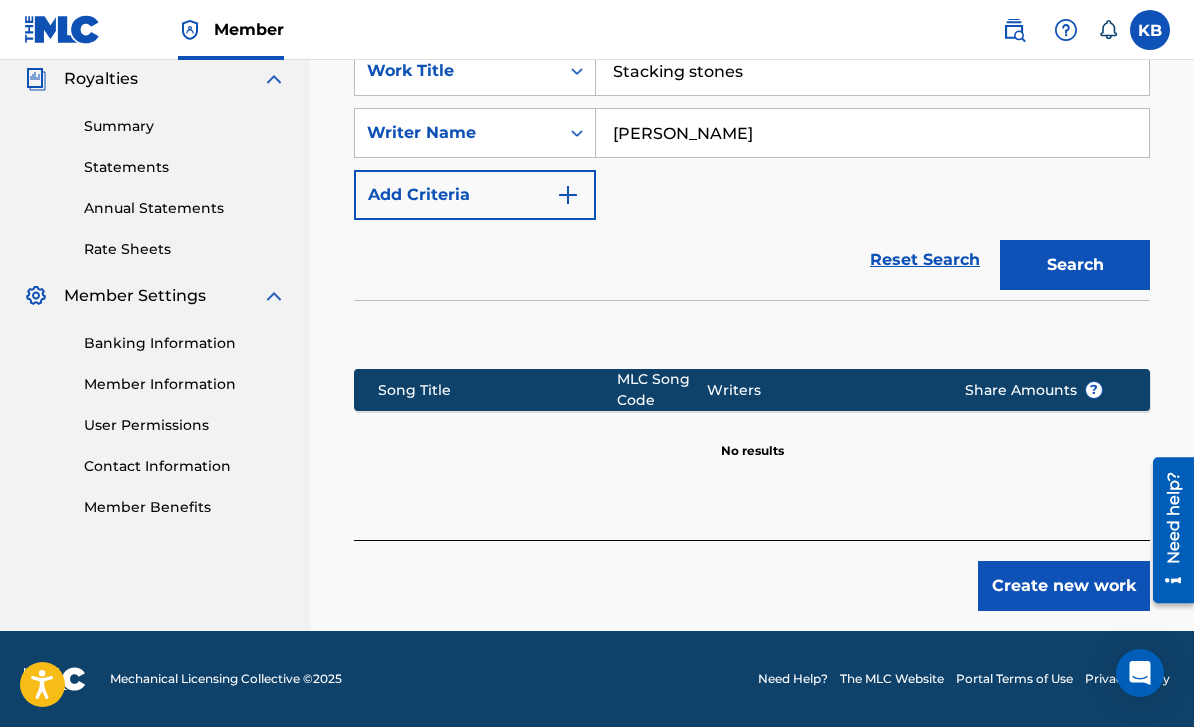 type on "[PERSON_NAME]" 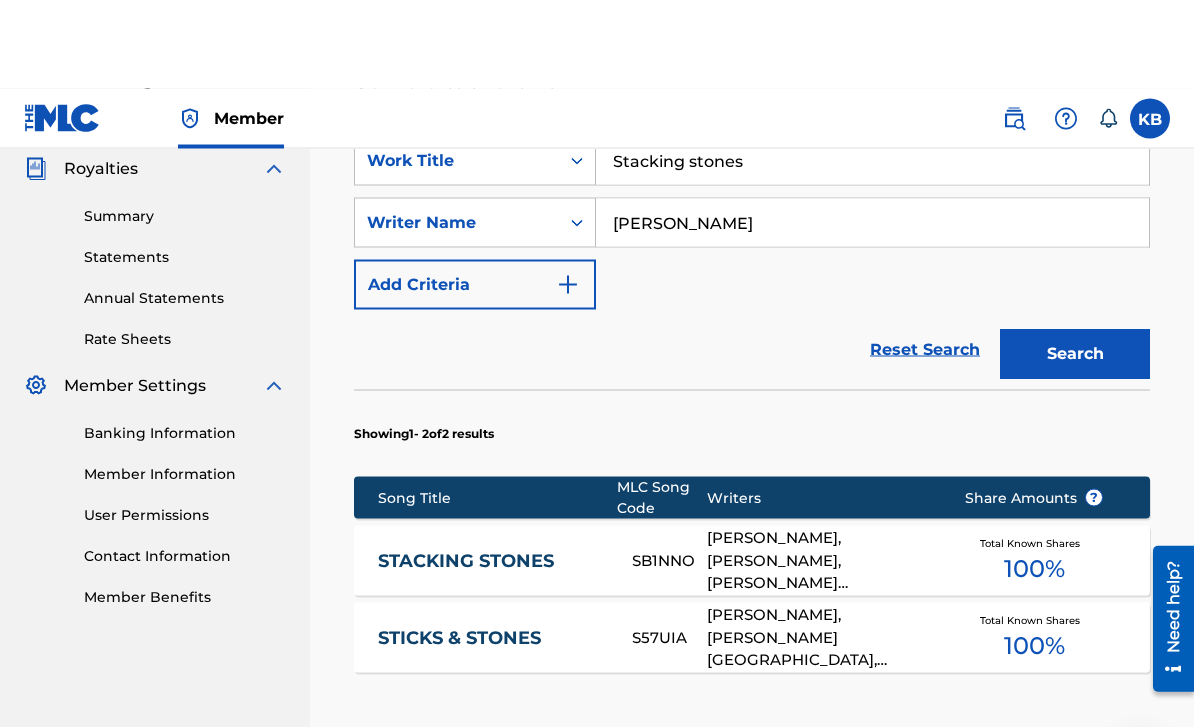scroll, scrollTop: 602, scrollLeft: 0, axis: vertical 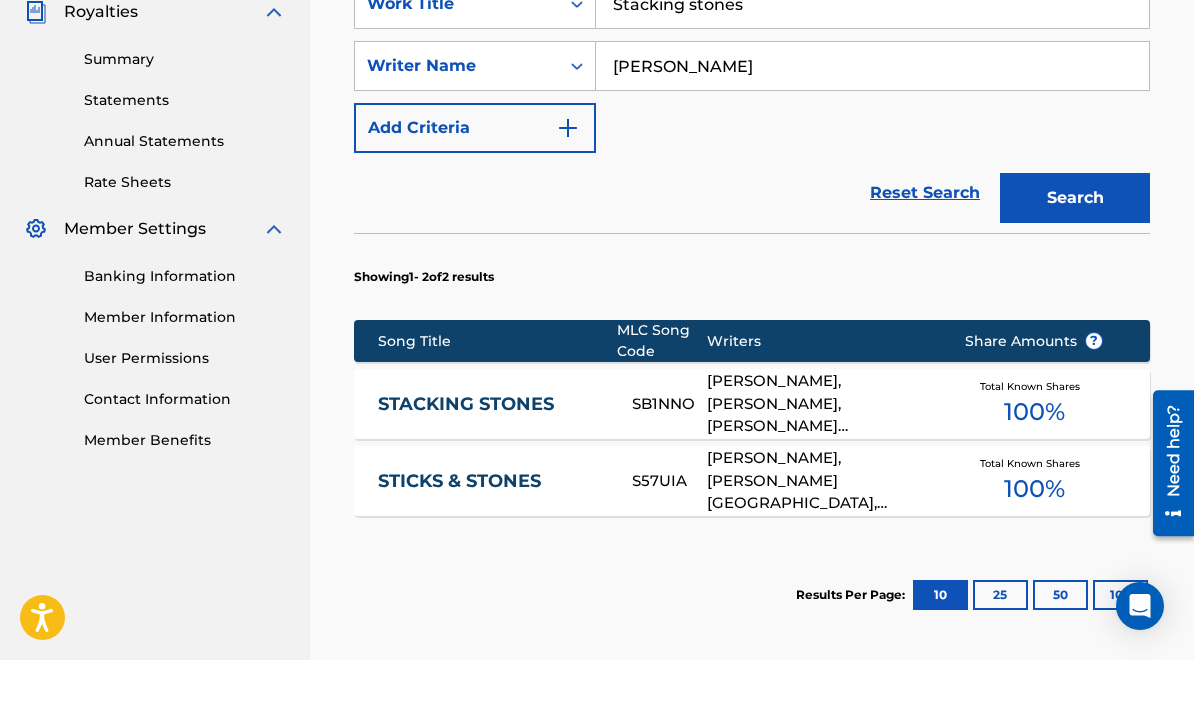 click on "STACKING STONES" at bounding box center [491, 471] 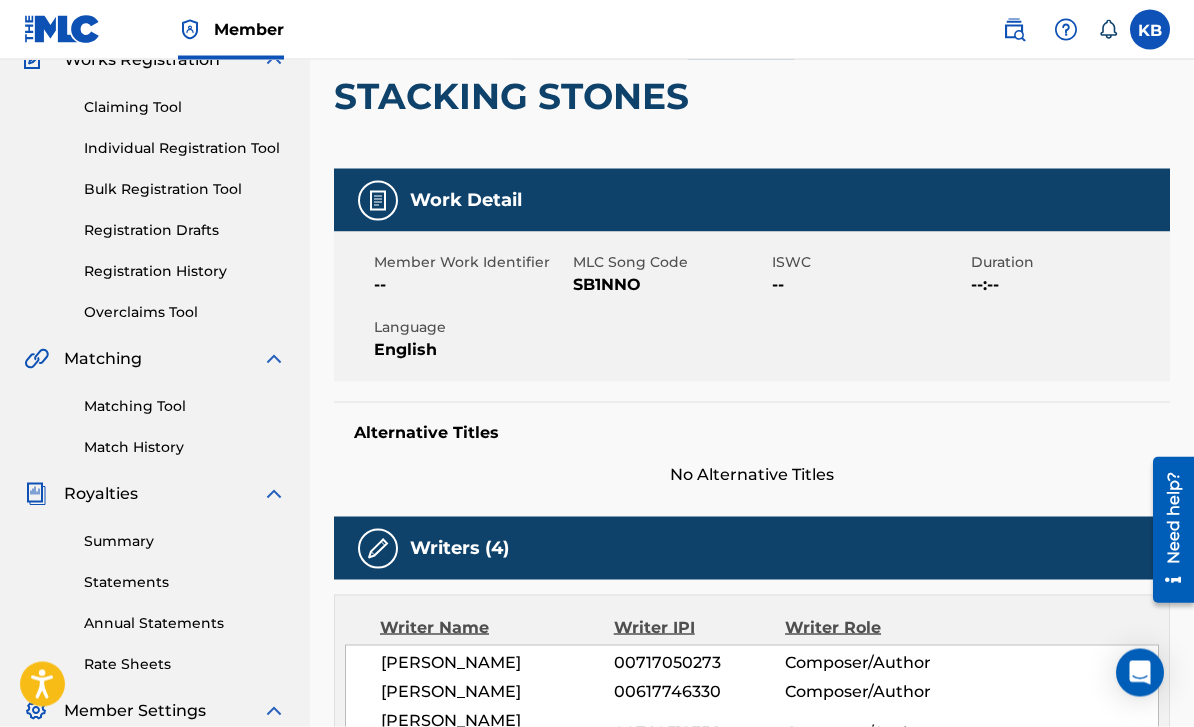 scroll, scrollTop: 0, scrollLeft: 0, axis: both 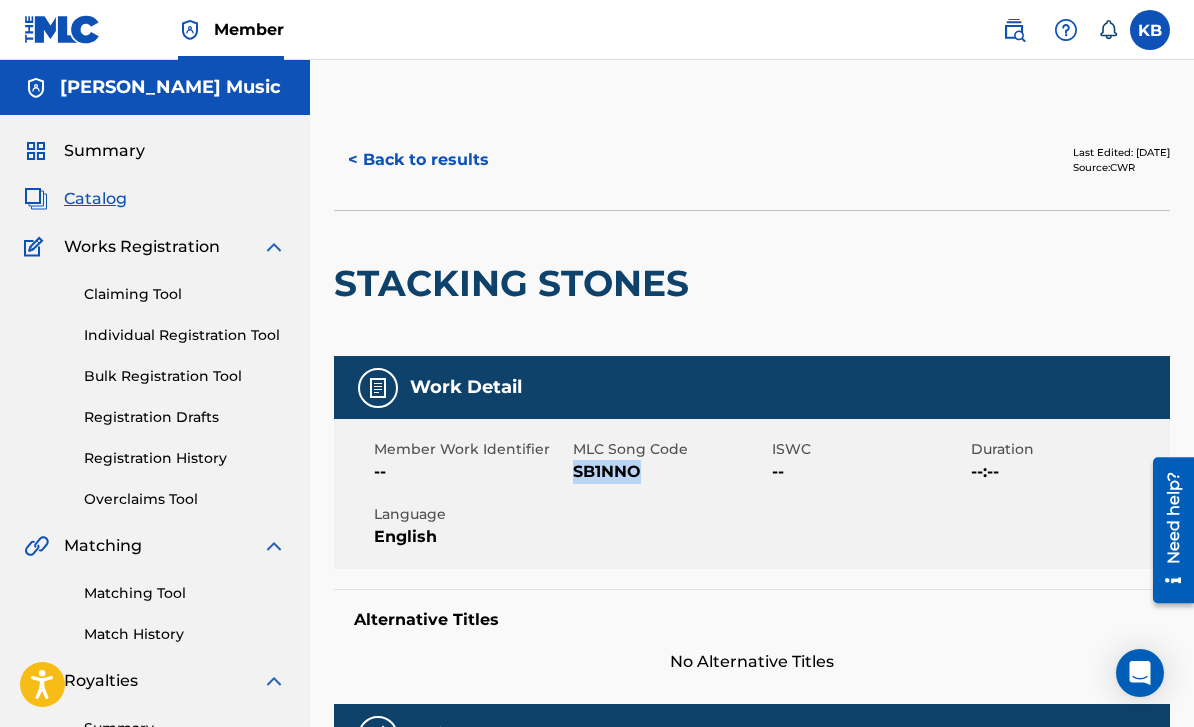 click on "< Back to results" at bounding box center [418, 160] 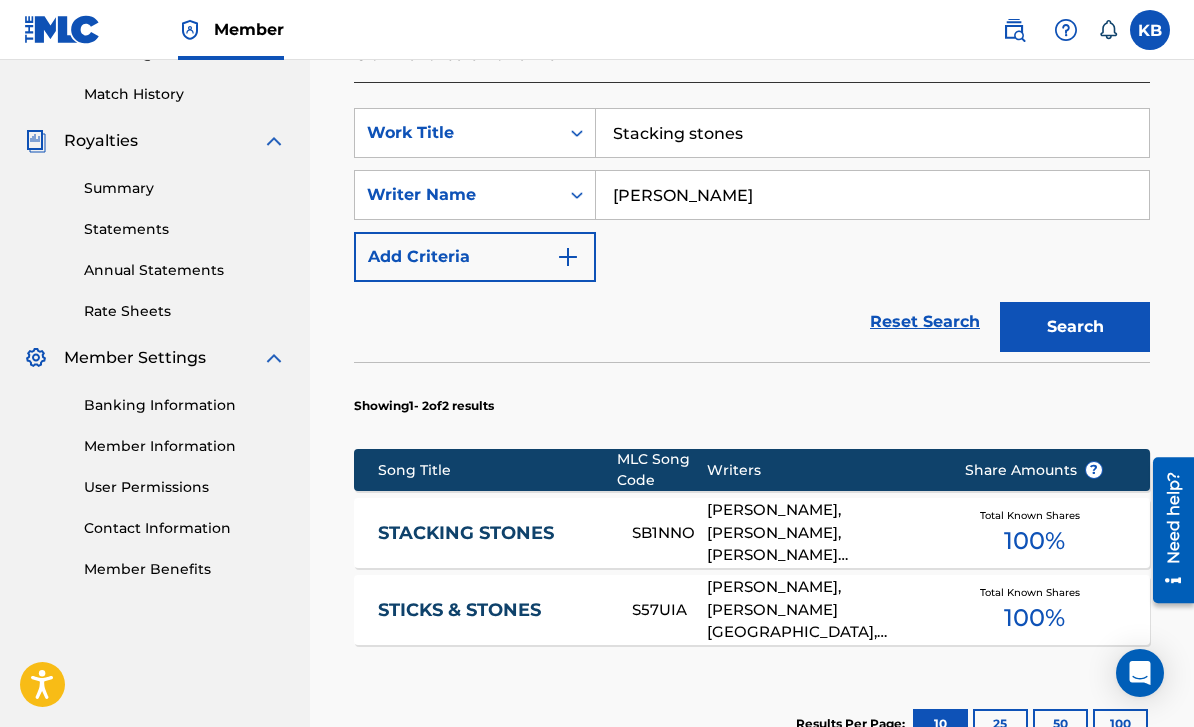 scroll, scrollTop: 539, scrollLeft: 0, axis: vertical 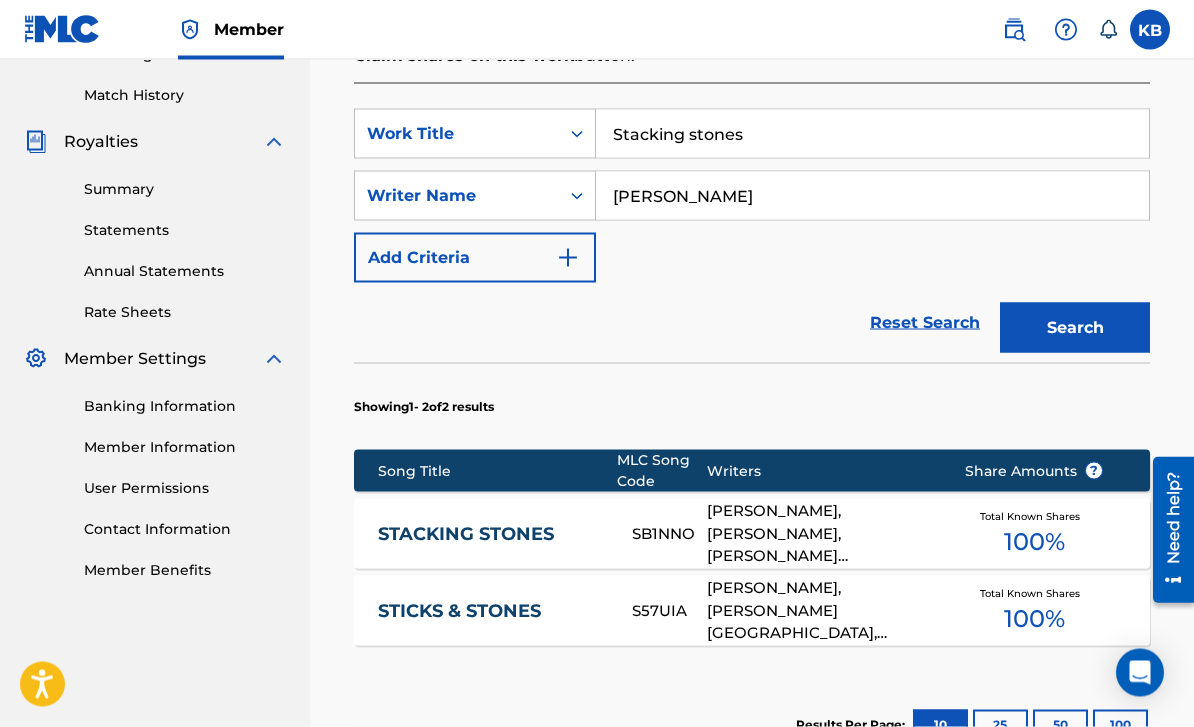 click on "Stacking stones" at bounding box center [872, 134] 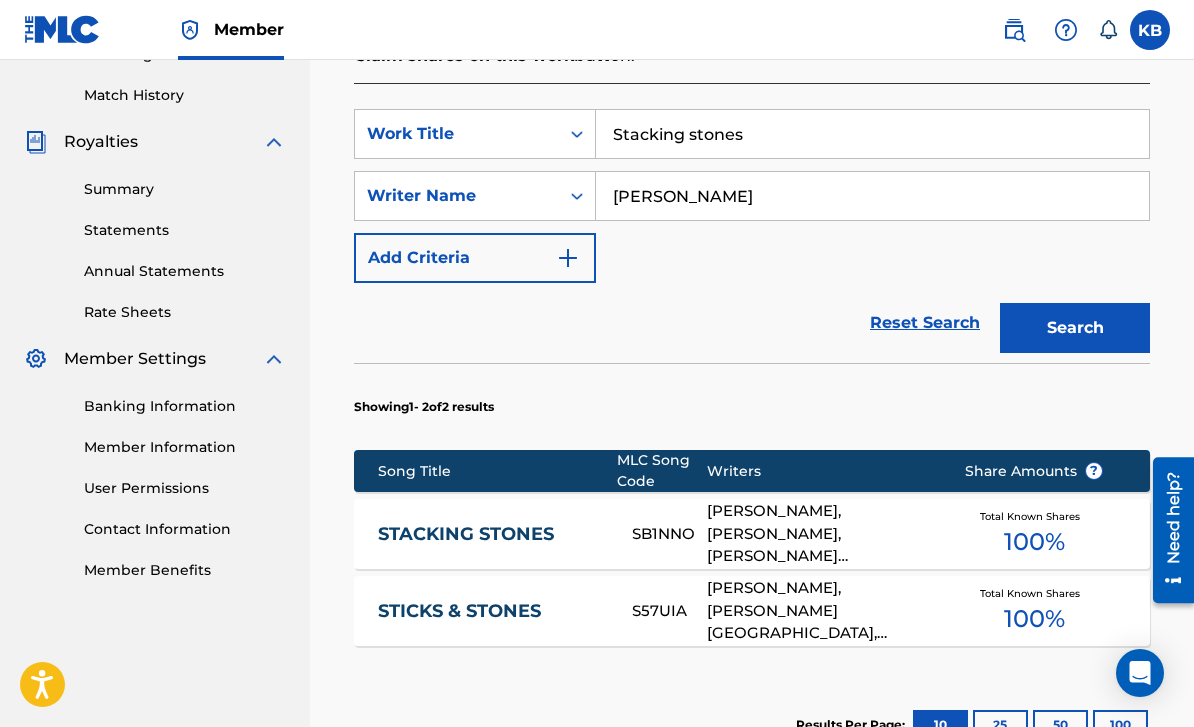 click on "Stacking stones" at bounding box center (872, 134) 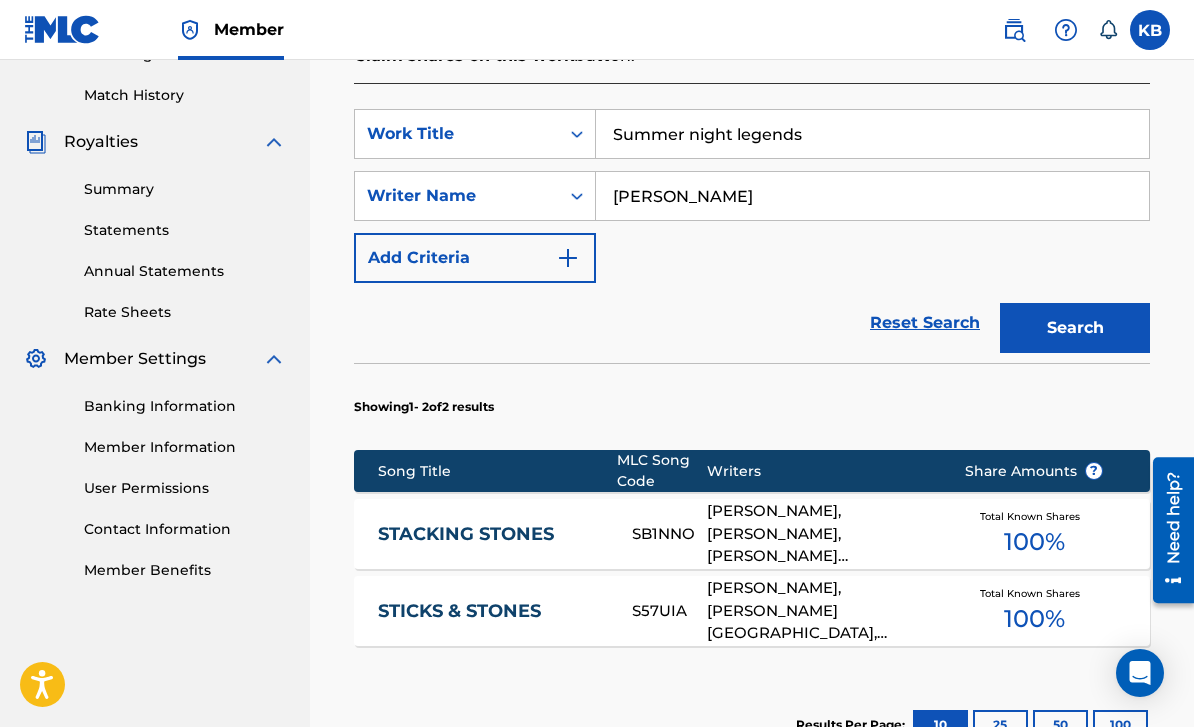 type on "Summer night legends" 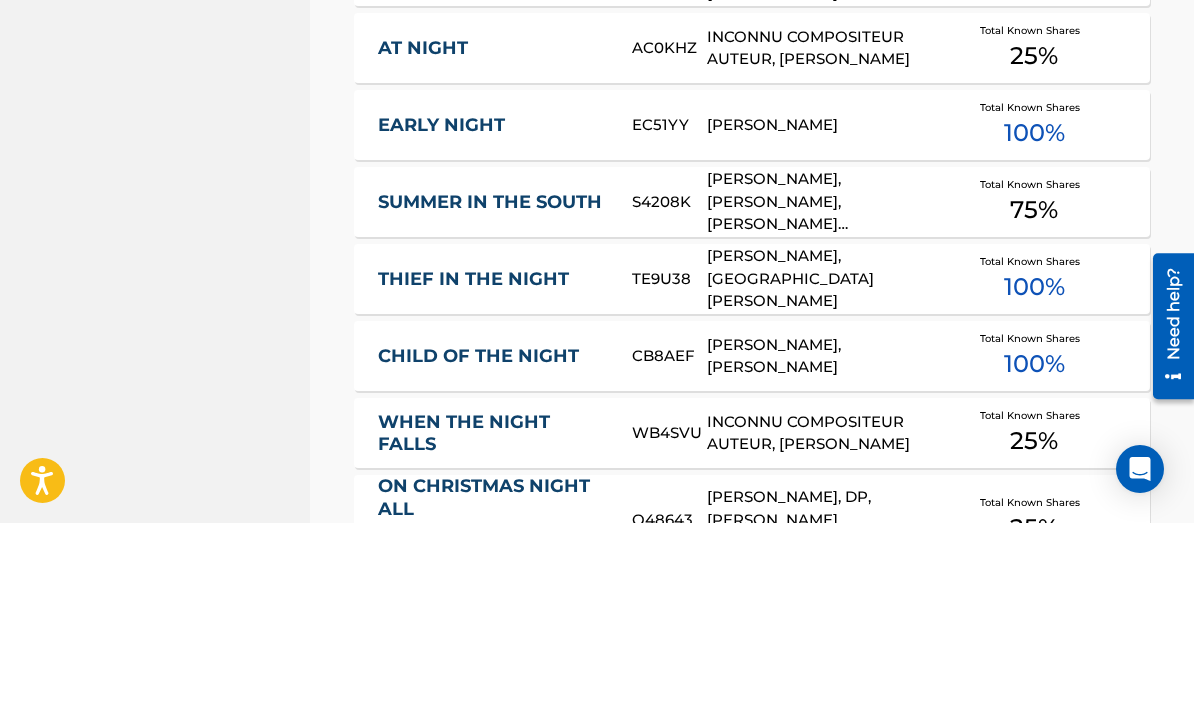 scroll, scrollTop: 537, scrollLeft: 0, axis: vertical 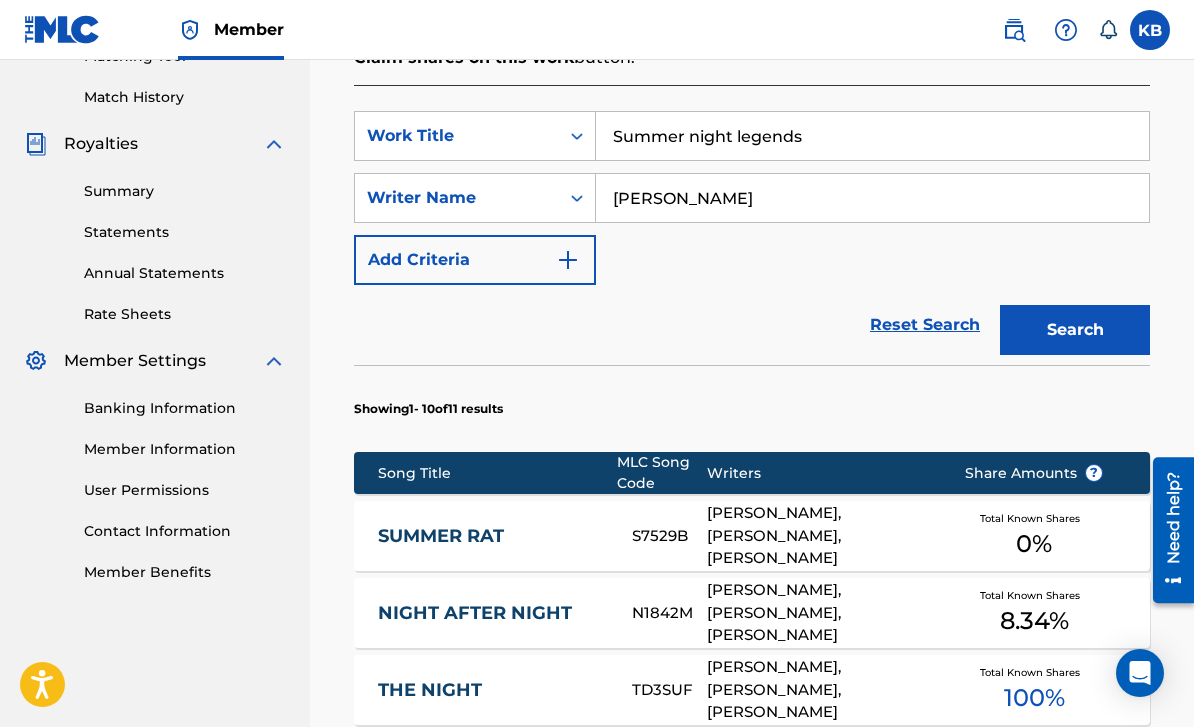 click on "[PERSON_NAME]" at bounding box center [872, 198] 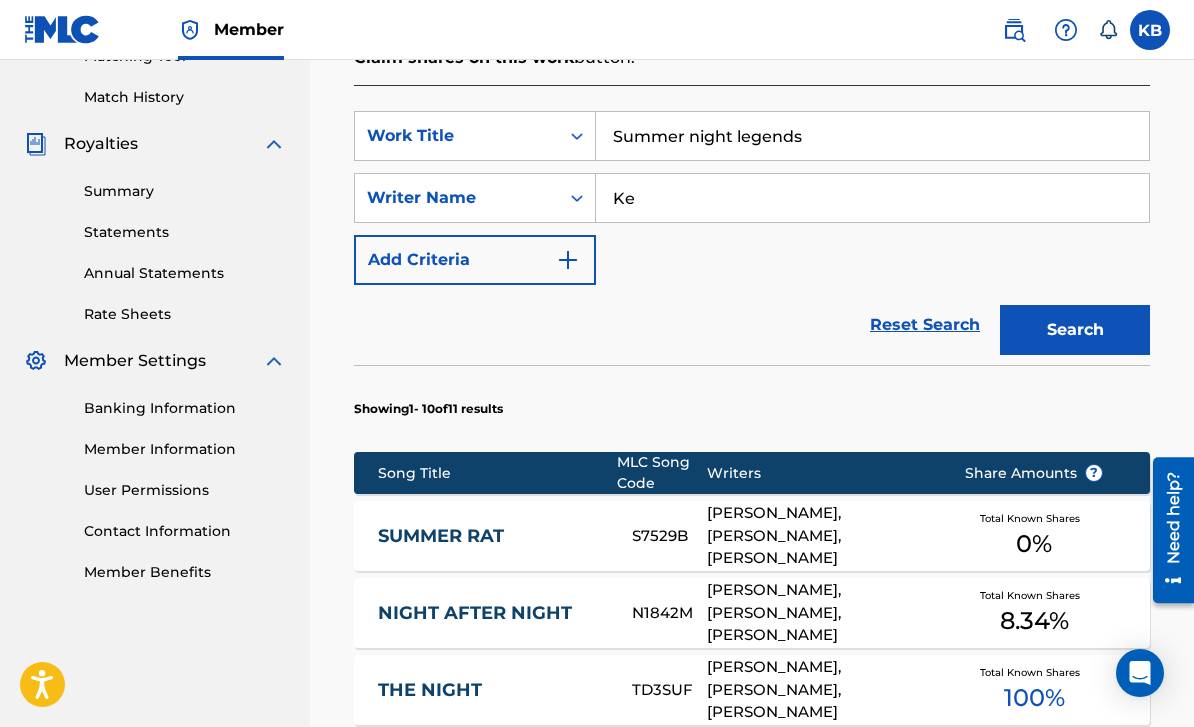 type on "K" 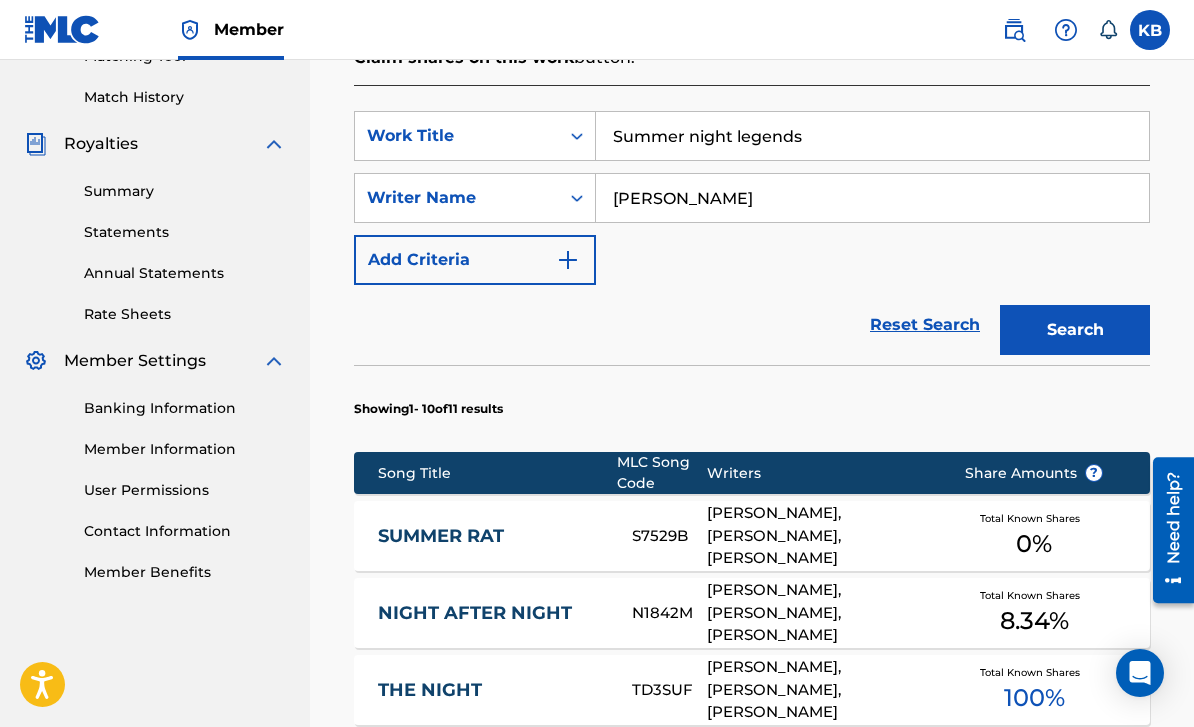 type on "Trevor Terndrup" 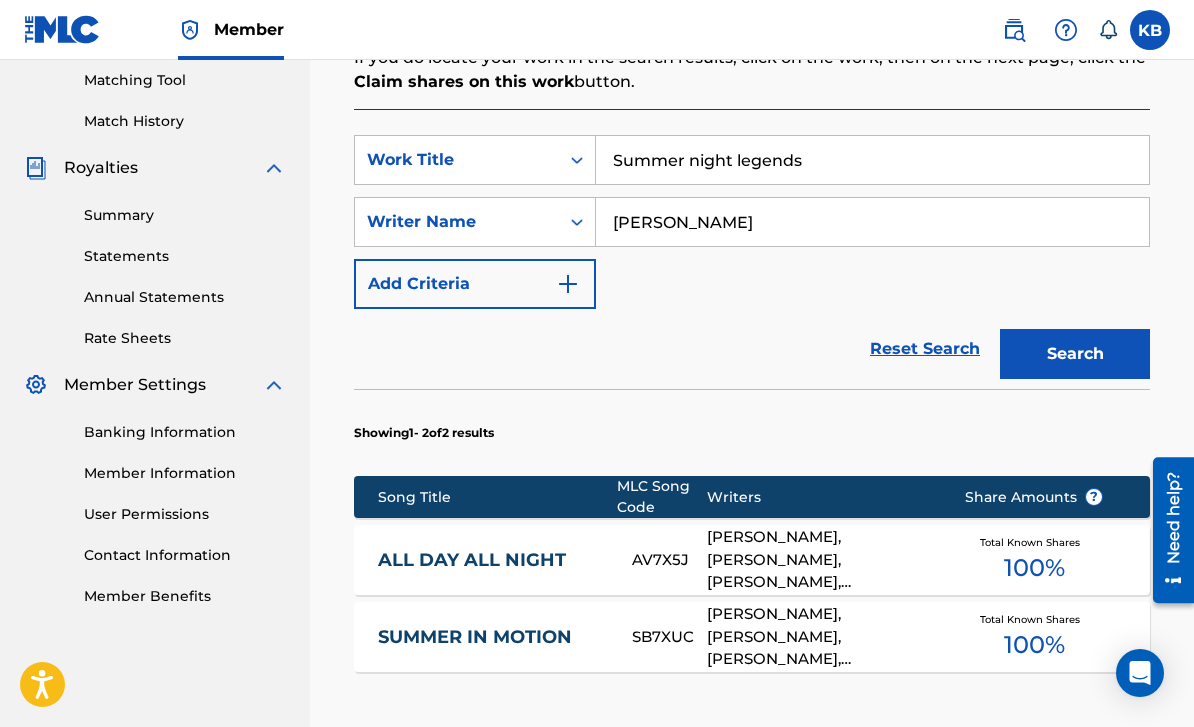 scroll, scrollTop: 494, scrollLeft: 0, axis: vertical 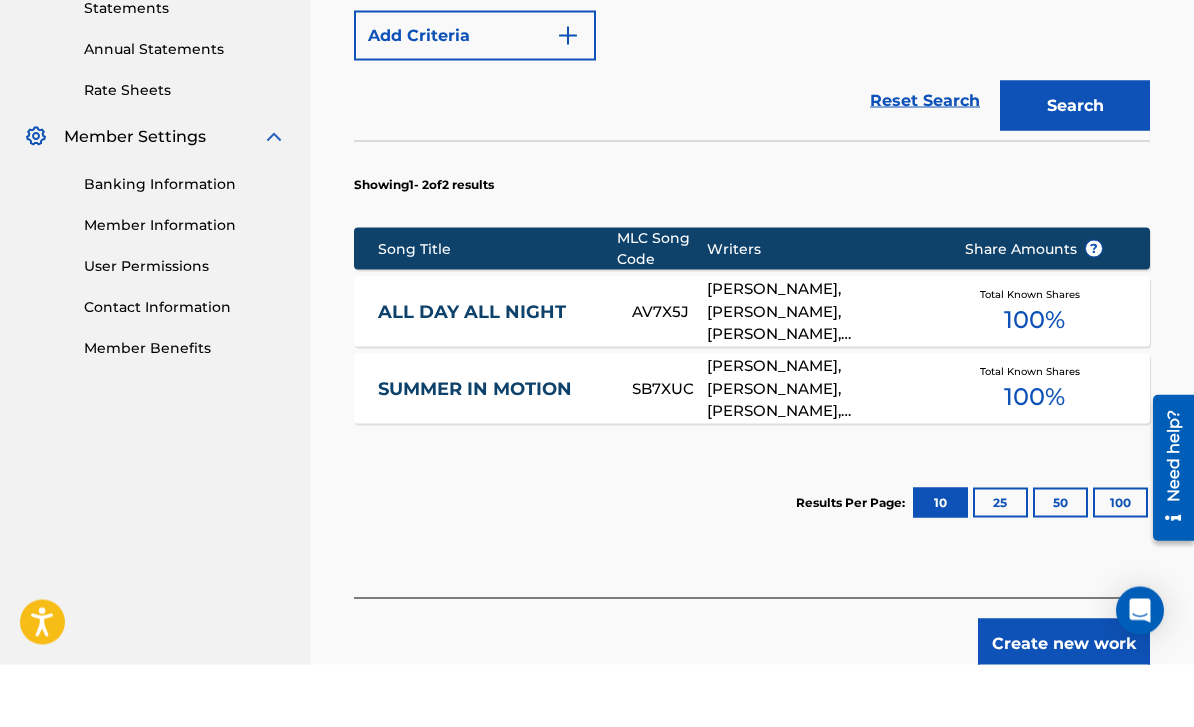 click on "Create new work" at bounding box center (1064, 706) 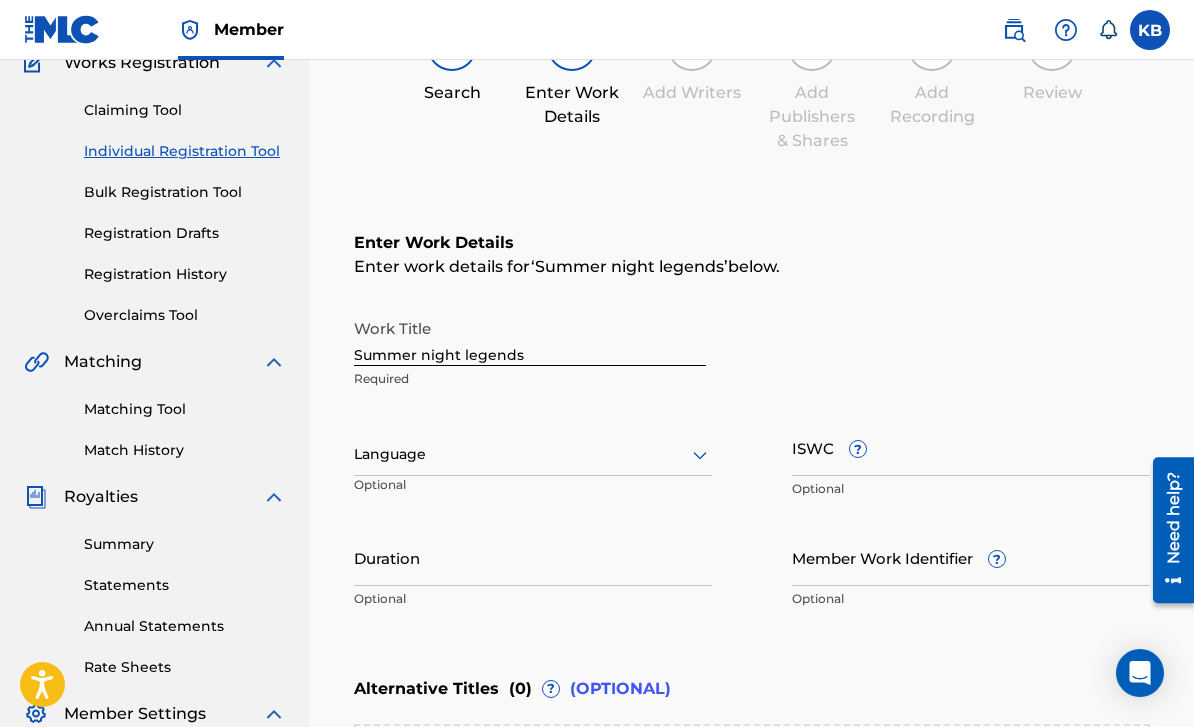 scroll, scrollTop: 176, scrollLeft: 0, axis: vertical 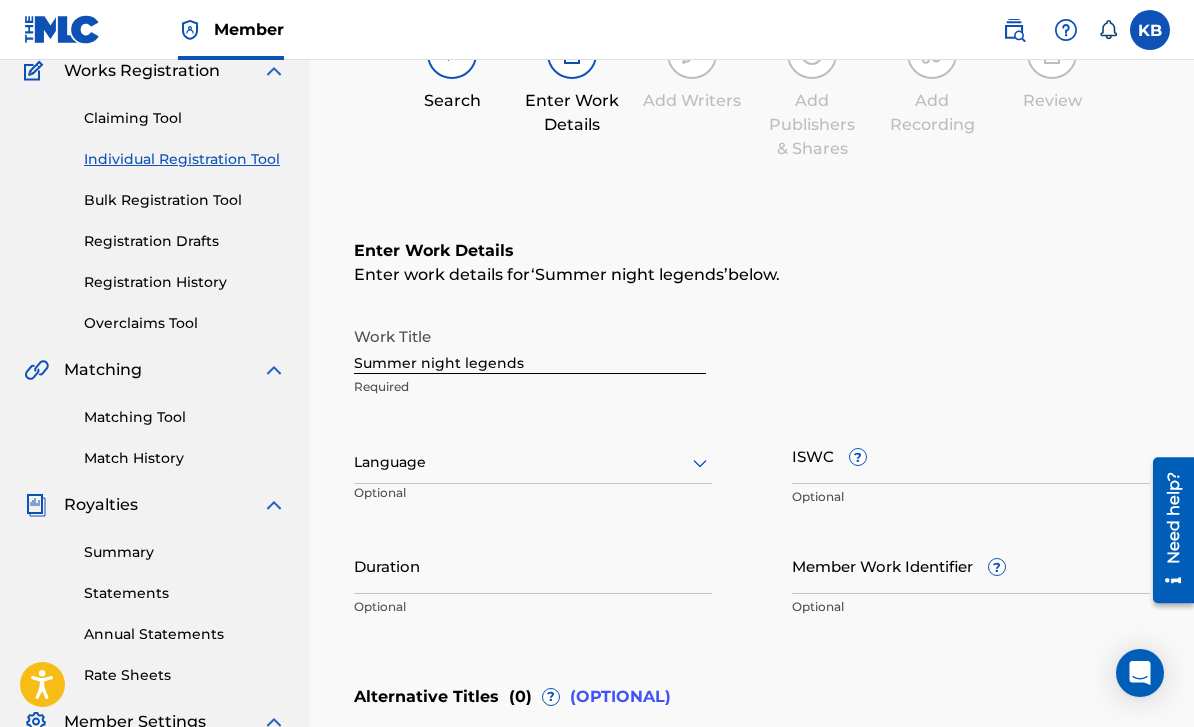 click on "Summer night legends" at bounding box center [530, 345] 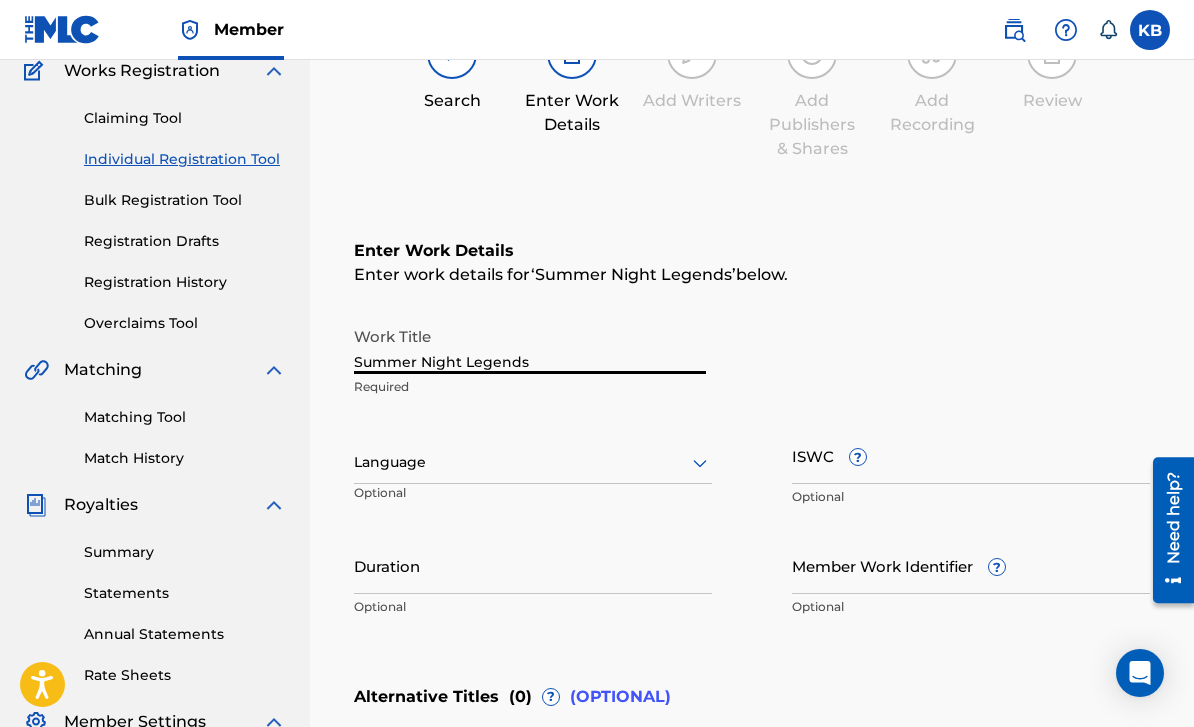 type on "Summer Night Legends" 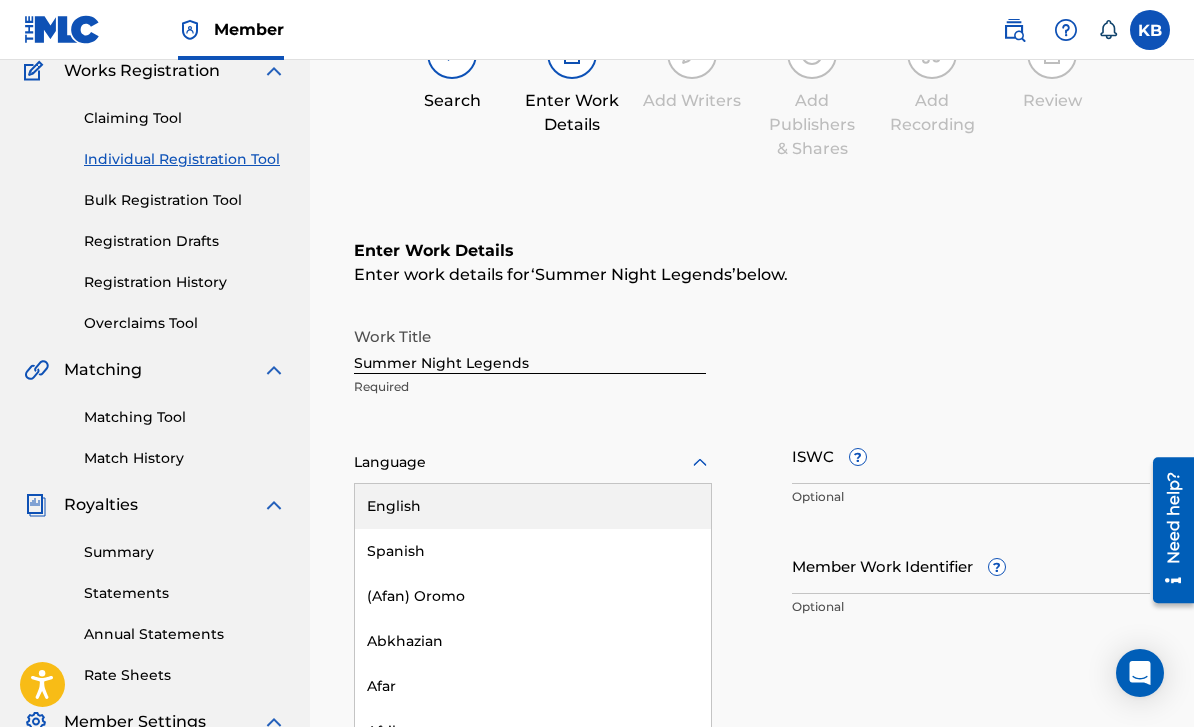 click on "English" at bounding box center [533, 506] 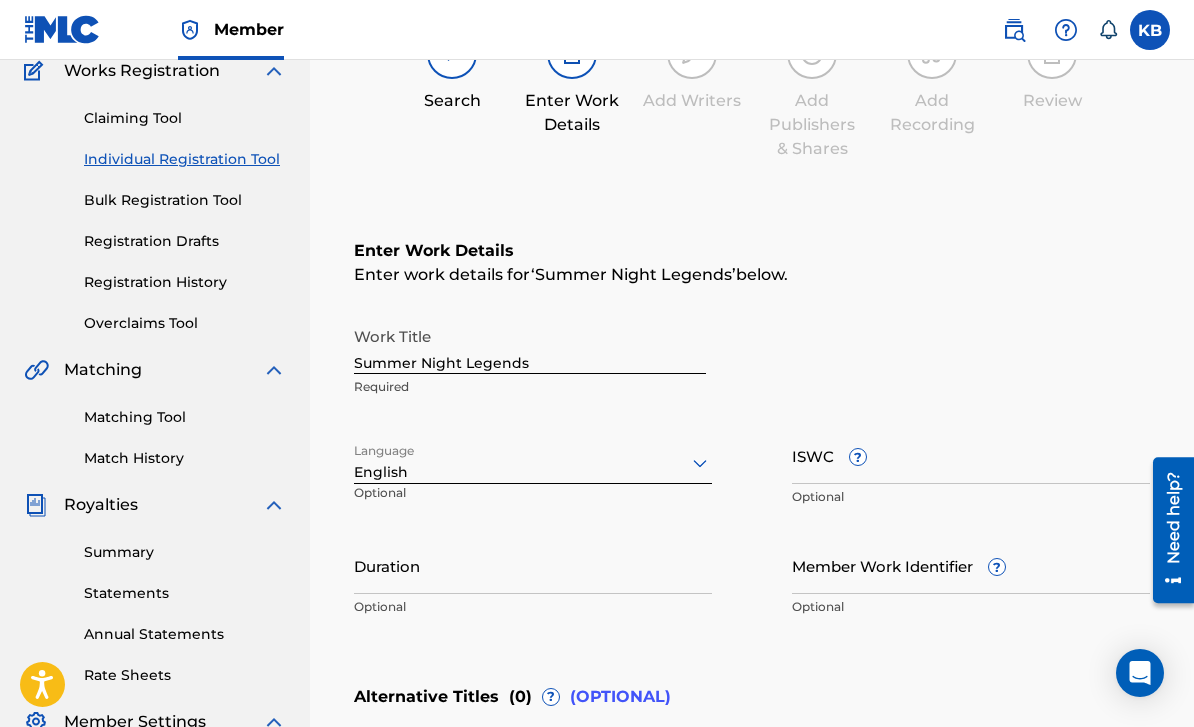 click on "Duration" at bounding box center (533, 565) 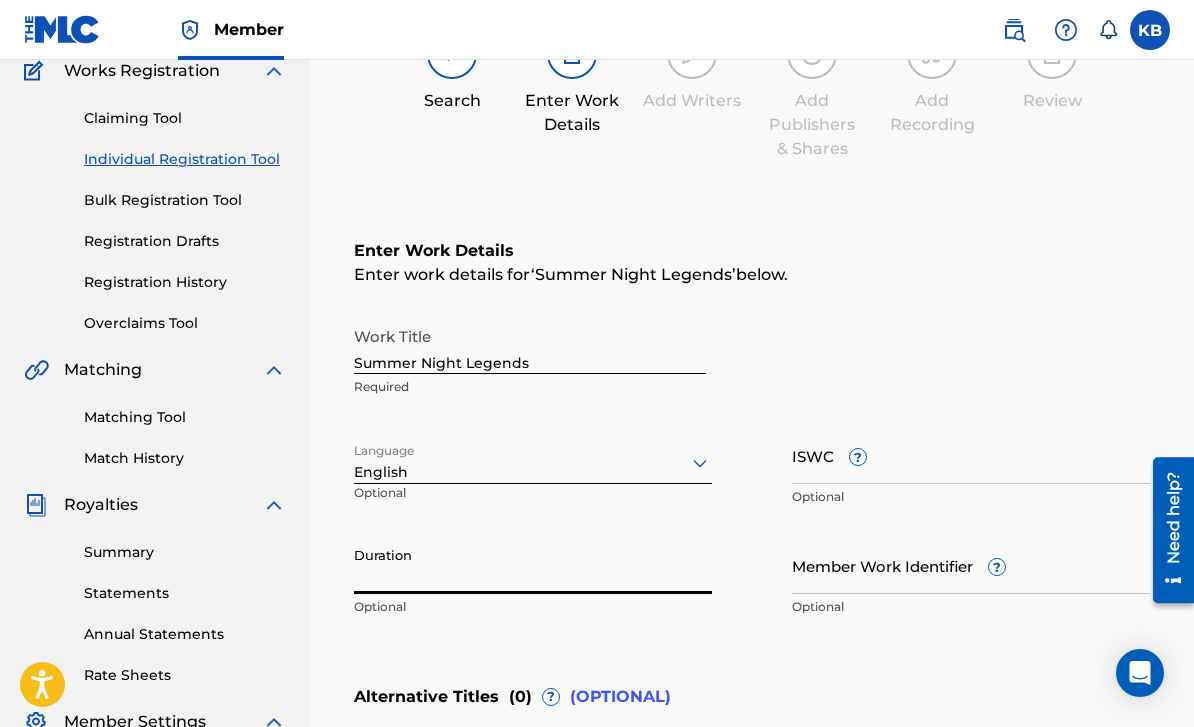 scroll, scrollTop: 566, scrollLeft: 0, axis: vertical 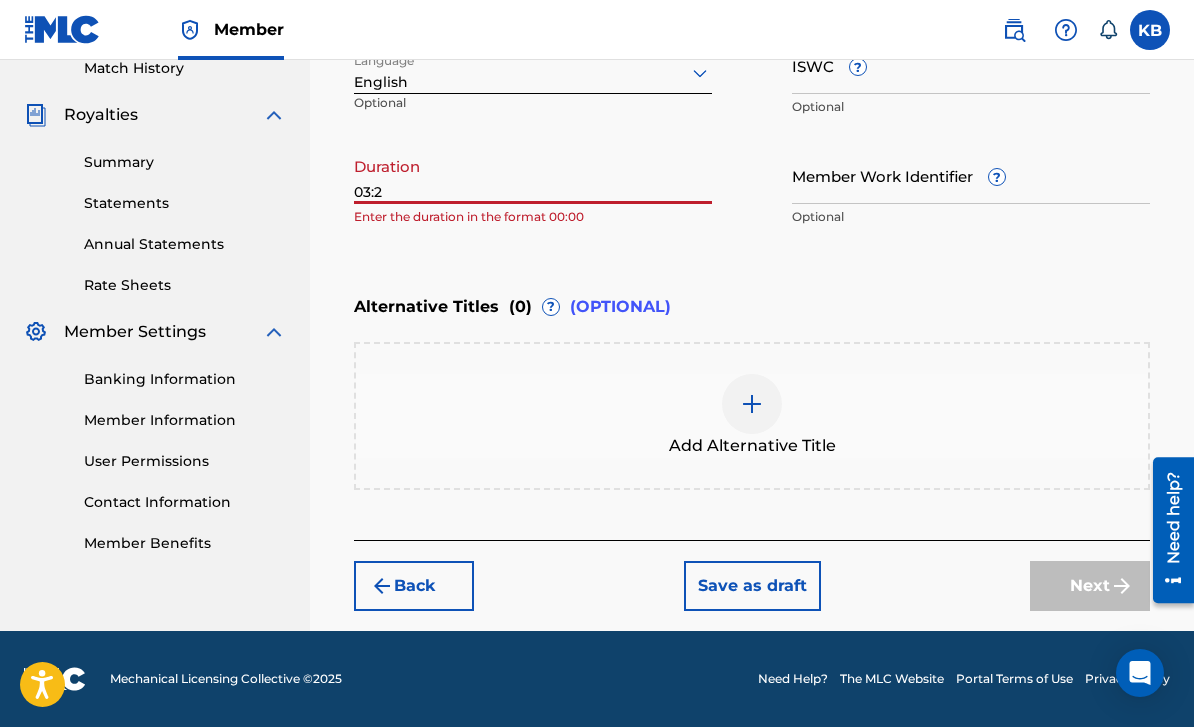 type on "03:20" 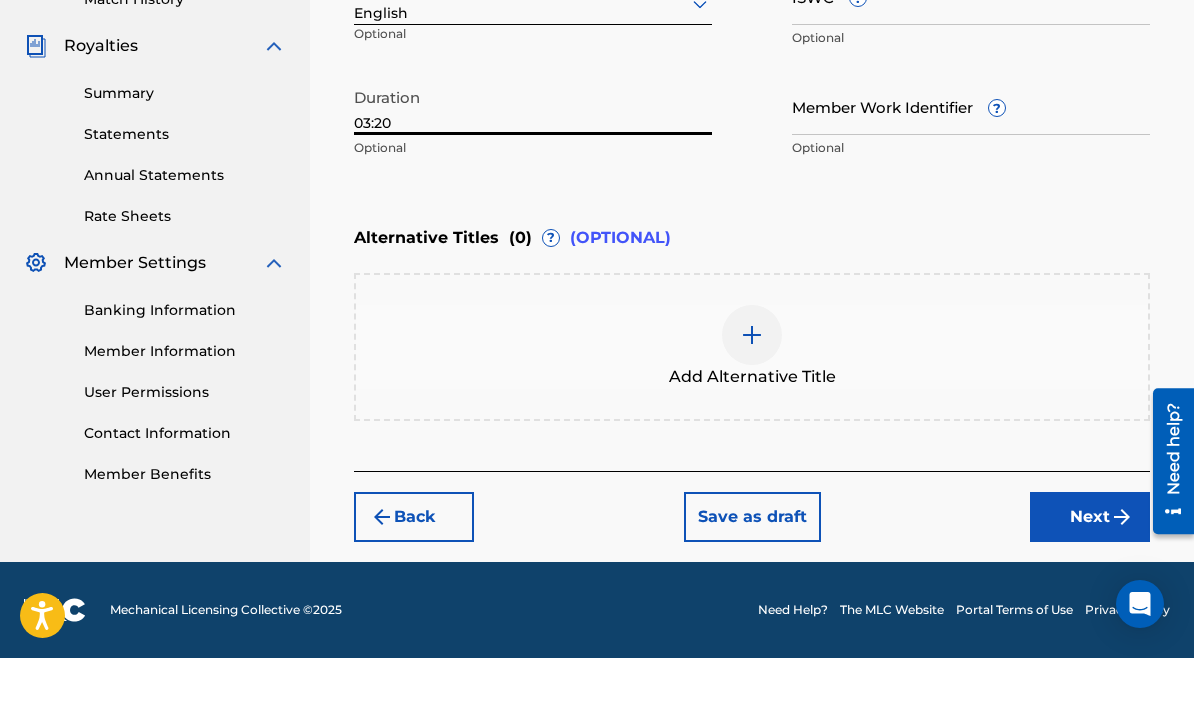 click on "Next" at bounding box center (1090, 586) 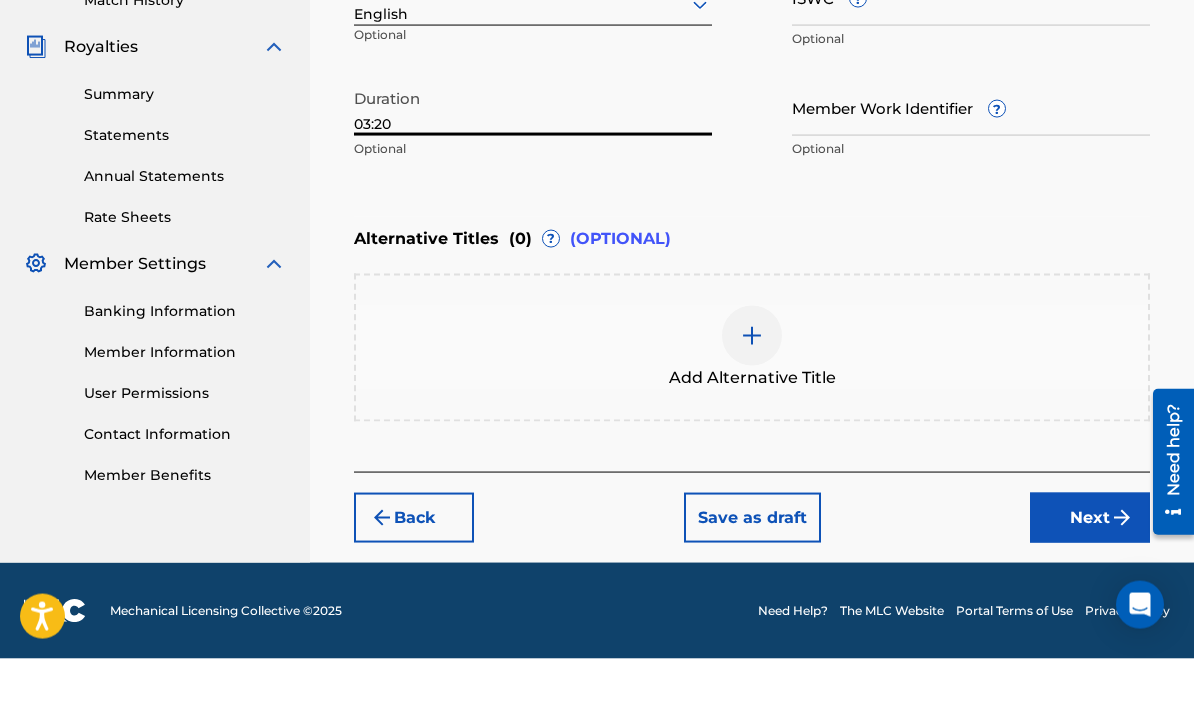 scroll, scrollTop: 513, scrollLeft: 0, axis: vertical 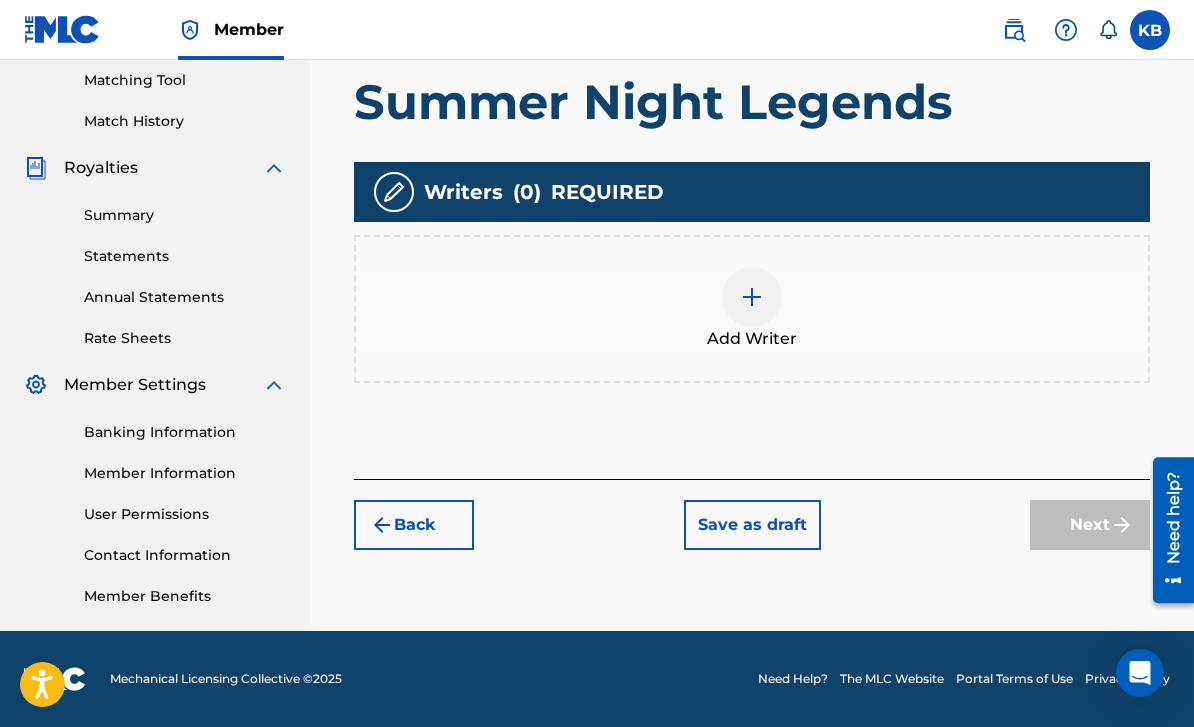 click at bounding box center [752, 297] 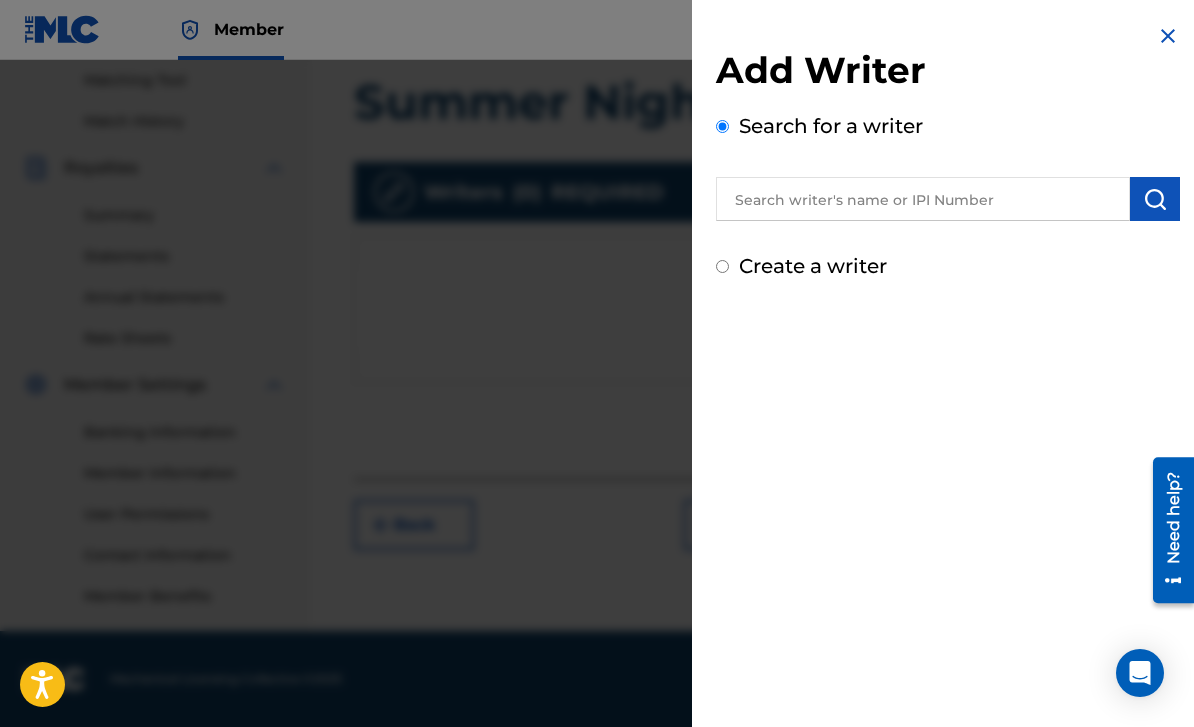 click at bounding box center (923, 199) 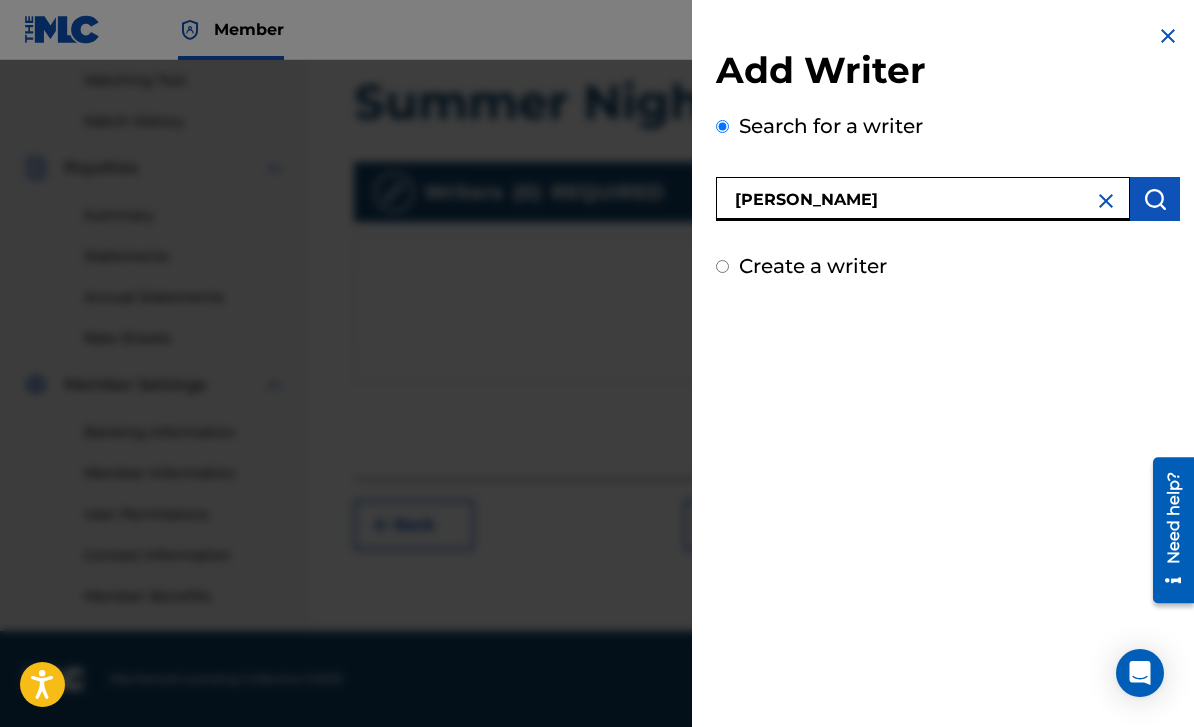 type on "[PERSON_NAME]" 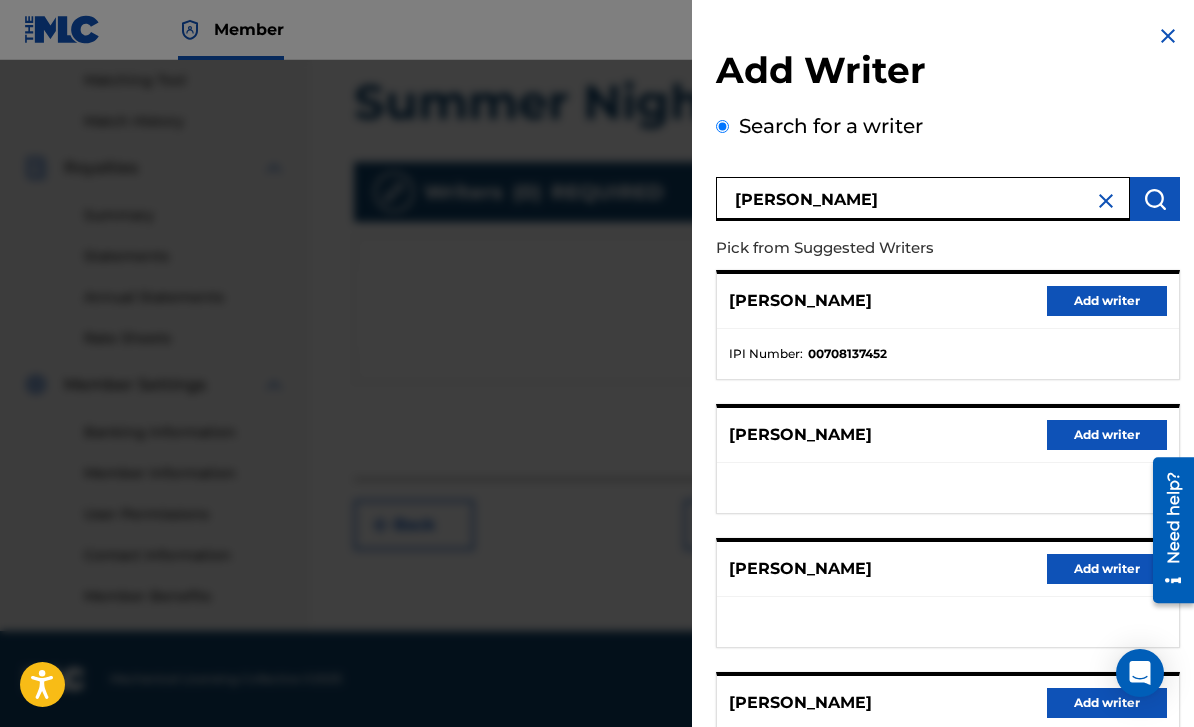 click on "Add writer" at bounding box center [1107, 301] 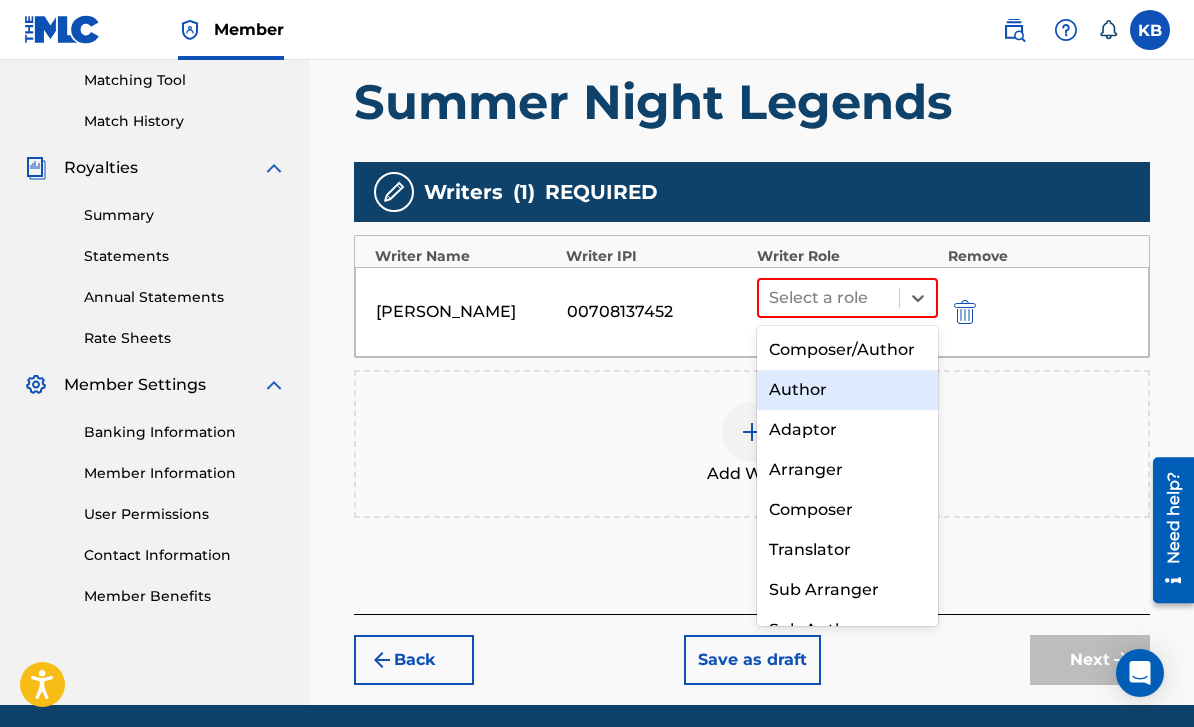 click on "Author" at bounding box center (847, 390) 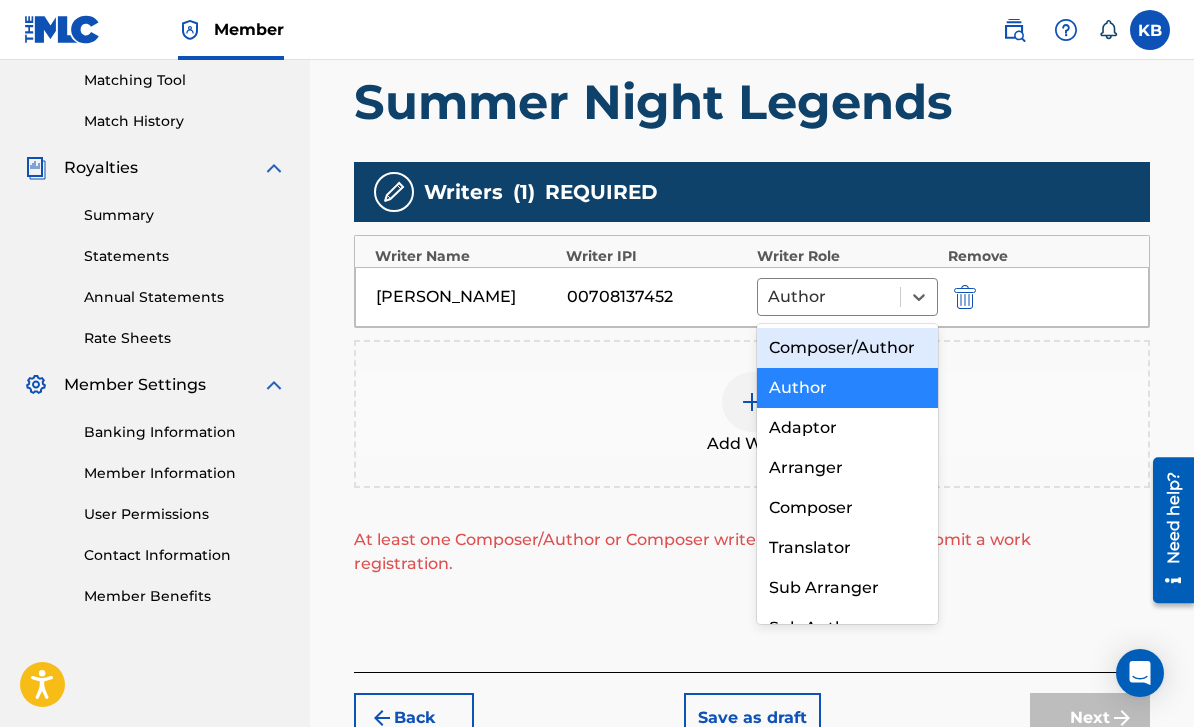 click on "Composer/Author" at bounding box center (847, 348) 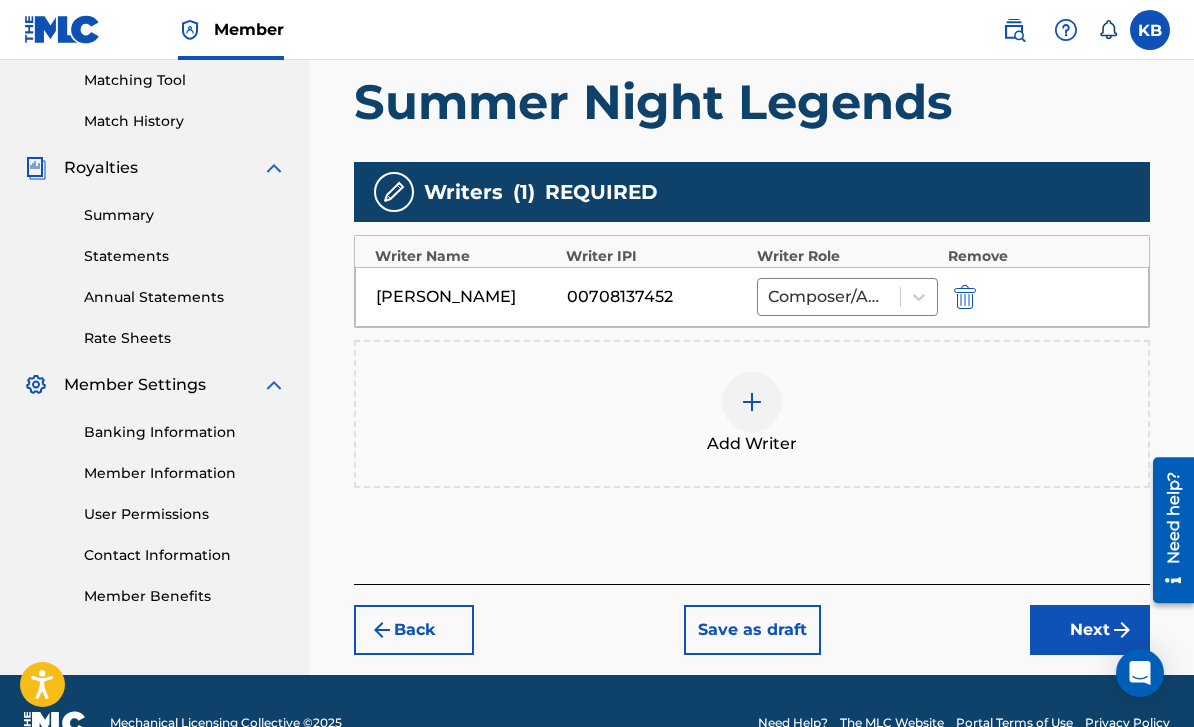 click at bounding box center (752, 402) 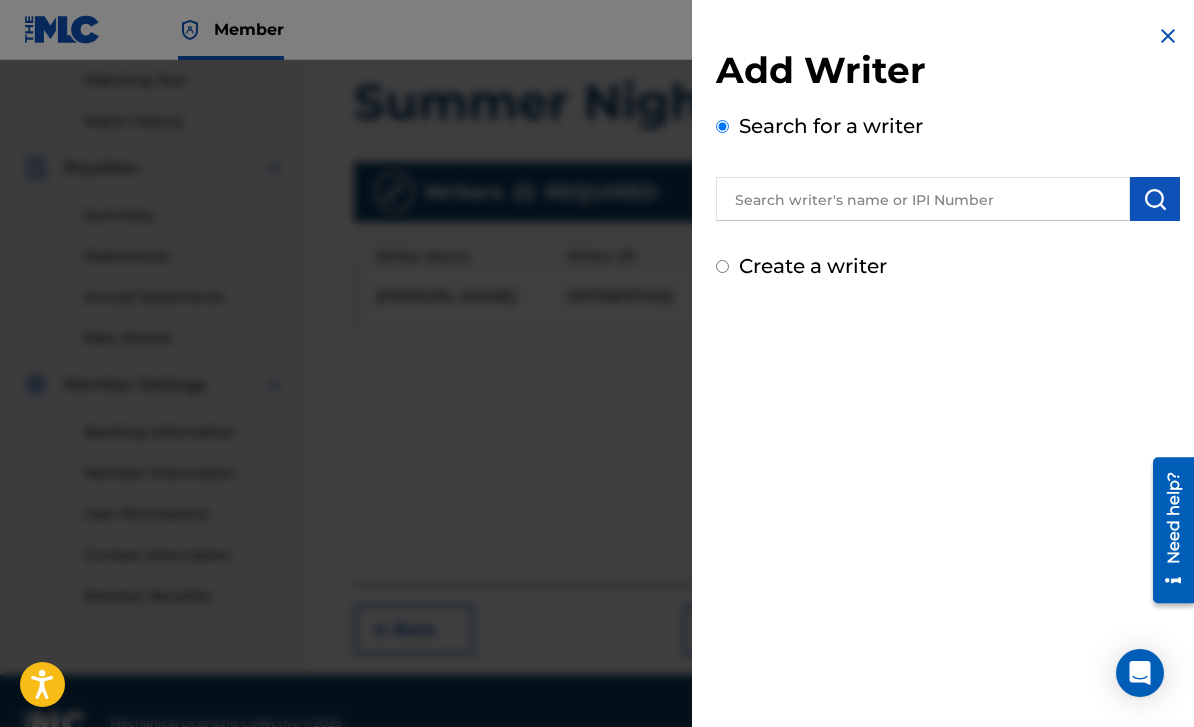 click at bounding box center (923, 199) 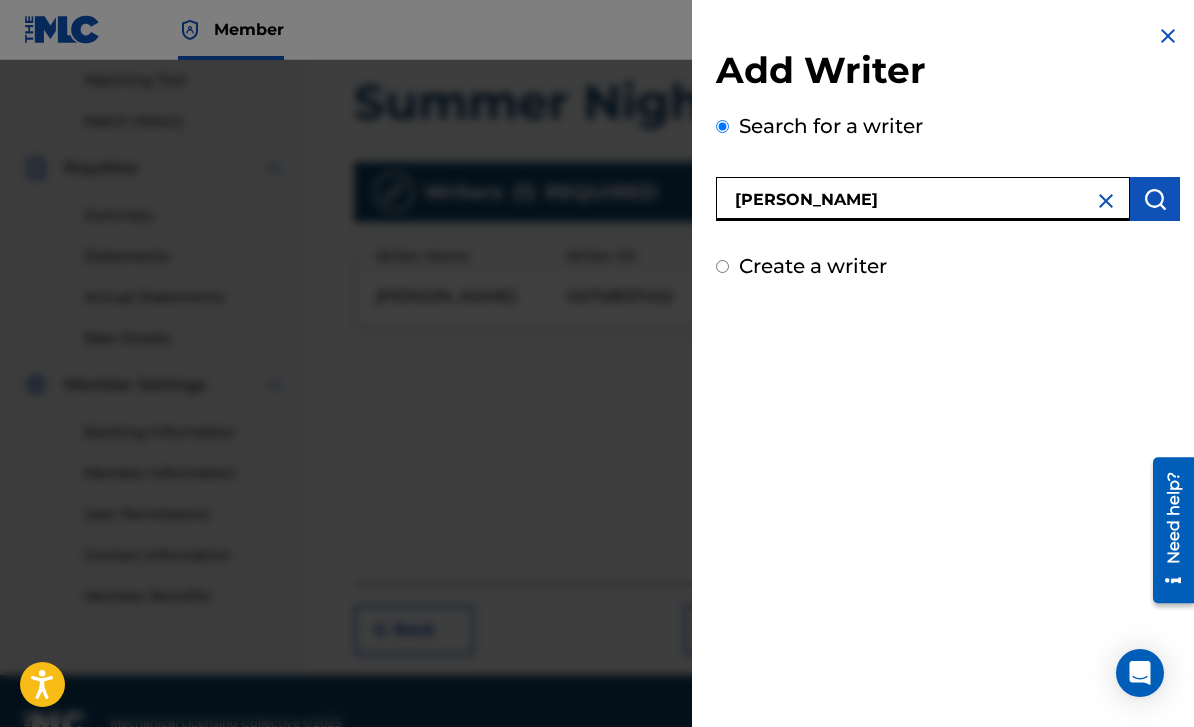 type on "Trevor Terndrup" 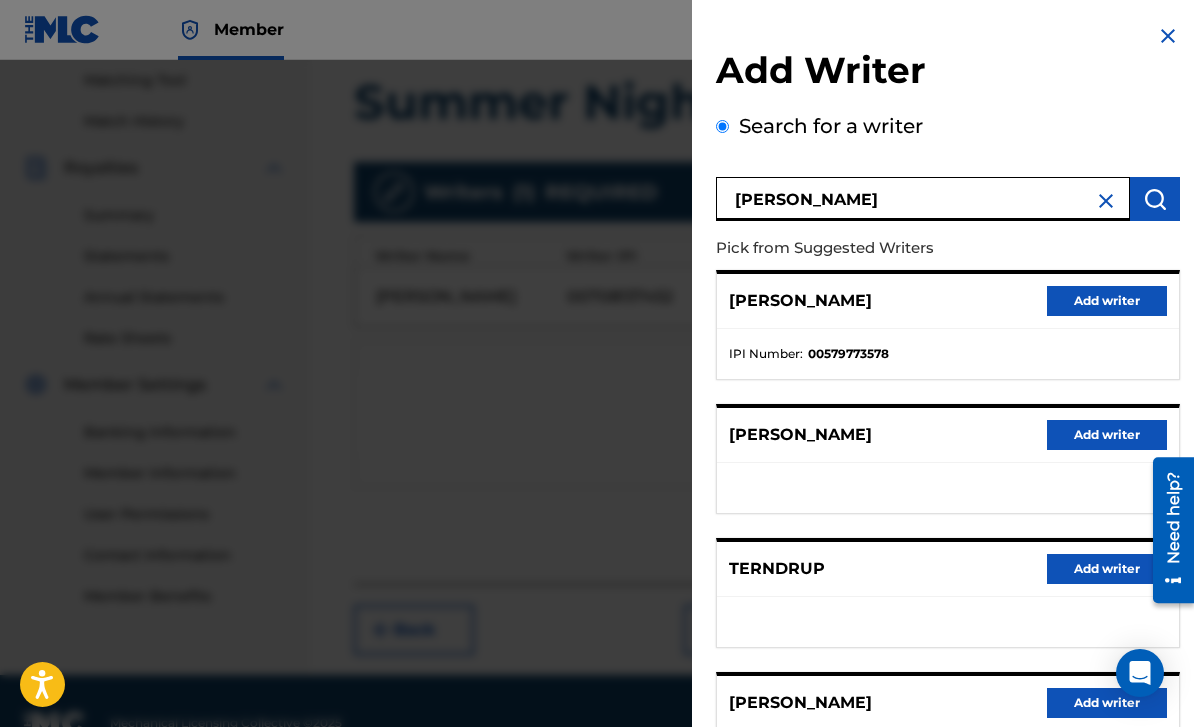 click on "Add writer" at bounding box center (1107, 301) 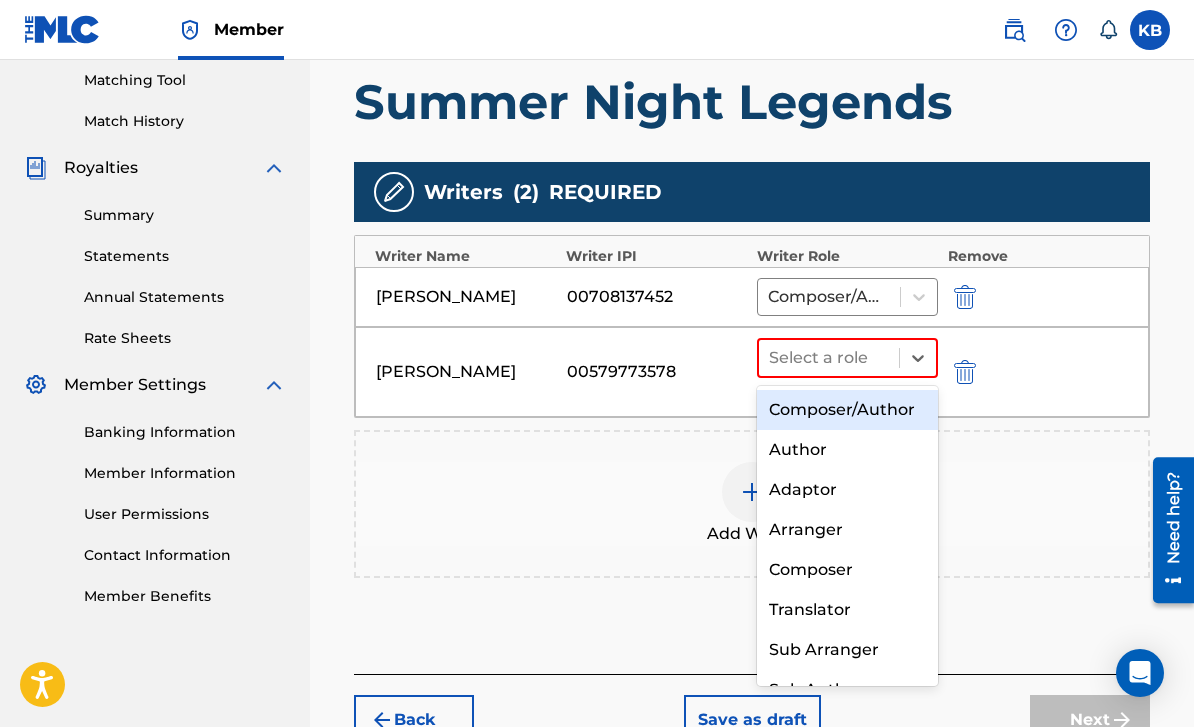 click on "Composer/Author" at bounding box center (847, 410) 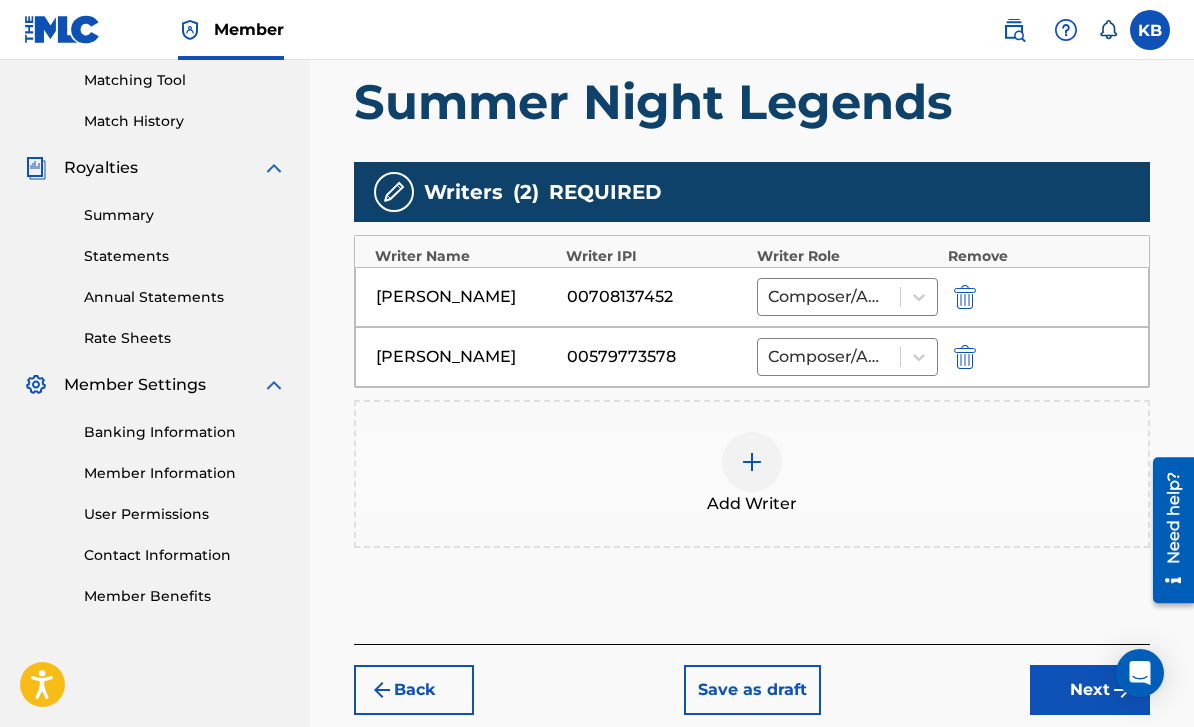 click at bounding box center [752, 462] 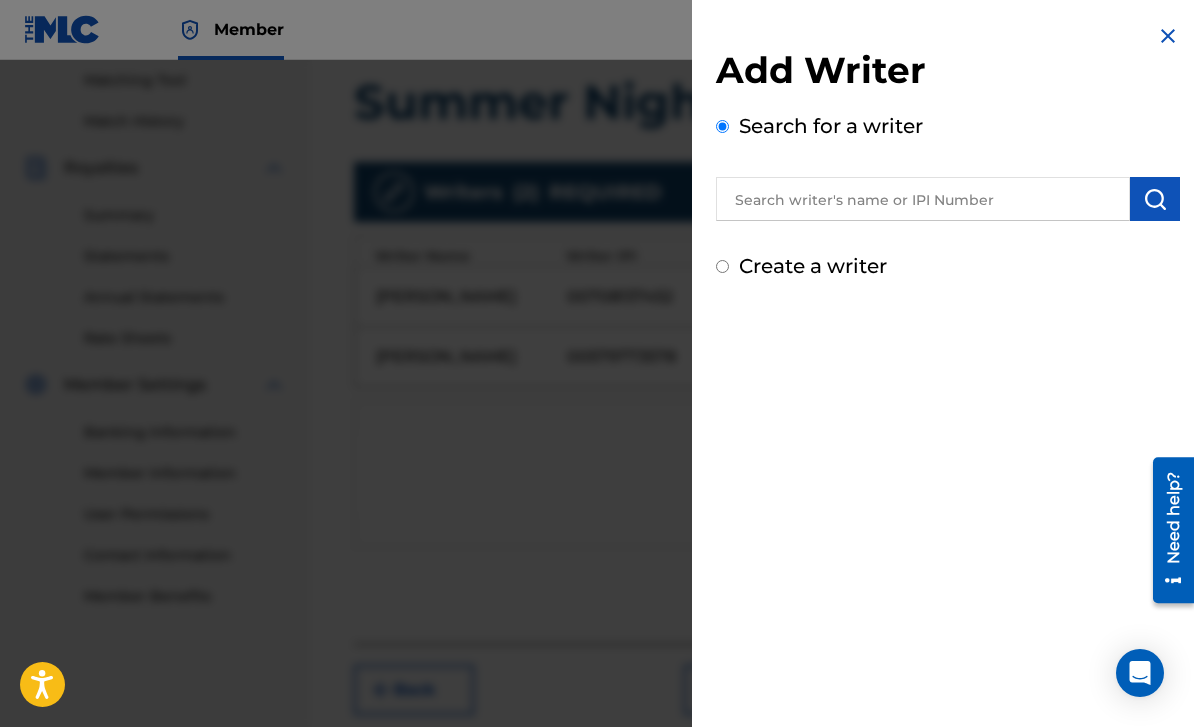 click at bounding box center (923, 199) 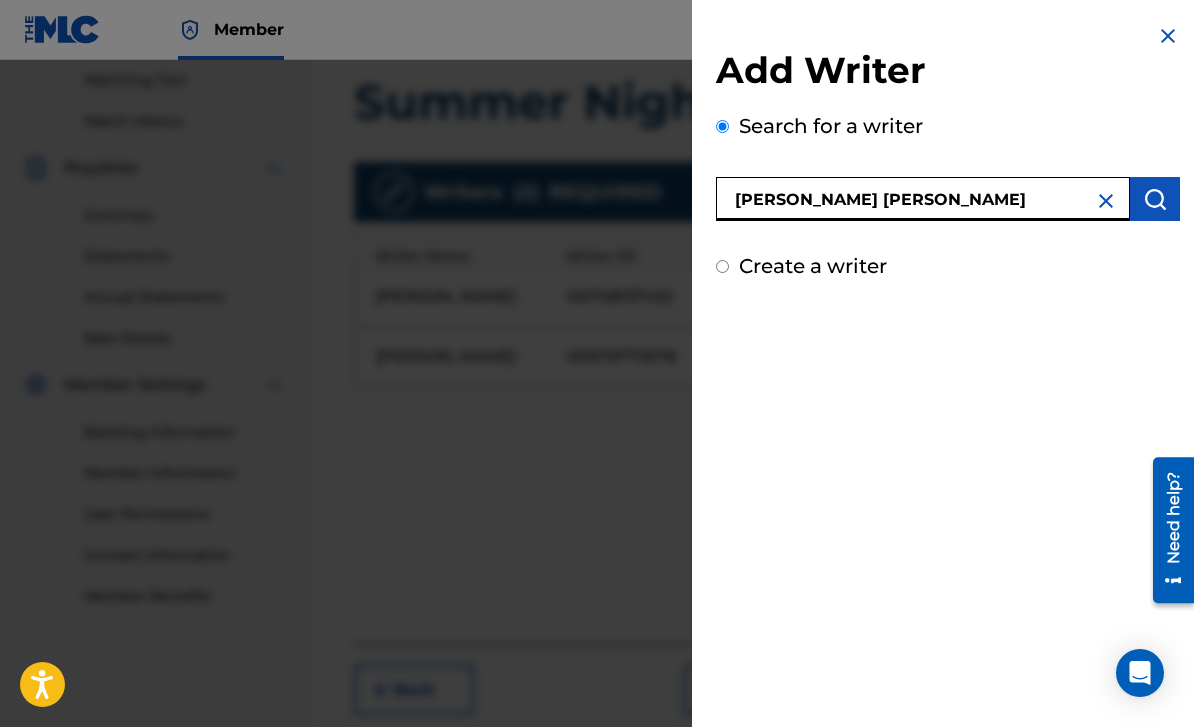 type on "Christopher Nolan Thornberry" 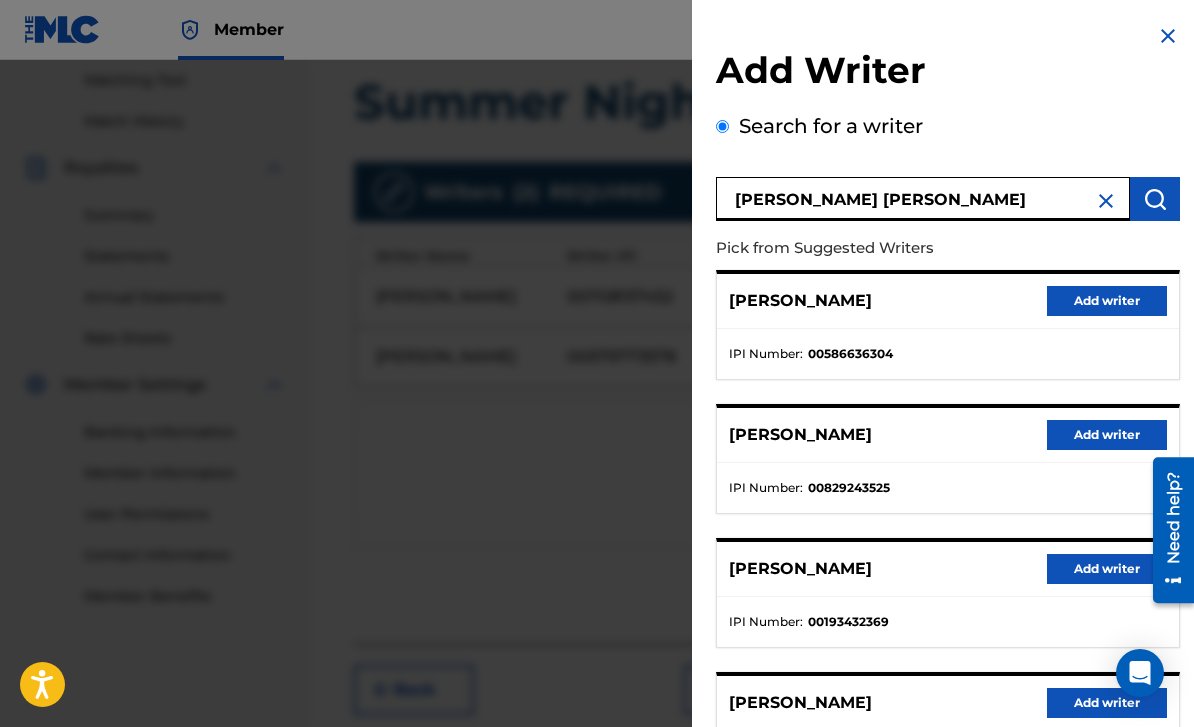 scroll, scrollTop: -1, scrollLeft: 0, axis: vertical 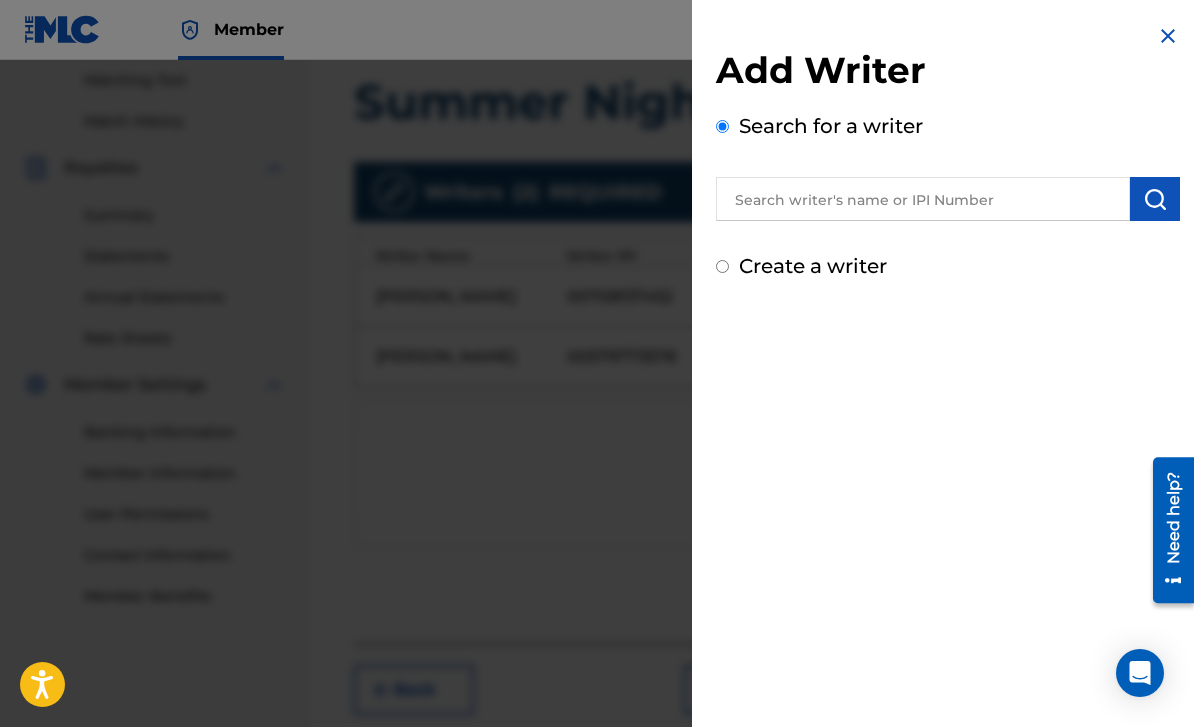 click at bounding box center [923, 199] 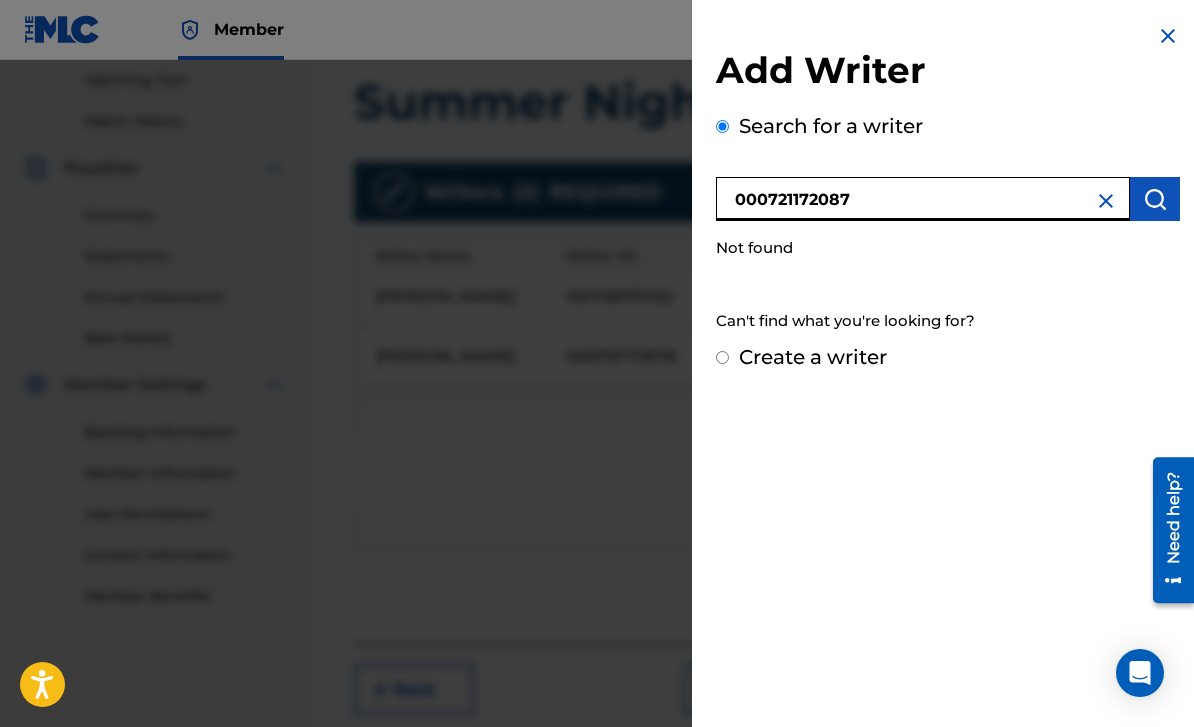type on "000721172087" 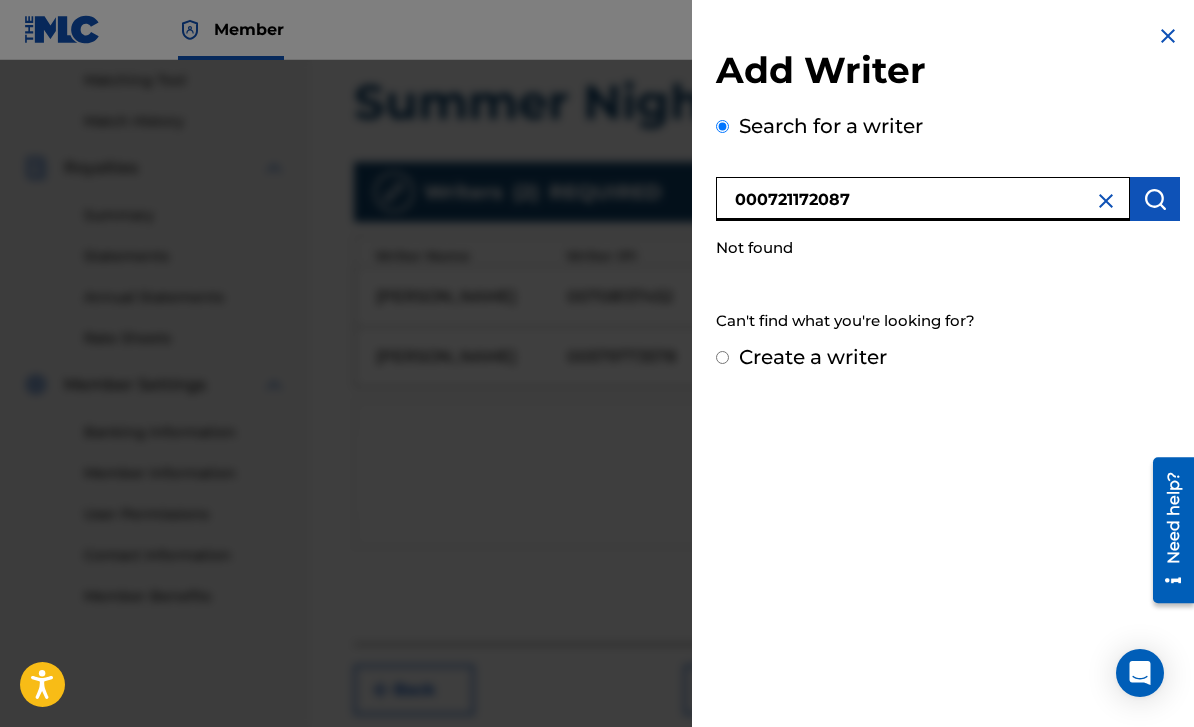 click on "000721172087" at bounding box center [923, 199] 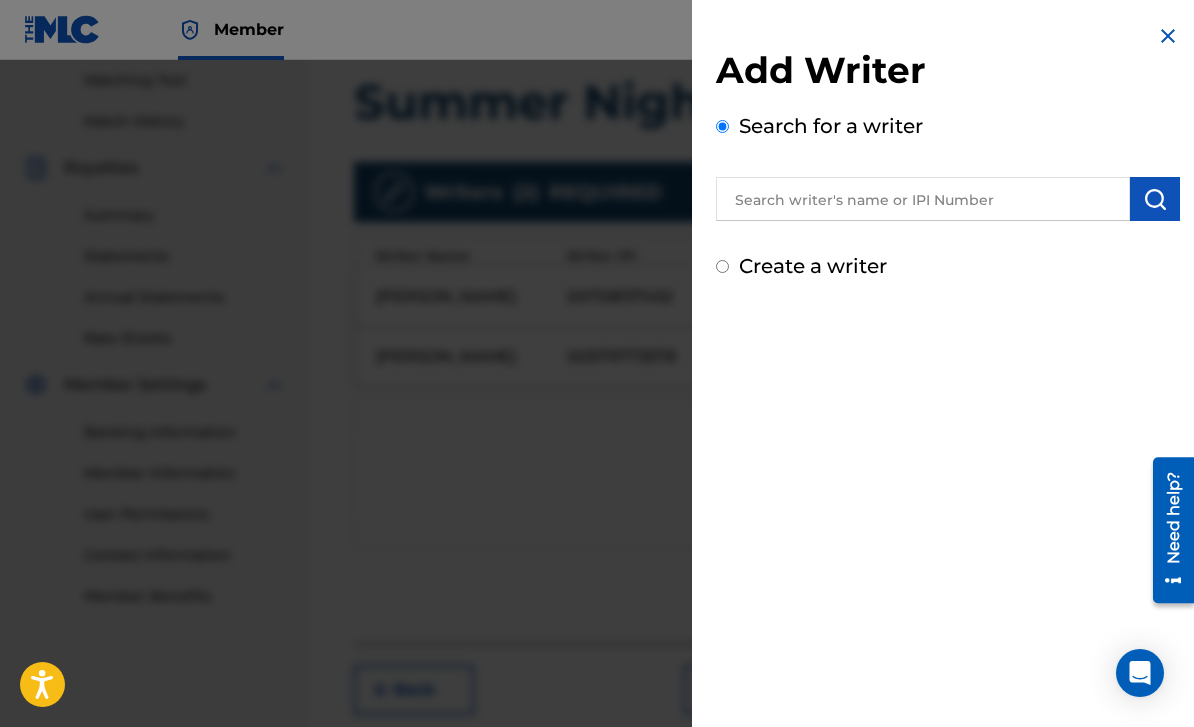 click at bounding box center (923, 199) 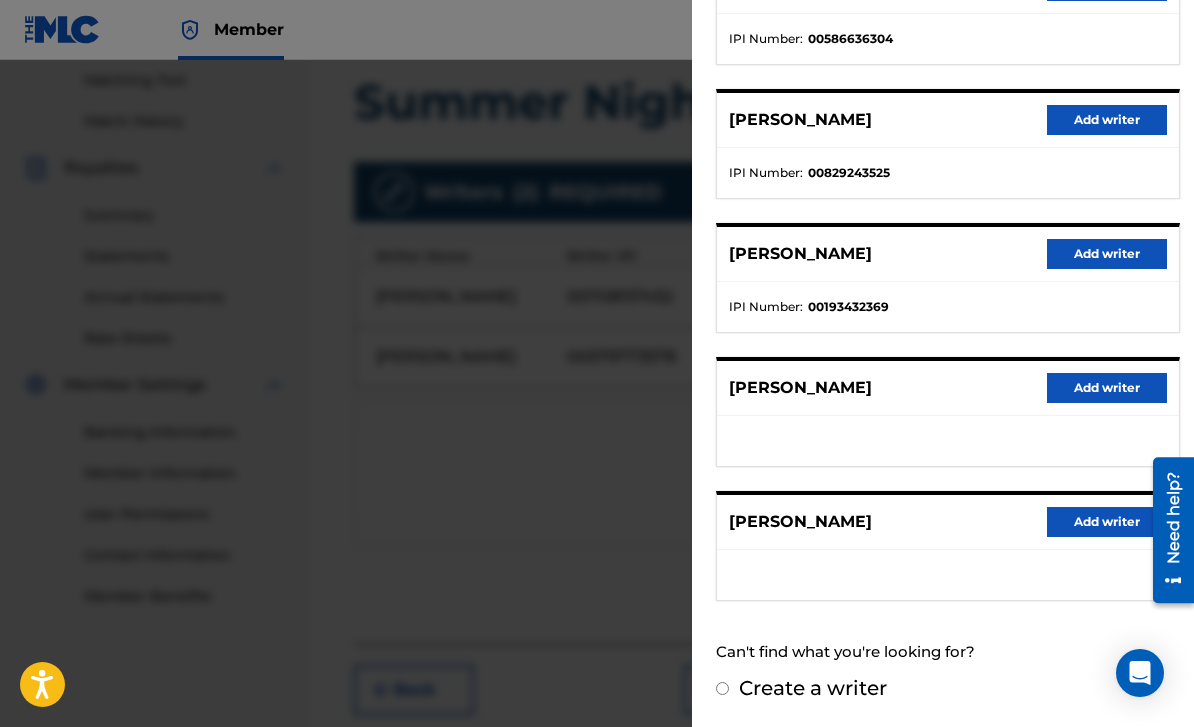 scroll, scrollTop: 314, scrollLeft: 0, axis: vertical 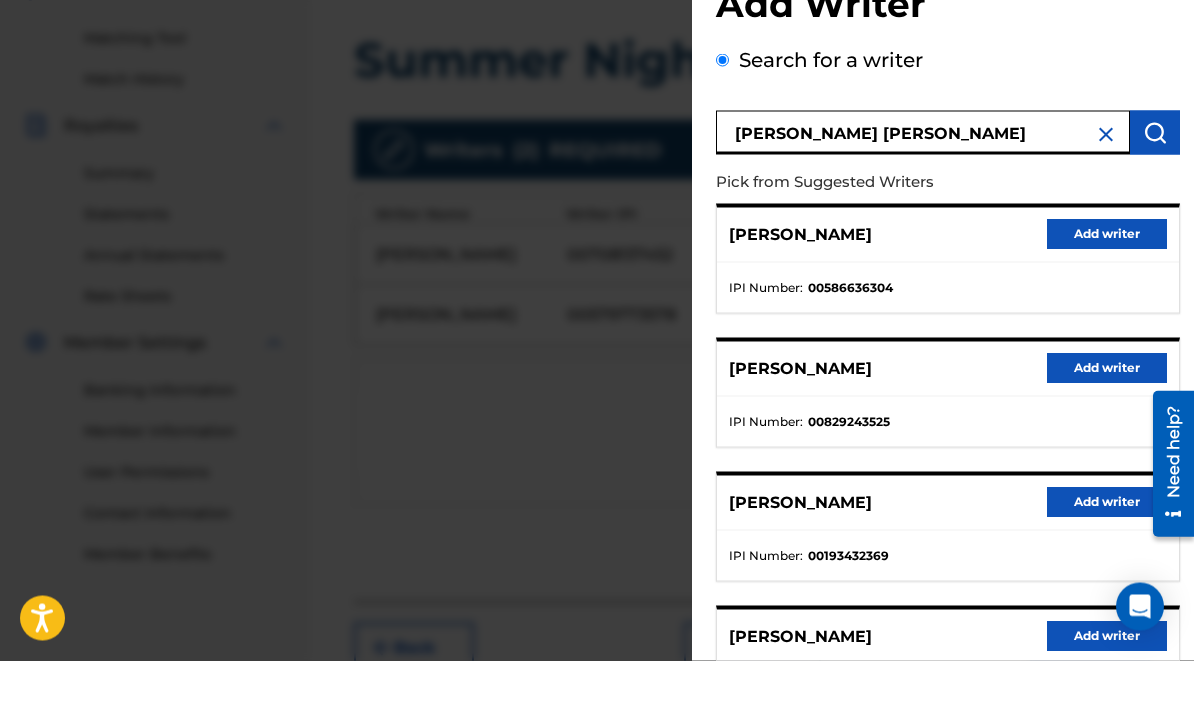 click on "Christopher Nolan Thornberry" at bounding box center (923, 199) 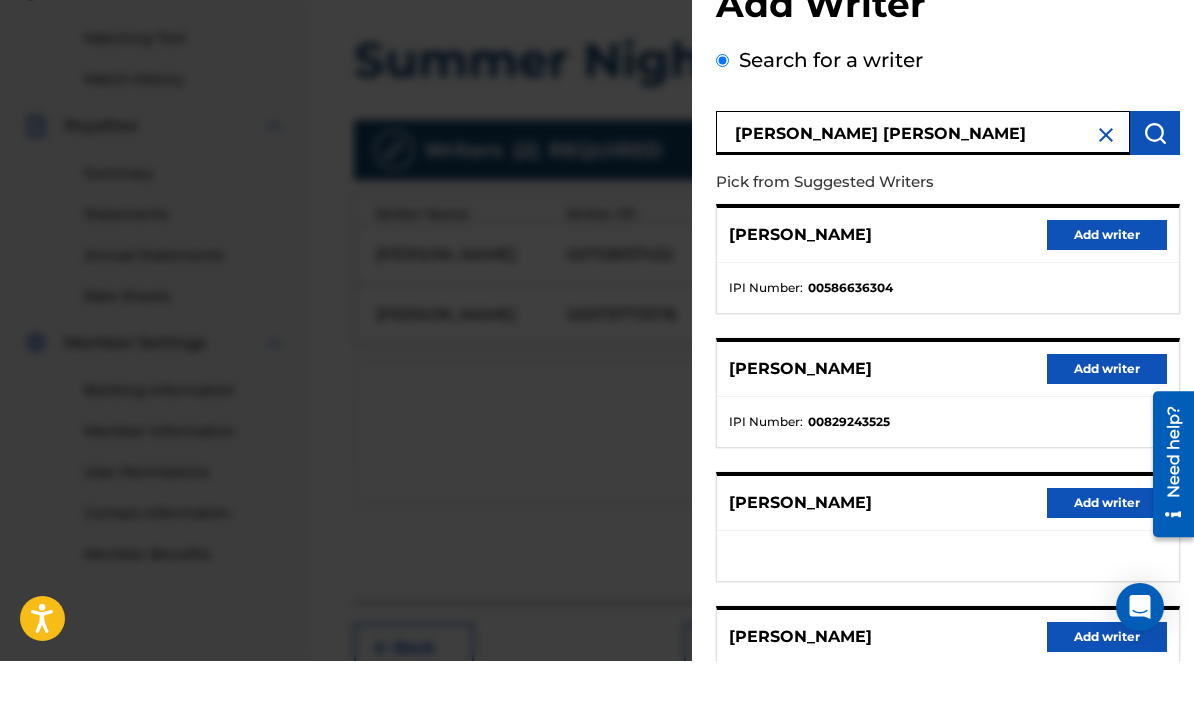 type on "Christopher Nolan Thornberry" 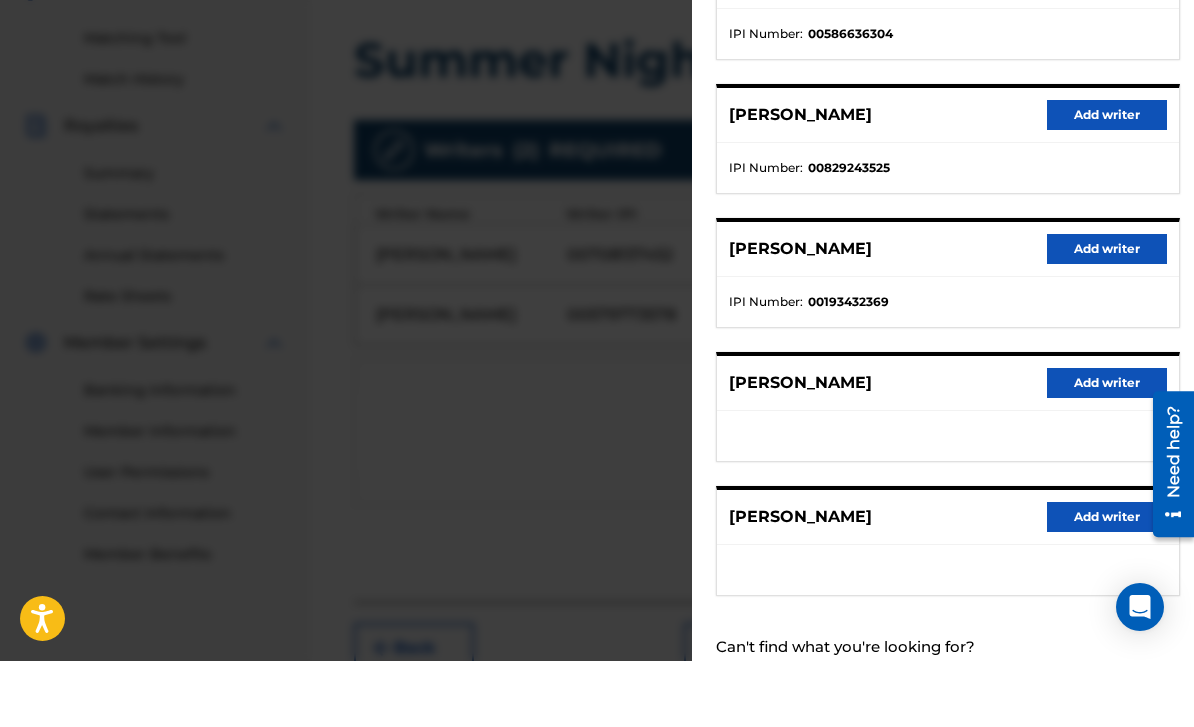 scroll, scrollTop: 252, scrollLeft: 0, axis: vertical 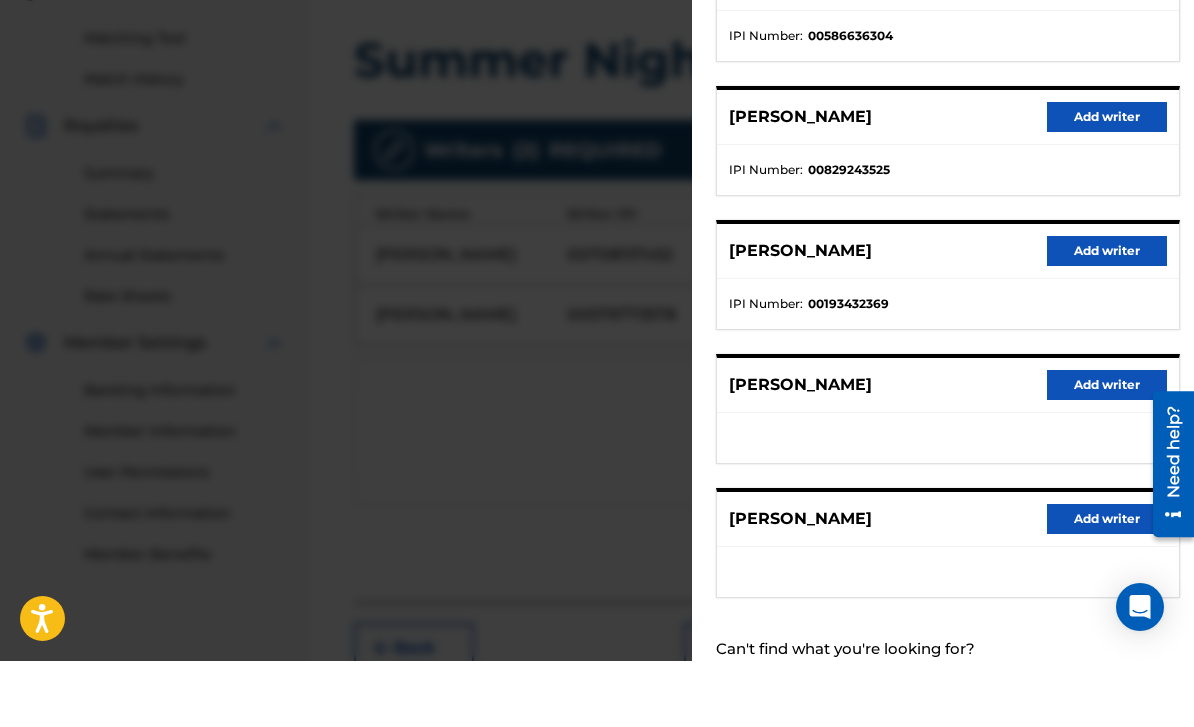 click on "Add writer" at bounding box center (1107, 585) 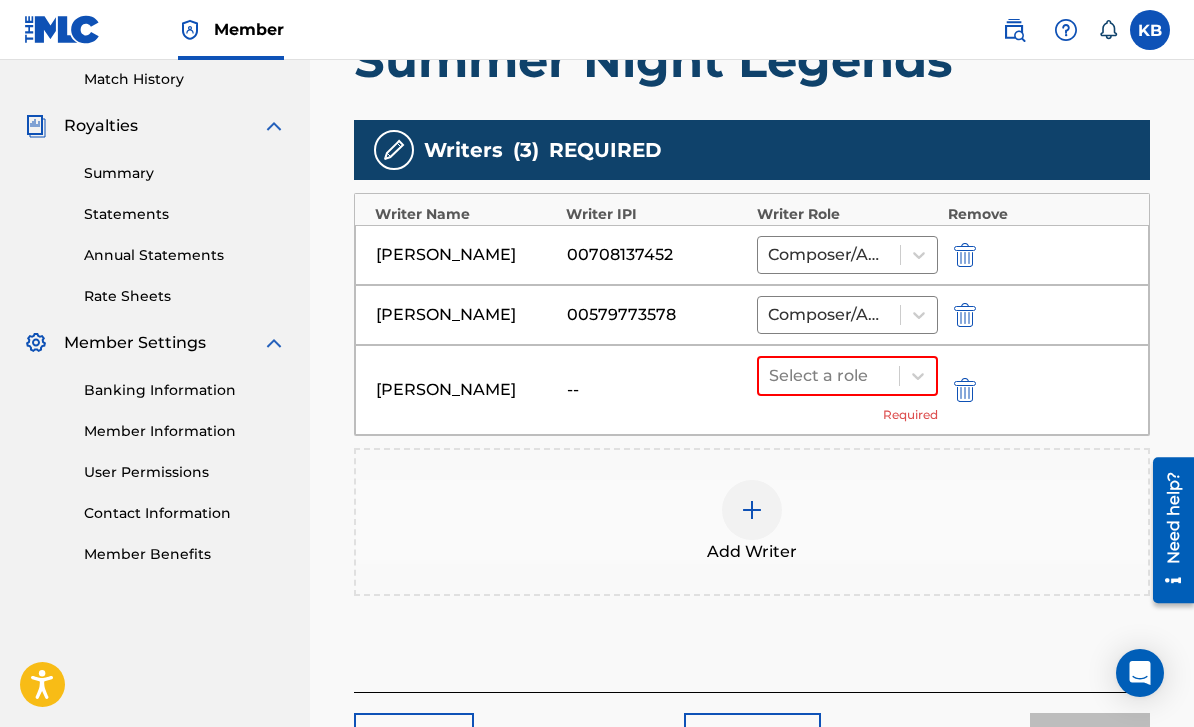 click at bounding box center (965, 390) 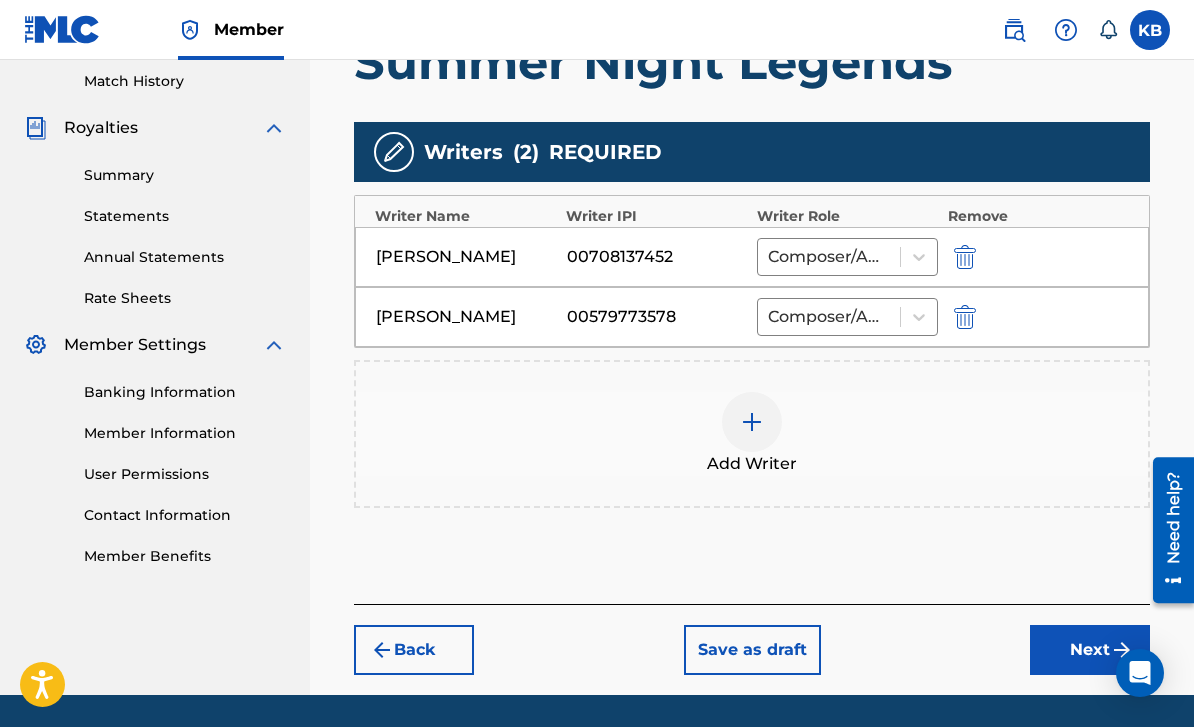 click at bounding box center (752, 422) 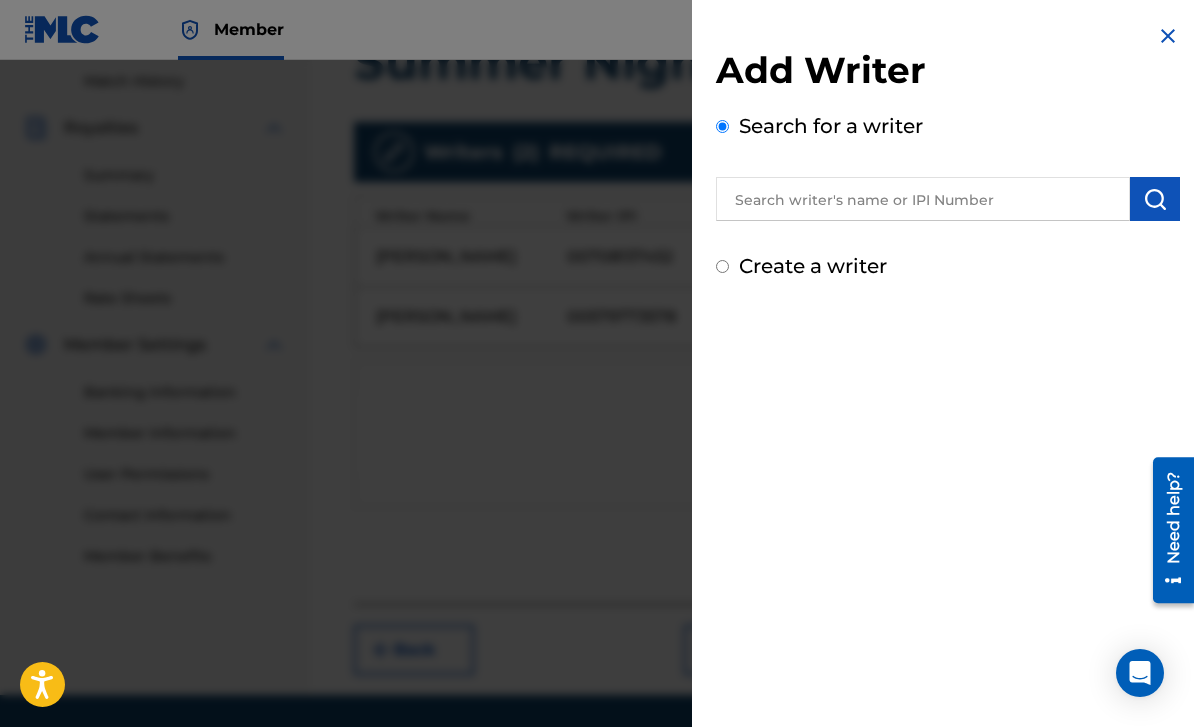 click at bounding box center (923, 199) 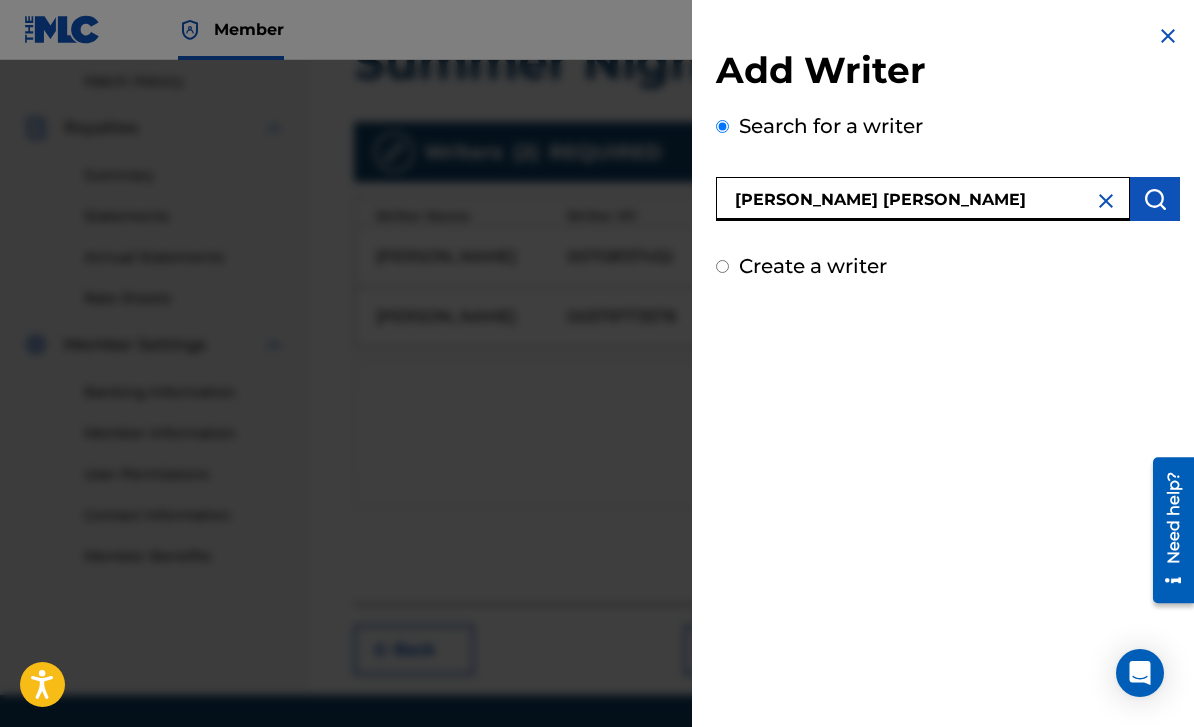 type on "Christopher nolan Thornberry" 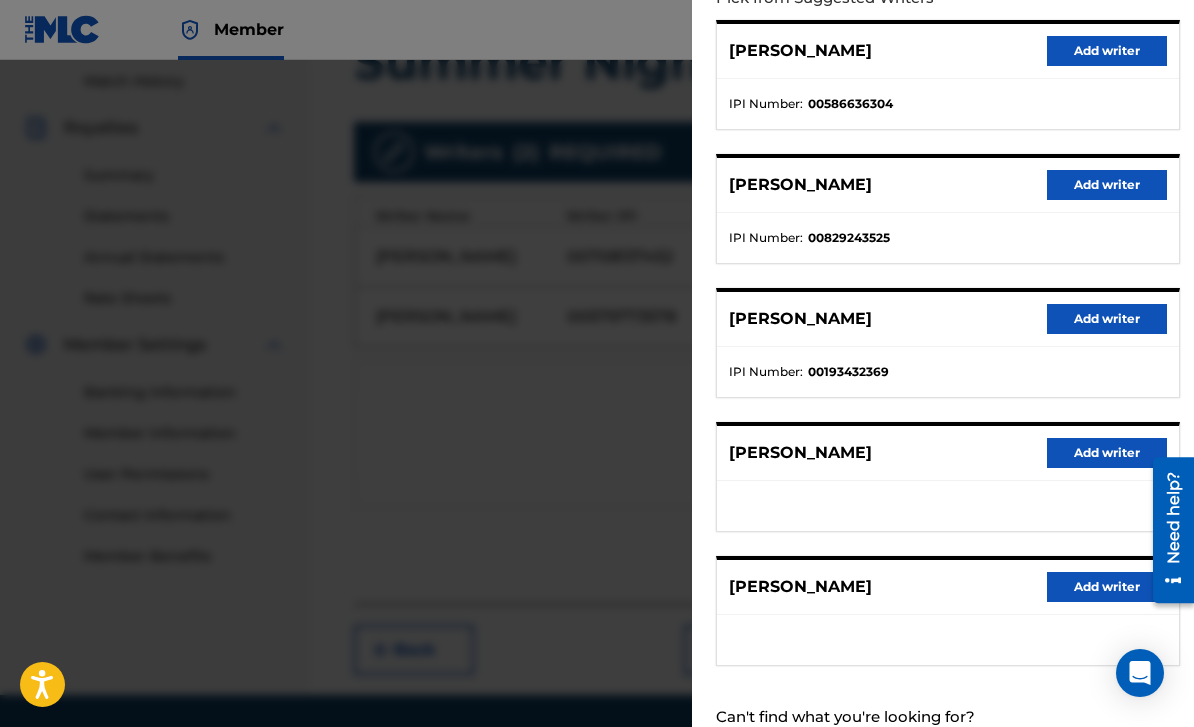 click on "Create a writer" at bounding box center (813, 753) 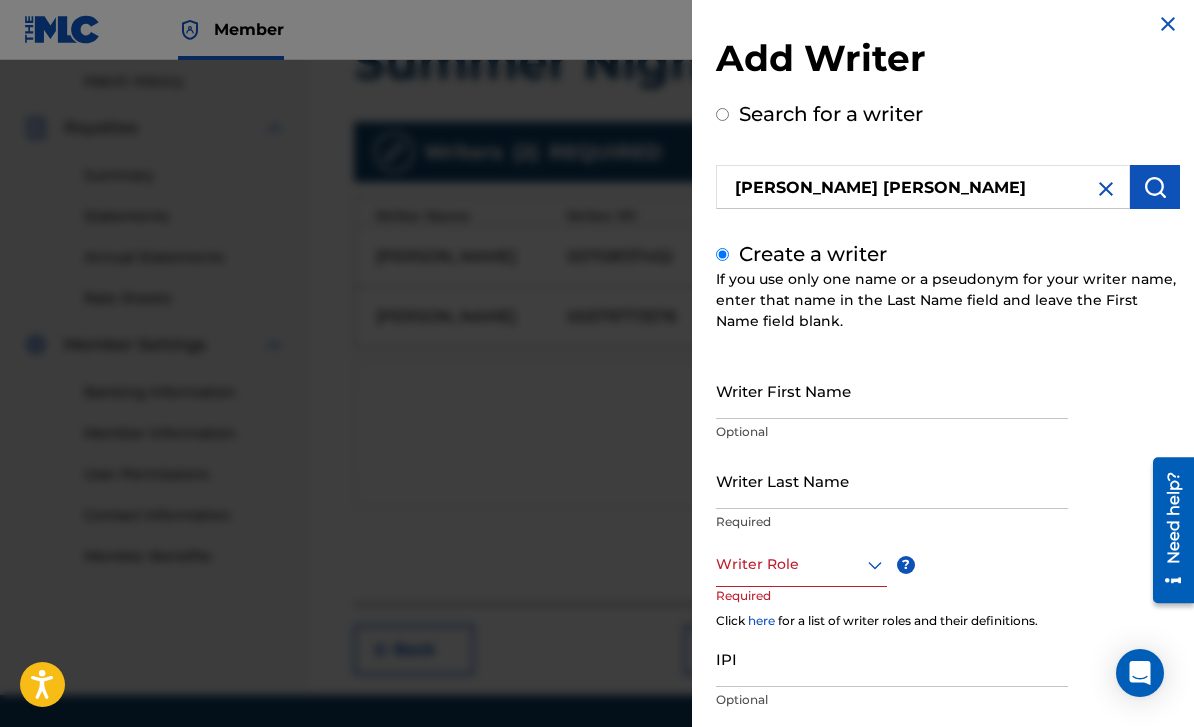 click on "Writer First Name" at bounding box center (892, 390) 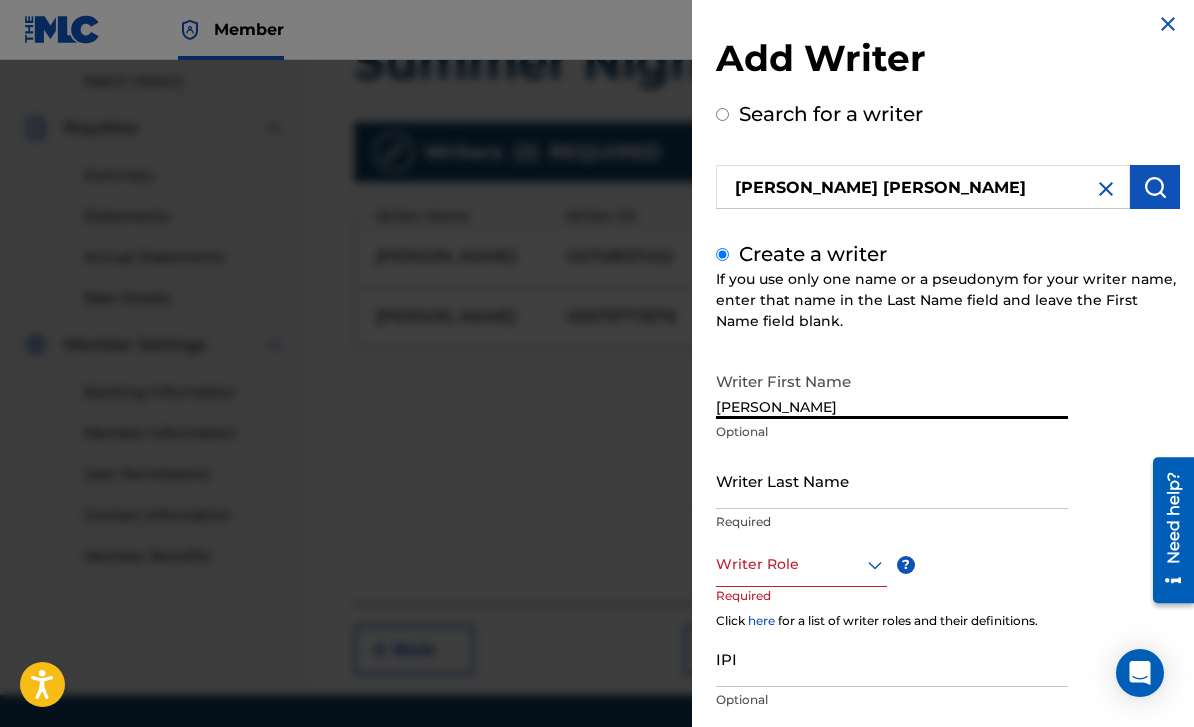 type on "Christopher" 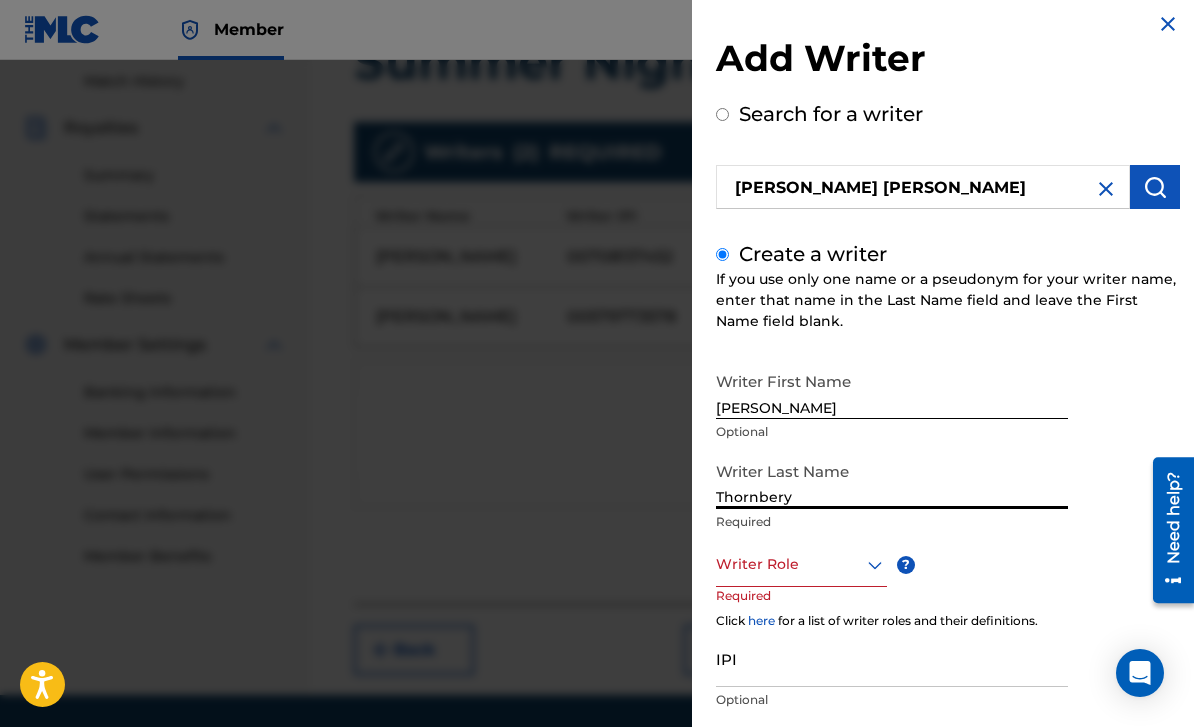 type on "Thornbery" 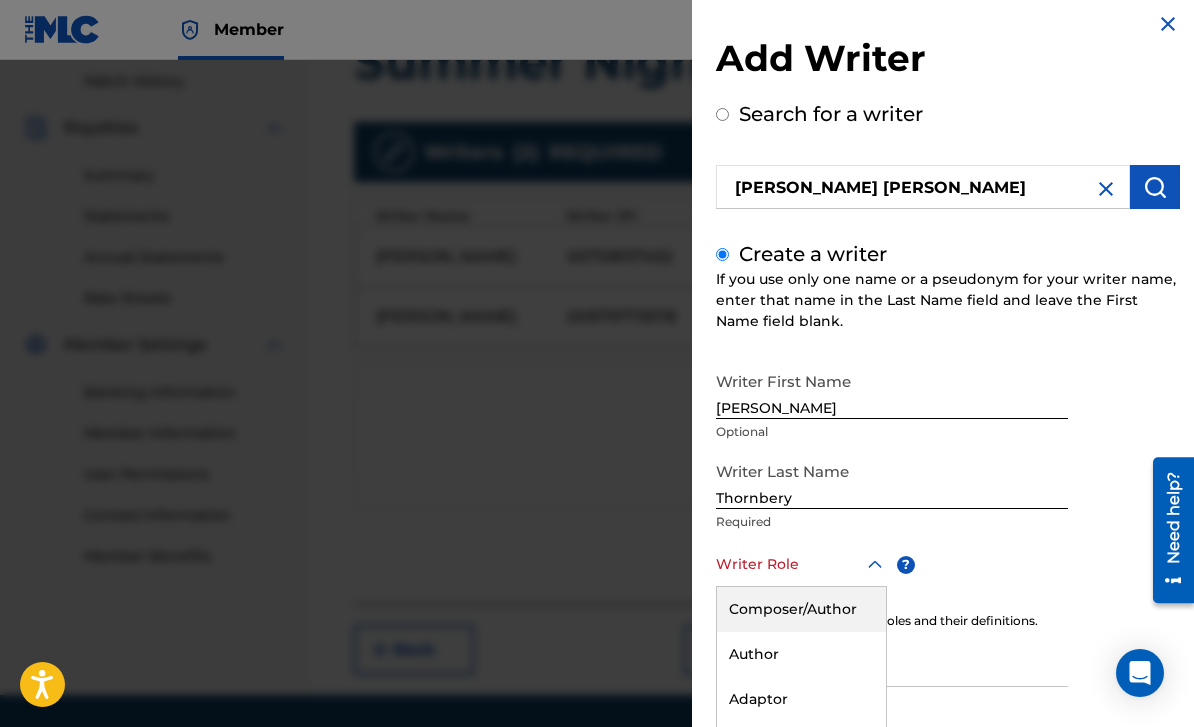 scroll, scrollTop: 75, scrollLeft: 0, axis: vertical 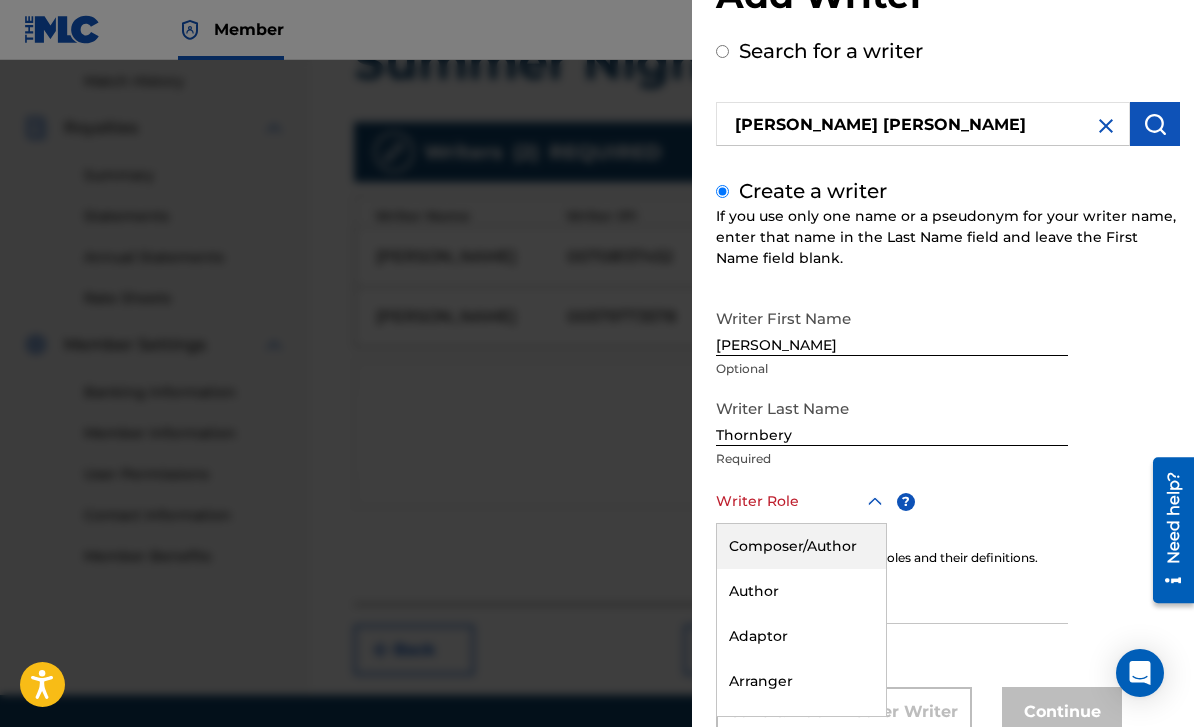 click on "Composer/Author" at bounding box center (801, 546) 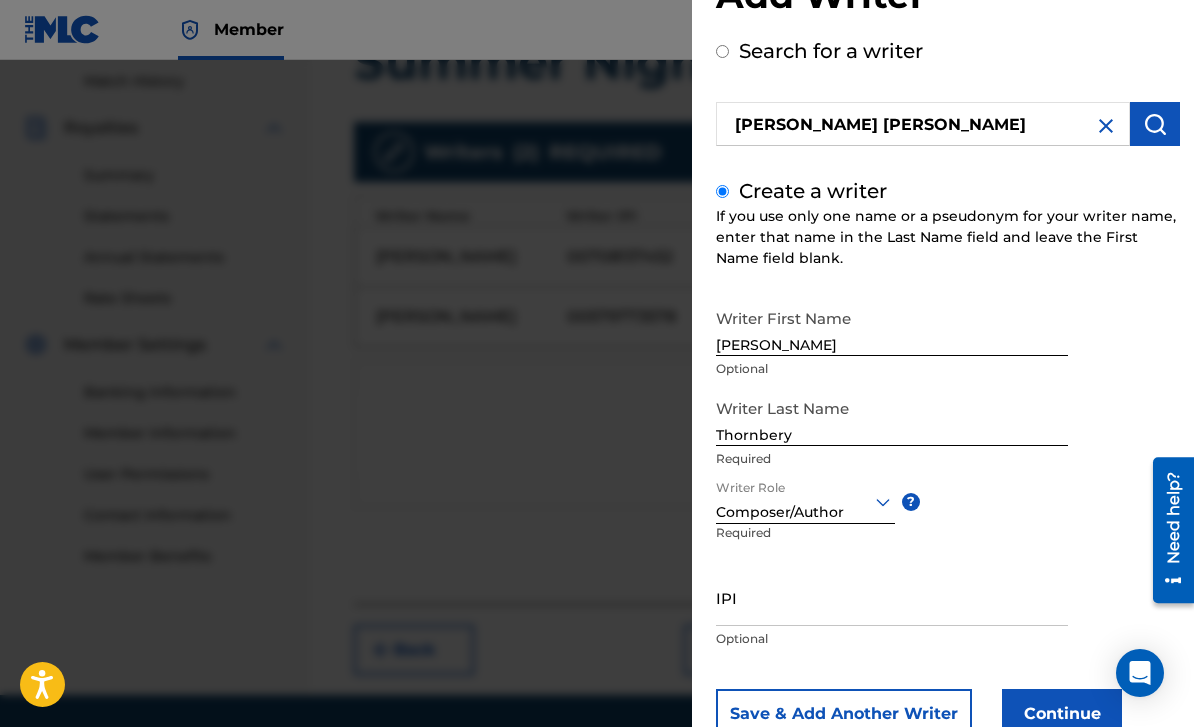 click on "IPI" at bounding box center [892, 597] 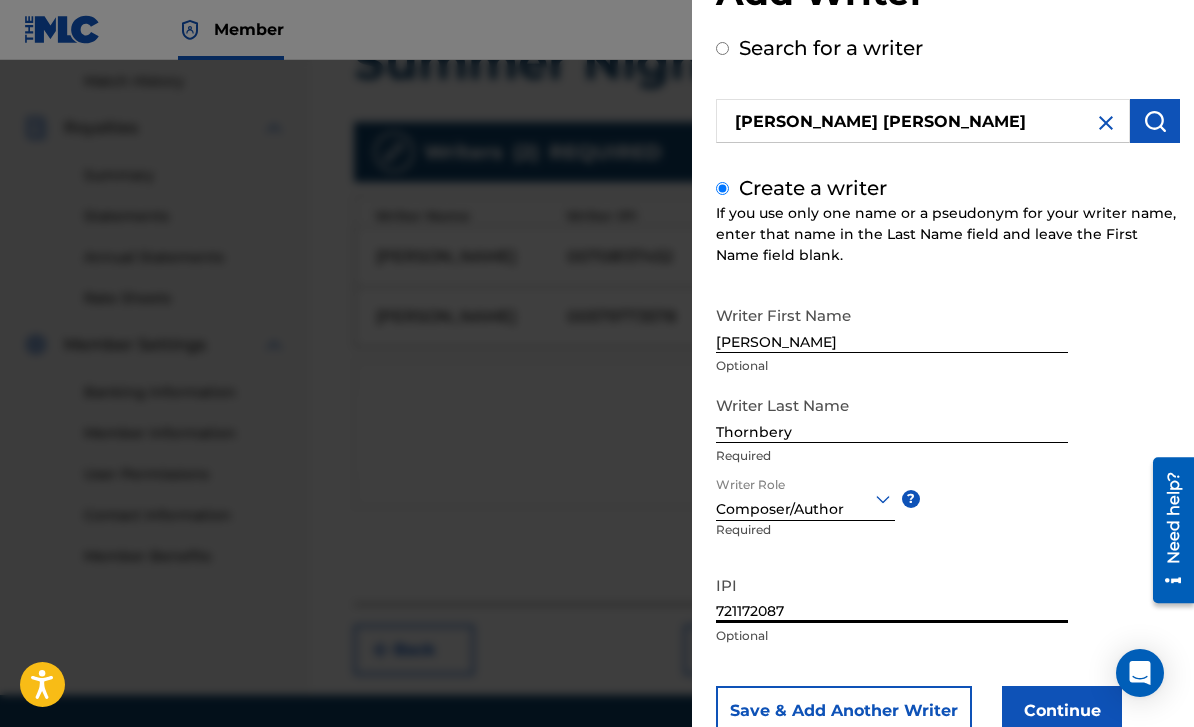 scroll, scrollTop: 77, scrollLeft: 0, axis: vertical 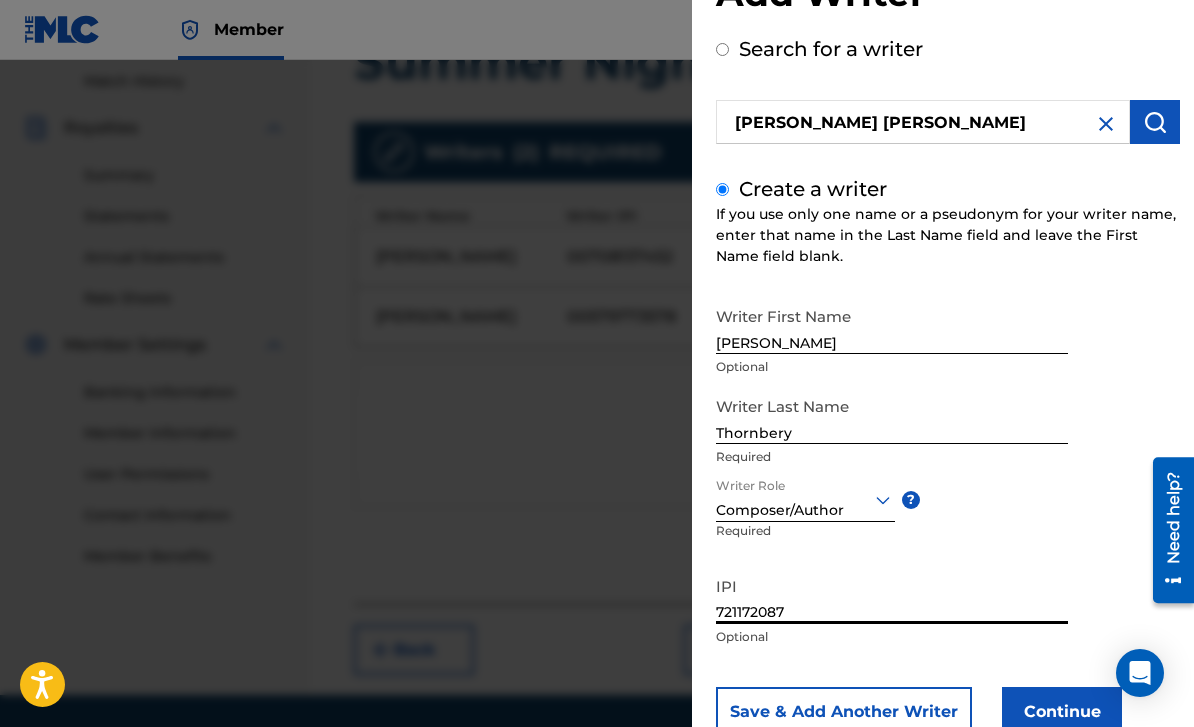 type on "721172087" 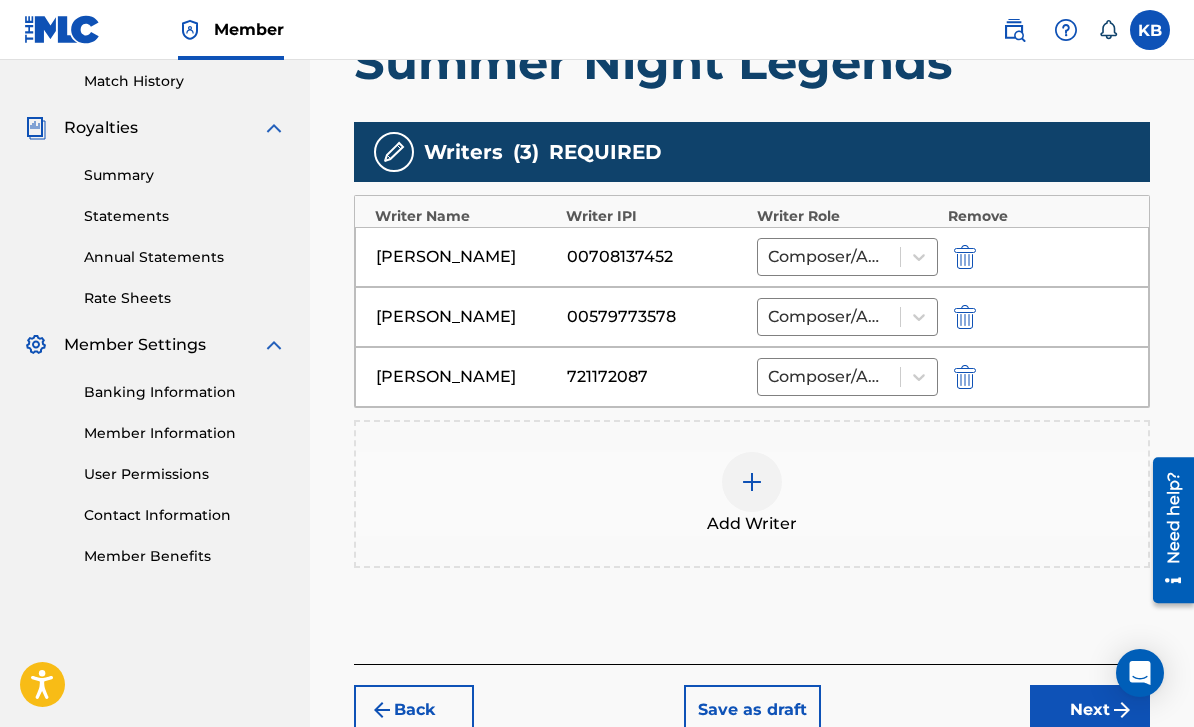 click on "Next" at bounding box center [1090, 710] 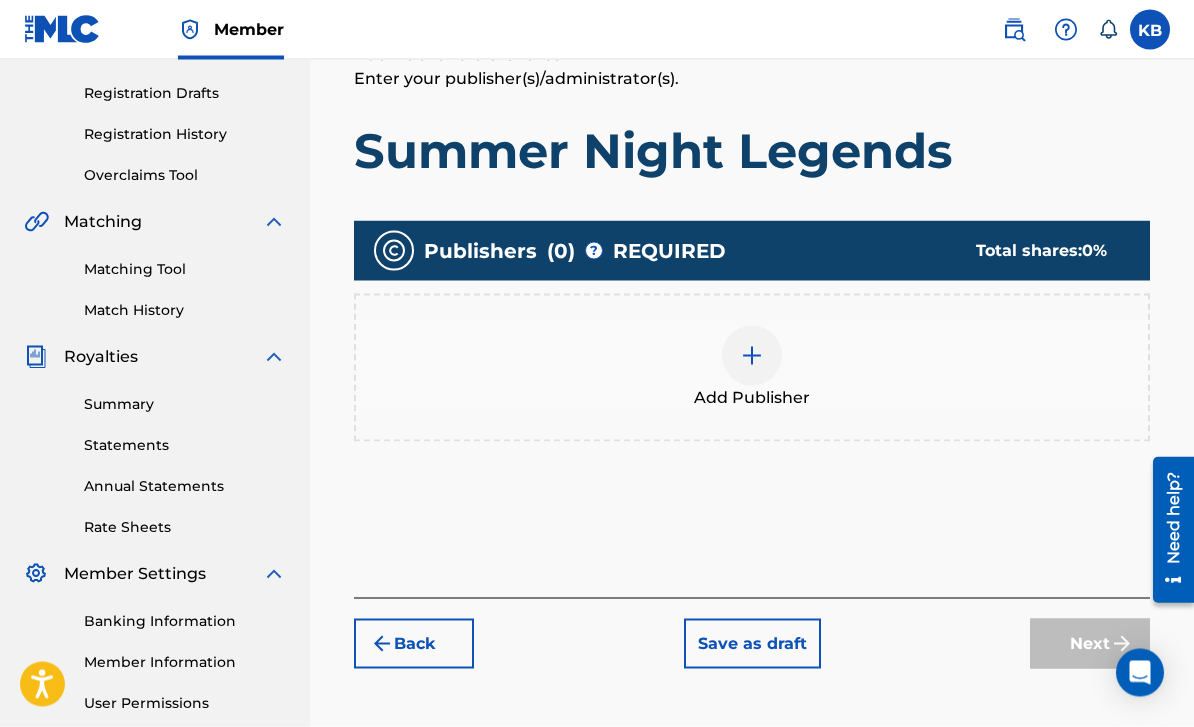 click at bounding box center [752, 356] 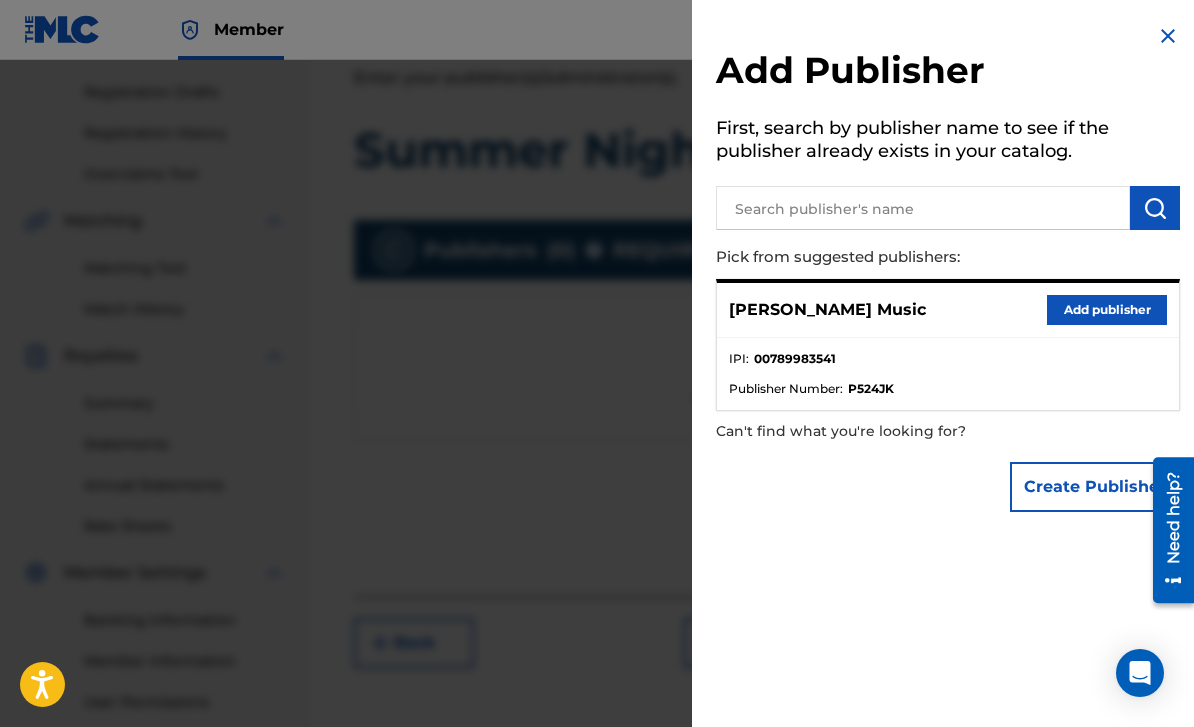 click on "Add publisher" at bounding box center [1107, 310] 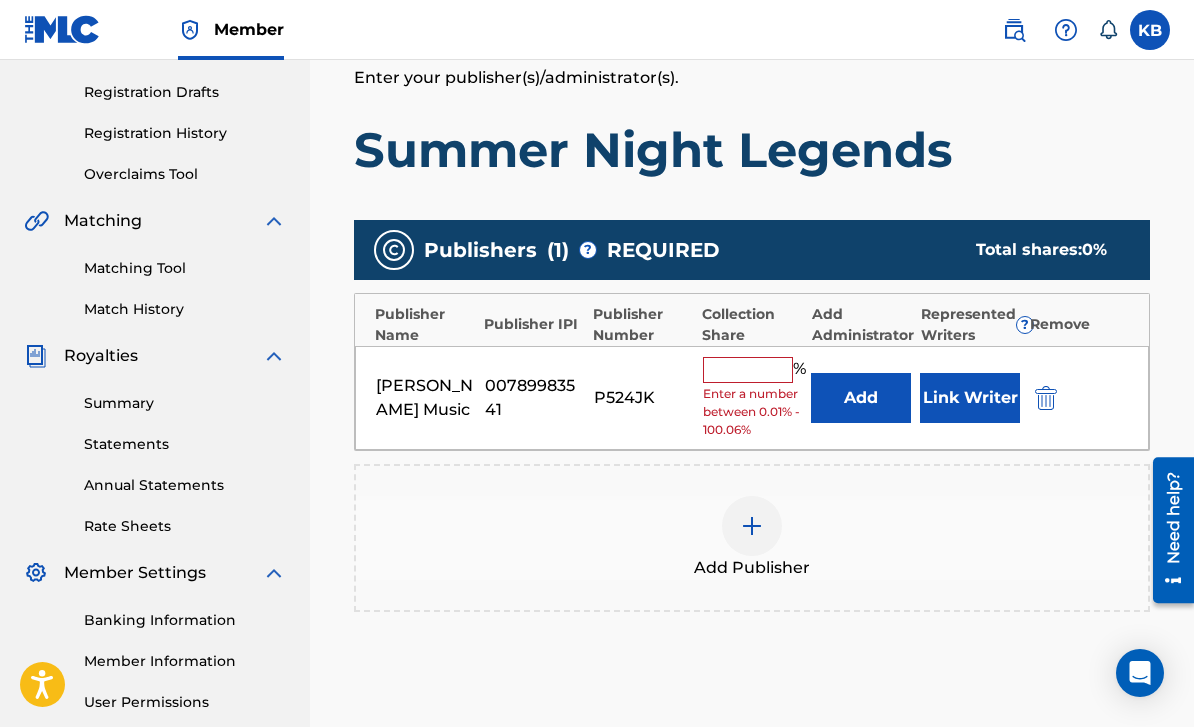 click on "Kellie Besch Music 00789983541 P524JK % Enter a number between 0.01% - 100.06% Add Link Writer" at bounding box center [752, 398] 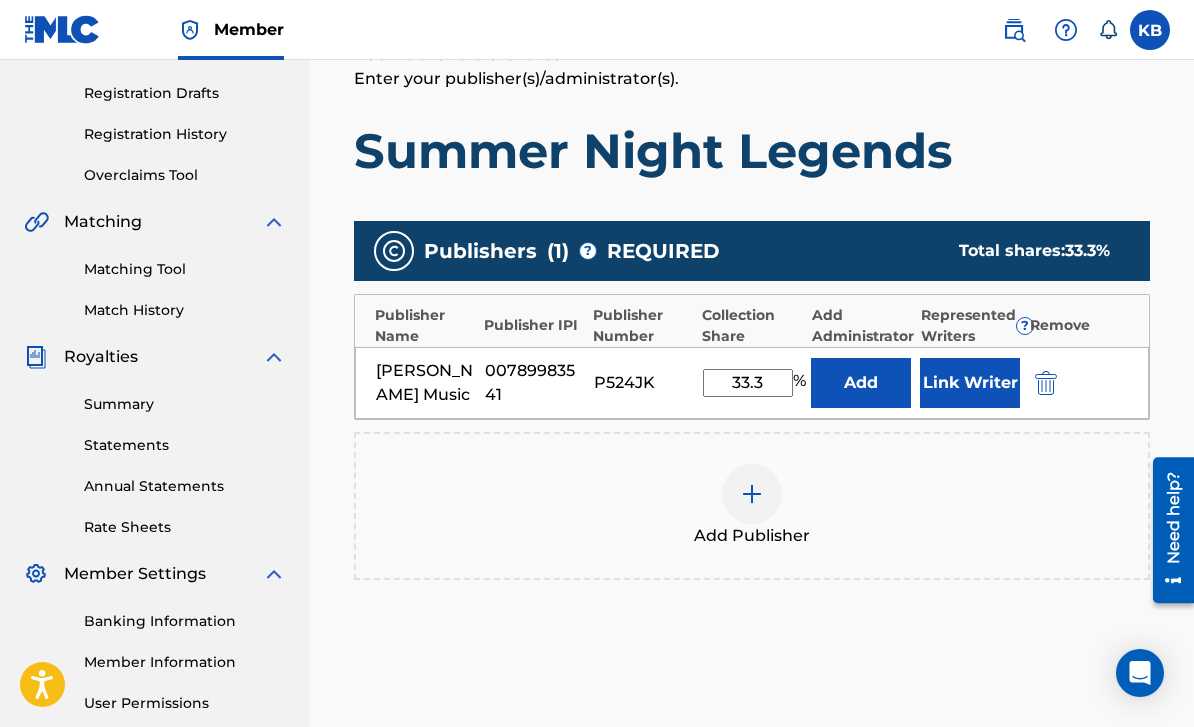 type on "33.3" 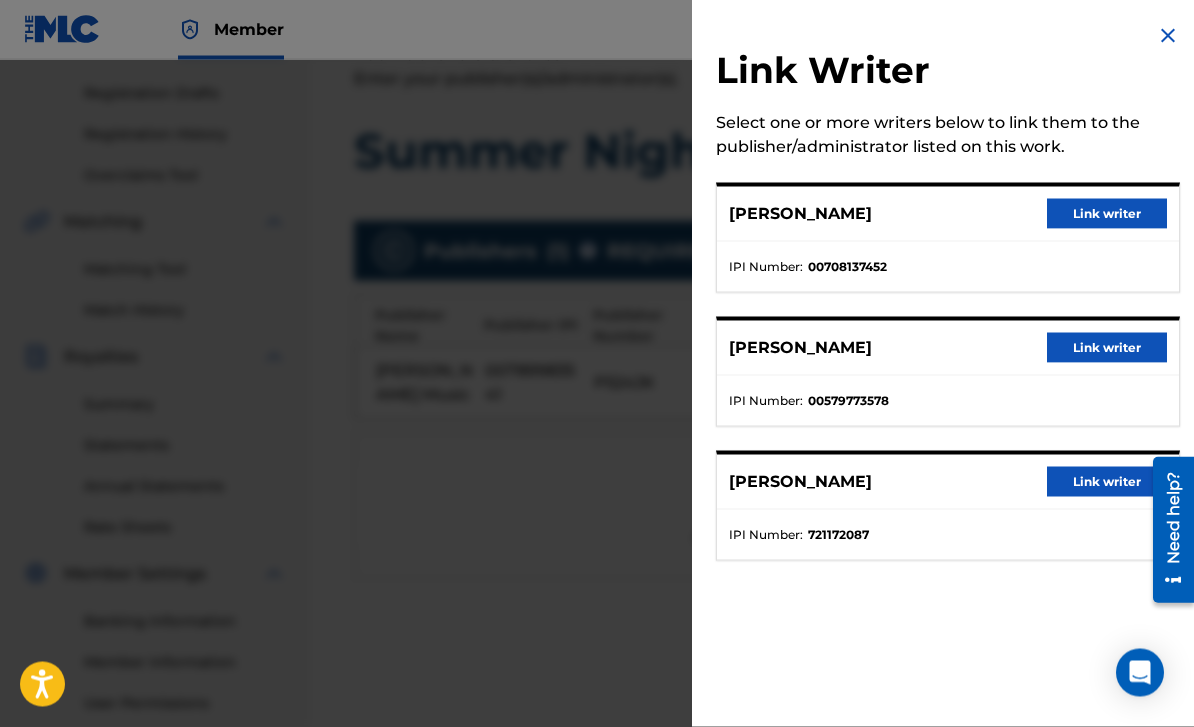 click on "Link writer" at bounding box center (1107, 214) 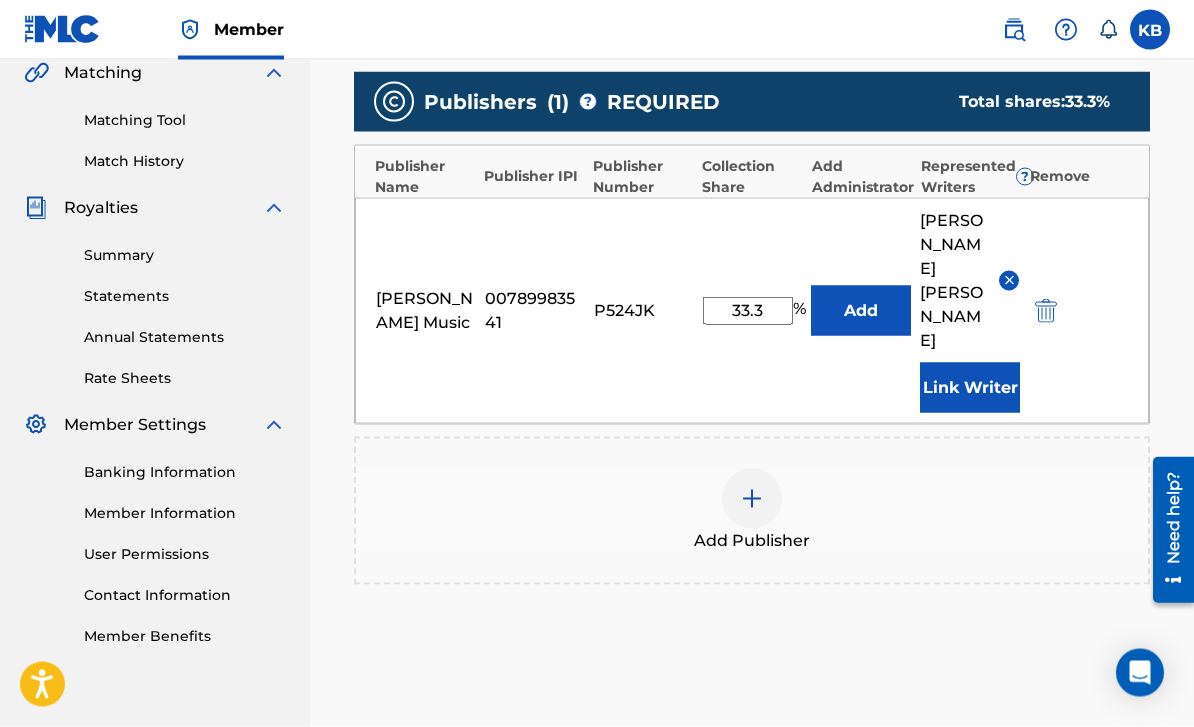 click on "Next" at bounding box center (1090, 787) 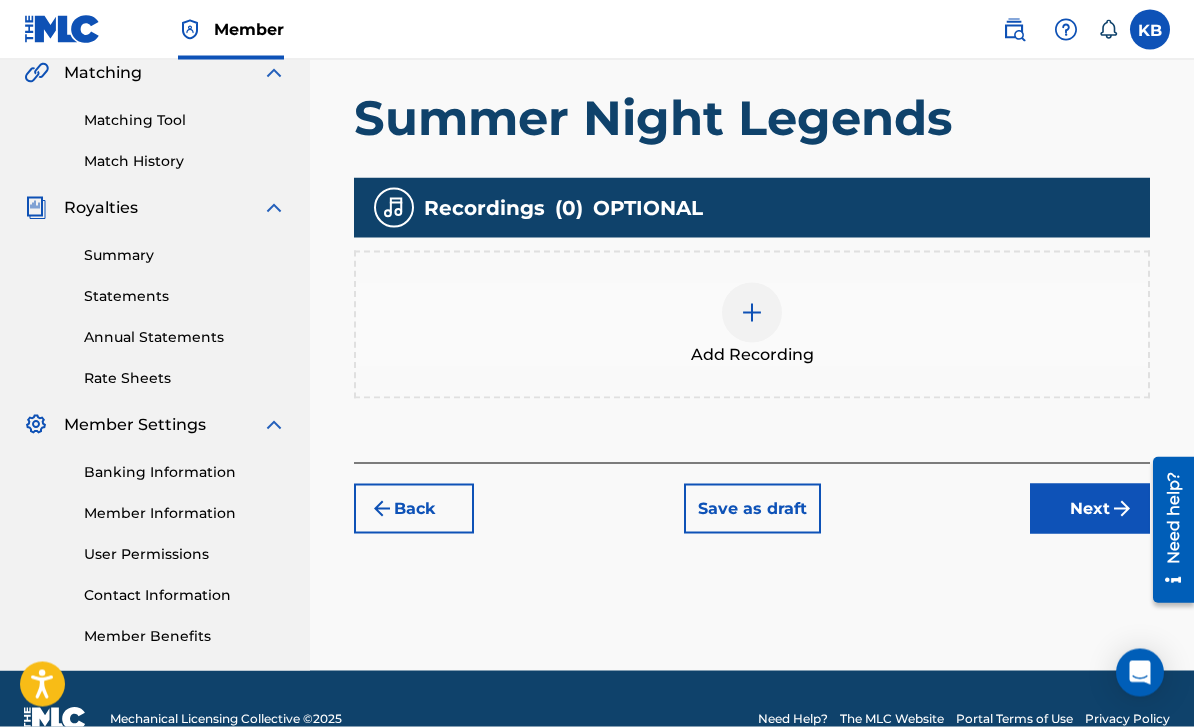 scroll, scrollTop: 449, scrollLeft: 0, axis: vertical 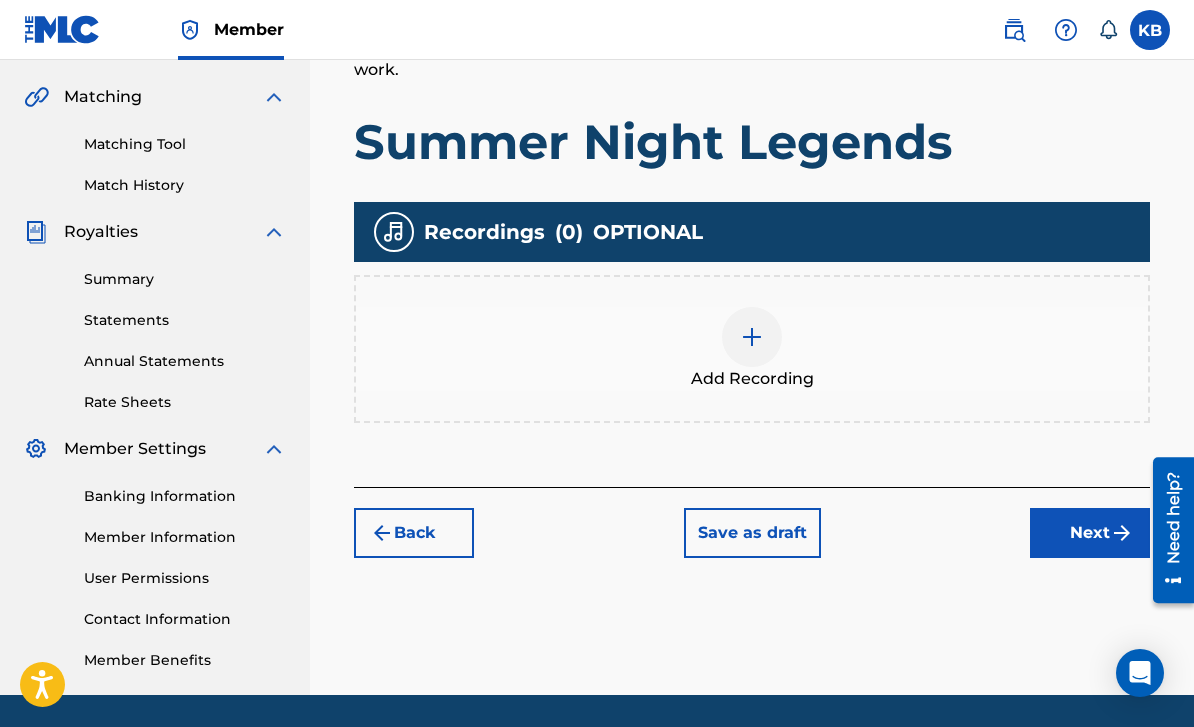 click on "Add Recording" at bounding box center (752, 349) 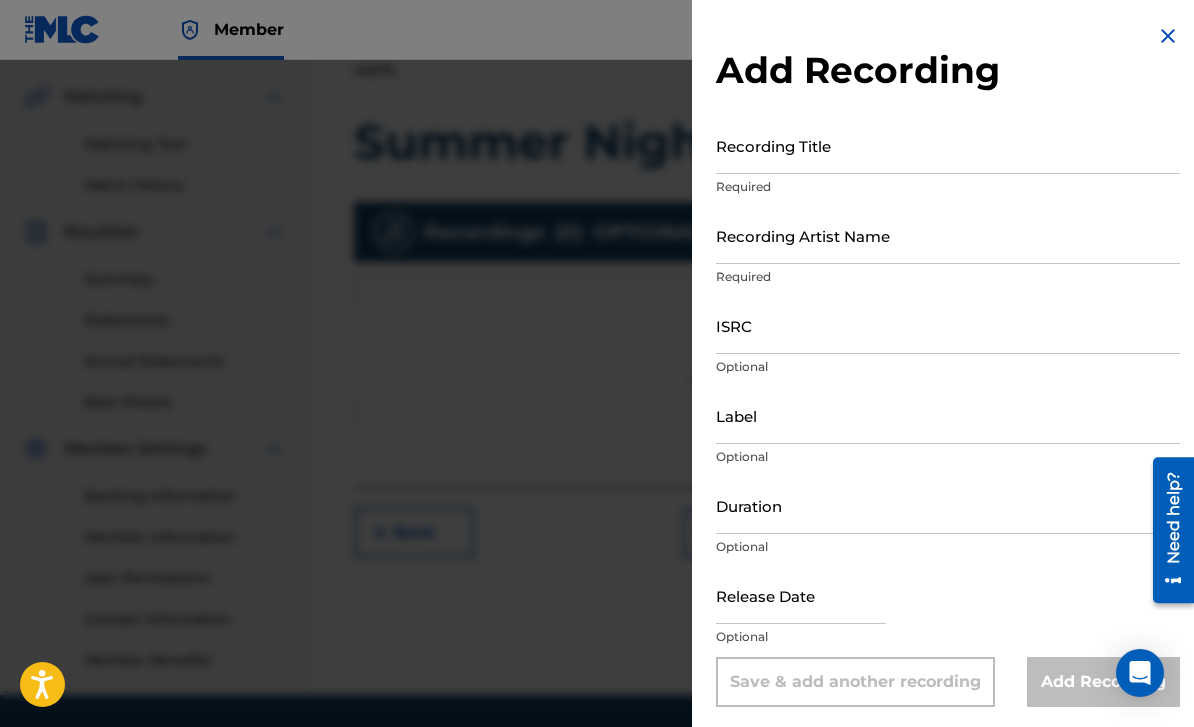 click on "Recording Title" at bounding box center (948, 145) 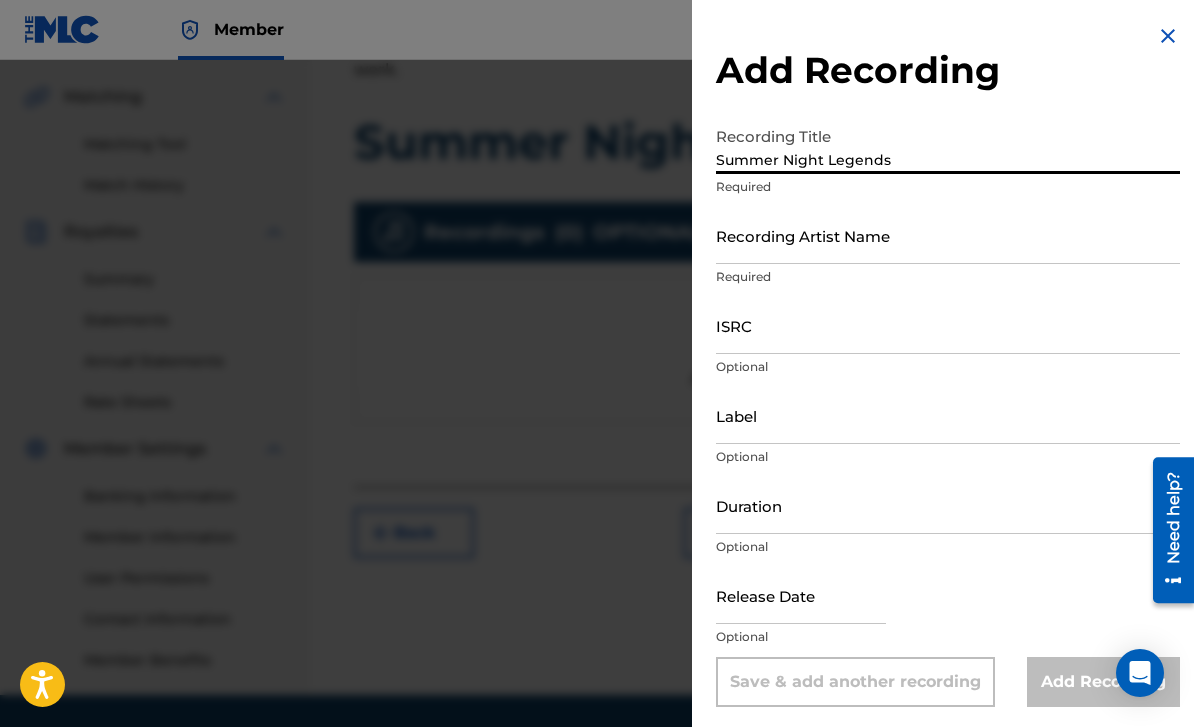 type on "Summer Night Legends" 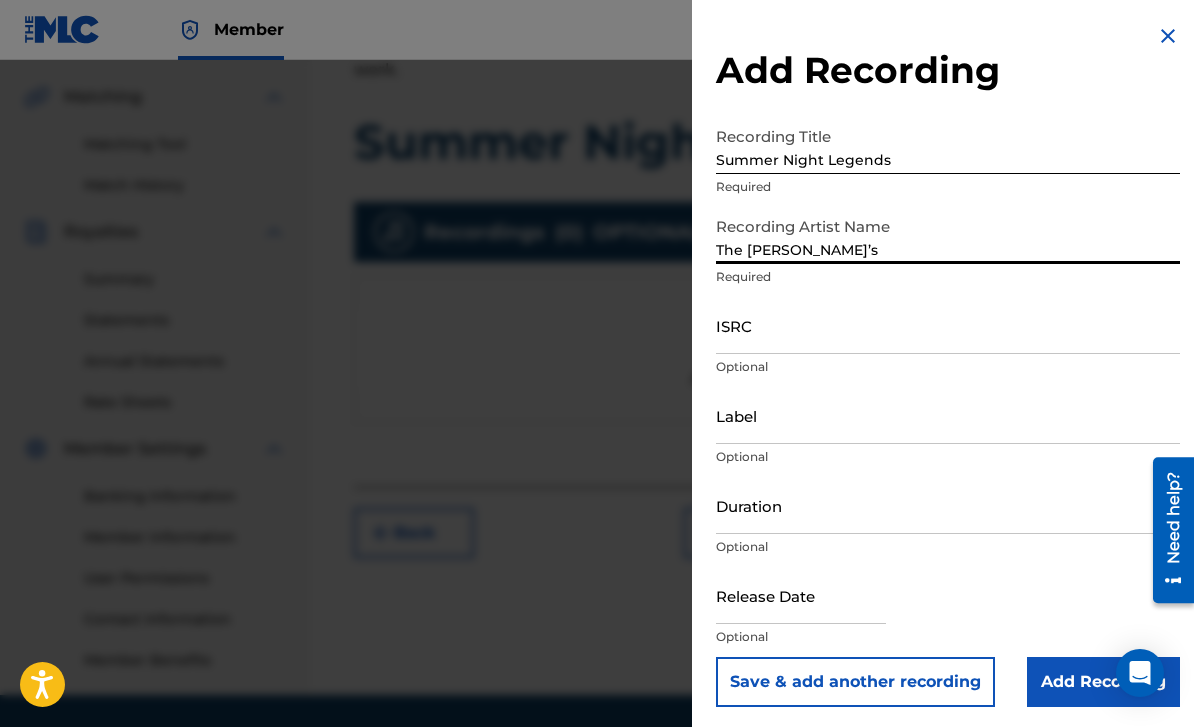 type on "The [PERSON_NAME]’s" 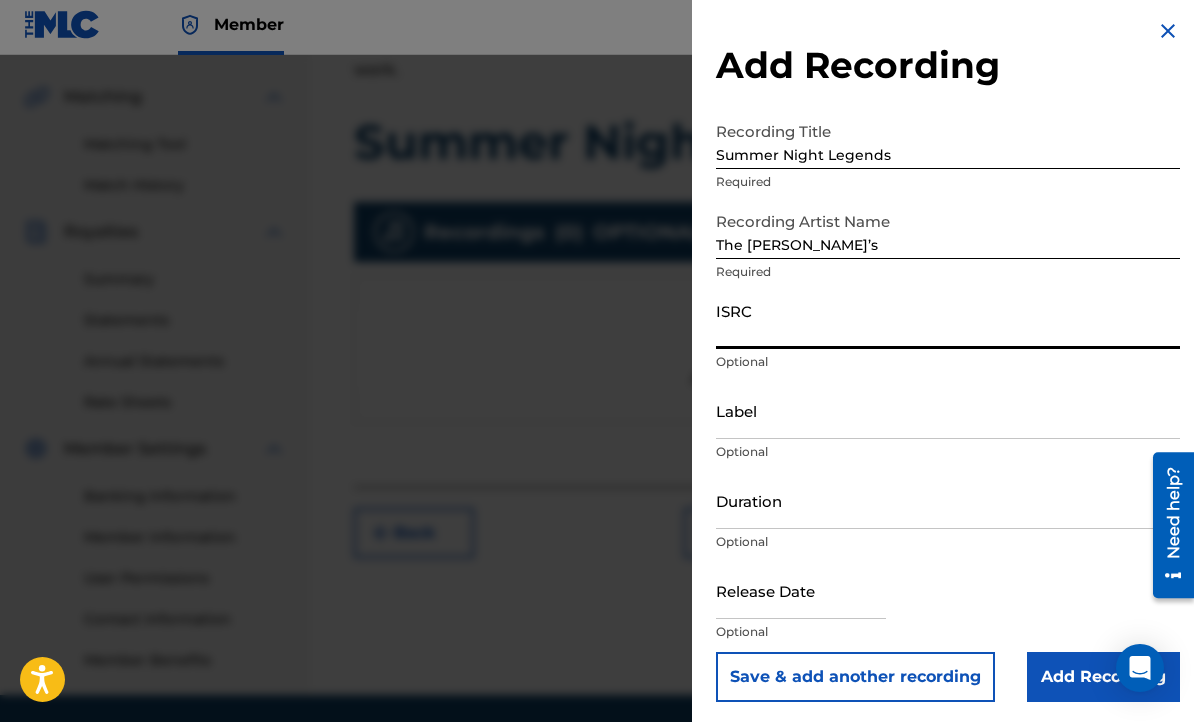 scroll, scrollTop: 370, scrollLeft: 0, axis: vertical 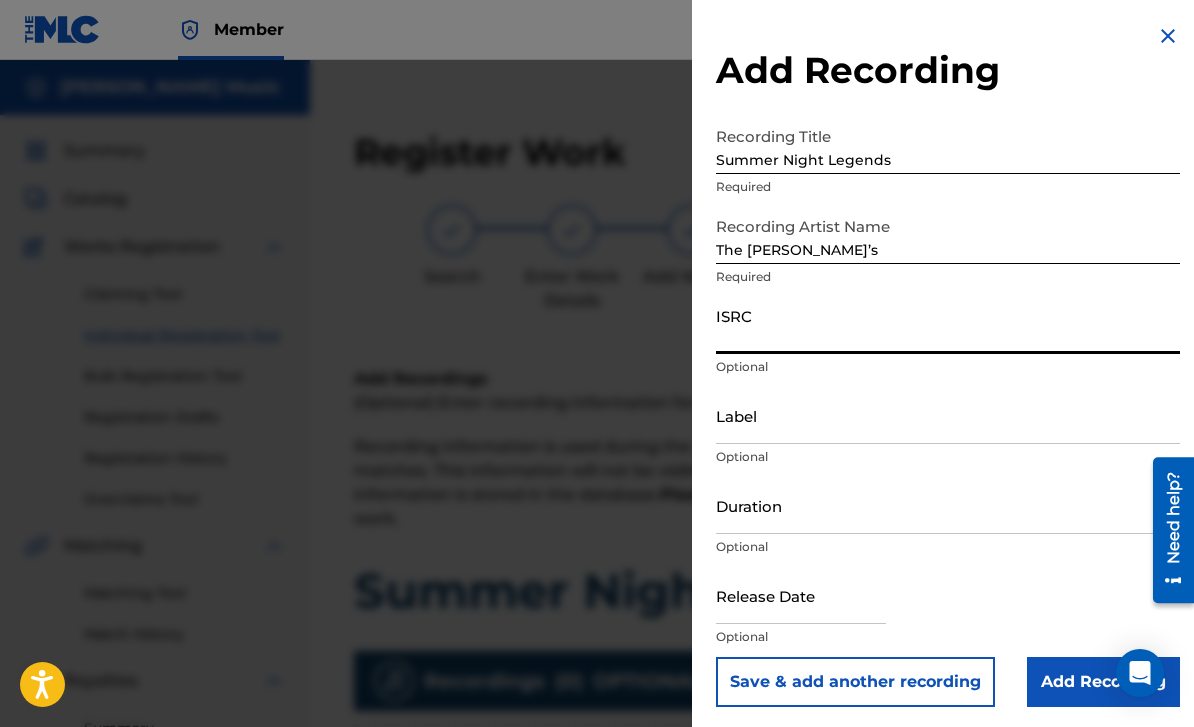 click on "ISRC" at bounding box center [948, 325] 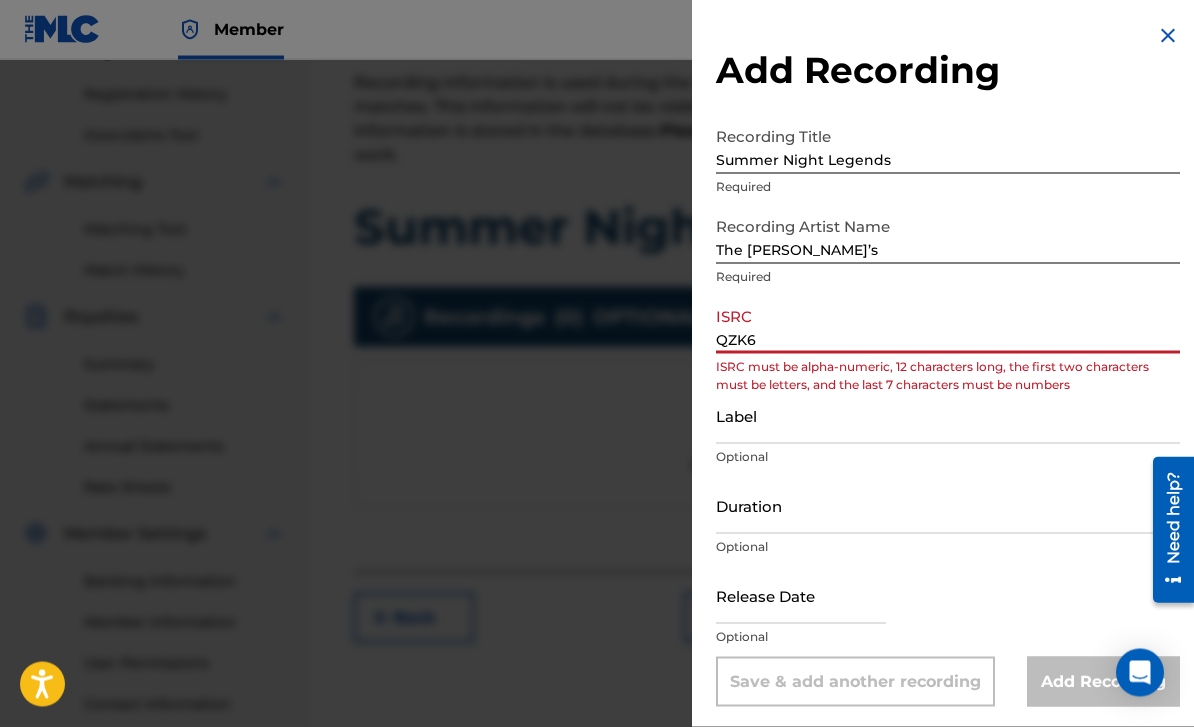 scroll, scrollTop: 368, scrollLeft: 0, axis: vertical 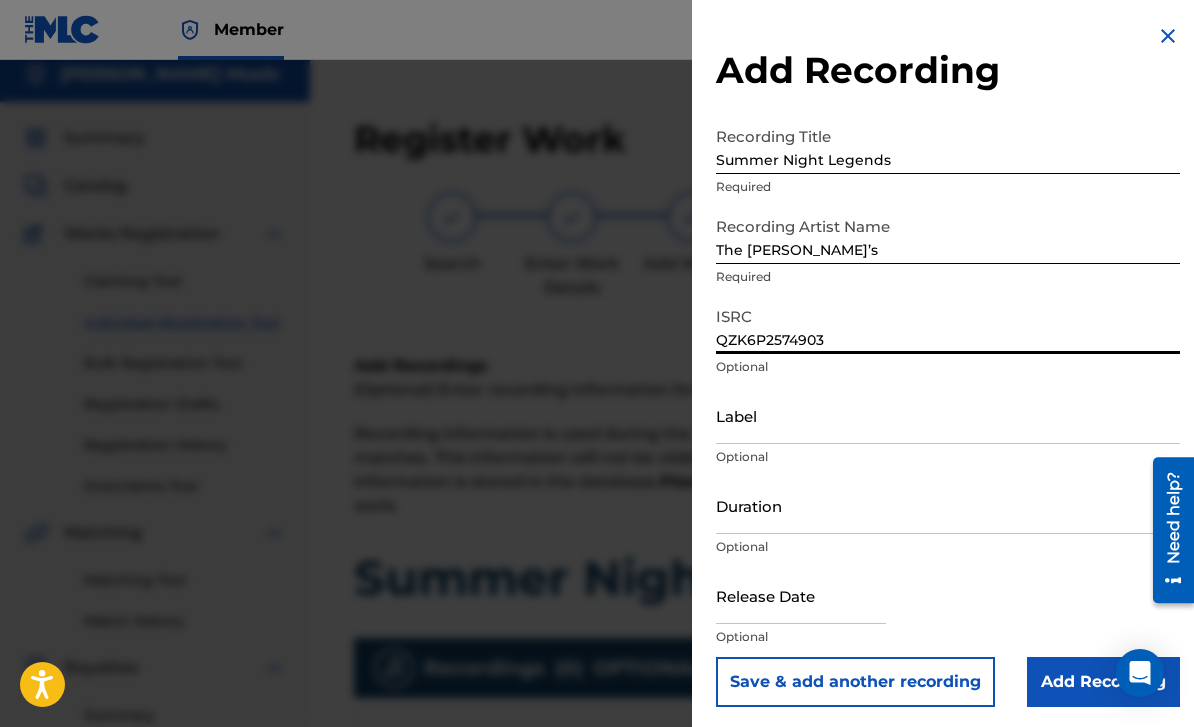 type on "QZK6P2574903" 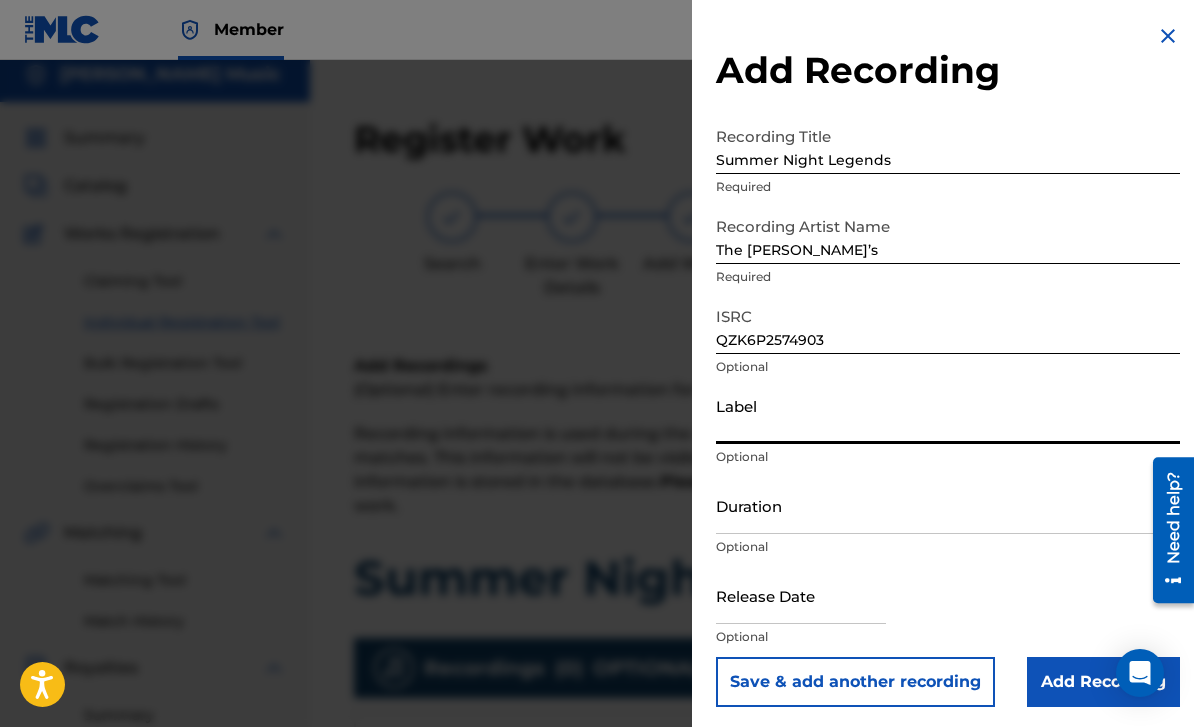 click on "Duration" at bounding box center [948, 505] 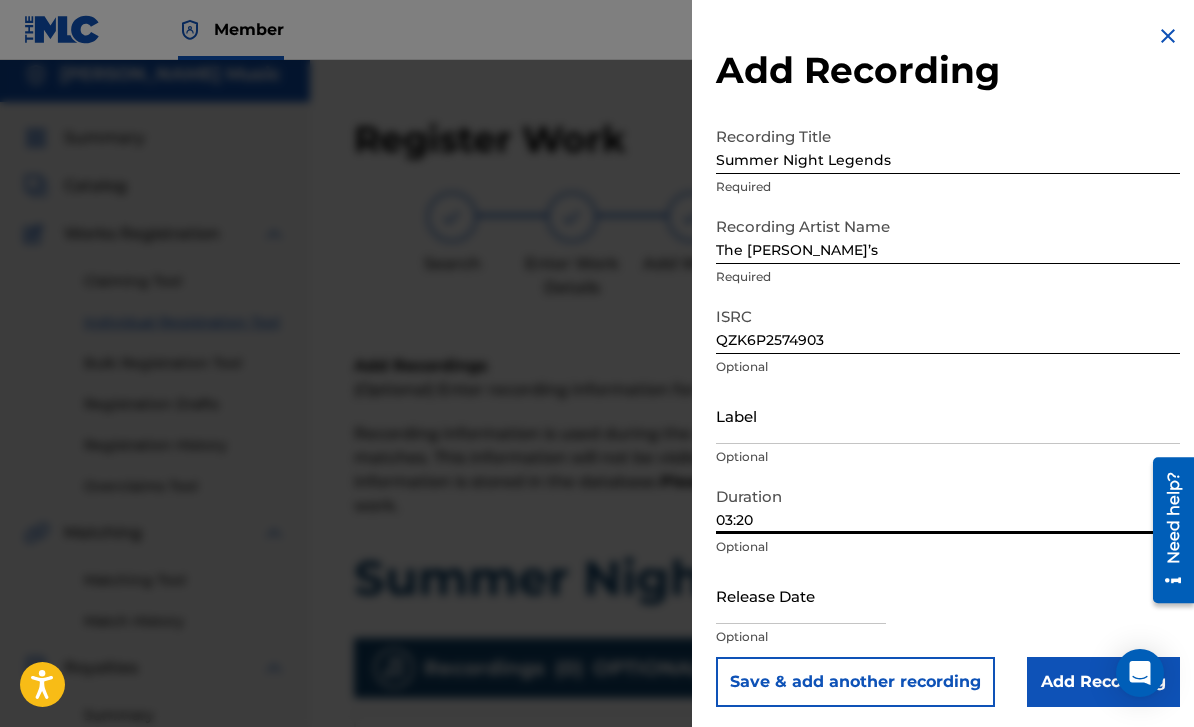 type on "03:20" 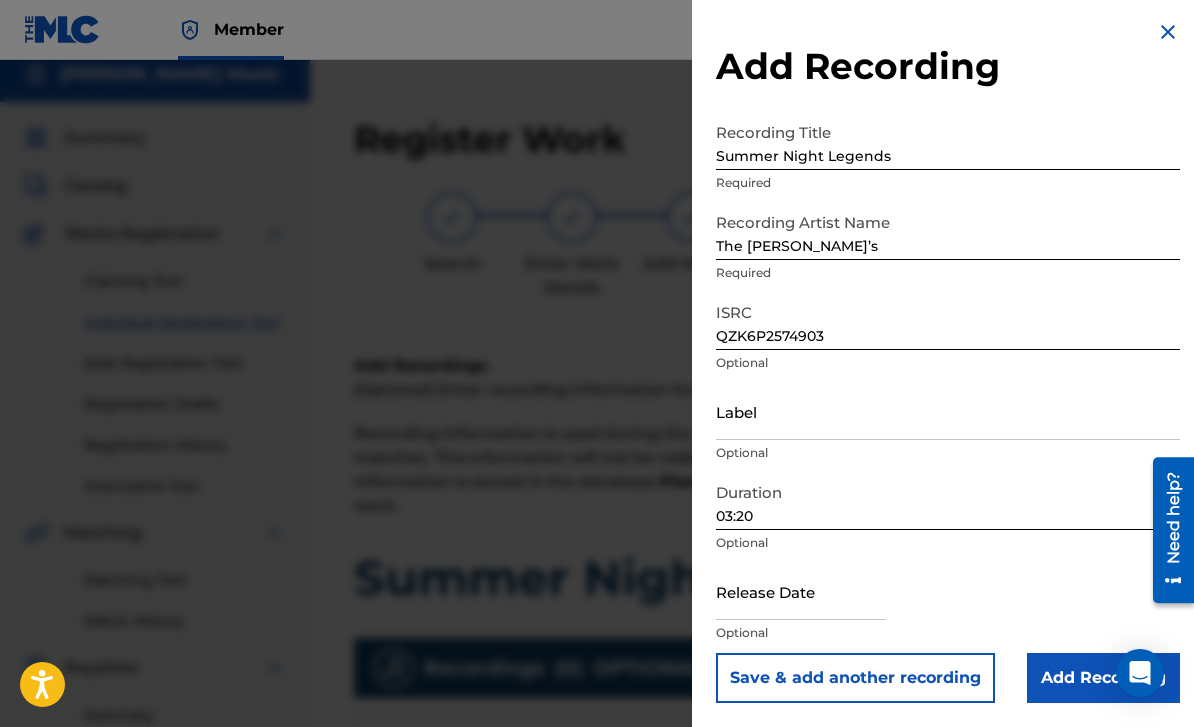 scroll, scrollTop: 4, scrollLeft: 0, axis: vertical 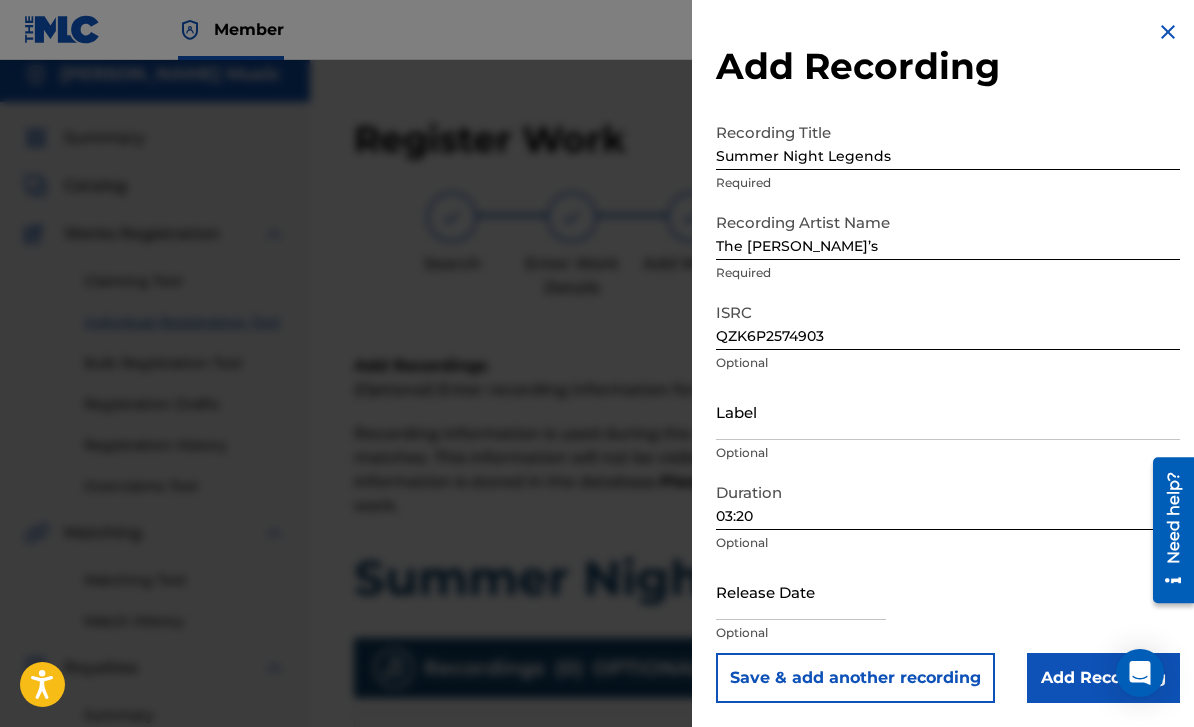 click at bounding box center (801, 591) 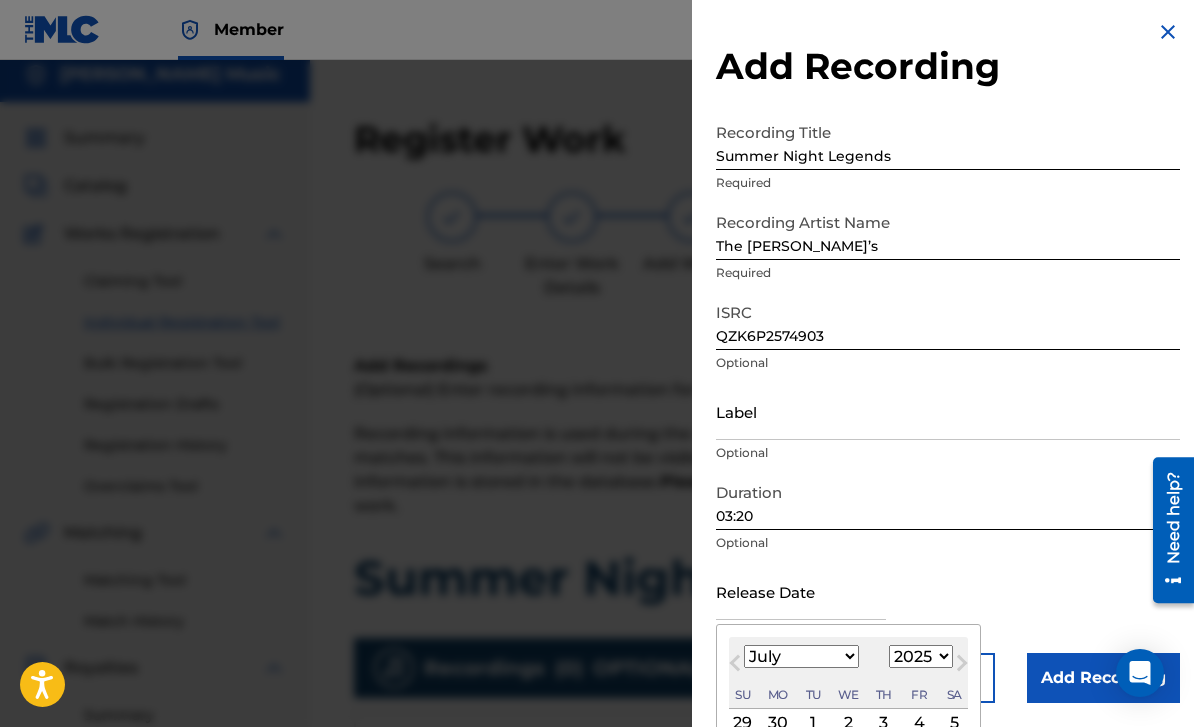 click on "January February March April May June July August September October November December" at bounding box center (801, 656) 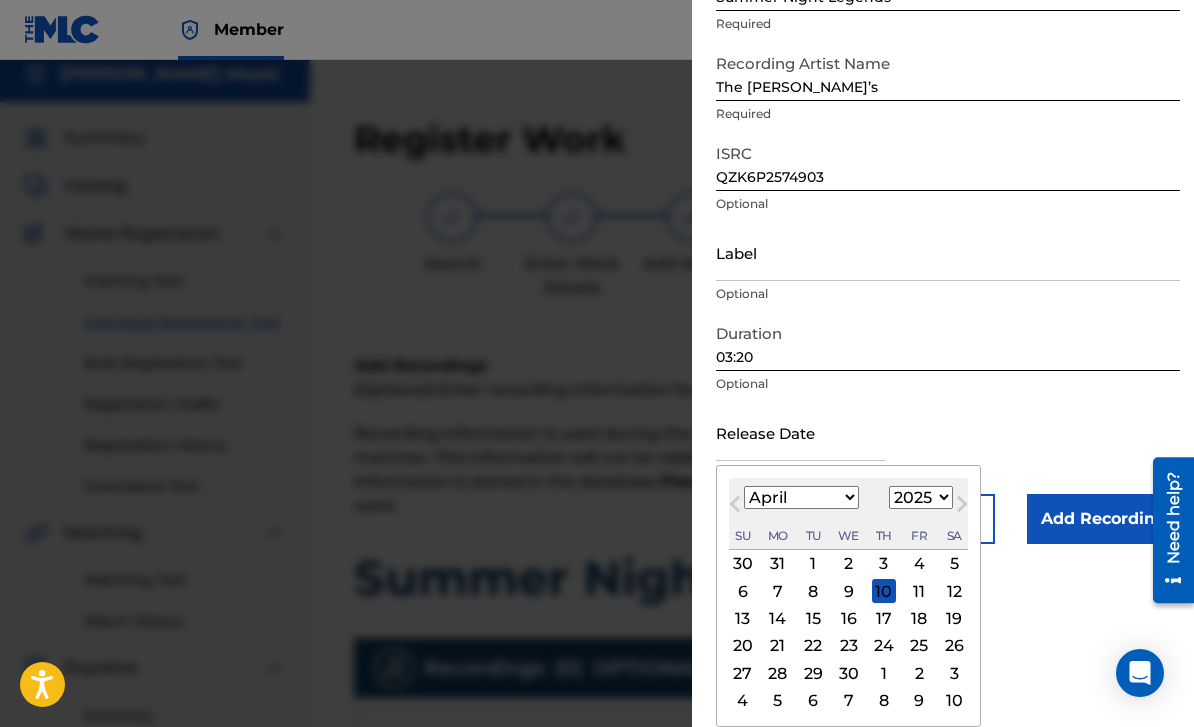 click on "4" at bounding box center (919, 564) 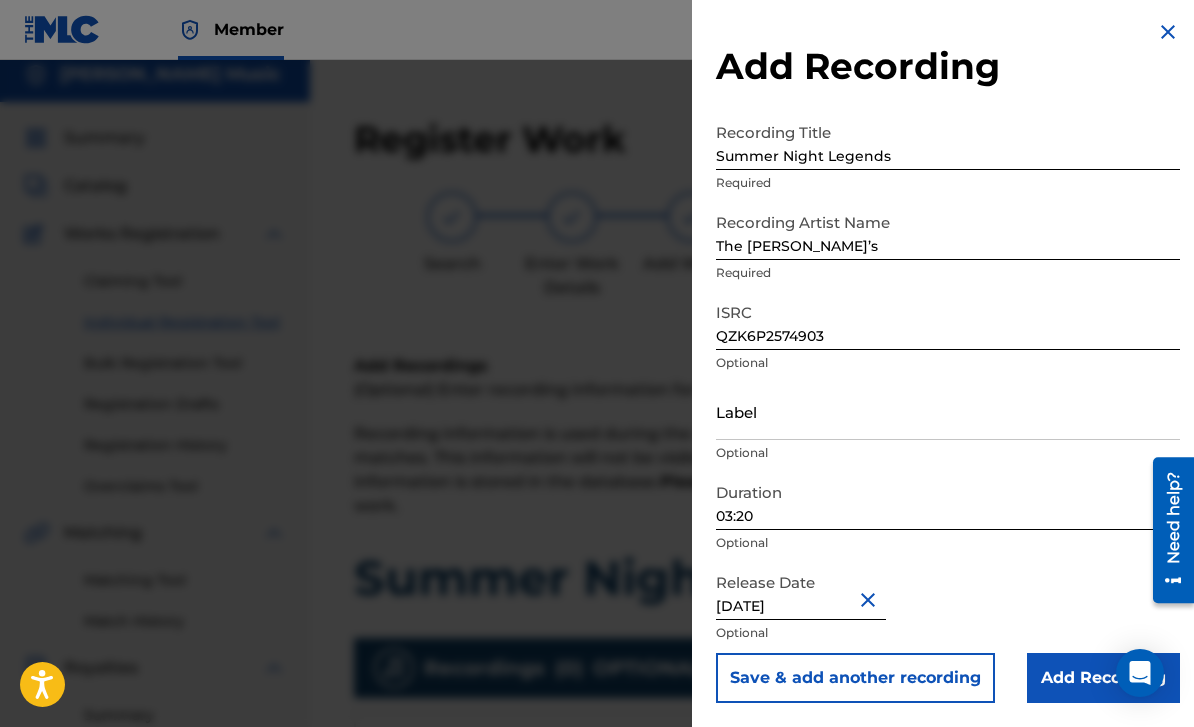 scroll, scrollTop: 4, scrollLeft: 0, axis: vertical 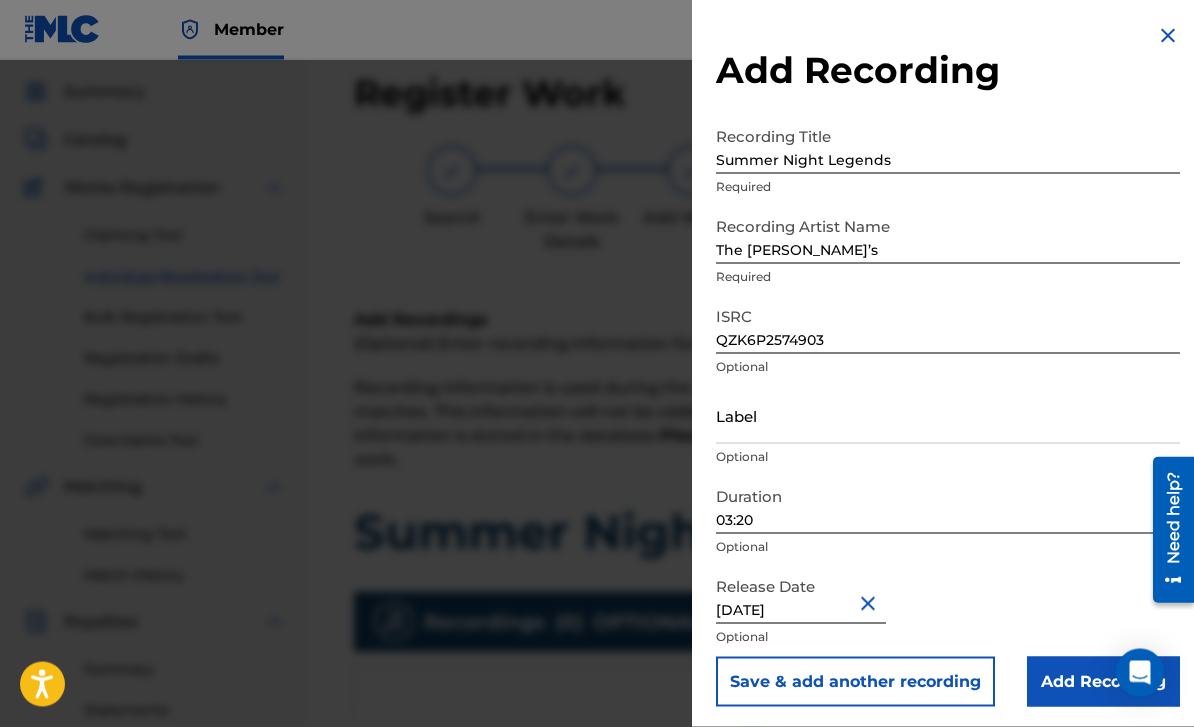 click on "Add Recording" at bounding box center [1103, 682] 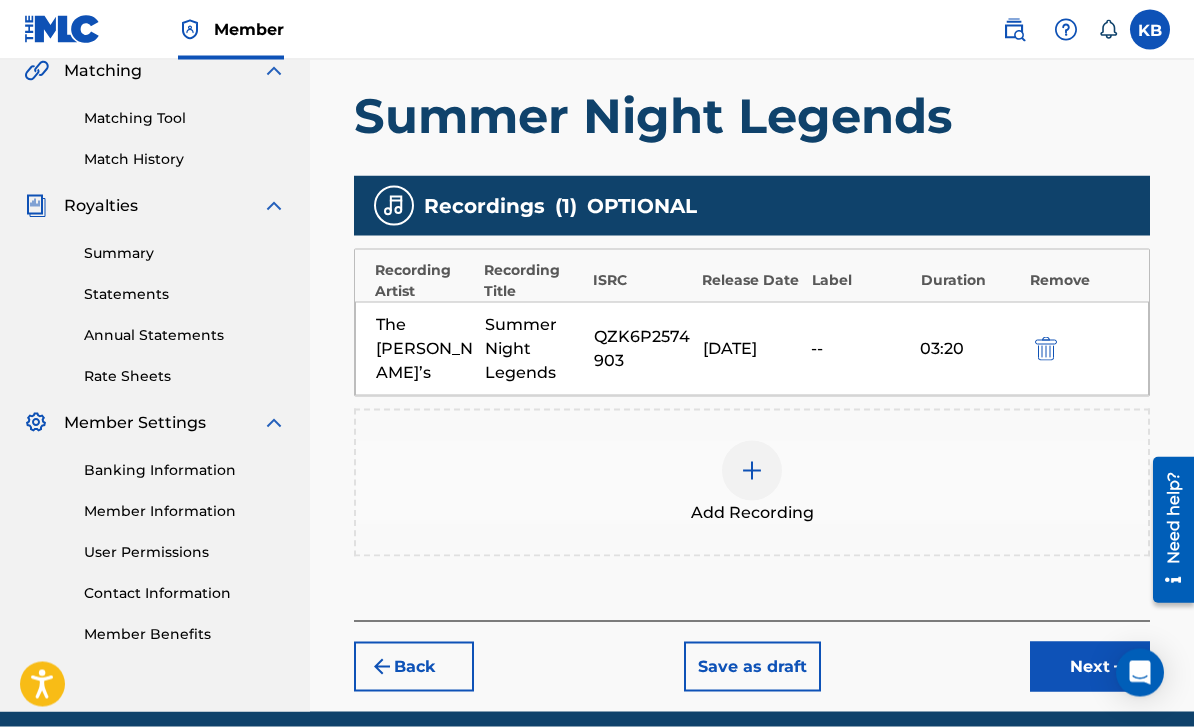 click on "Next" at bounding box center (1090, 667) 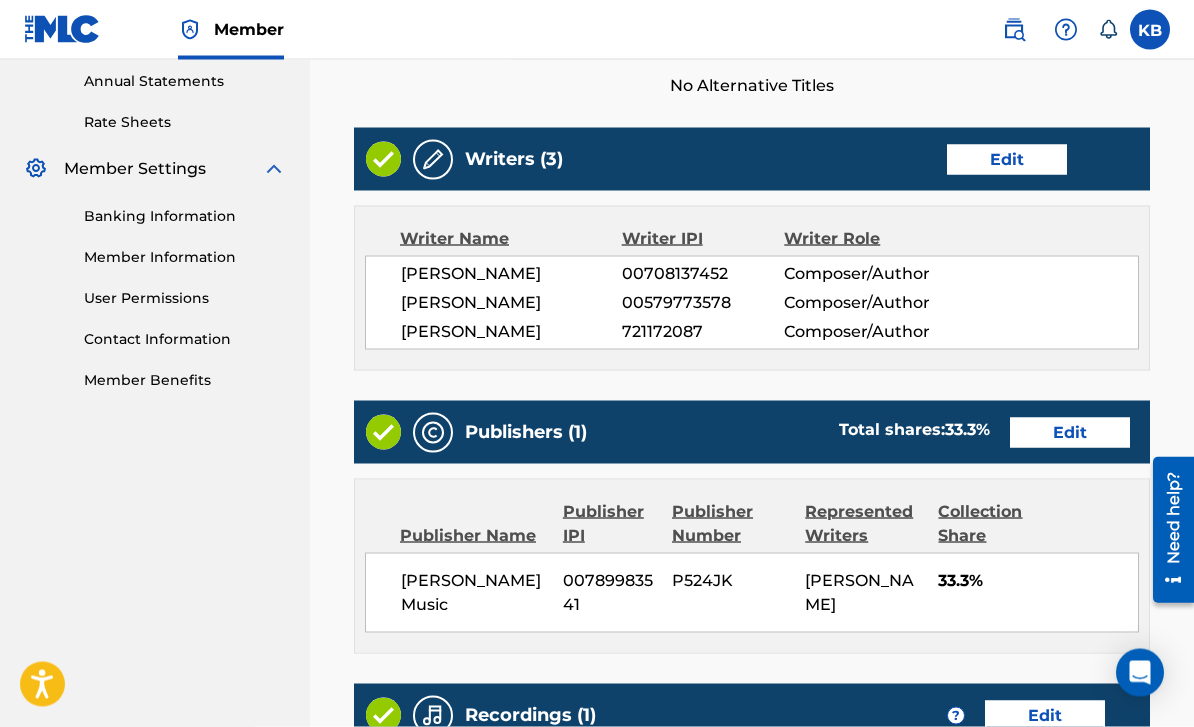 scroll, scrollTop: 1030, scrollLeft: 0, axis: vertical 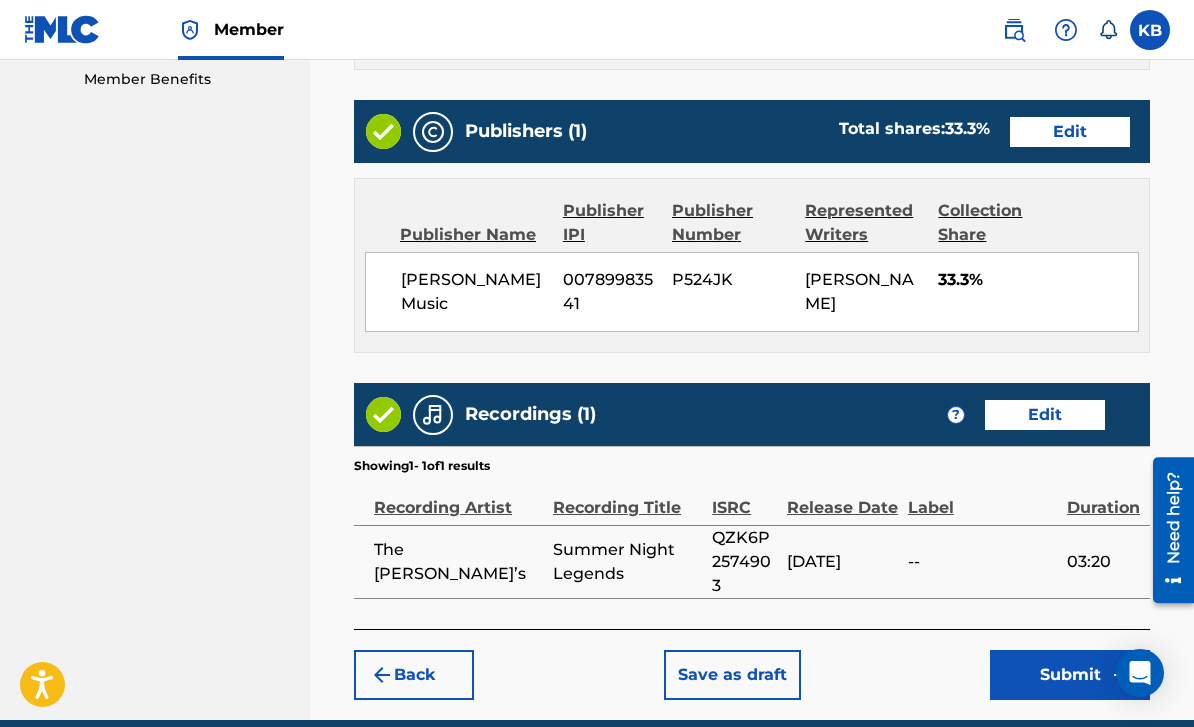 click on "Submit" at bounding box center (1070, 675) 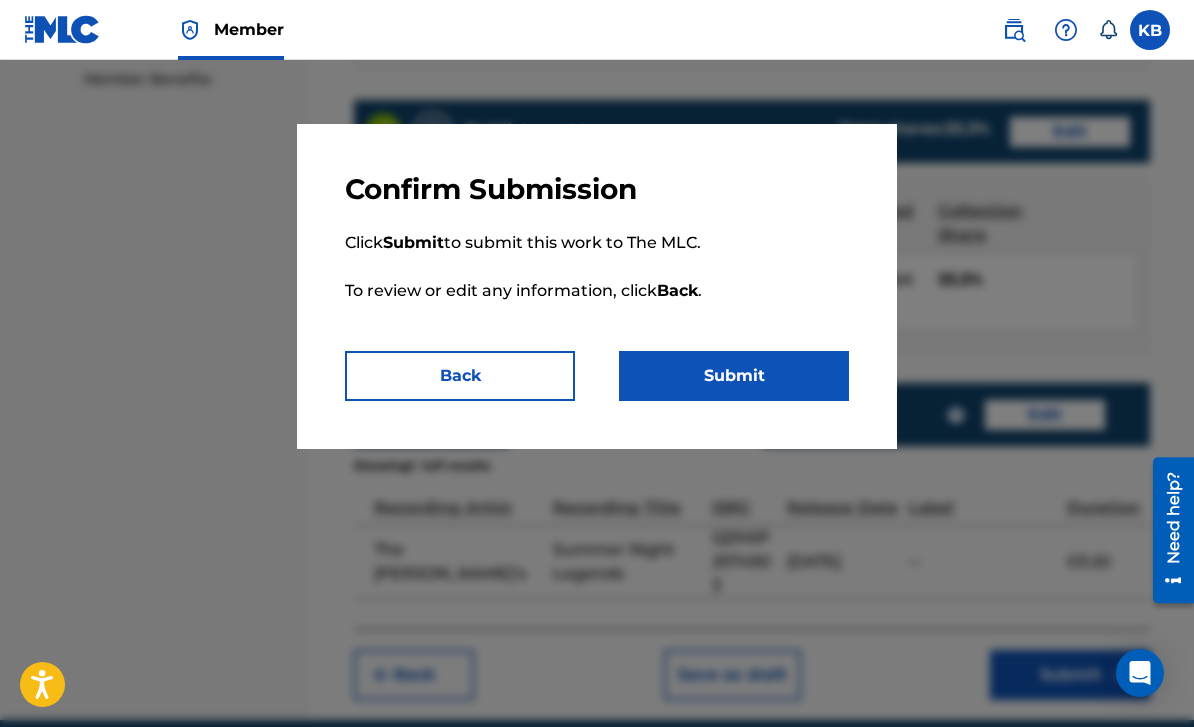 click on "Submit" at bounding box center [734, 376] 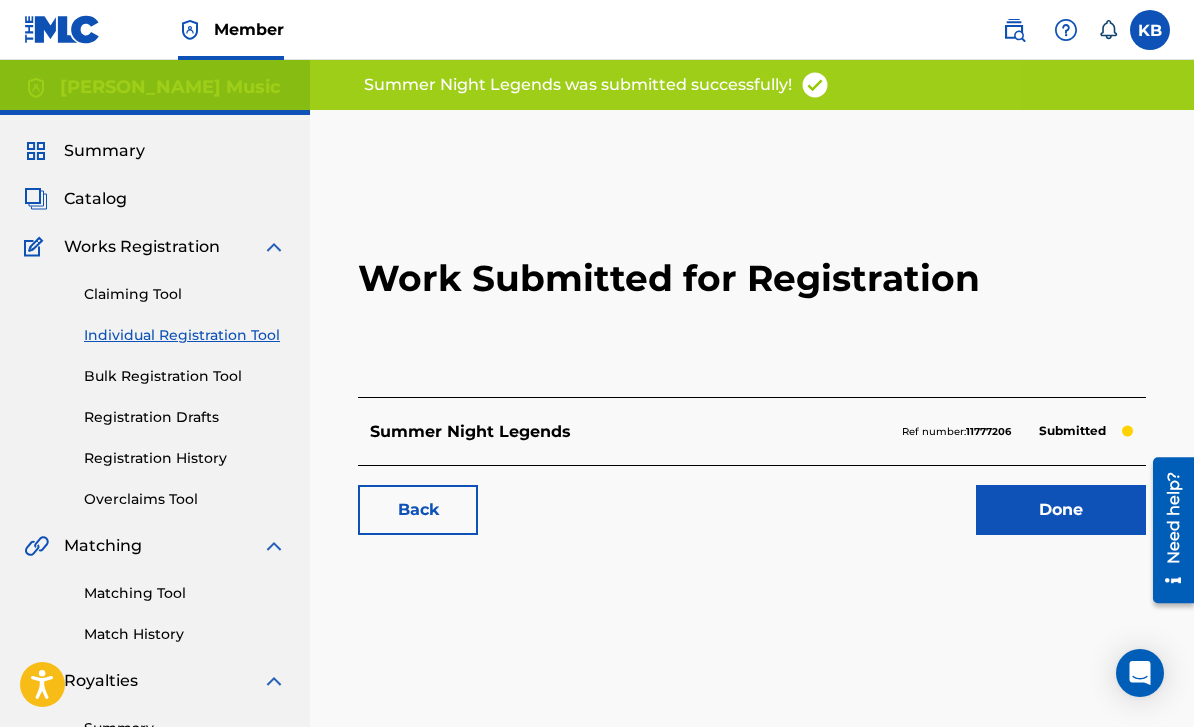 click on "Done" at bounding box center (1061, 510) 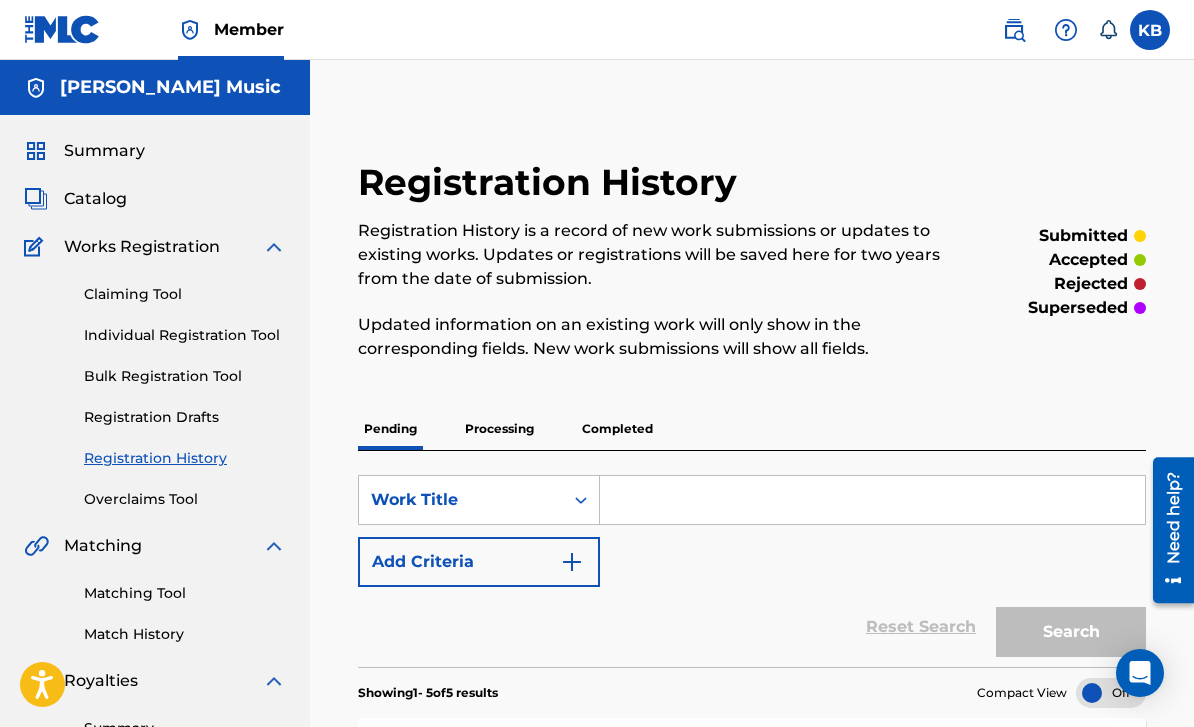 click at bounding box center (872, 500) 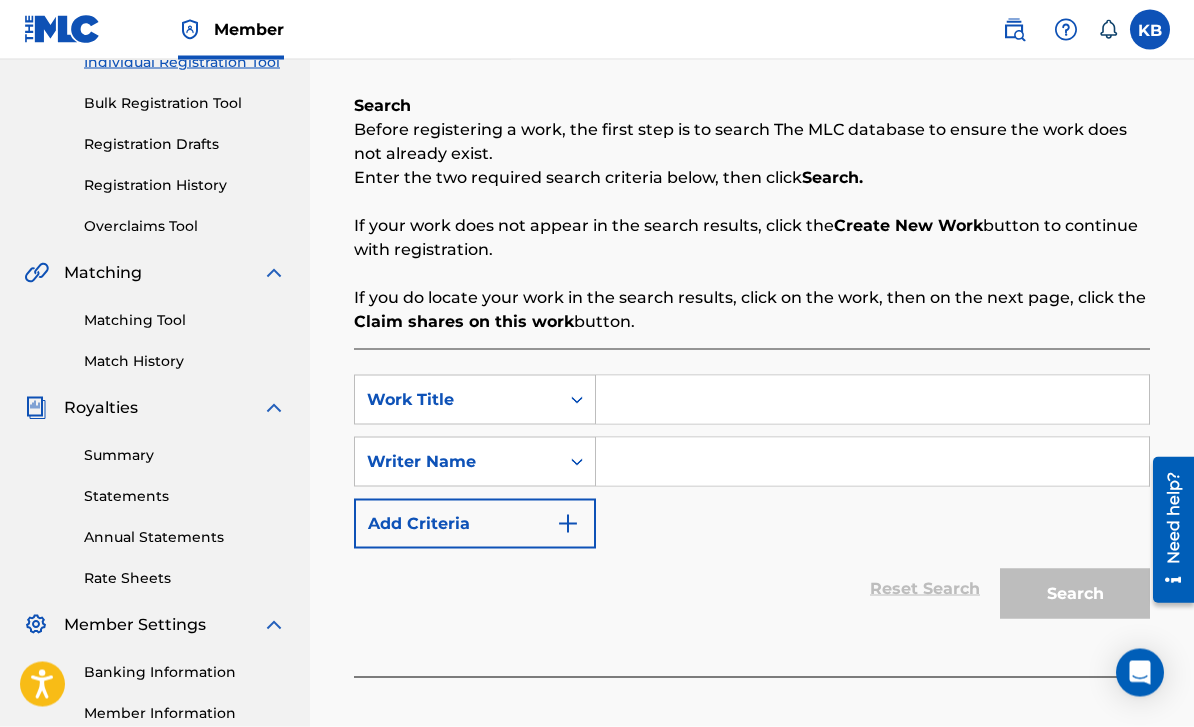 click at bounding box center [872, 400] 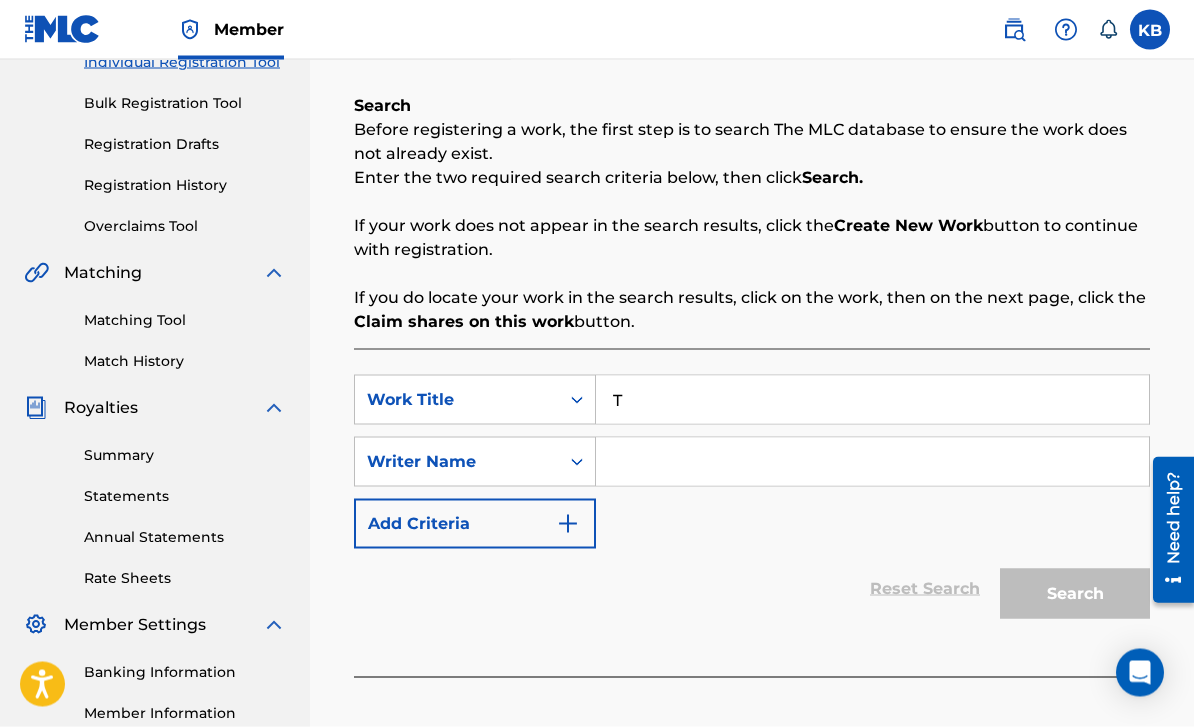 scroll, scrollTop: 274, scrollLeft: 0, axis: vertical 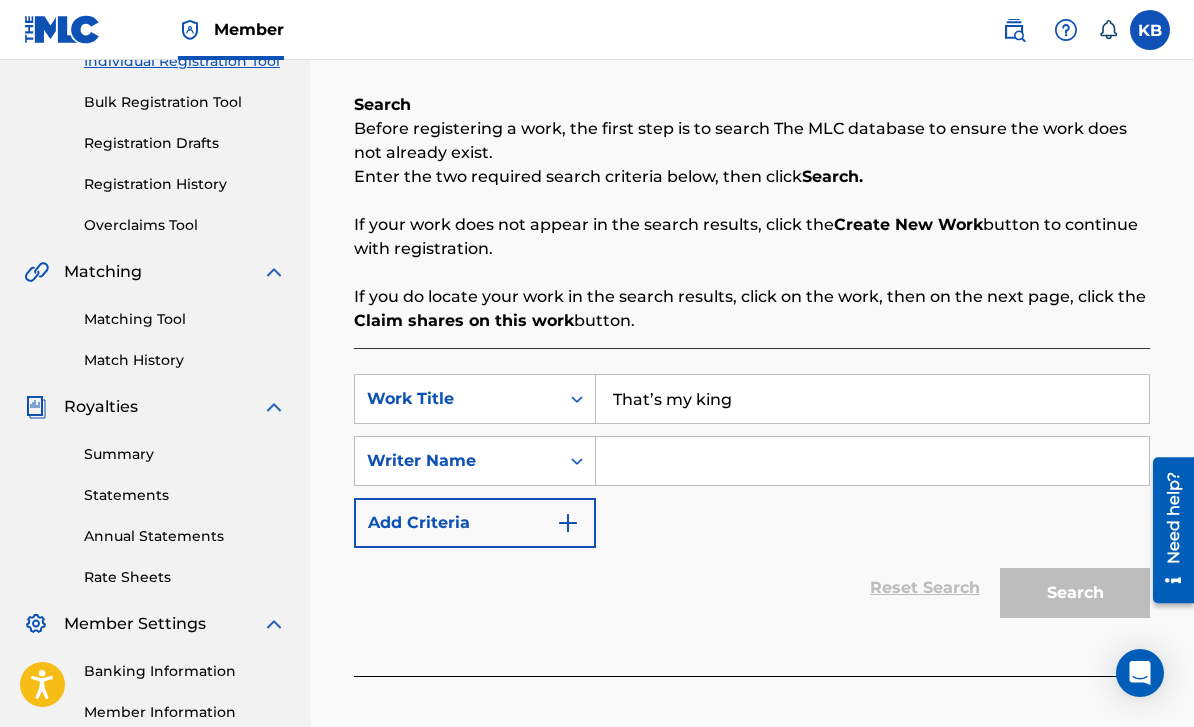 type on "That’s my king" 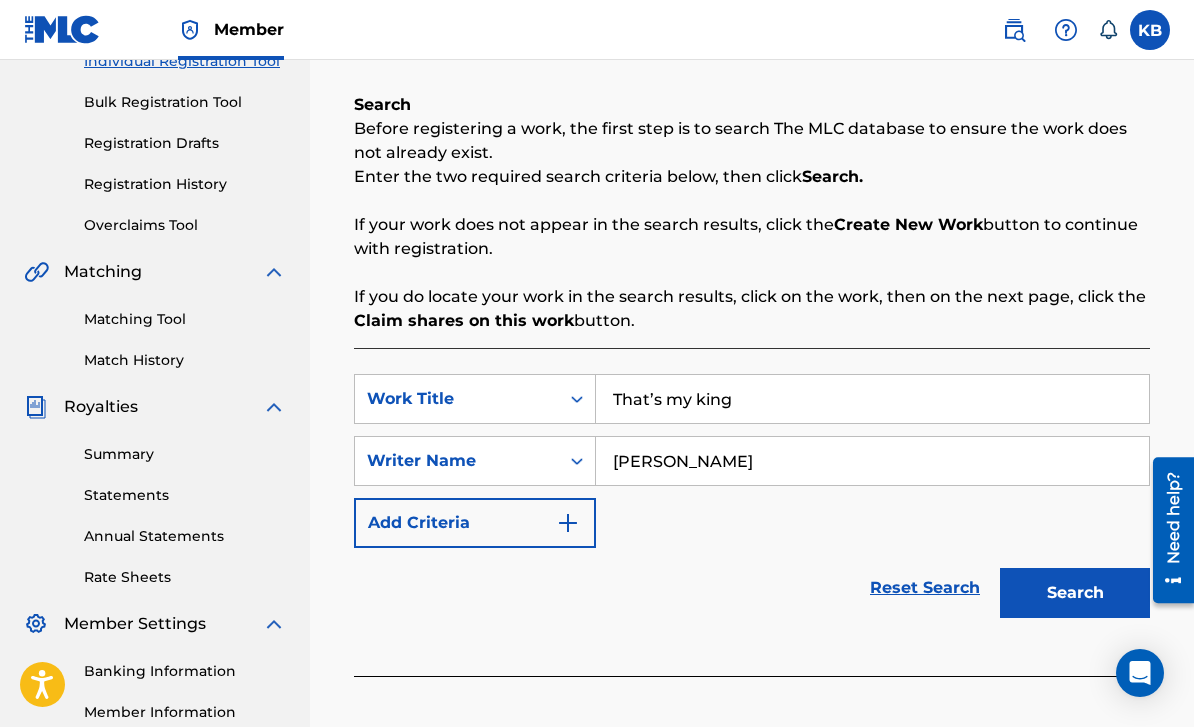type on "[PERSON_NAME]" 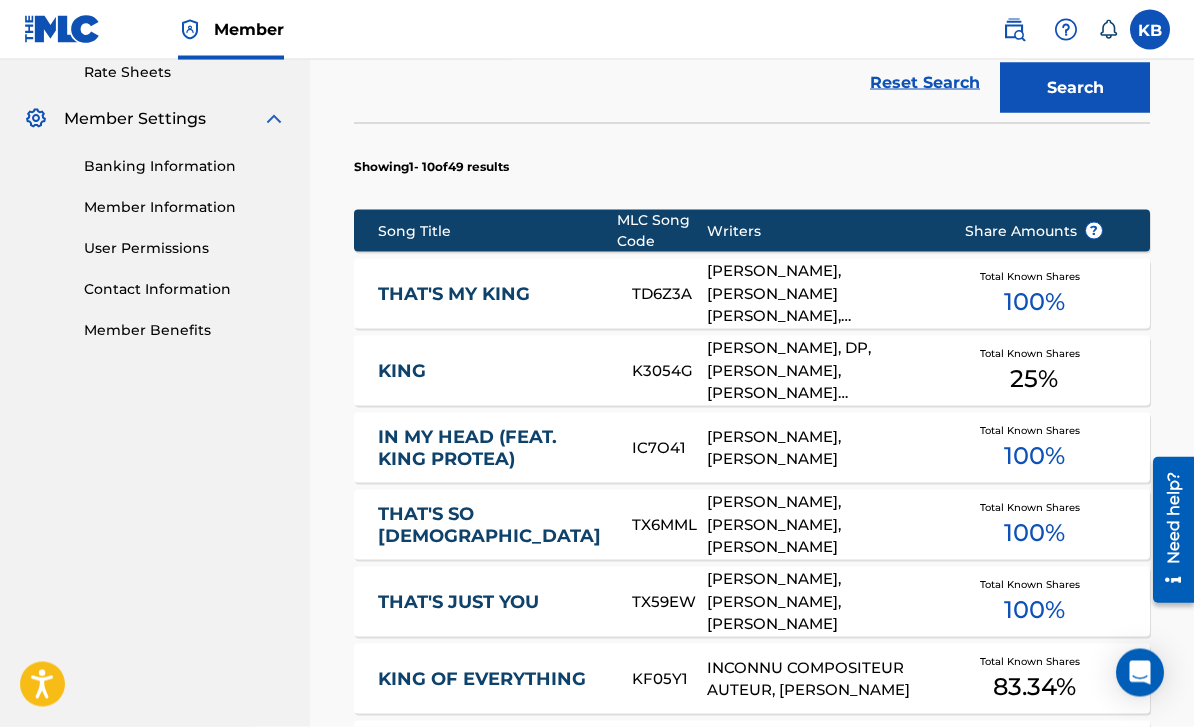 scroll, scrollTop: 781, scrollLeft: 0, axis: vertical 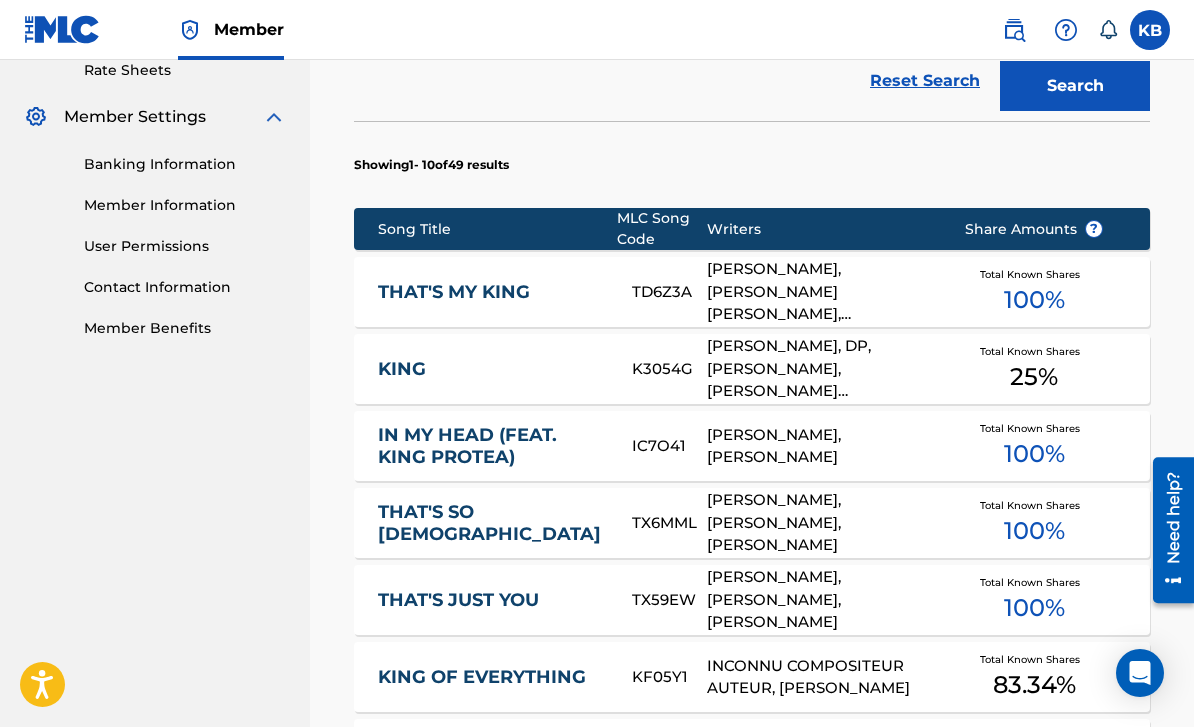 click on "KELLIE BESCH, TAYLOR TREY AGAN, LLOYD NICKS, JESS RUSS" at bounding box center [820, 292] 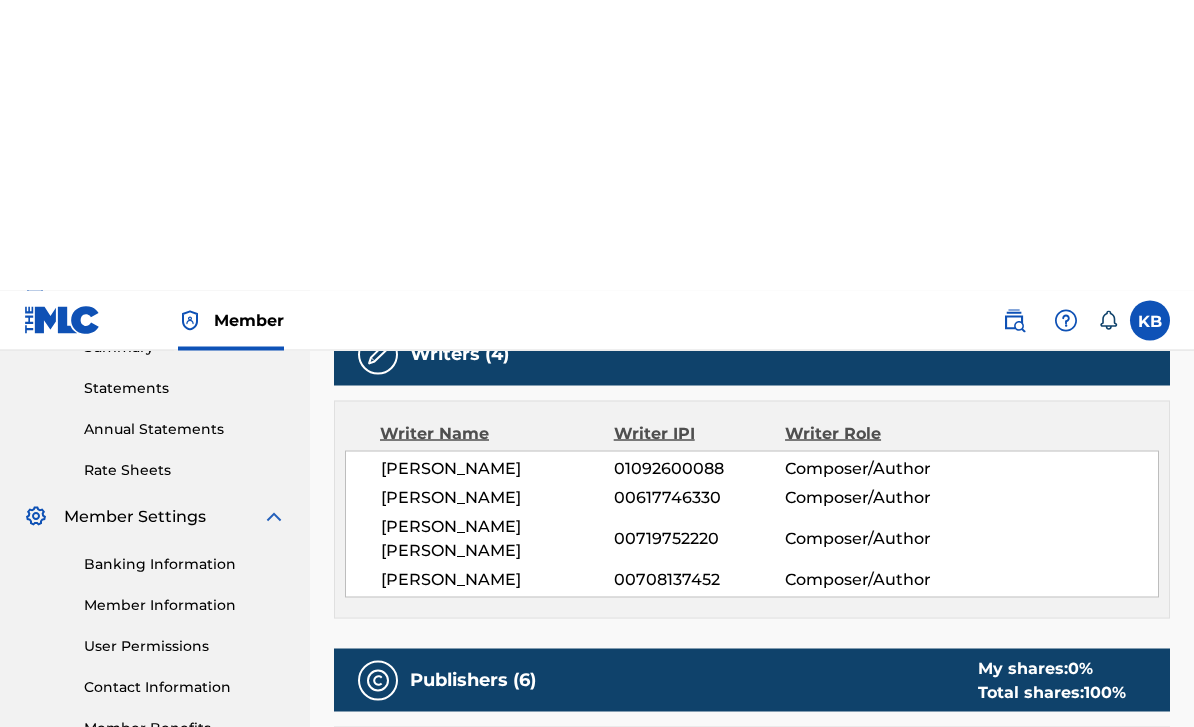 scroll, scrollTop: 382, scrollLeft: 0, axis: vertical 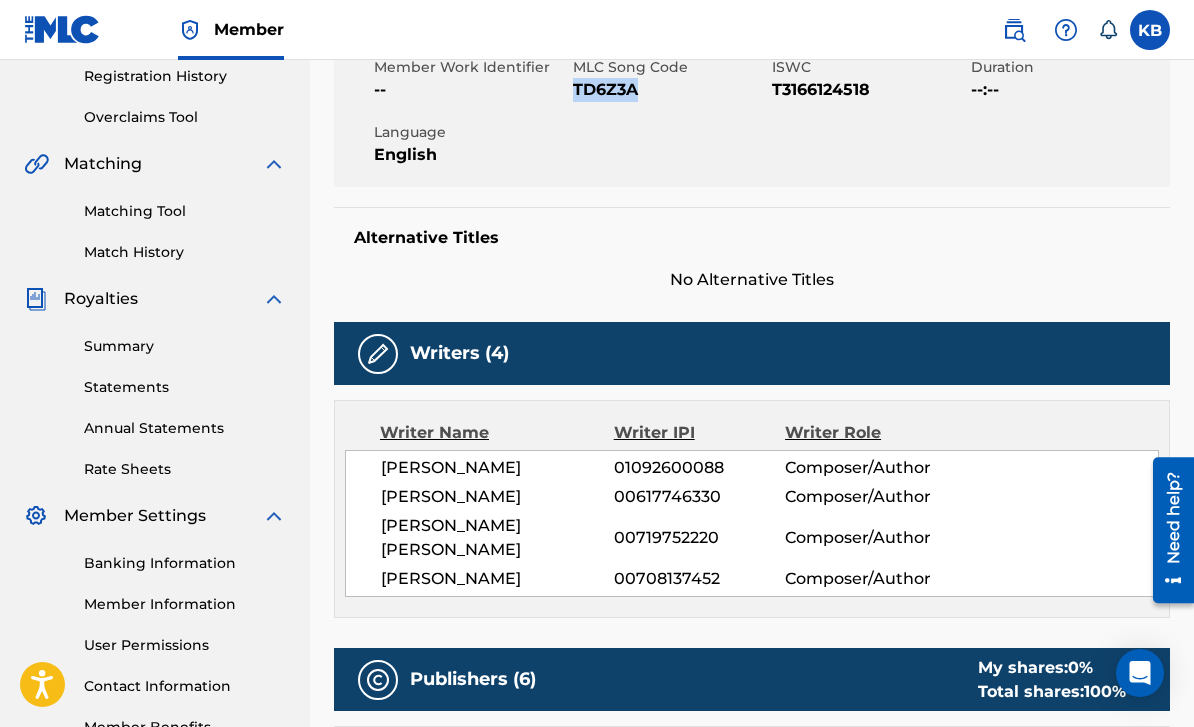 copy on "TD6Z3A" 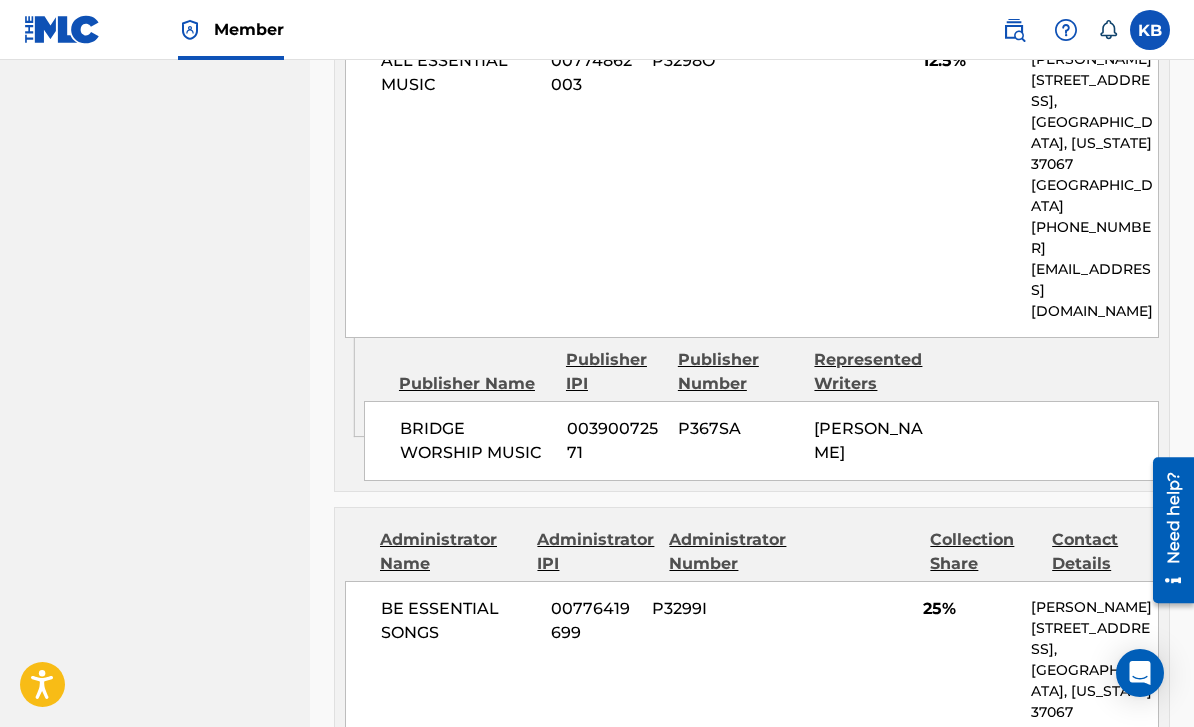 click on "Member KB KB Kellie   Besch kelliebesch@gmail.com Notification Preferences Profile Log out" at bounding box center (597, 30) 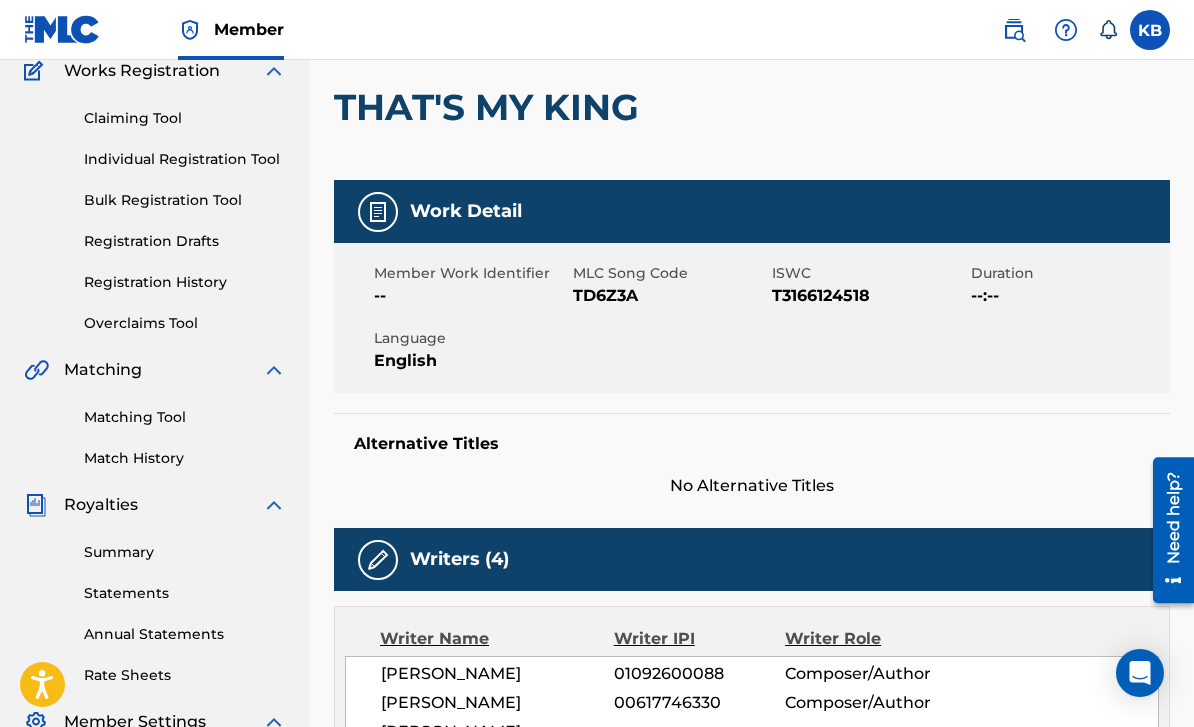 scroll, scrollTop: 0, scrollLeft: 0, axis: both 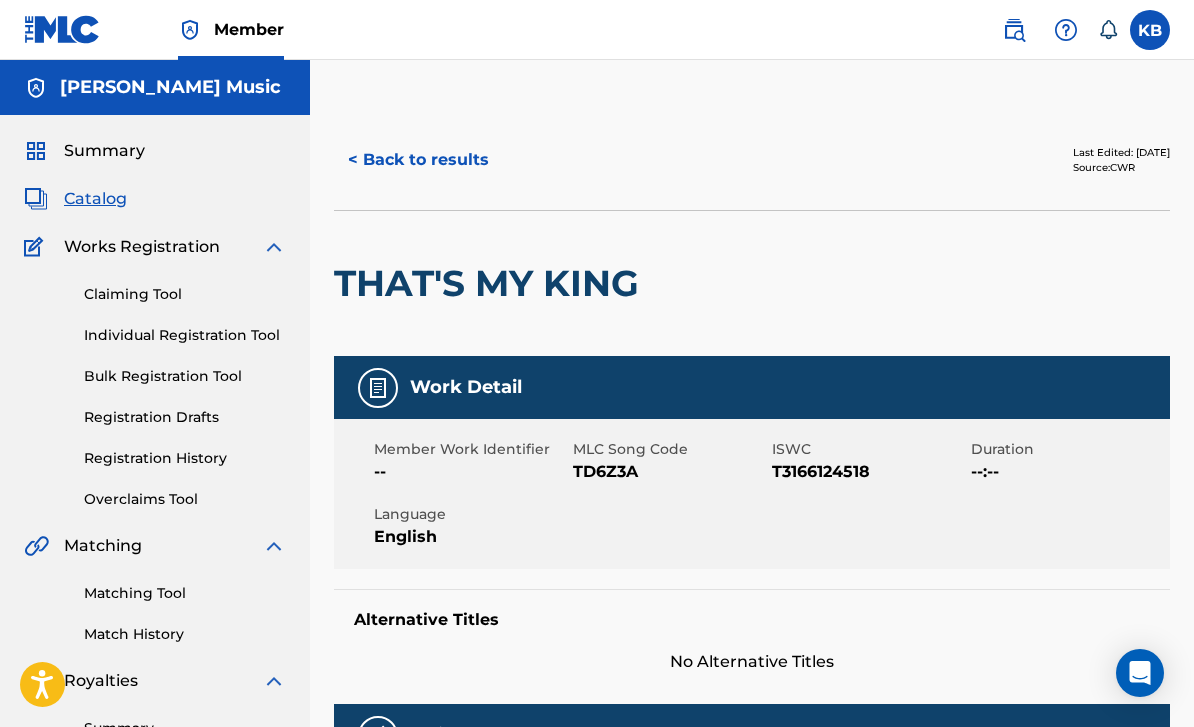 click on "< Back to results" at bounding box center [418, 160] 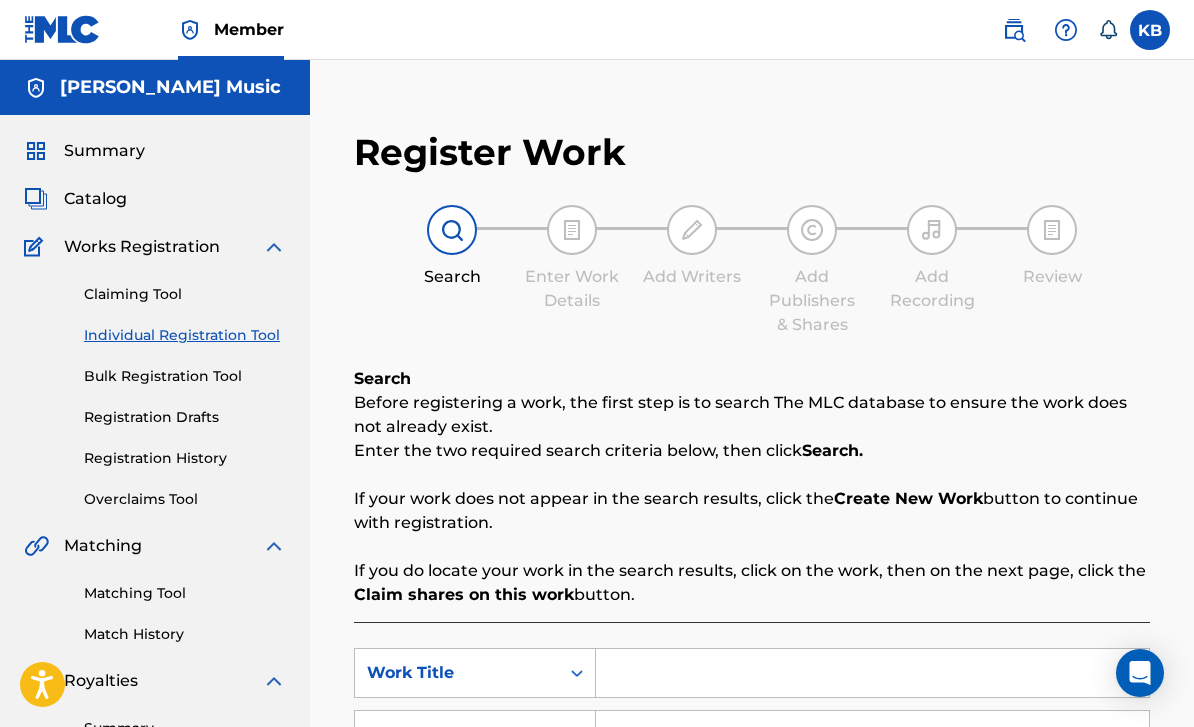 scroll, scrollTop: 513, scrollLeft: 0, axis: vertical 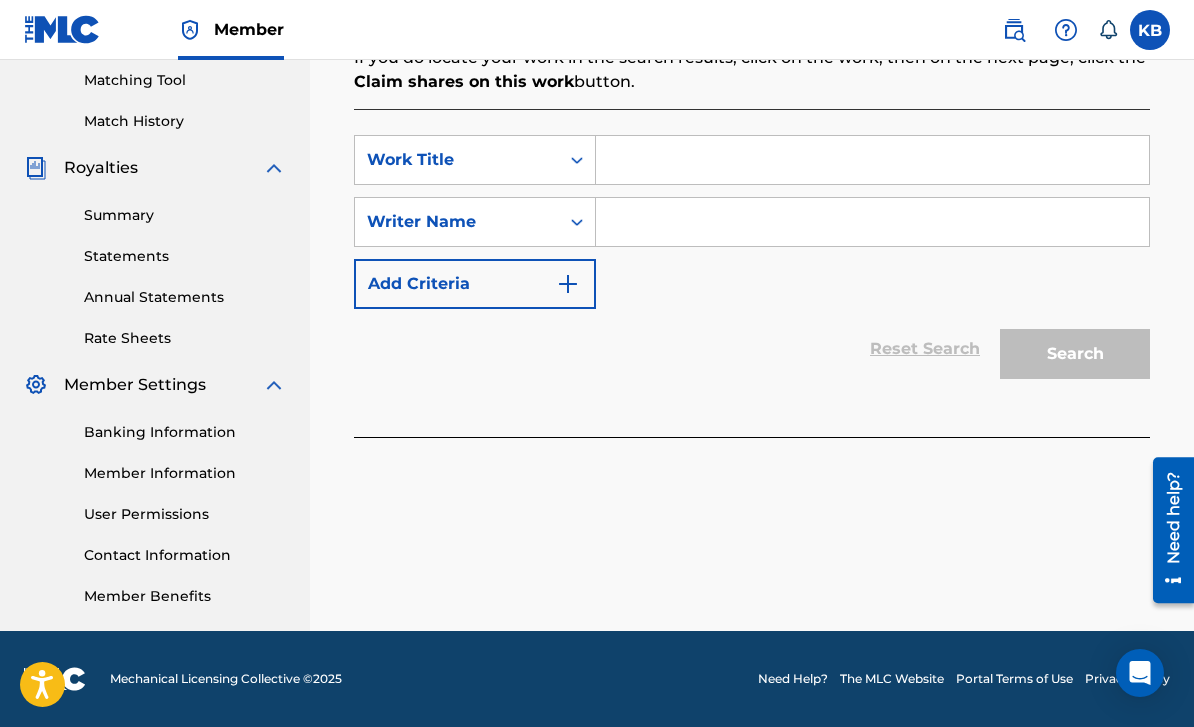 click at bounding box center (872, 160) 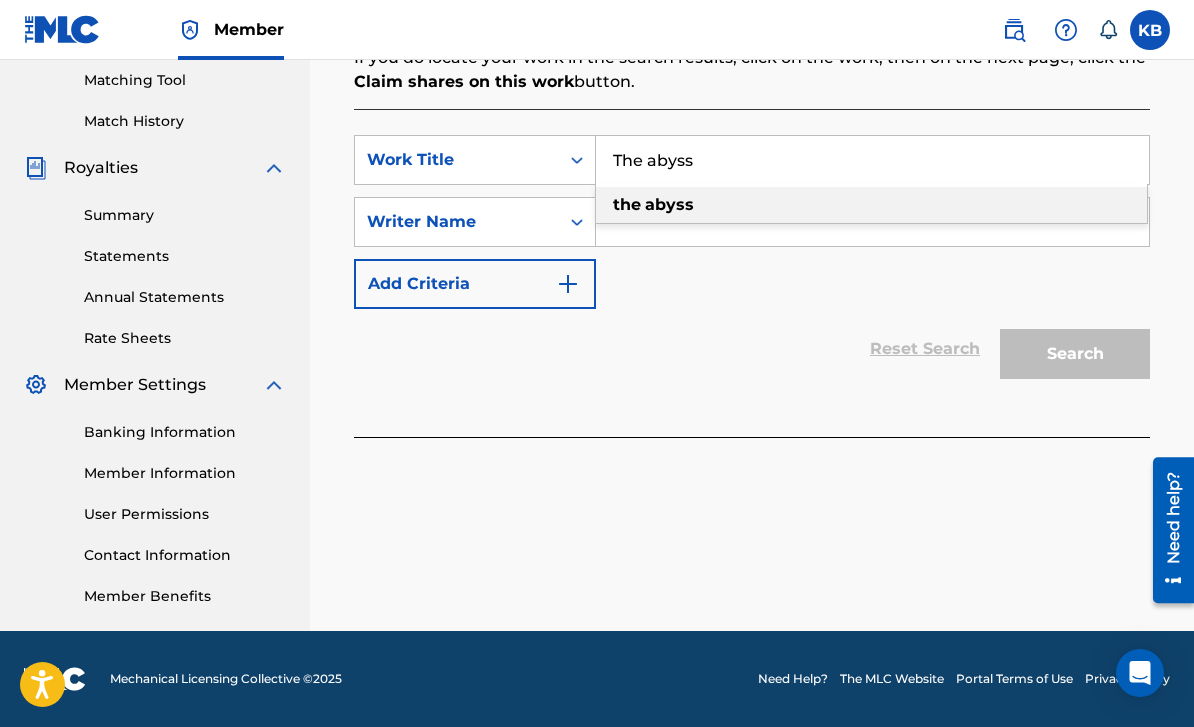 type on "The abyss" 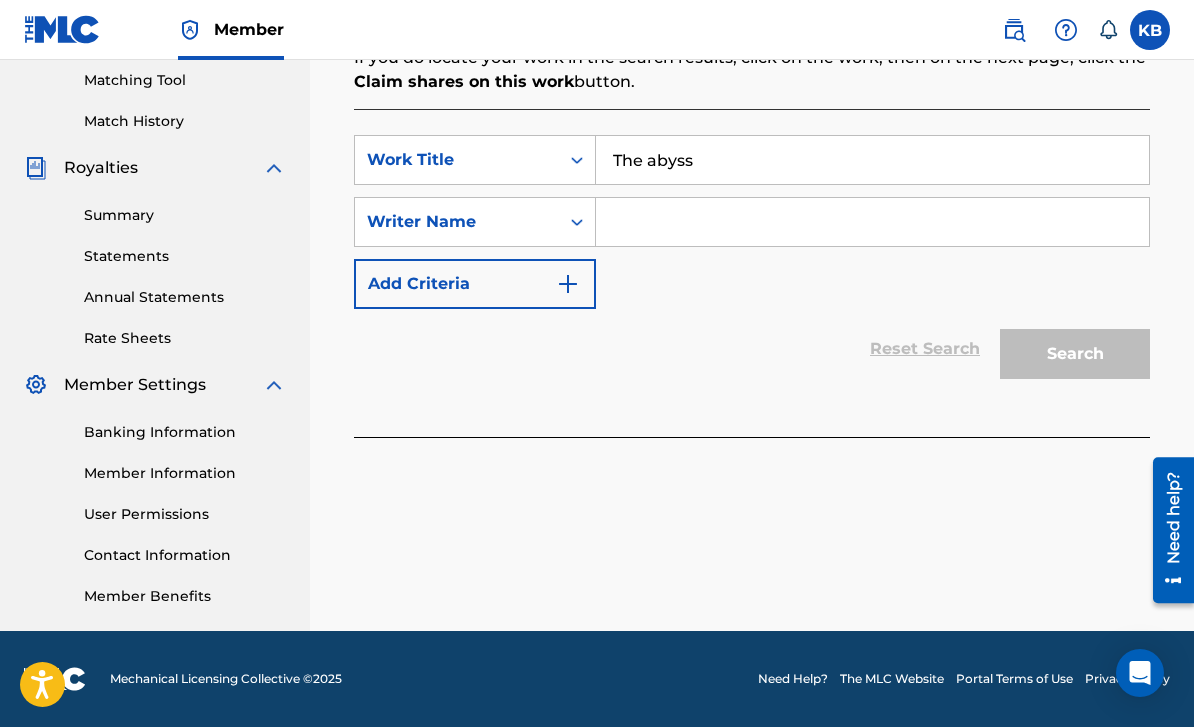 type 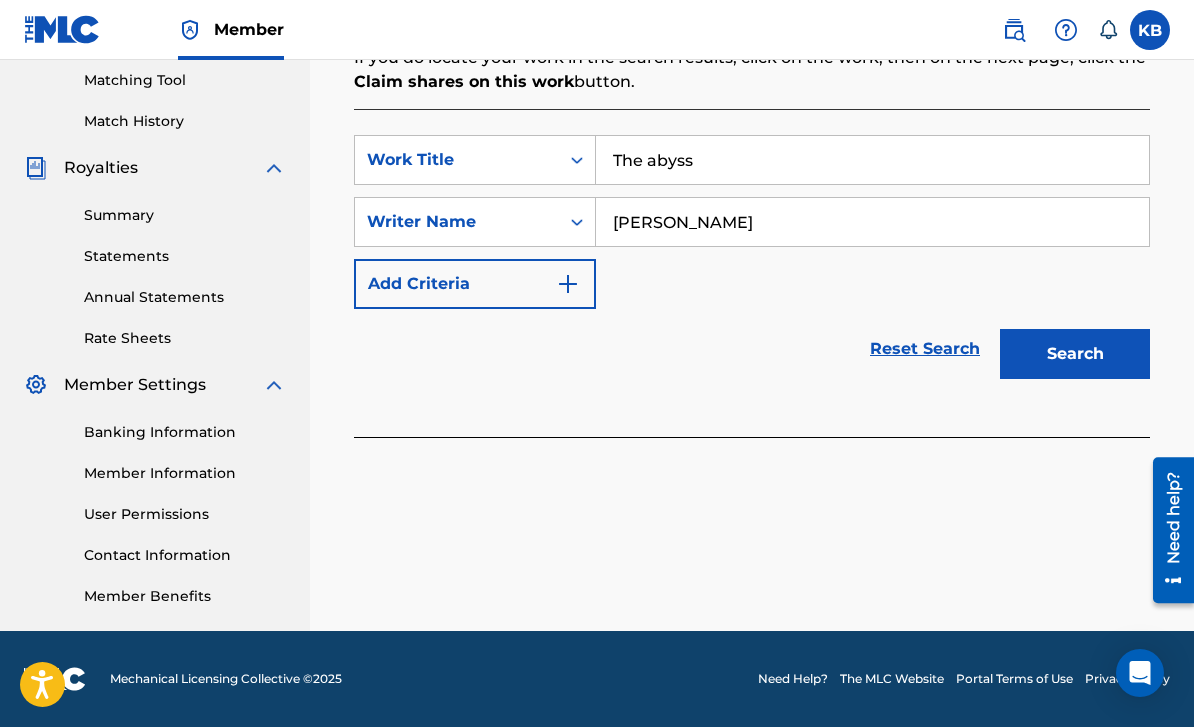 type on "[PERSON_NAME]" 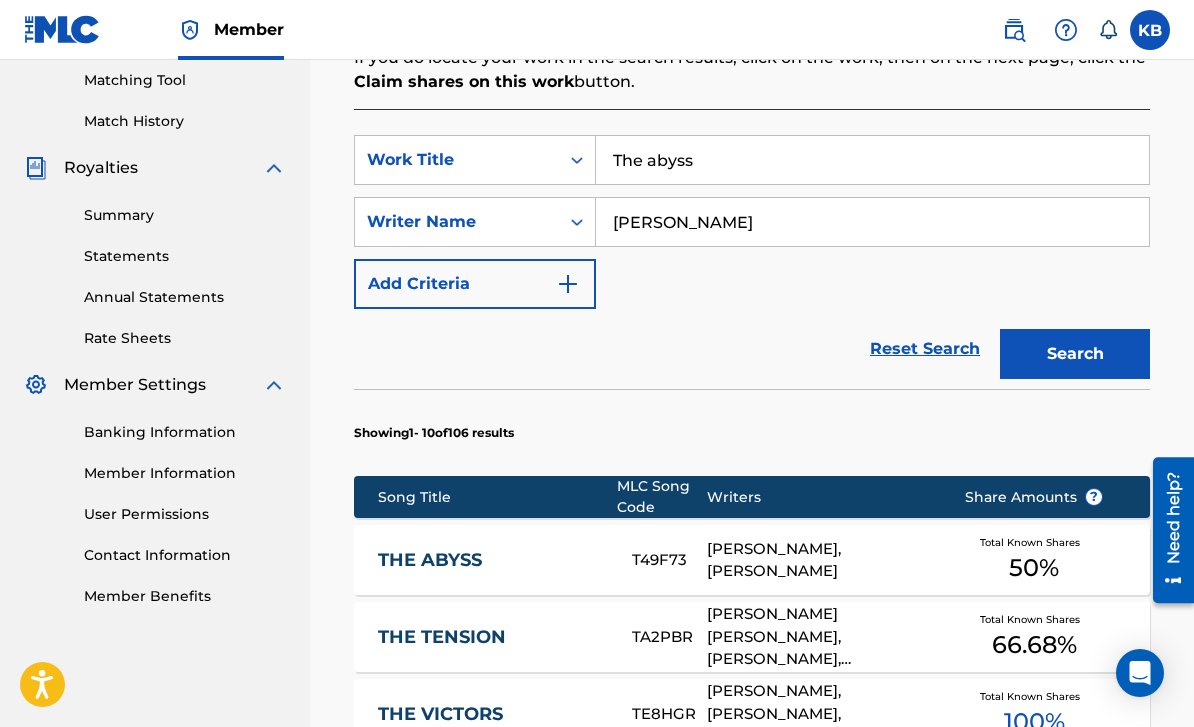 click on "THE ABYSS" at bounding box center [491, 560] 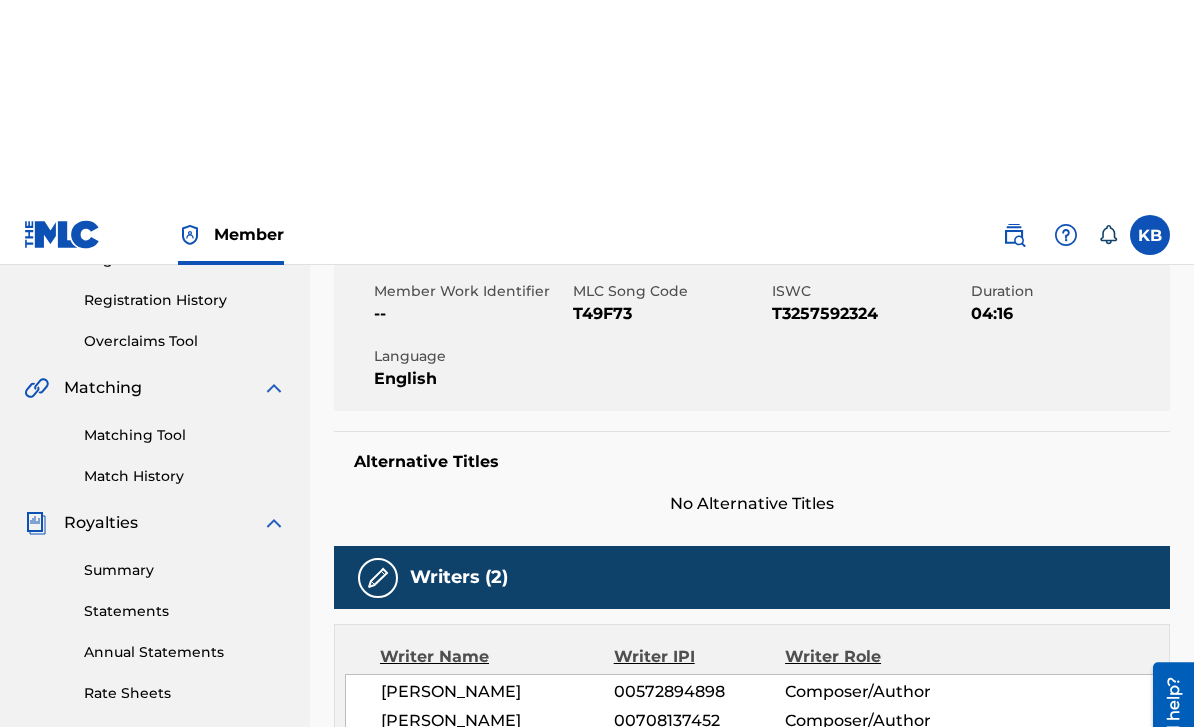 scroll, scrollTop: 0, scrollLeft: 0, axis: both 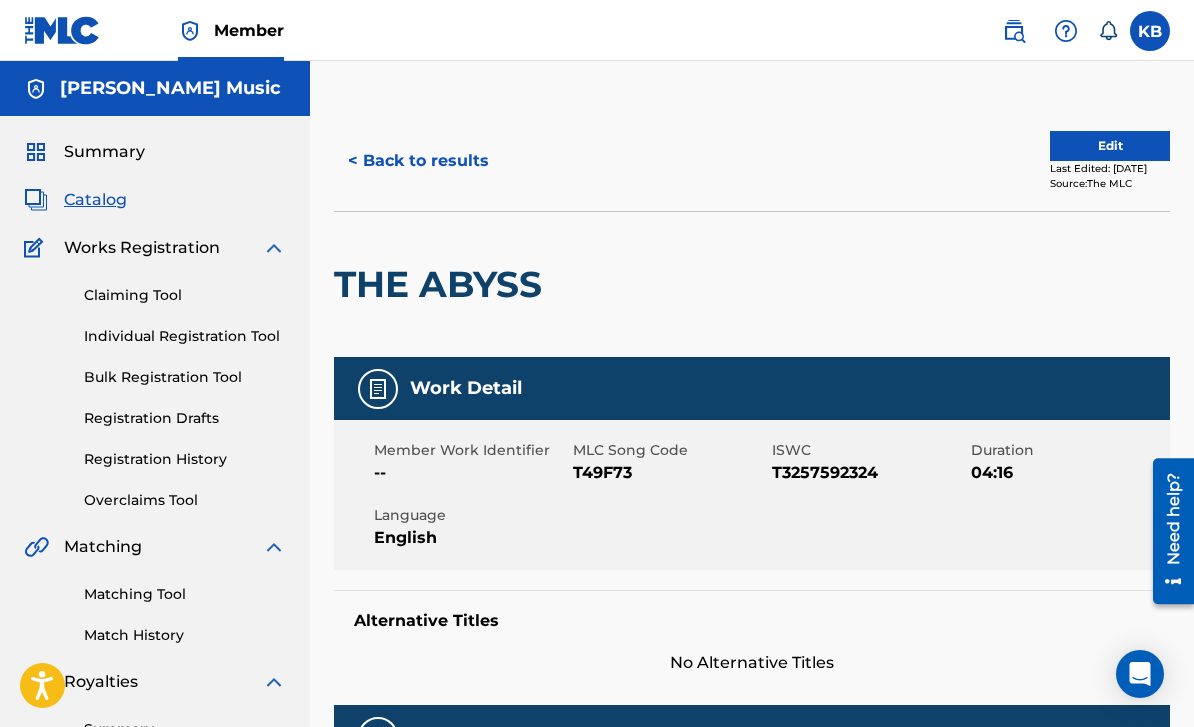click on "Edit" at bounding box center (1110, 145) 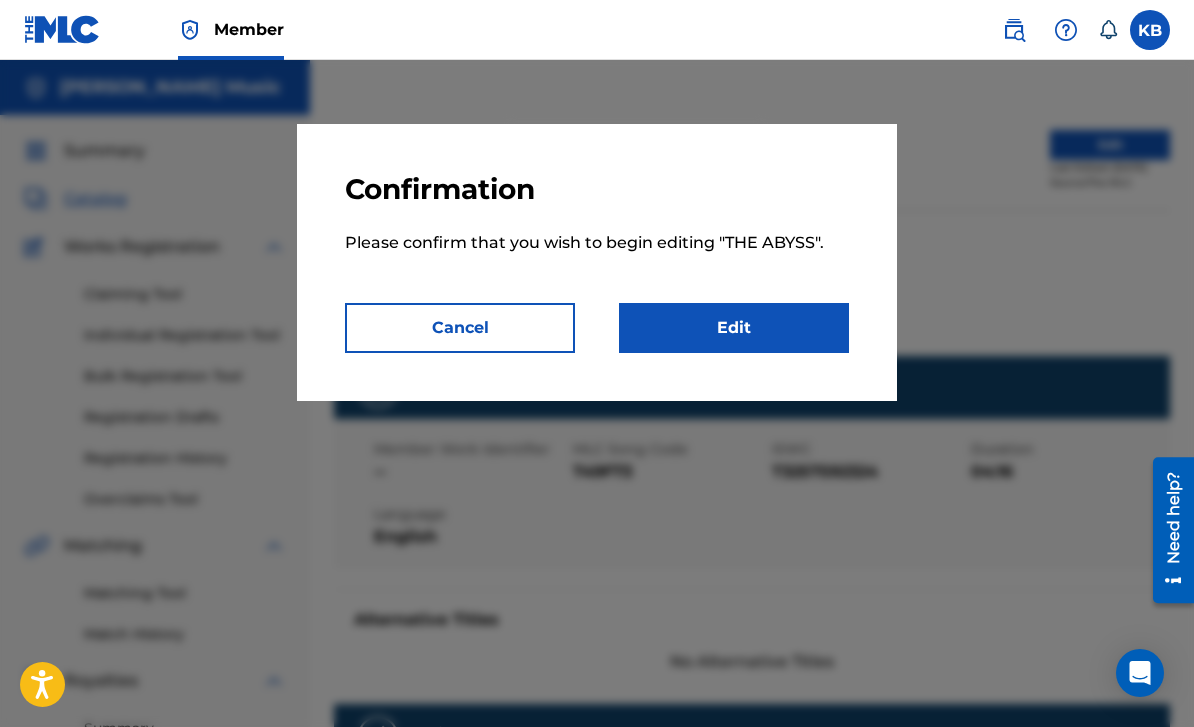 click on "Edit" at bounding box center (734, 328) 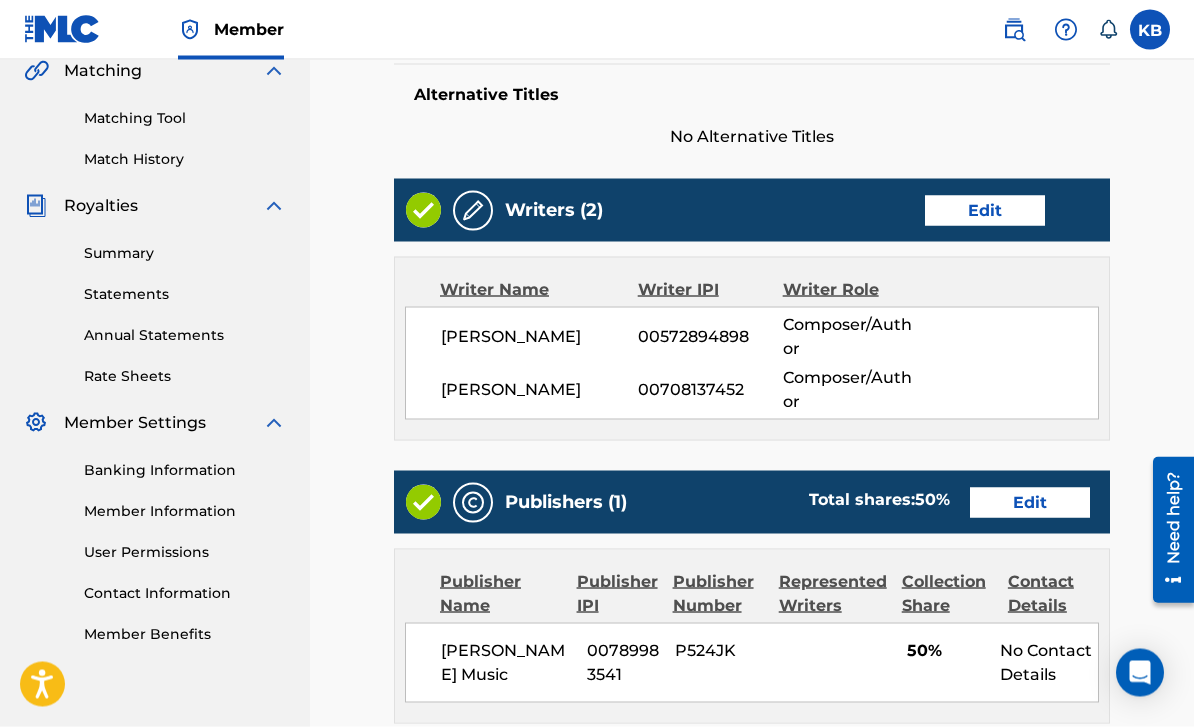 scroll, scrollTop: 481, scrollLeft: 0, axis: vertical 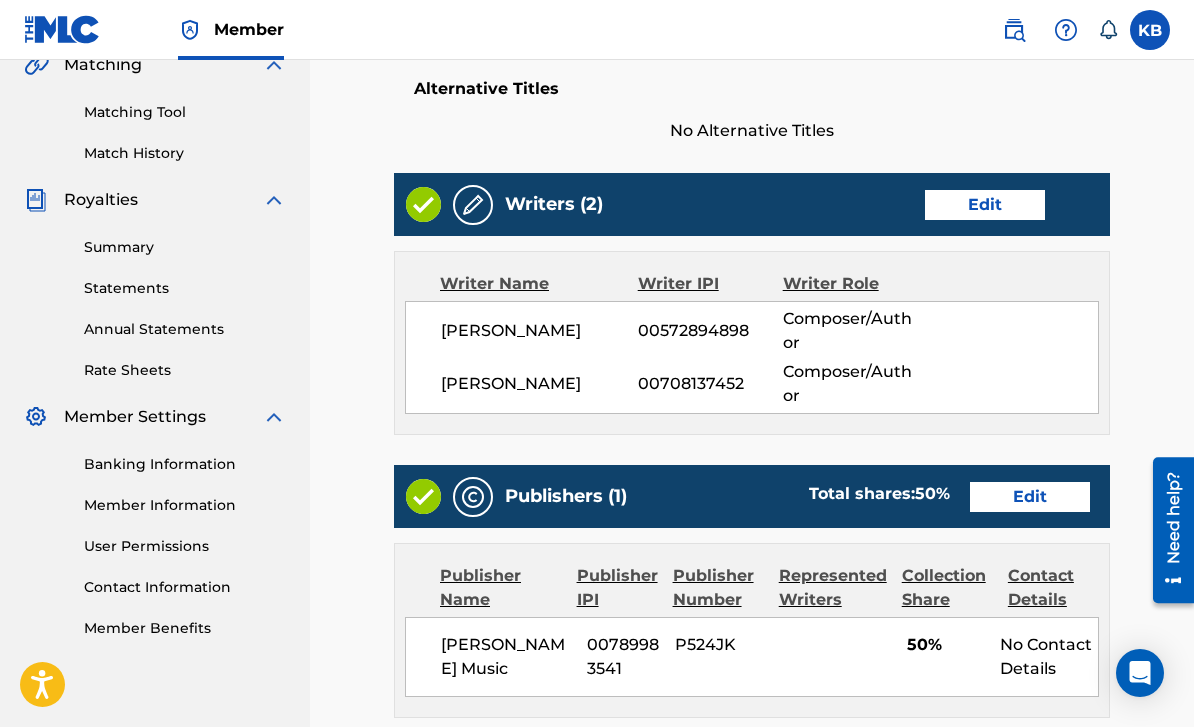 click on "Edit" at bounding box center [1030, 497] 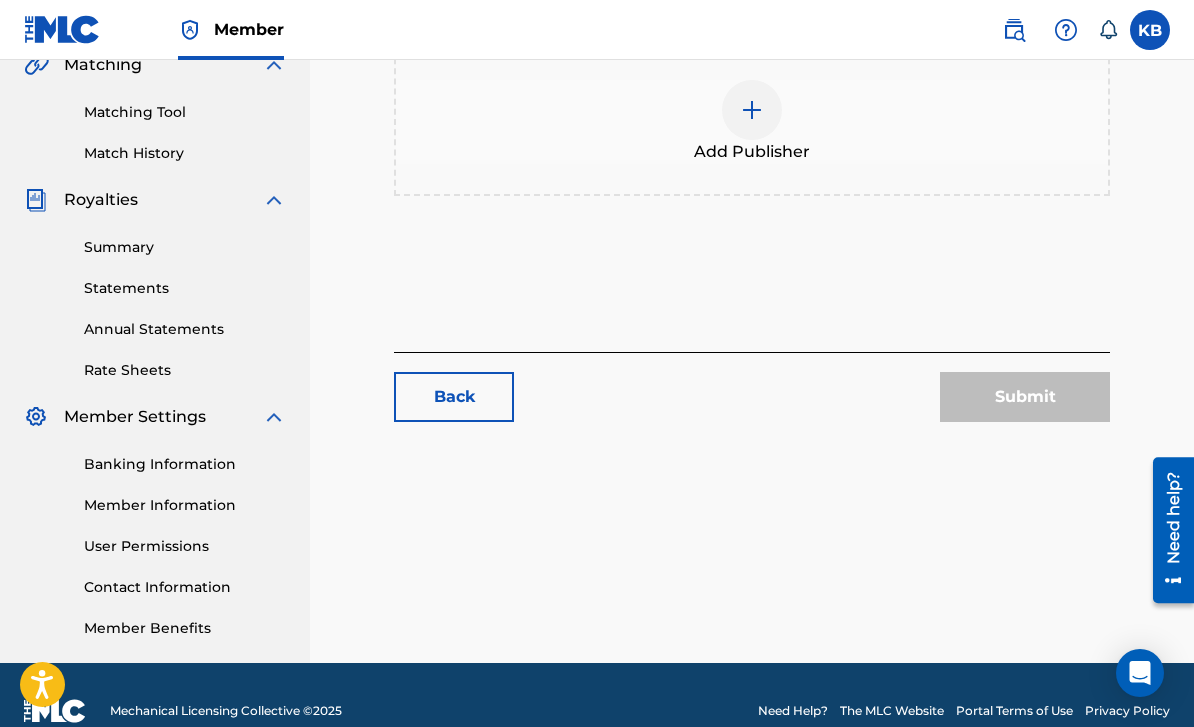 type on "50" 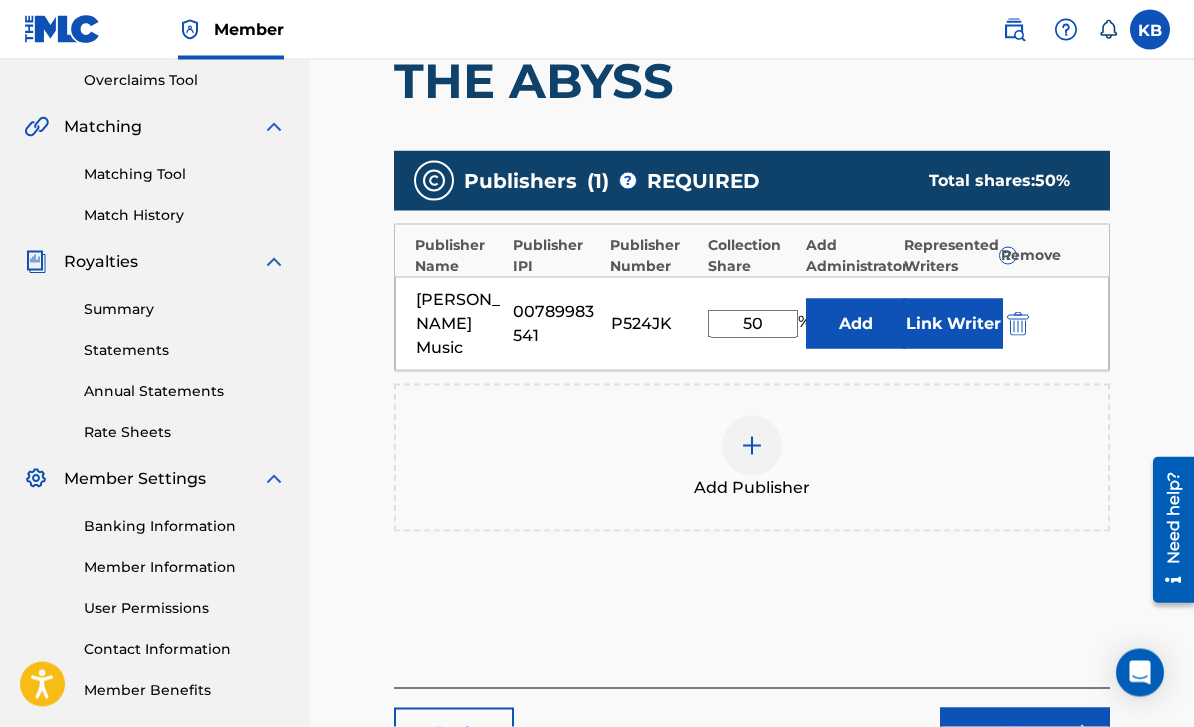 scroll, scrollTop: 420, scrollLeft: 0, axis: vertical 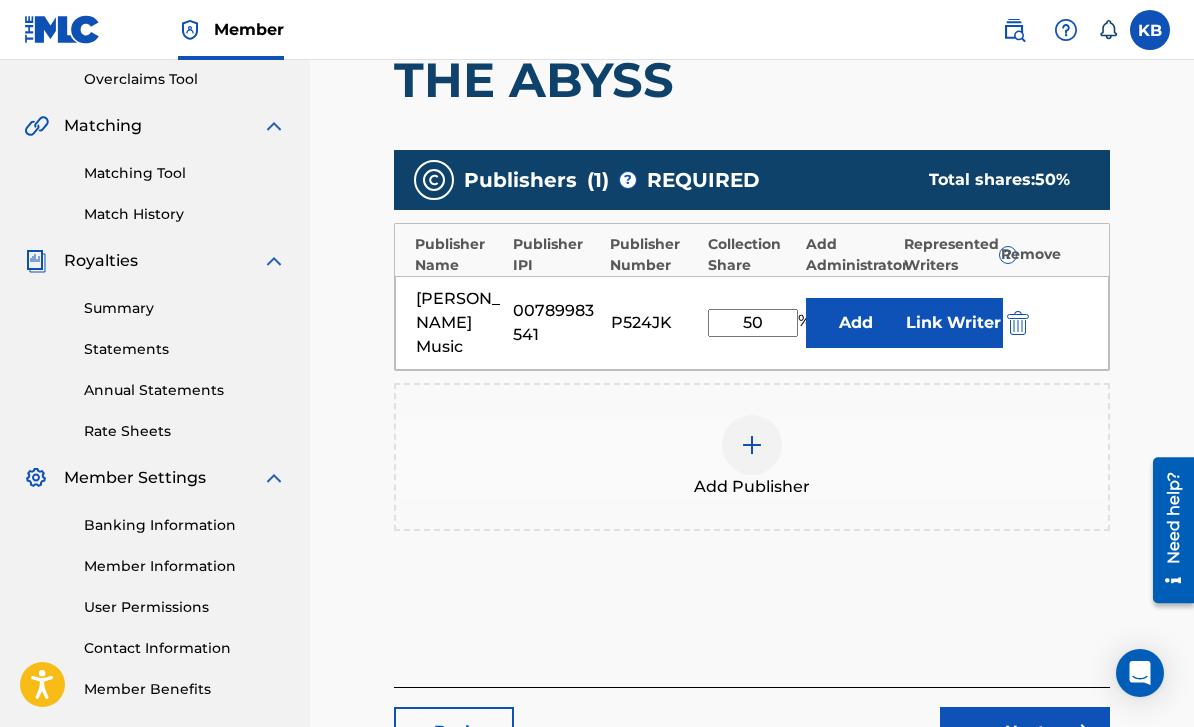 click on "Link Writer" at bounding box center (953, 323) 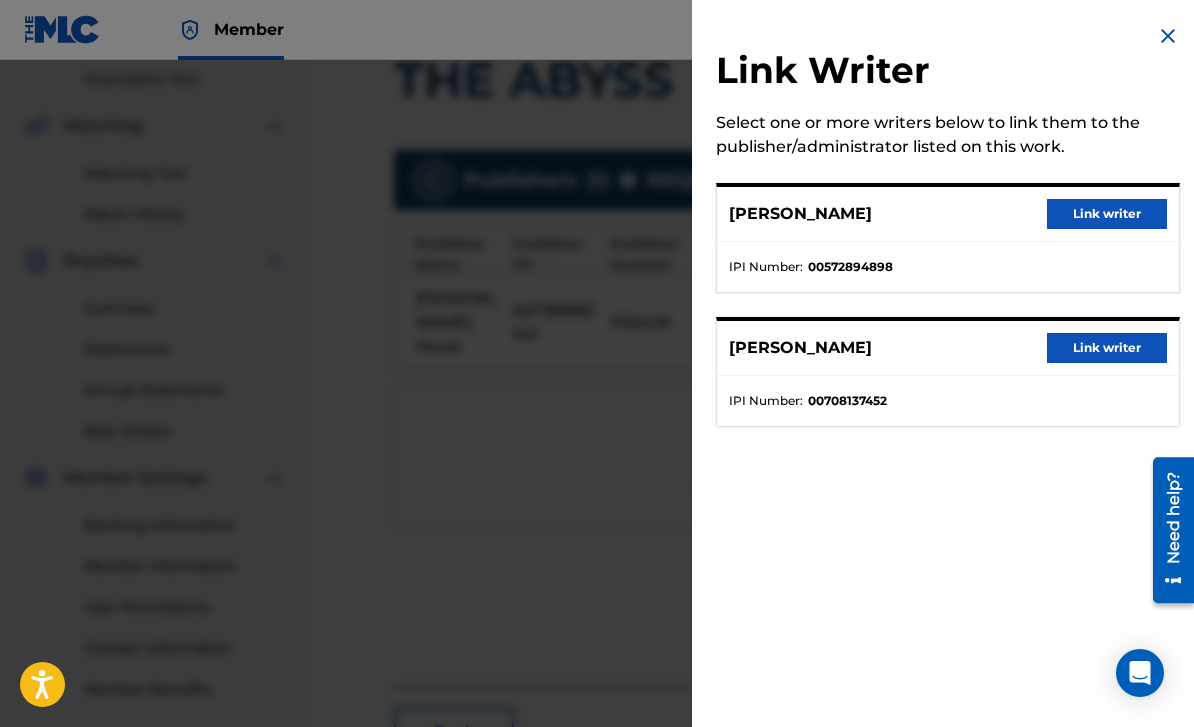 click on "Link writer" at bounding box center [1107, 348] 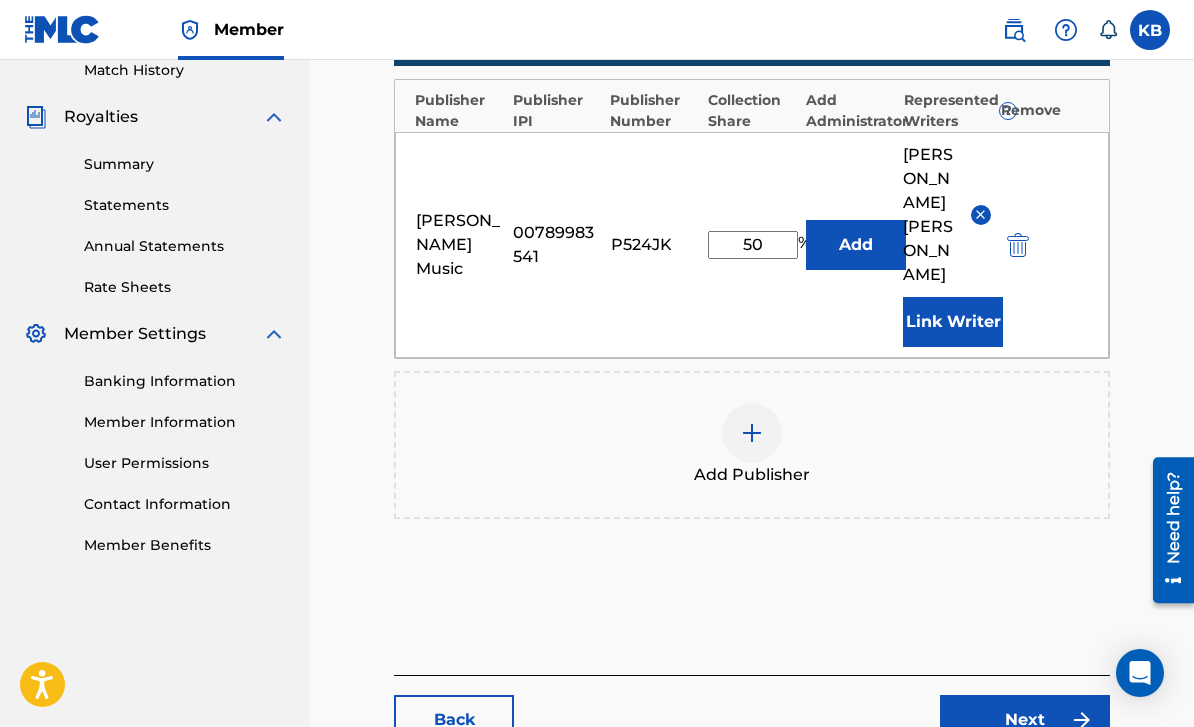 scroll, scrollTop: 596, scrollLeft: 0, axis: vertical 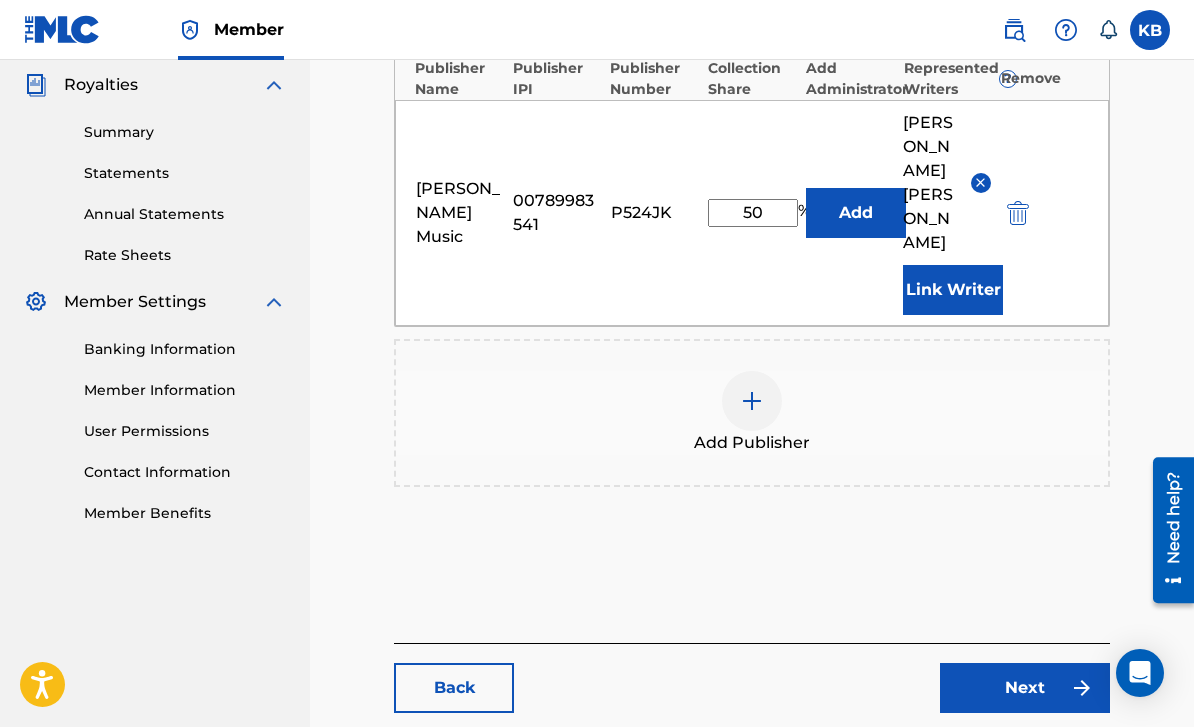 click on "Next" at bounding box center (1025, 688) 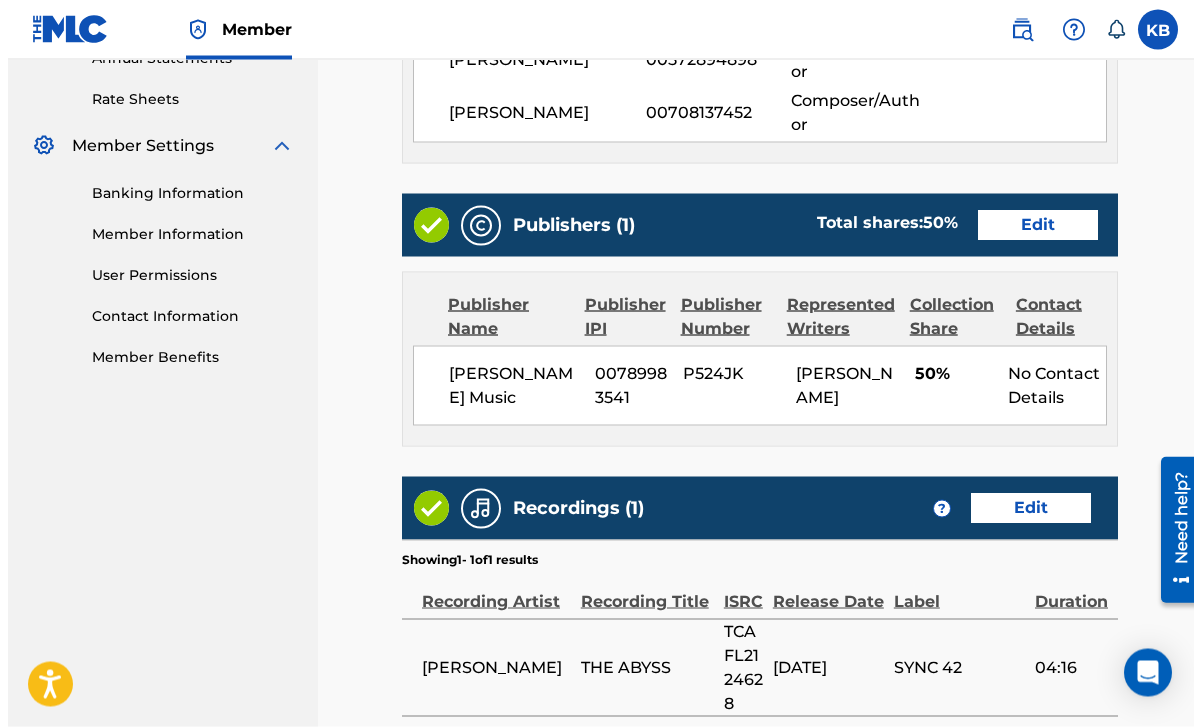 scroll, scrollTop: 902, scrollLeft: 0, axis: vertical 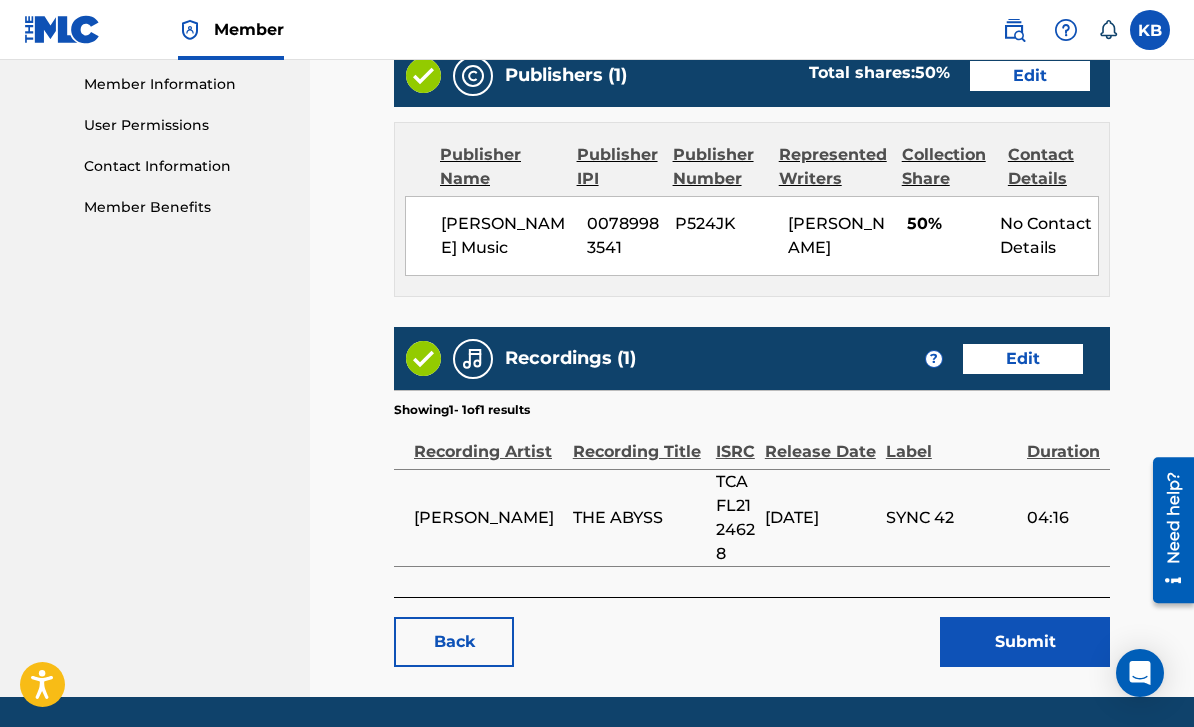 click on "Submit" at bounding box center [1025, 642] 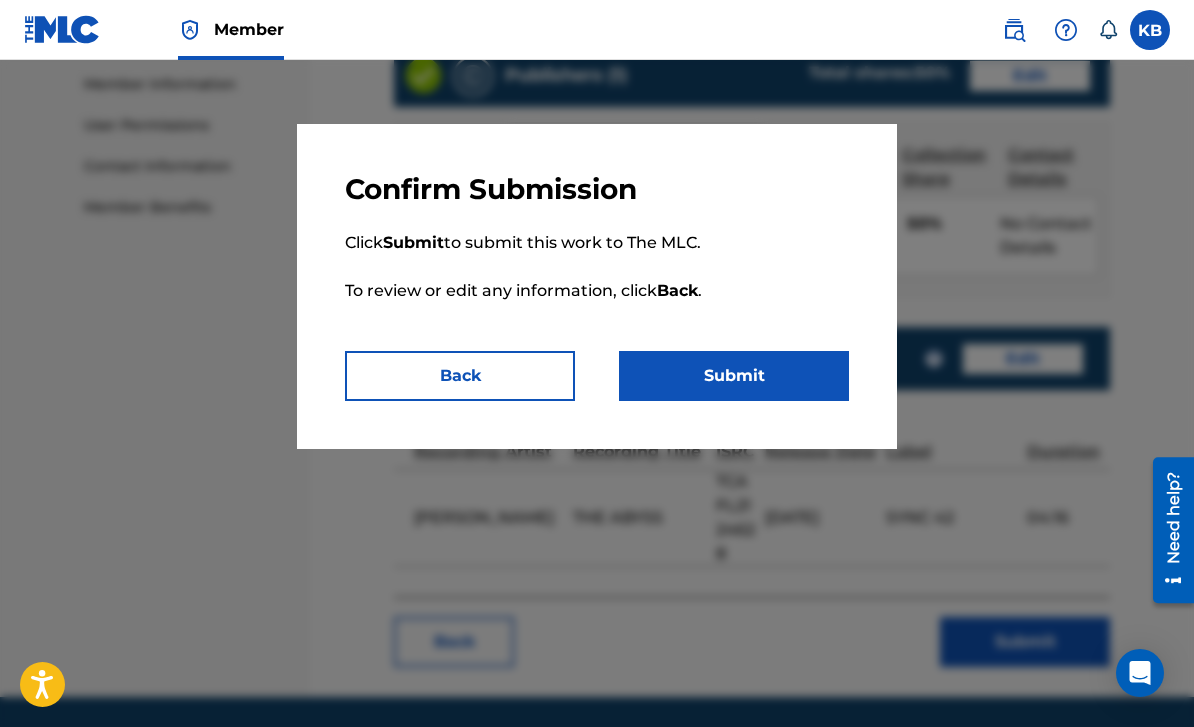 click on "Submit" at bounding box center [734, 376] 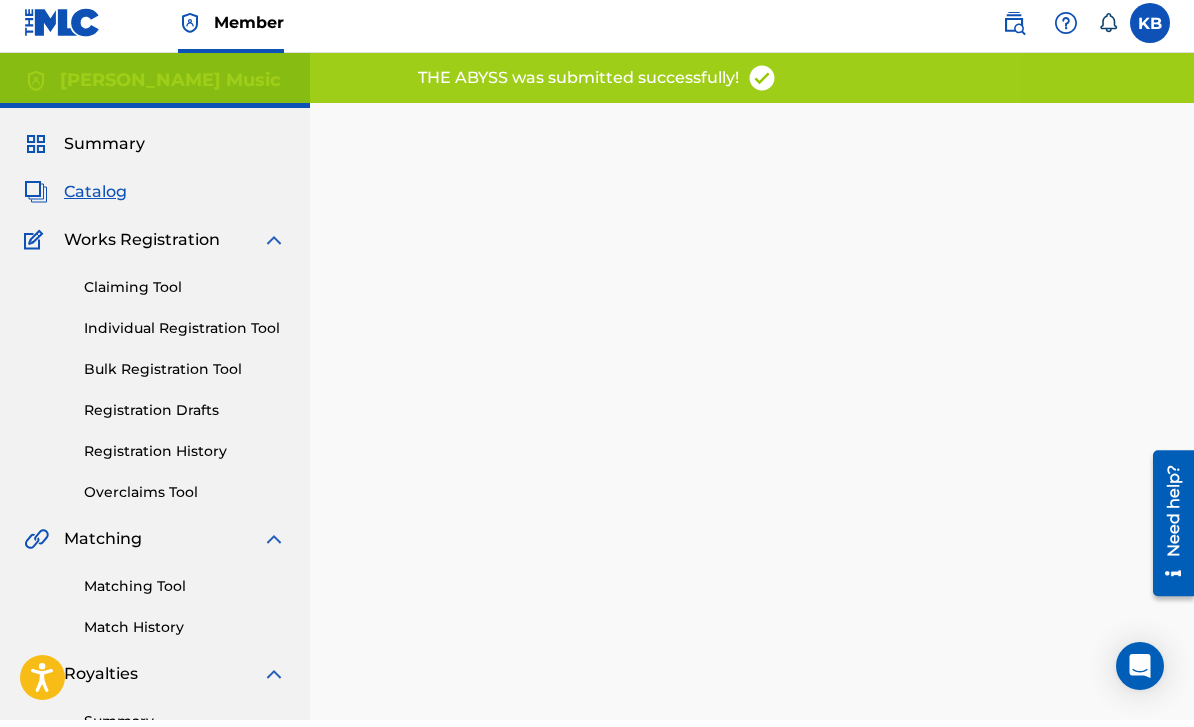 scroll, scrollTop: 449, scrollLeft: 0, axis: vertical 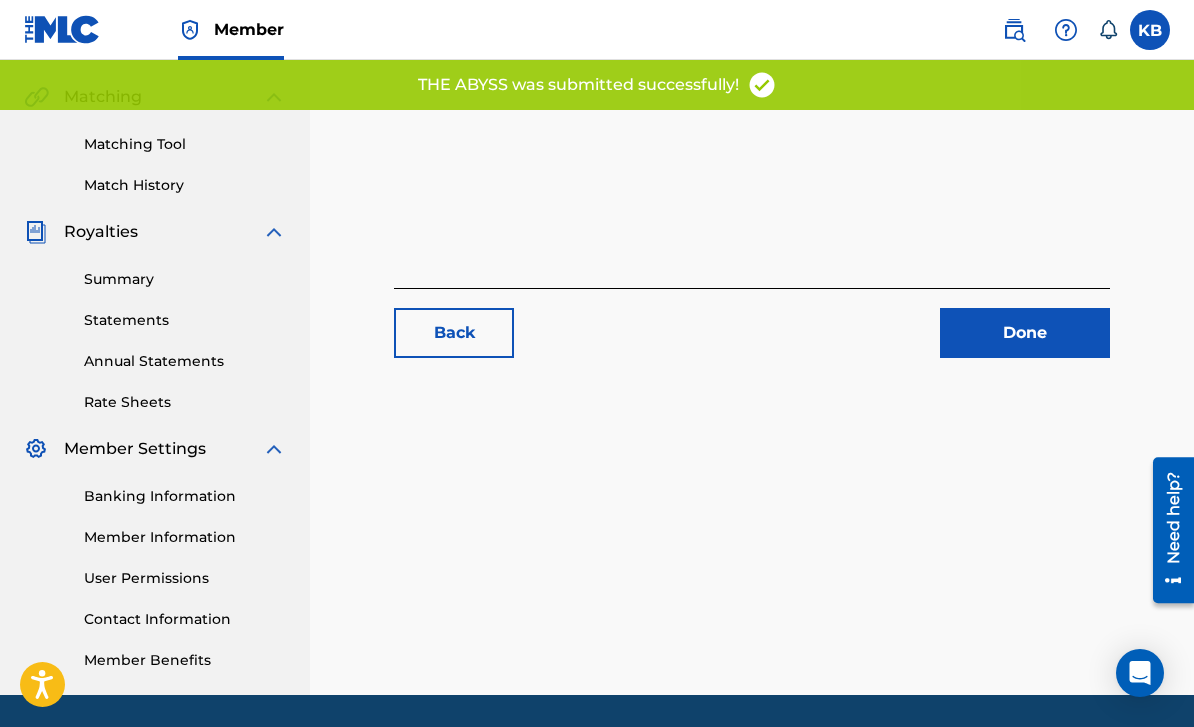 click on "Done" at bounding box center (1025, 333) 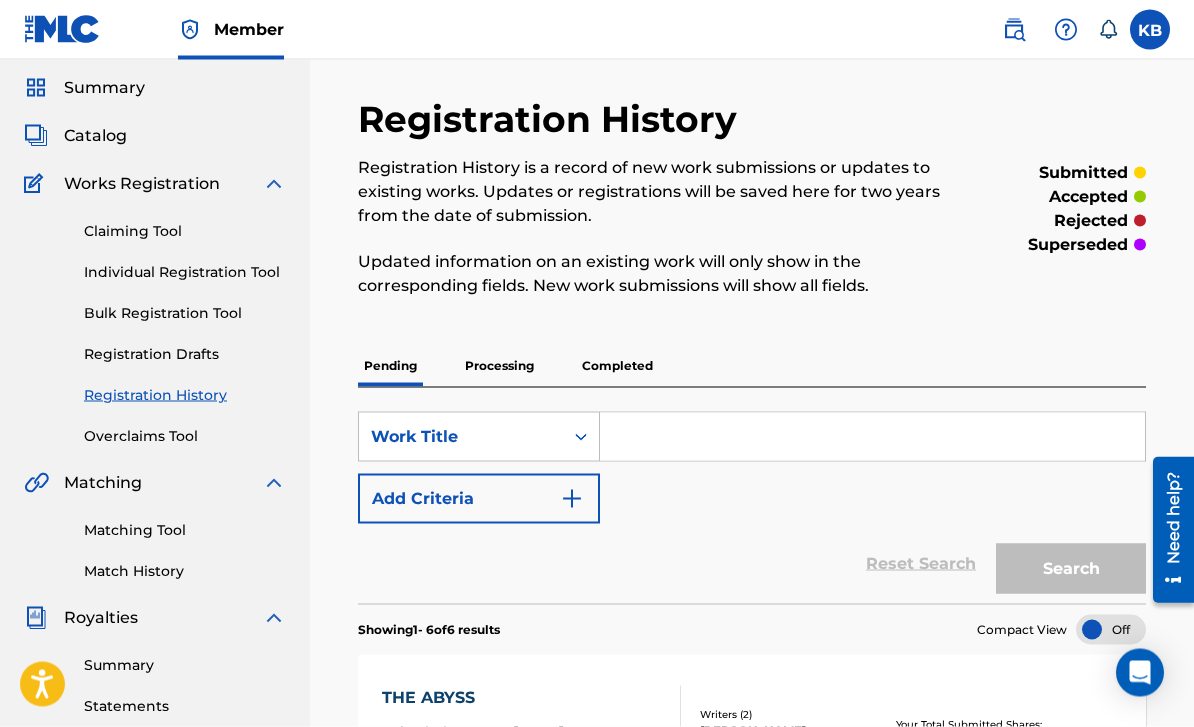 scroll, scrollTop: 64, scrollLeft: 0, axis: vertical 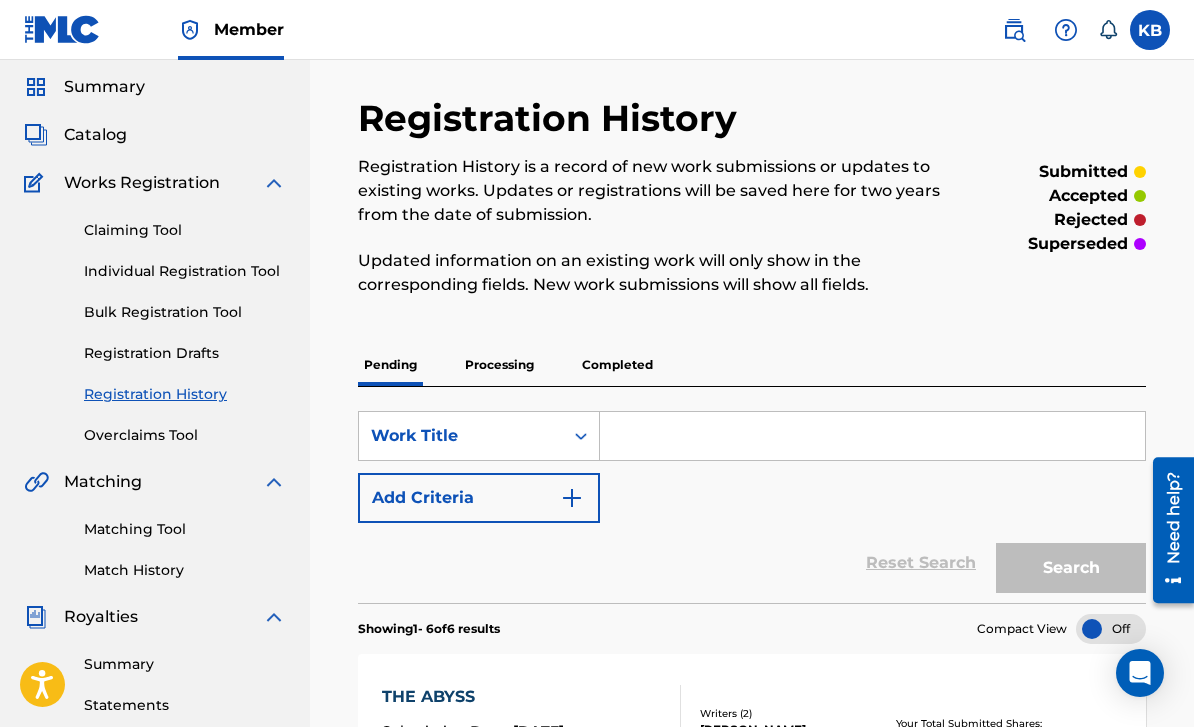 click on "Catalog" at bounding box center (95, 135) 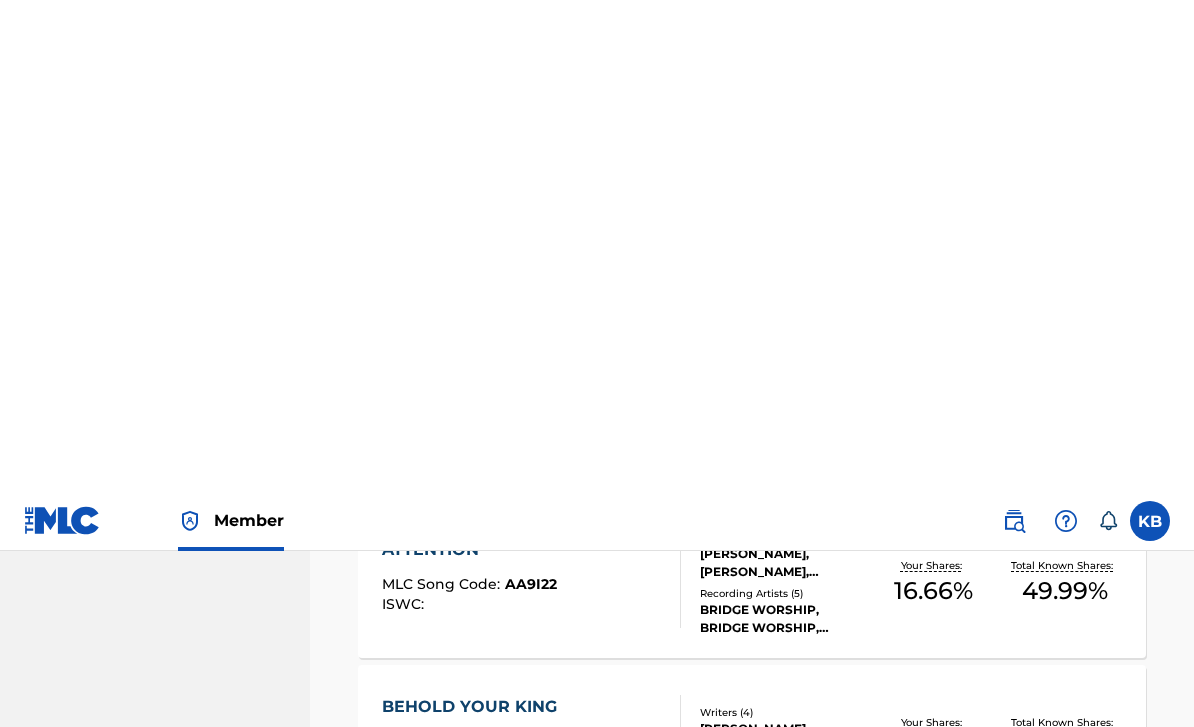 scroll, scrollTop: 0, scrollLeft: 0, axis: both 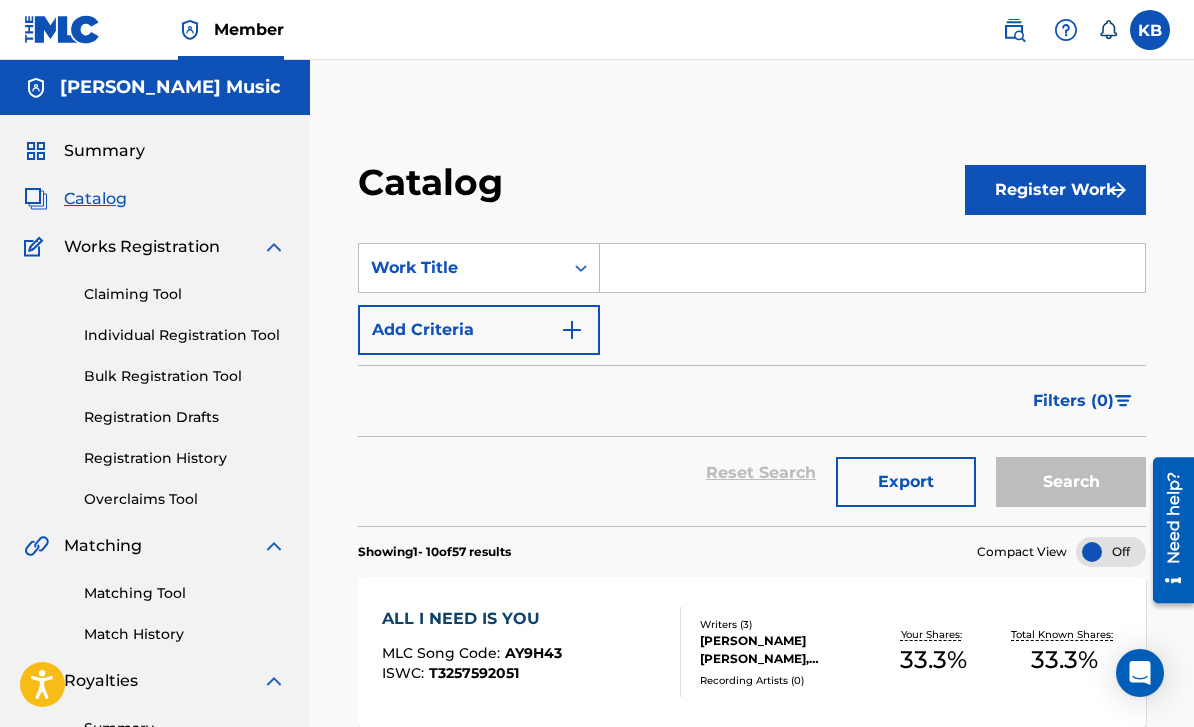 click at bounding box center (872, 268) 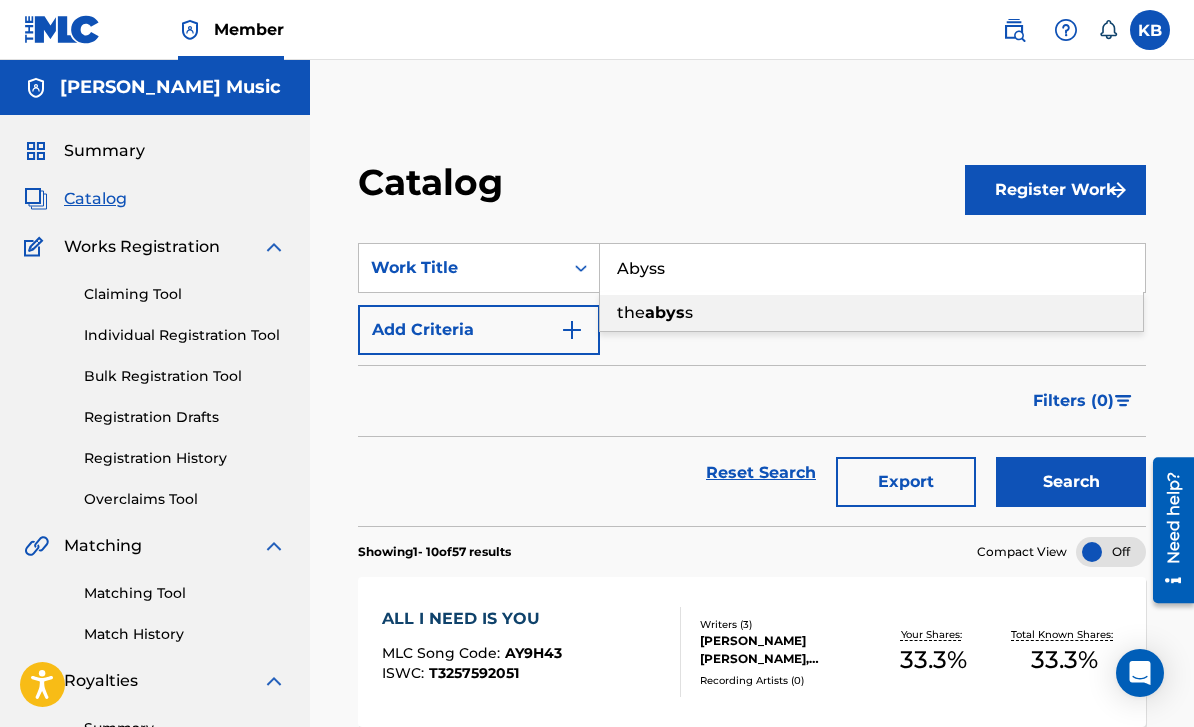 type on "the abyss" 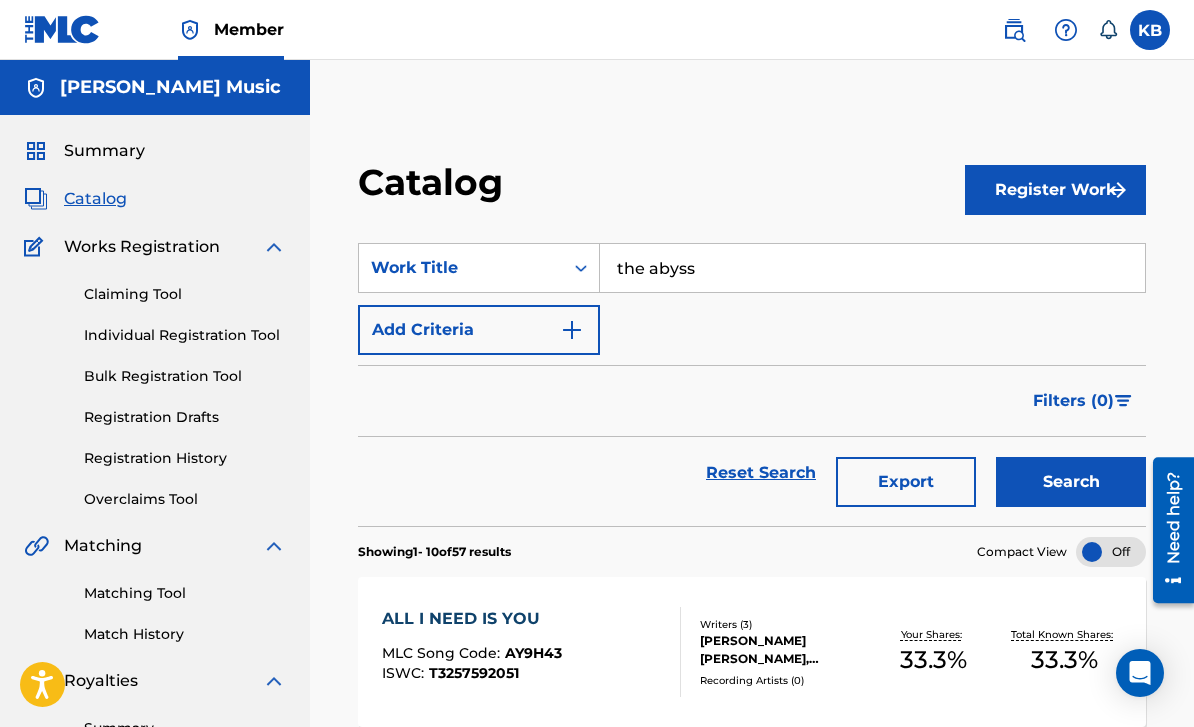 click on "Individual Registration Tool" at bounding box center (185, 335) 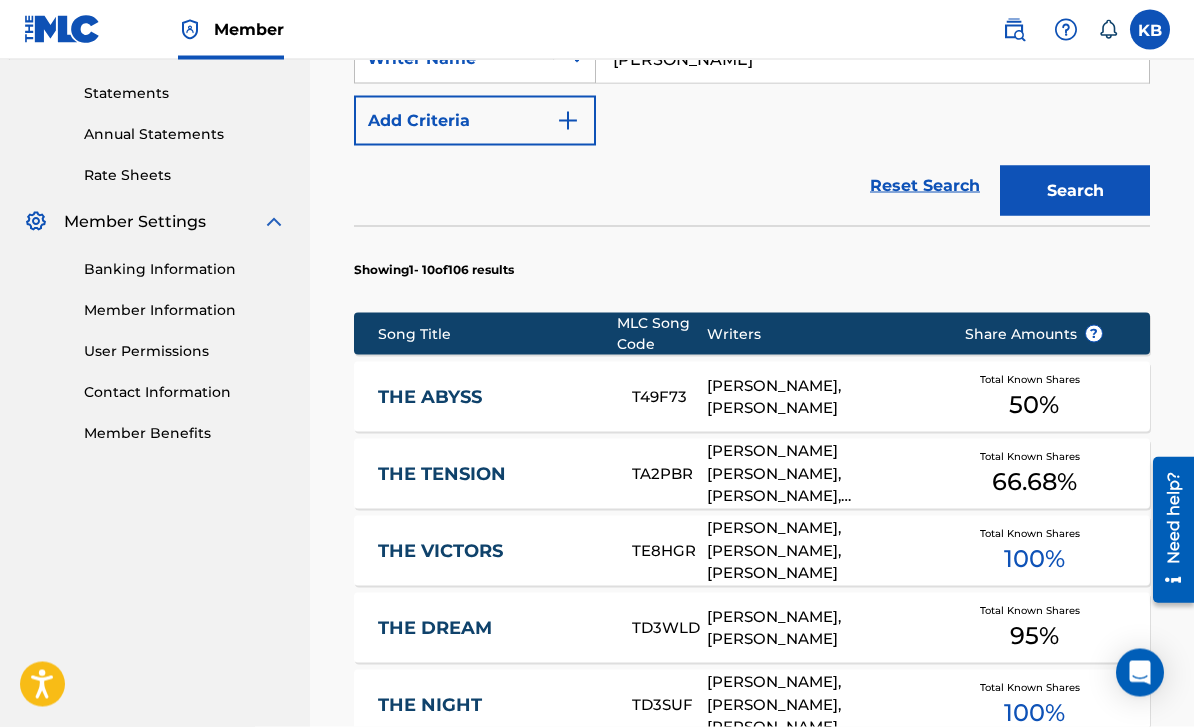 scroll, scrollTop: 674, scrollLeft: 0, axis: vertical 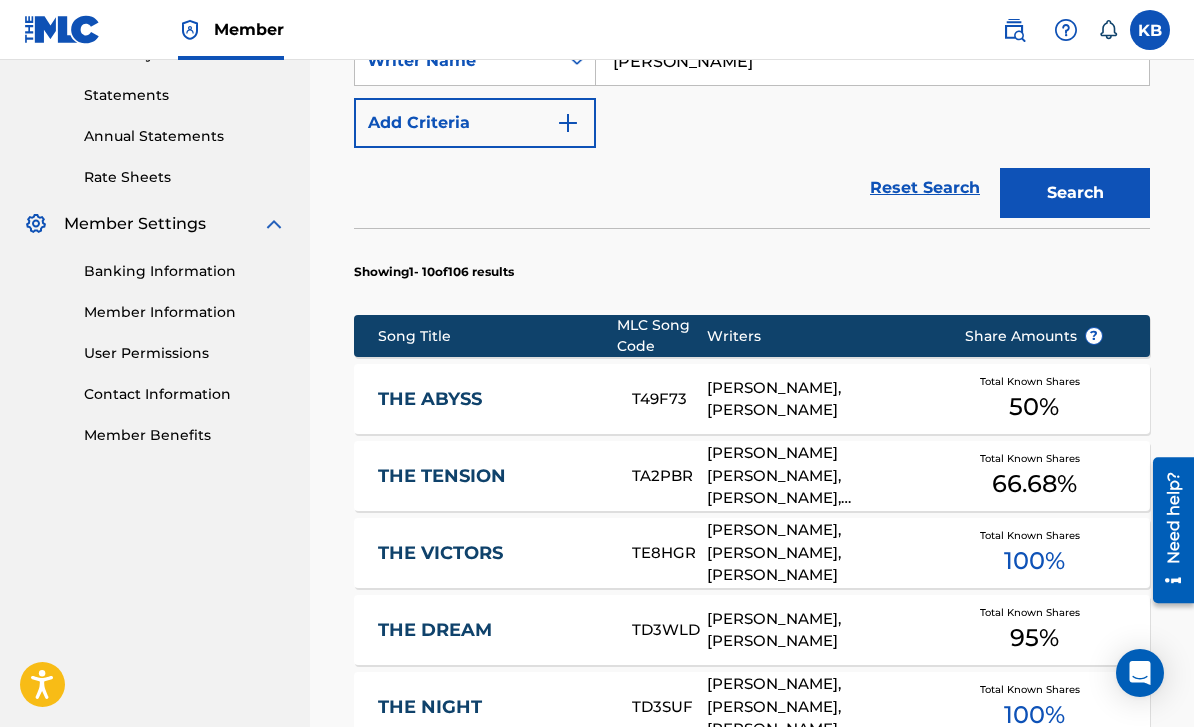 click on "THE ABYSS" at bounding box center (491, 399) 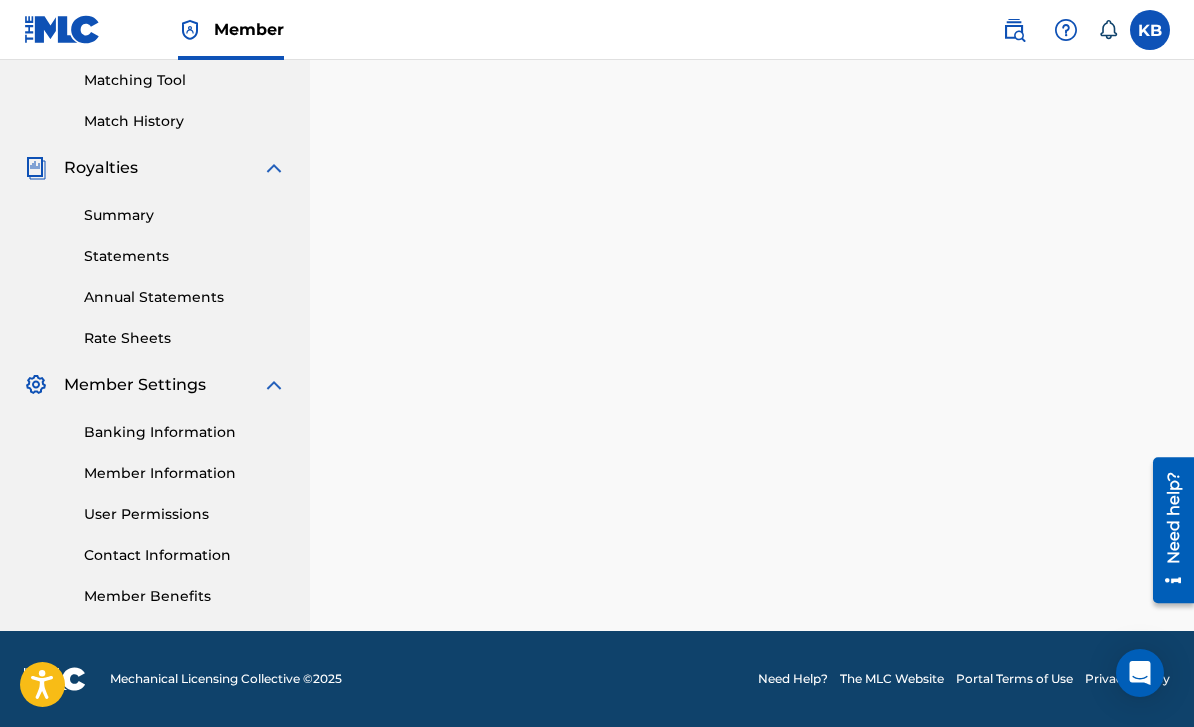 scroll, scrollTop: 0, scrollLeft: 0, axis: both 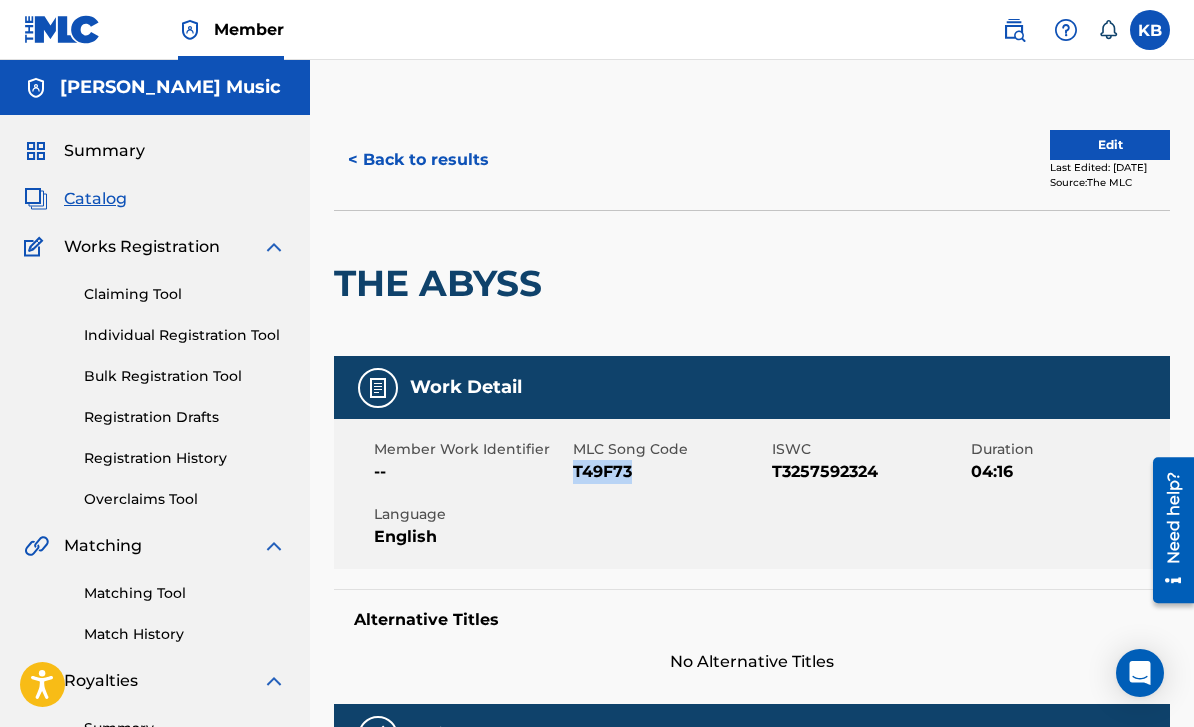 click on "< Back to results" at bounding box center (418, 160) 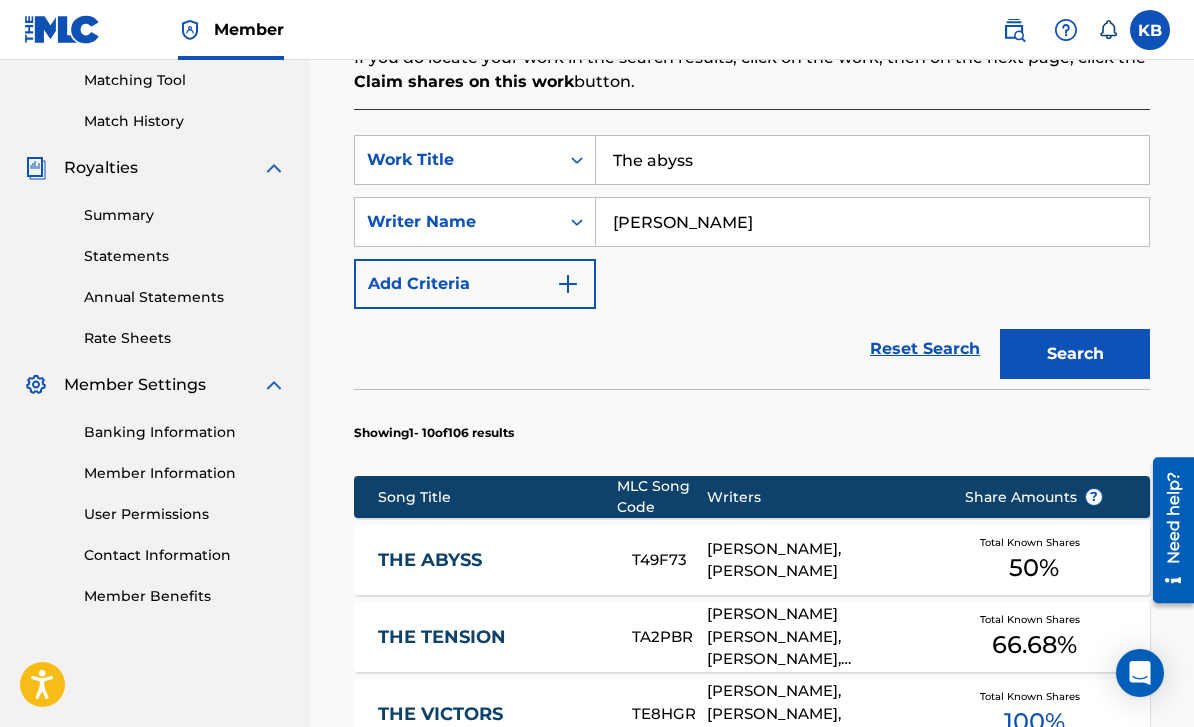 click on "The abyss" at bounding box center (872, 160) 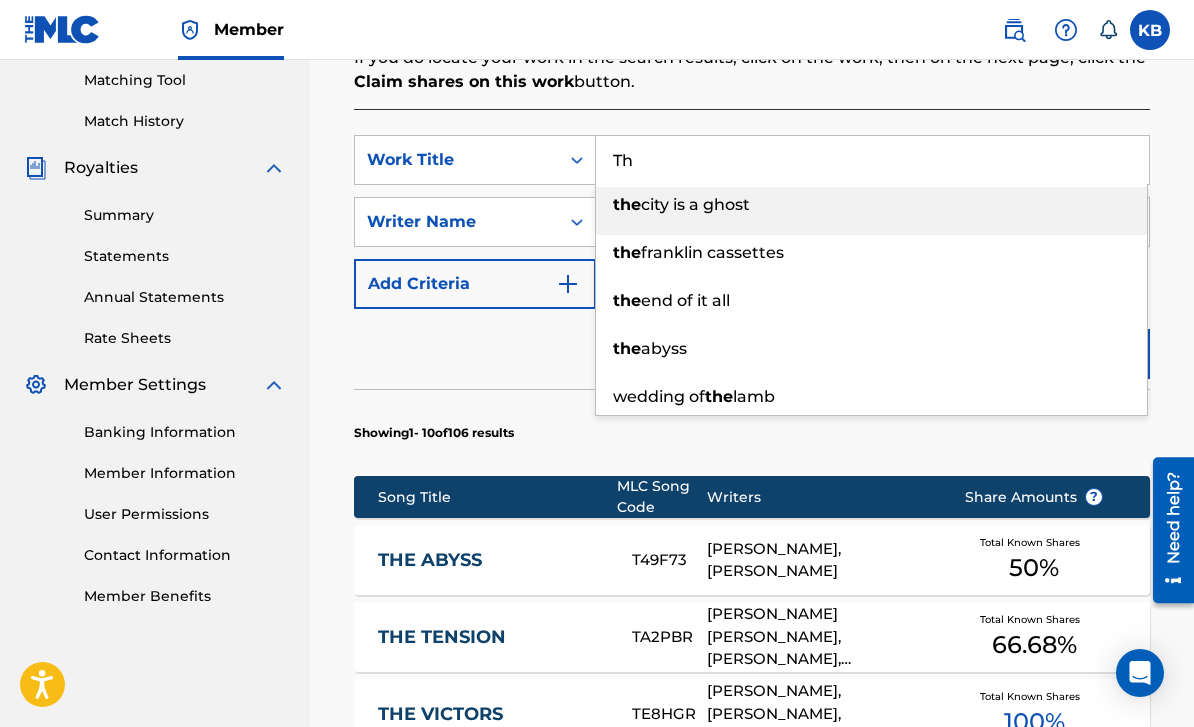 type on "T" 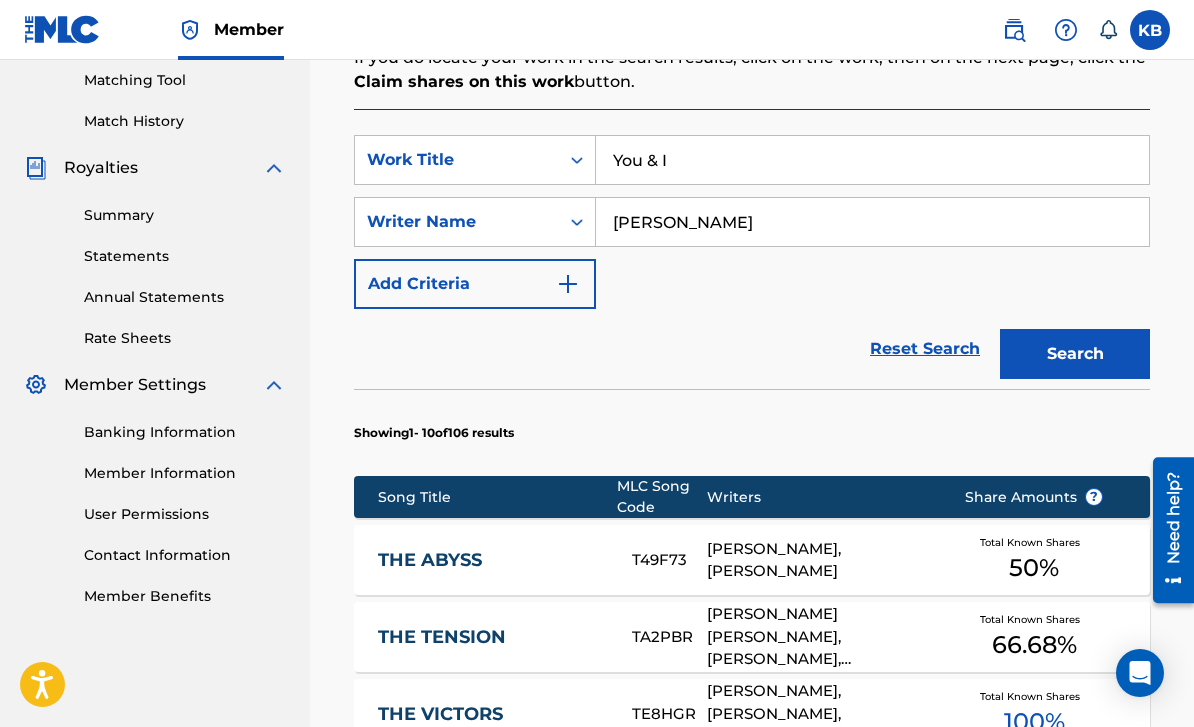 type on "You & I" 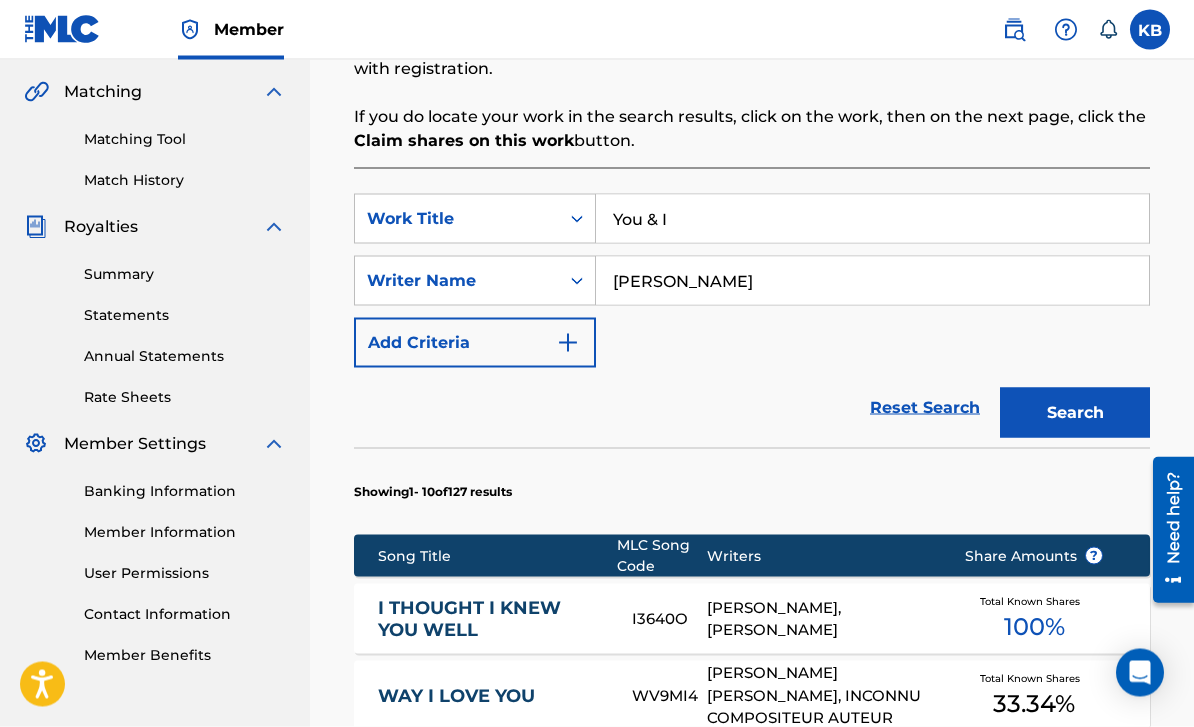click on "[PERSON_NAME]" at bounding box center [872, 281] 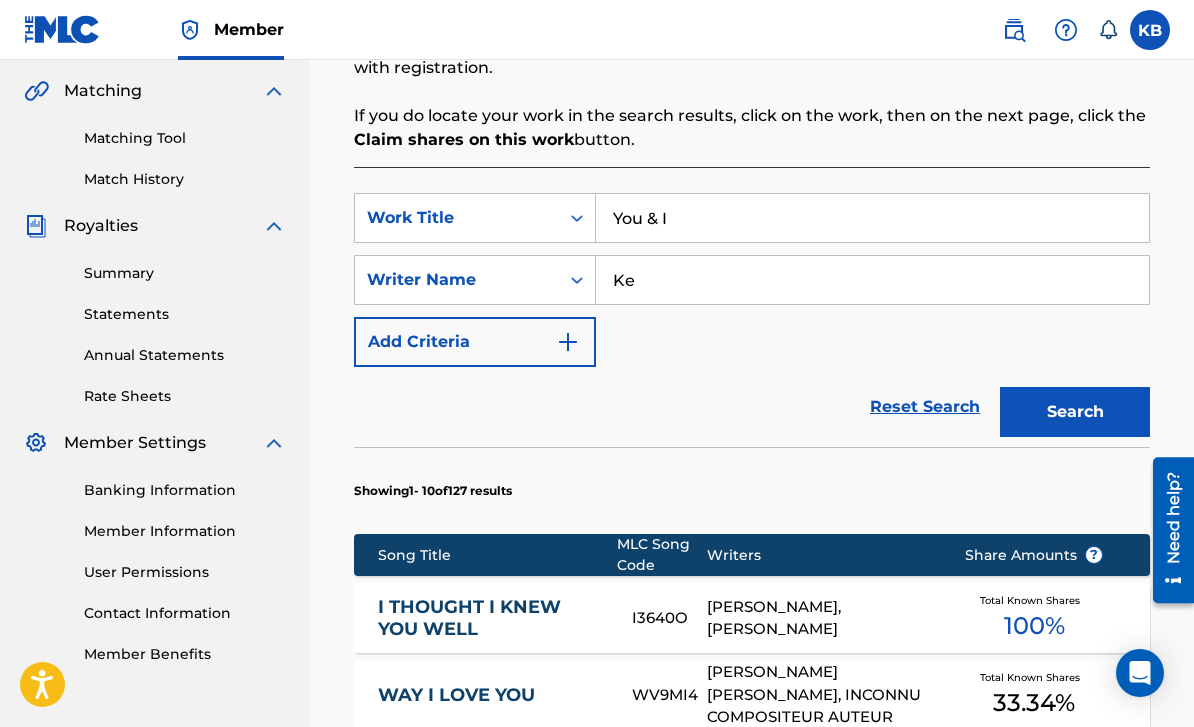 type on "K" 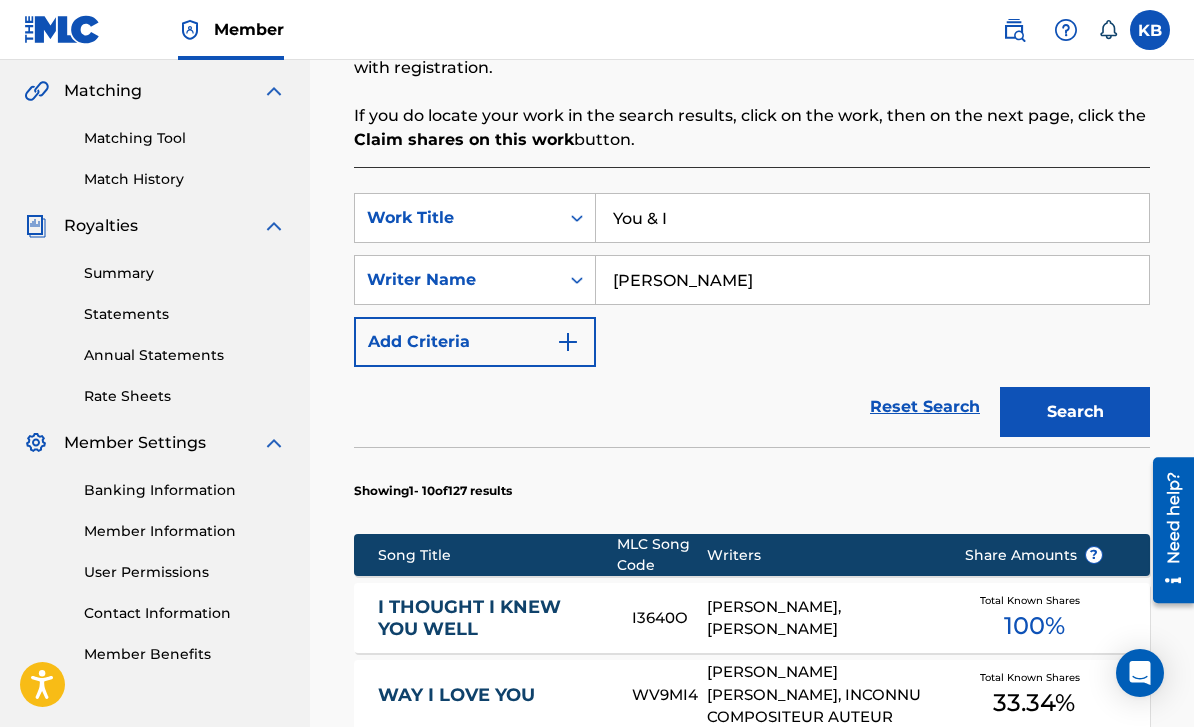 click on "Search" at bounding box center [1075, 412] 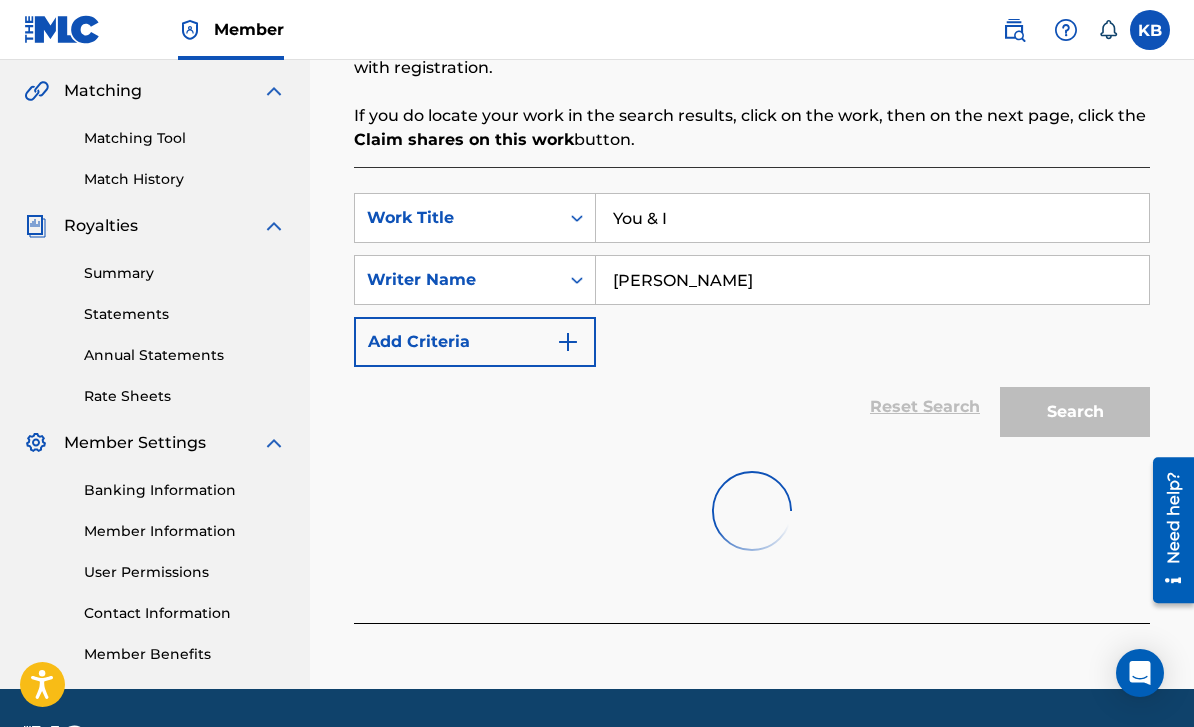 scroll, scrollTop: 449, scrollLeft: 0, axis: vertical 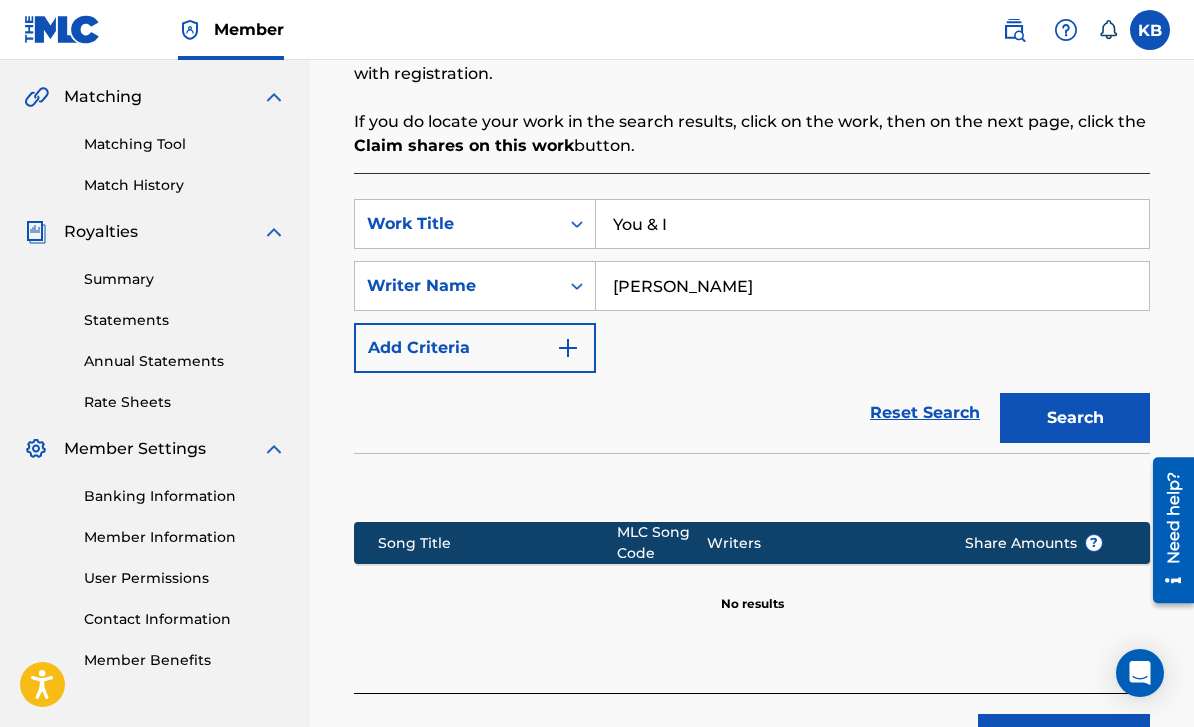 type on "[PERSON_NAME]" 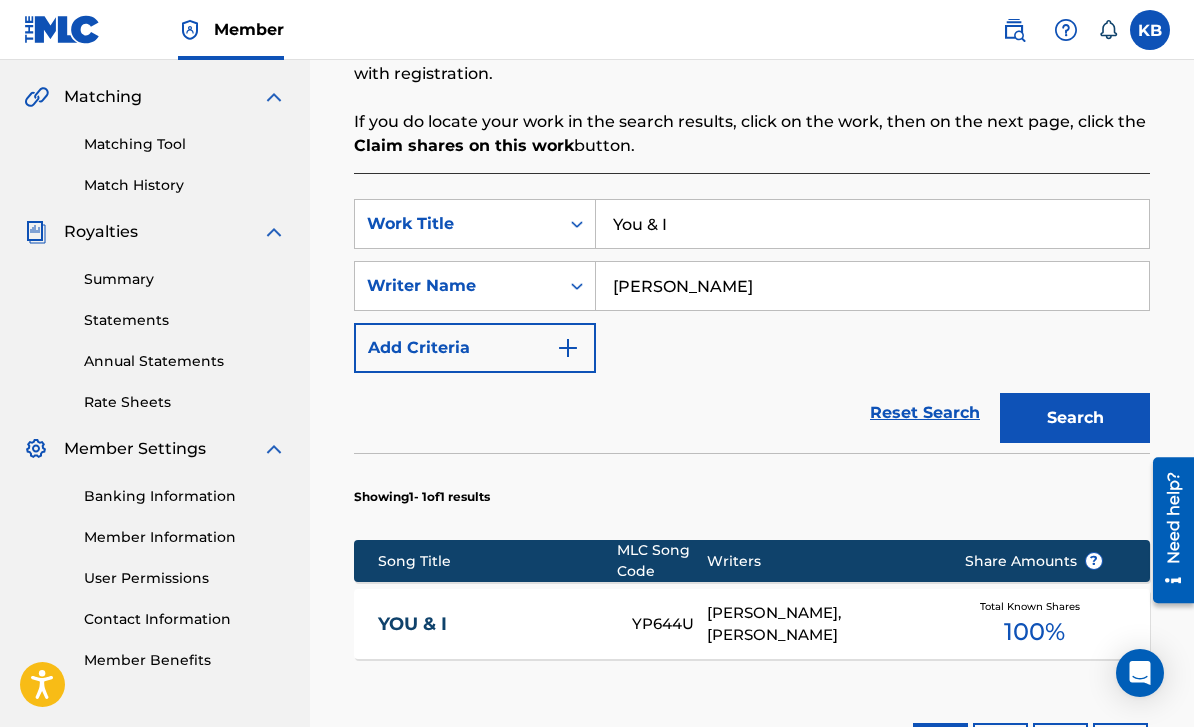click on "YOU & I" at bounding box center [491, 624] 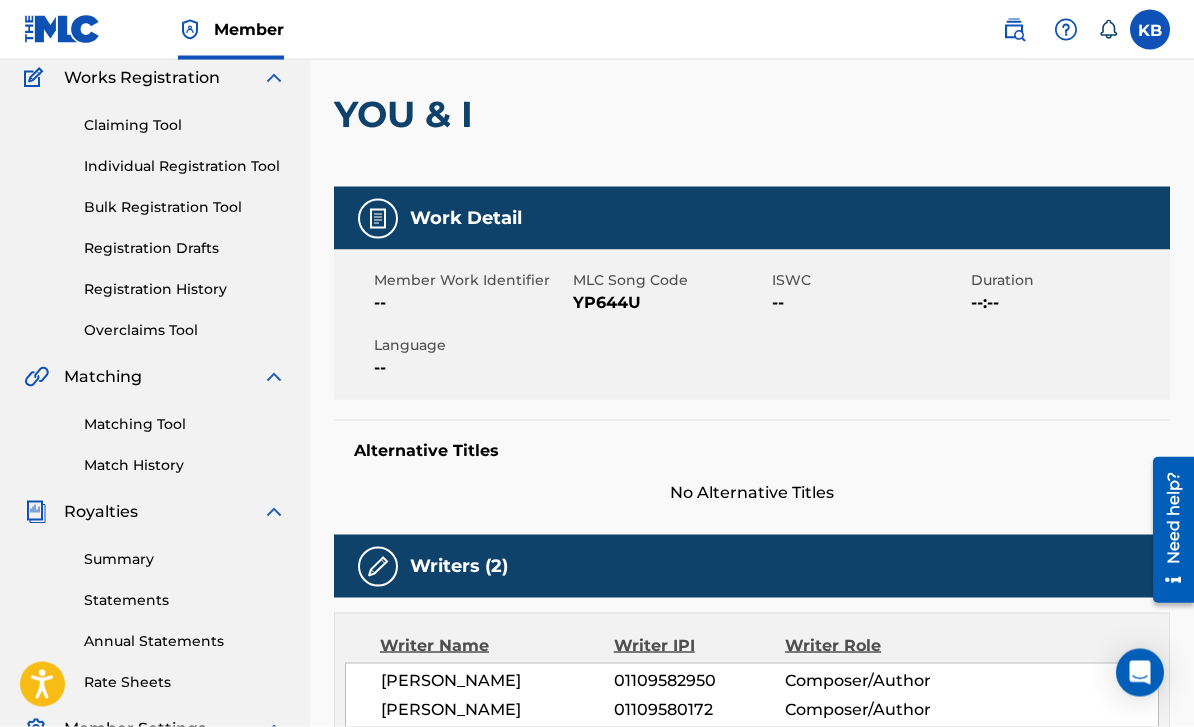 scroll, scrollTop: 0, scrollLeft: 0, axis: both 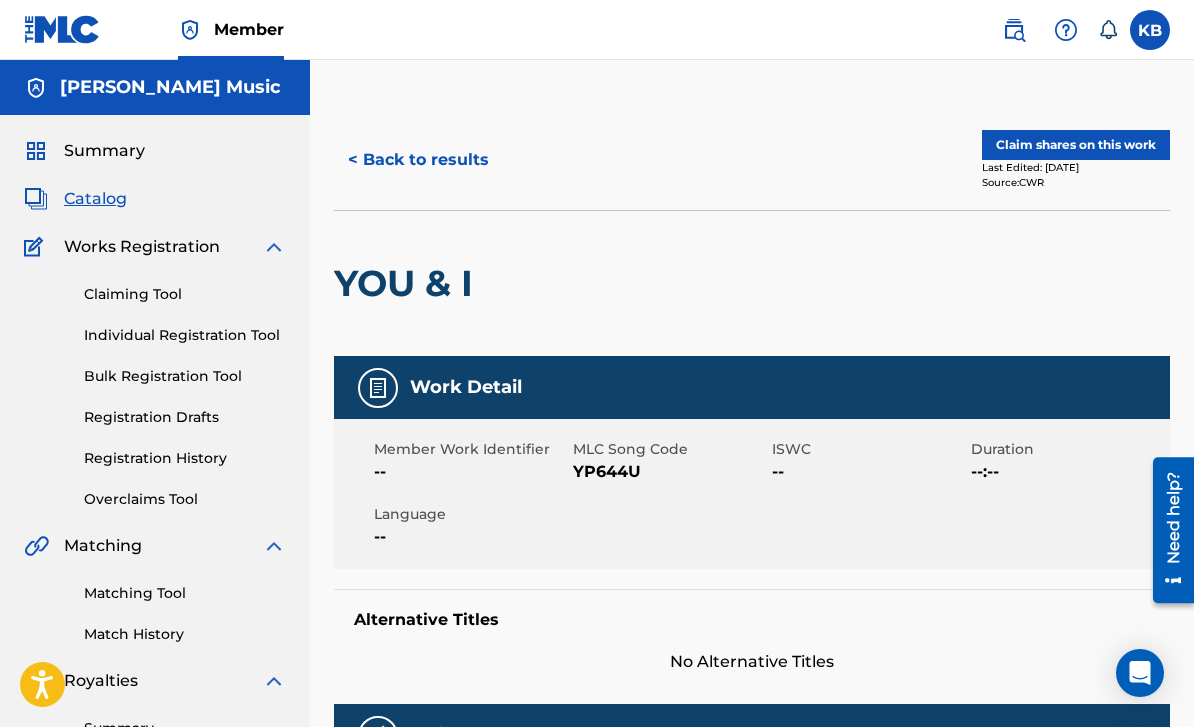 click on "< Back to results" at bounding box center (418, 160) 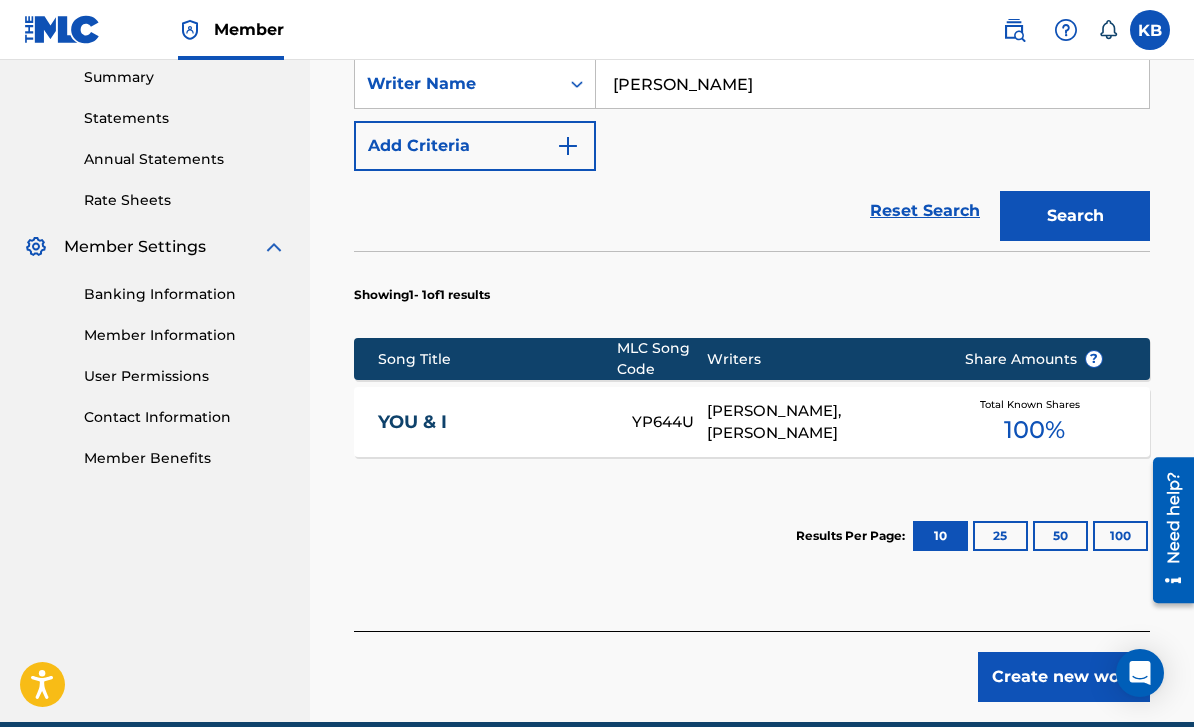 click on "[PERSON_NAME], [PERSON_NAME]" at bounding box center [820, 422] 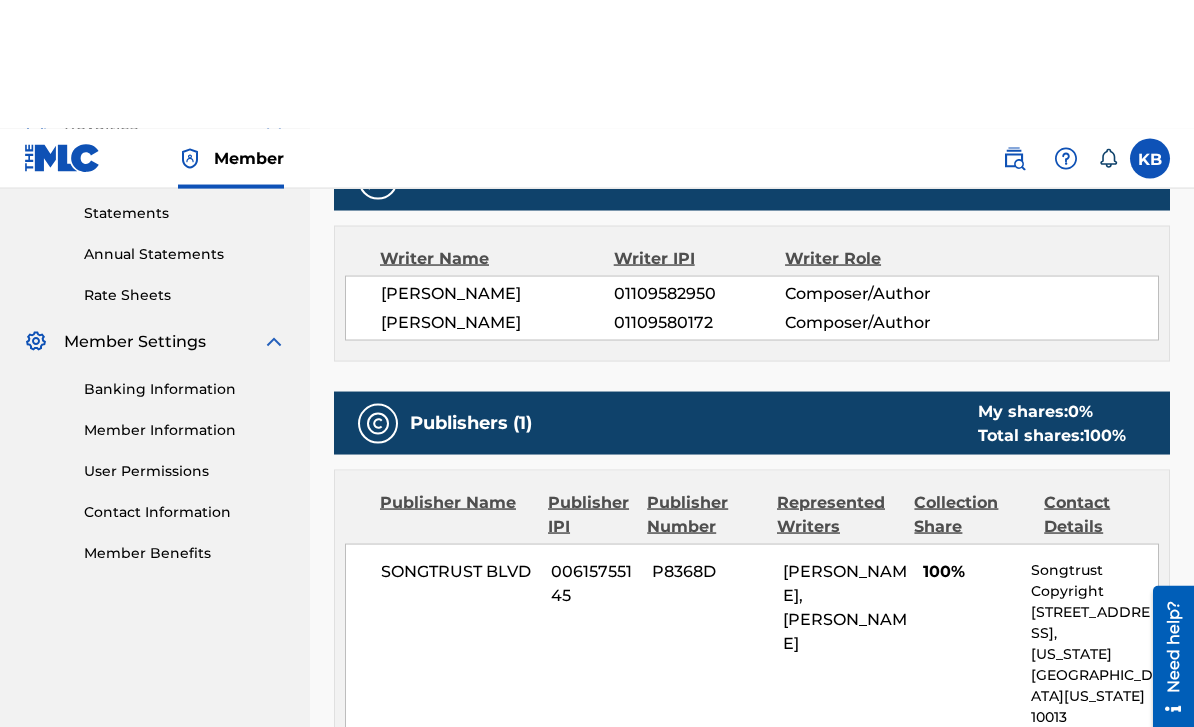 scroll, scrollTop: 0, scrollLeft: 0, axis: both 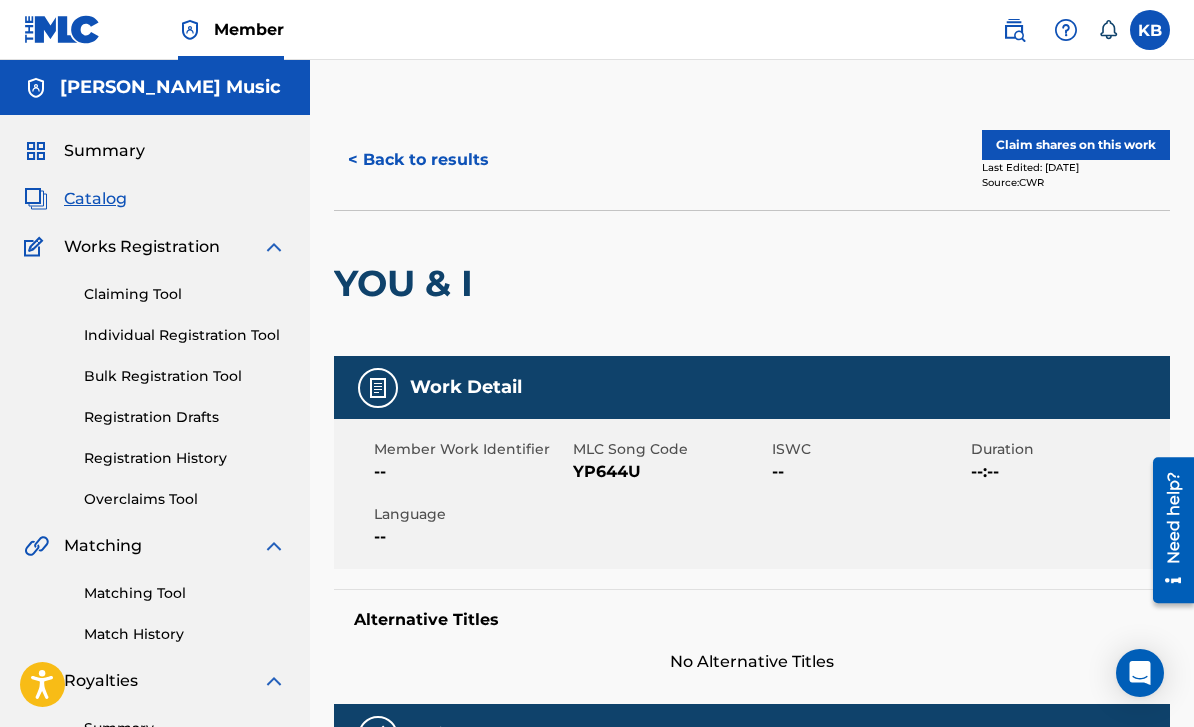 click on "< Back to results" at bounding box center (418, 160) 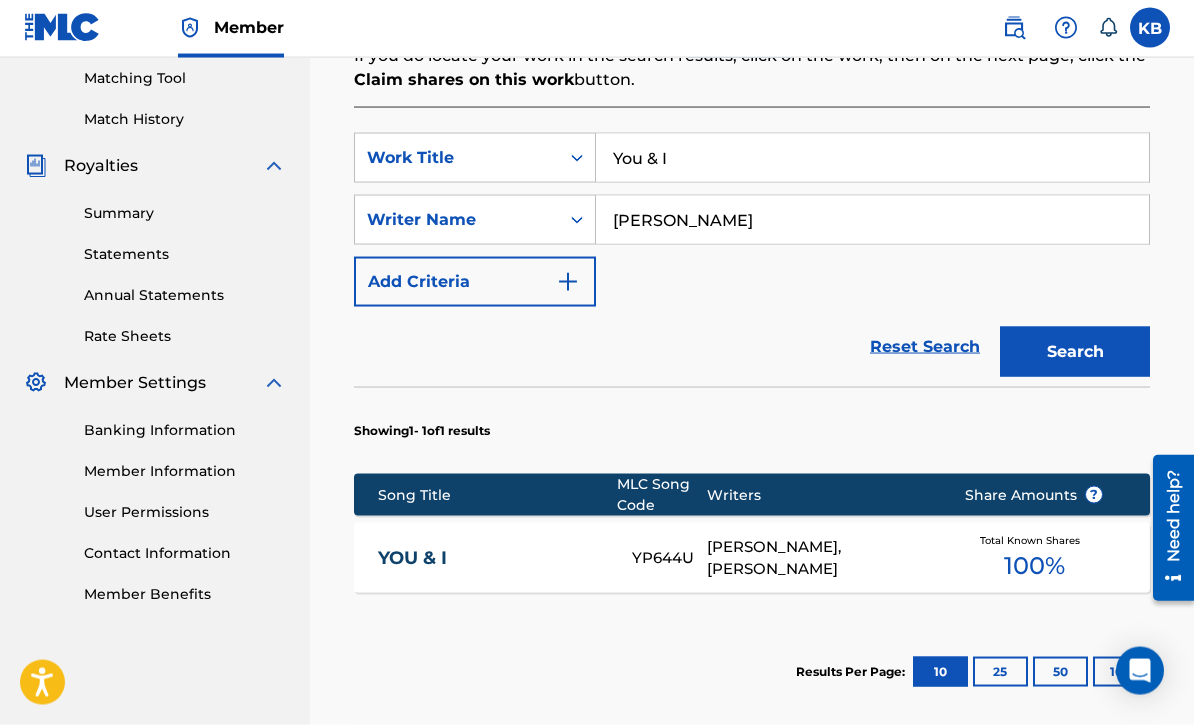 scroll, scrollTop: 678, scrollLeft: 0, axis: vertical 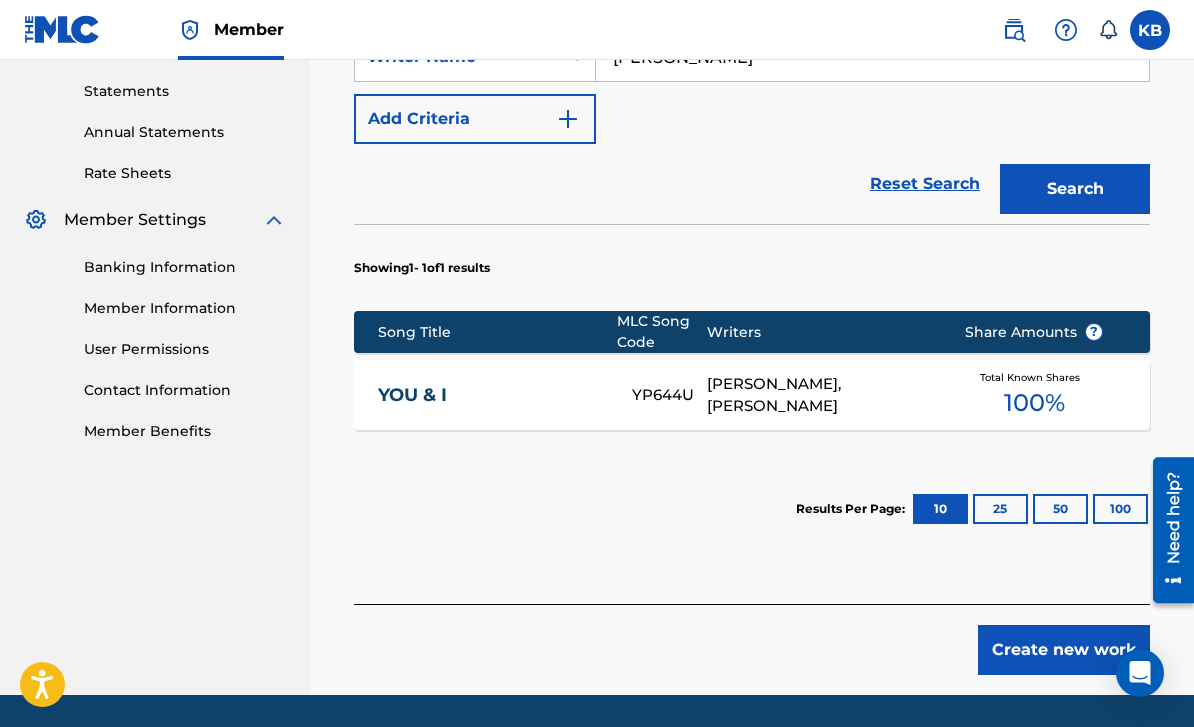 click on "Create new work" at bounding box center (1064, 650) 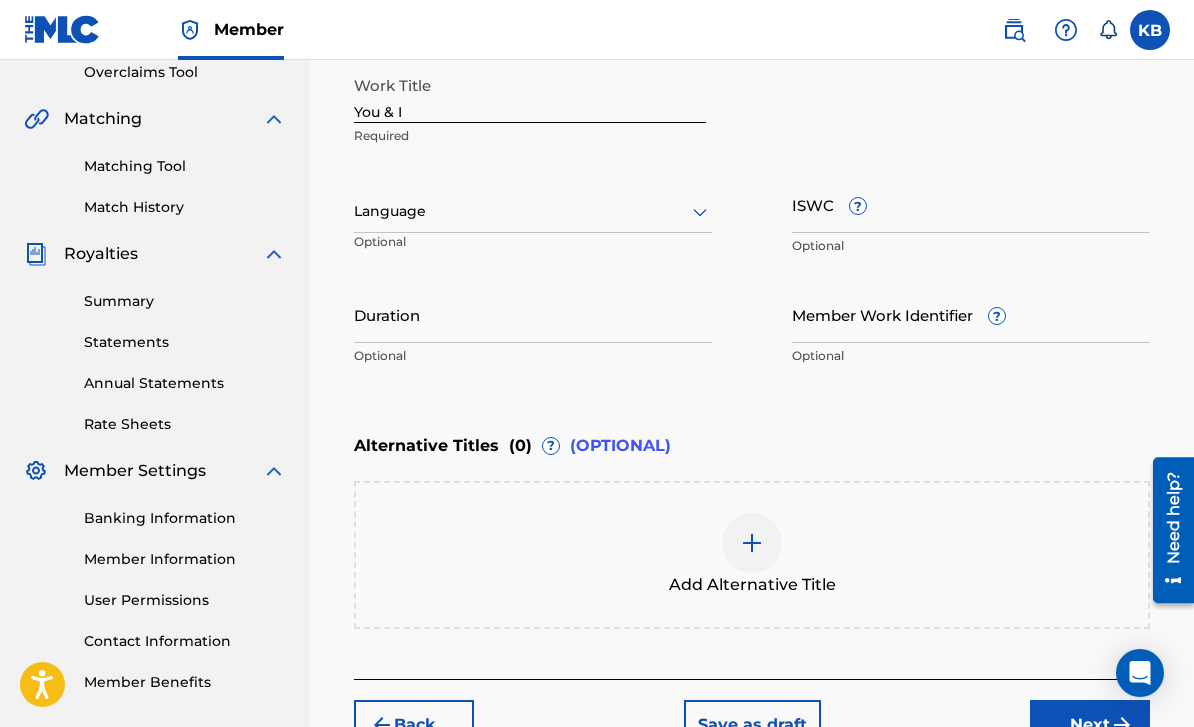 scroll, scrollTop: 250, scrollLeft: 0, axis: vertical 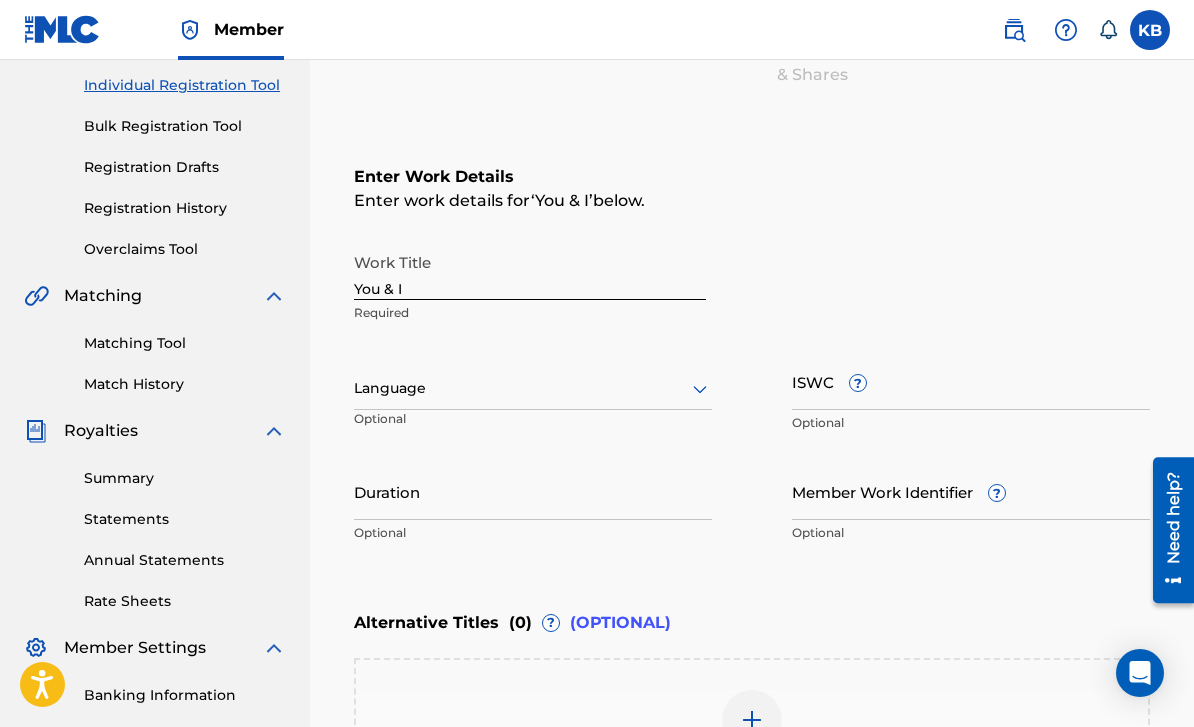 click on "You & I" at bounding box center (530, 271) 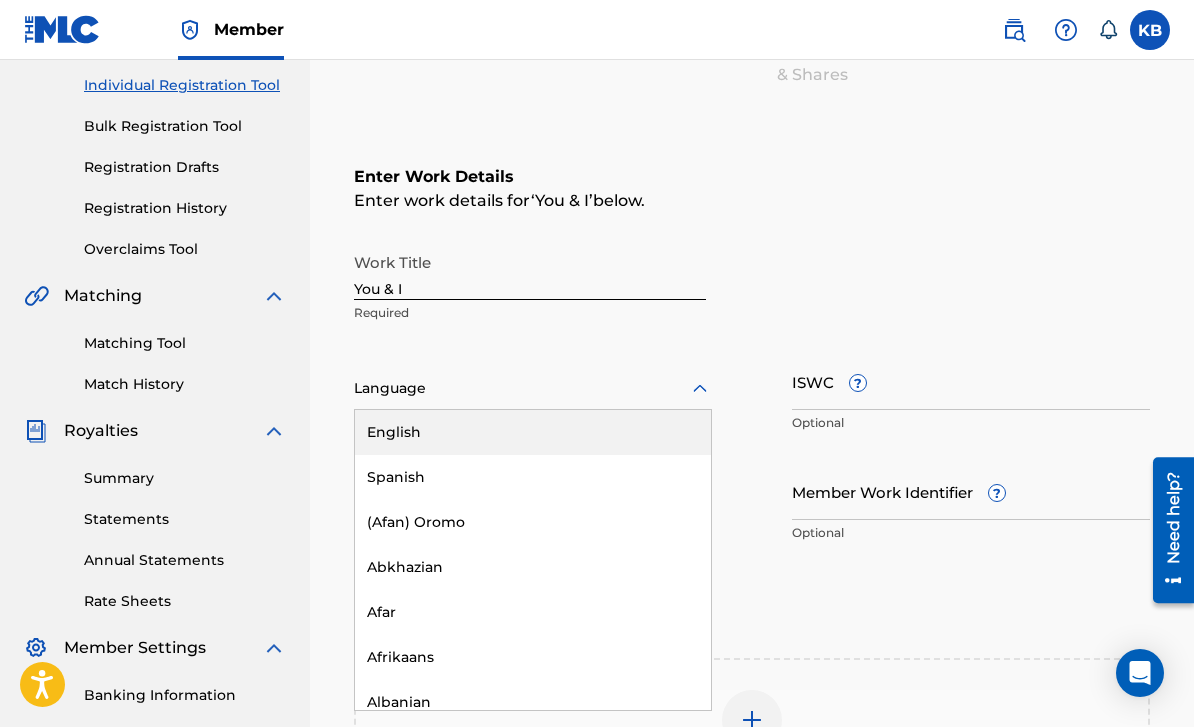click on "English" at bounding box center [533, 432] 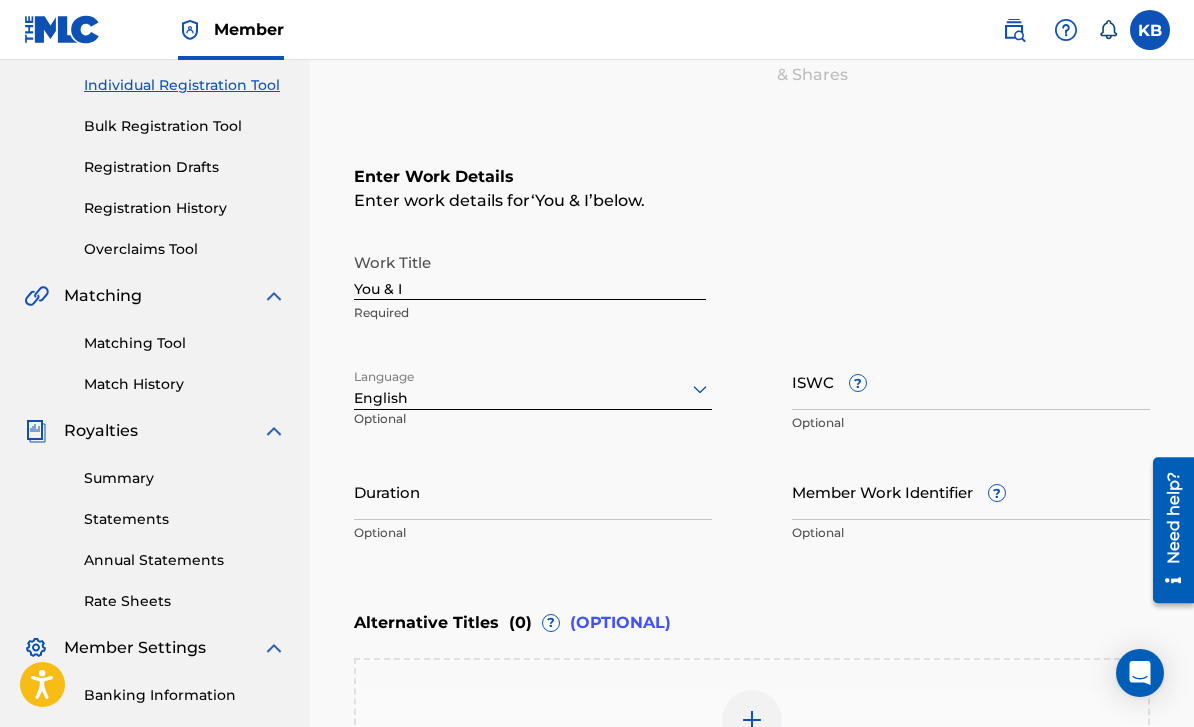 click on "Duration" at bounding box center (533, 491) 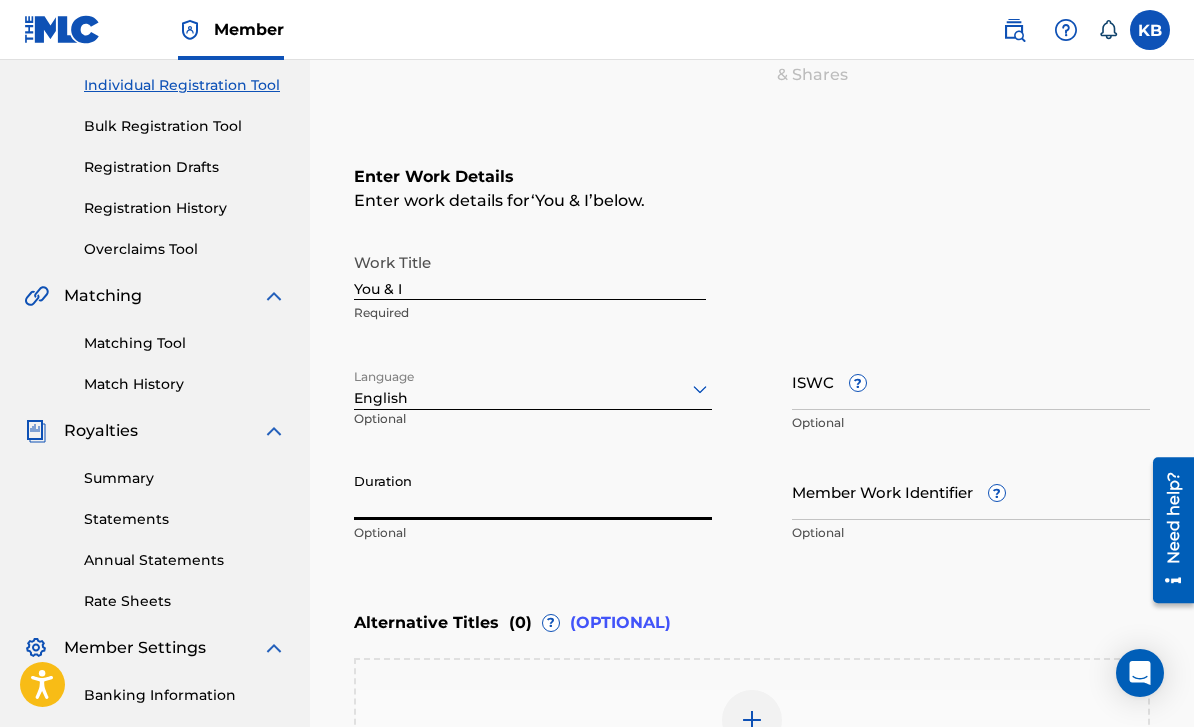 scroll, scrollTop: 566, scrollLeft: 0, axis: vertical 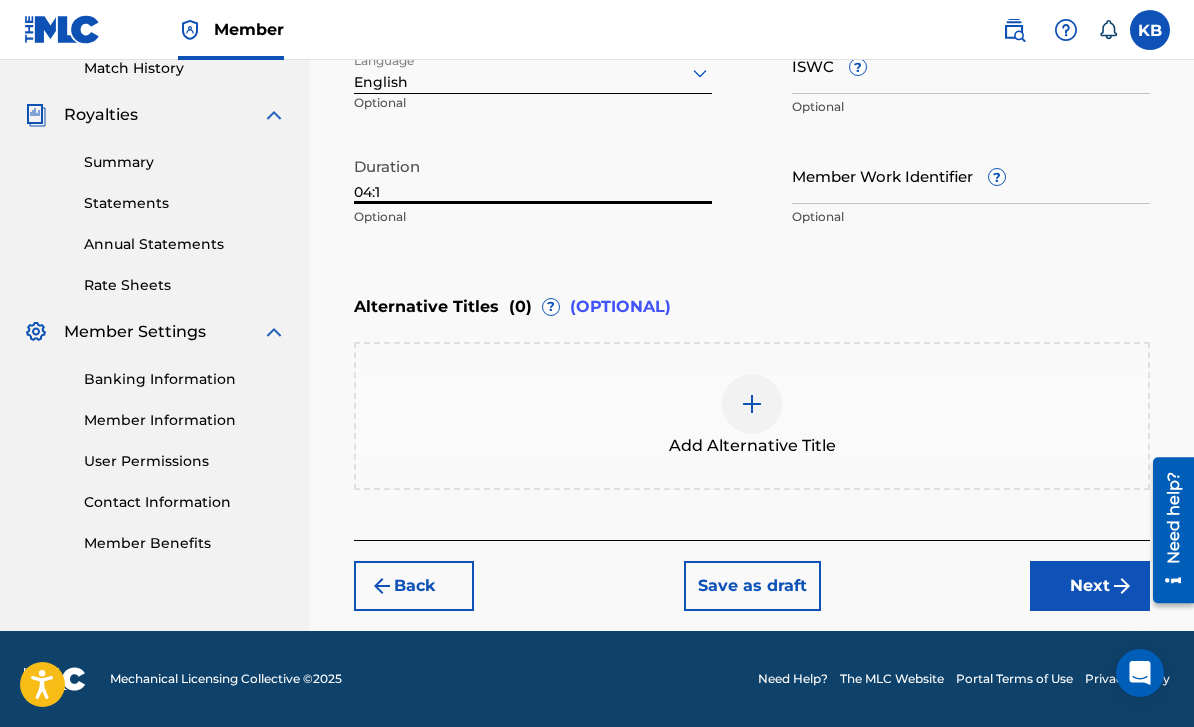 type on "04:17" 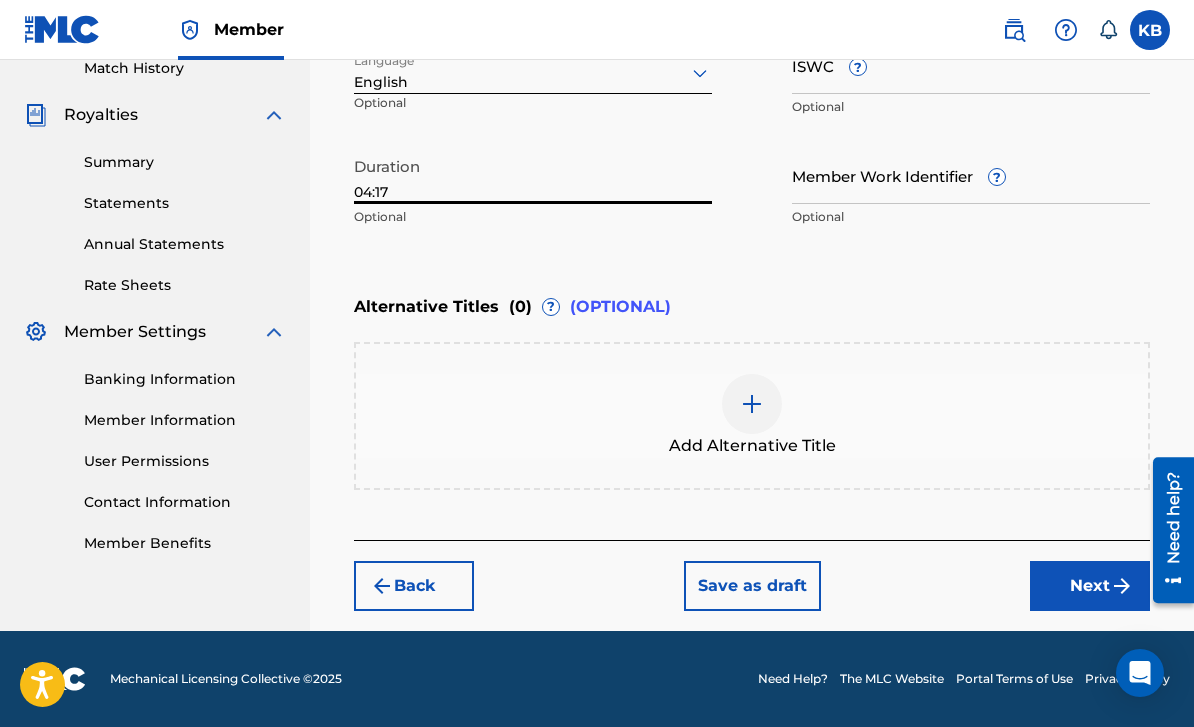 click on "Next" at bounding box center [1090, 586] 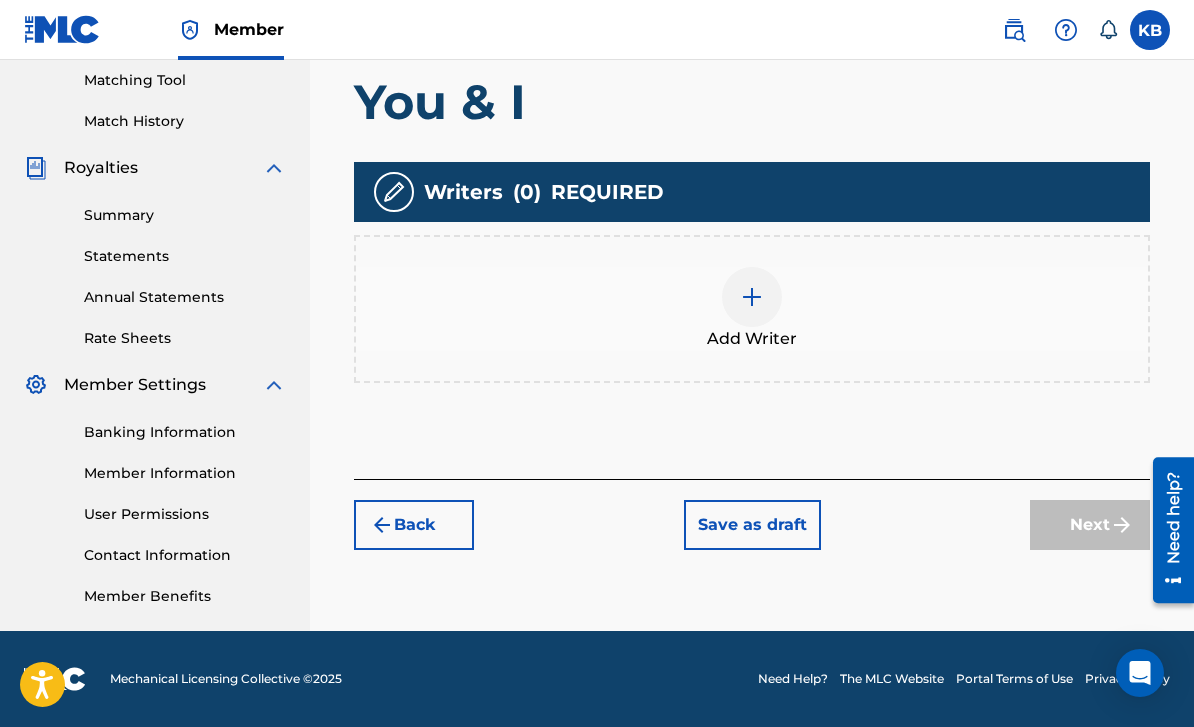 click at bounding box center [752, 297] 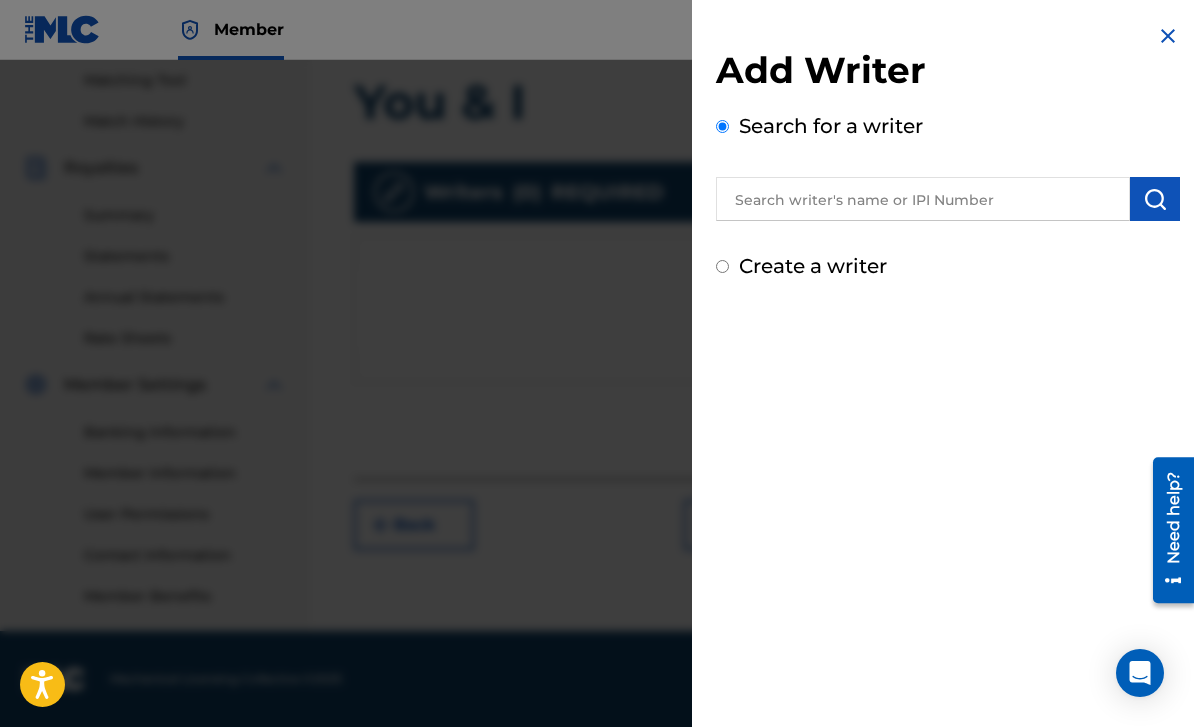 click at bounding box center (923, 199) 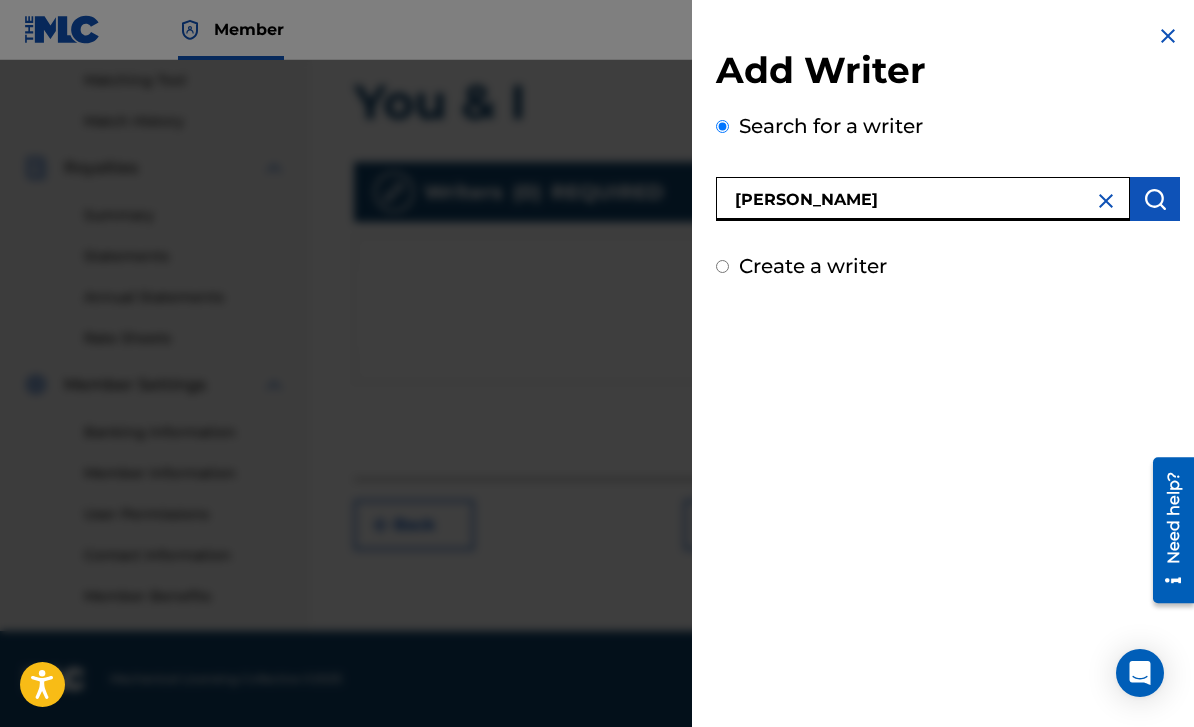 type on "[PERSON_NAME]" 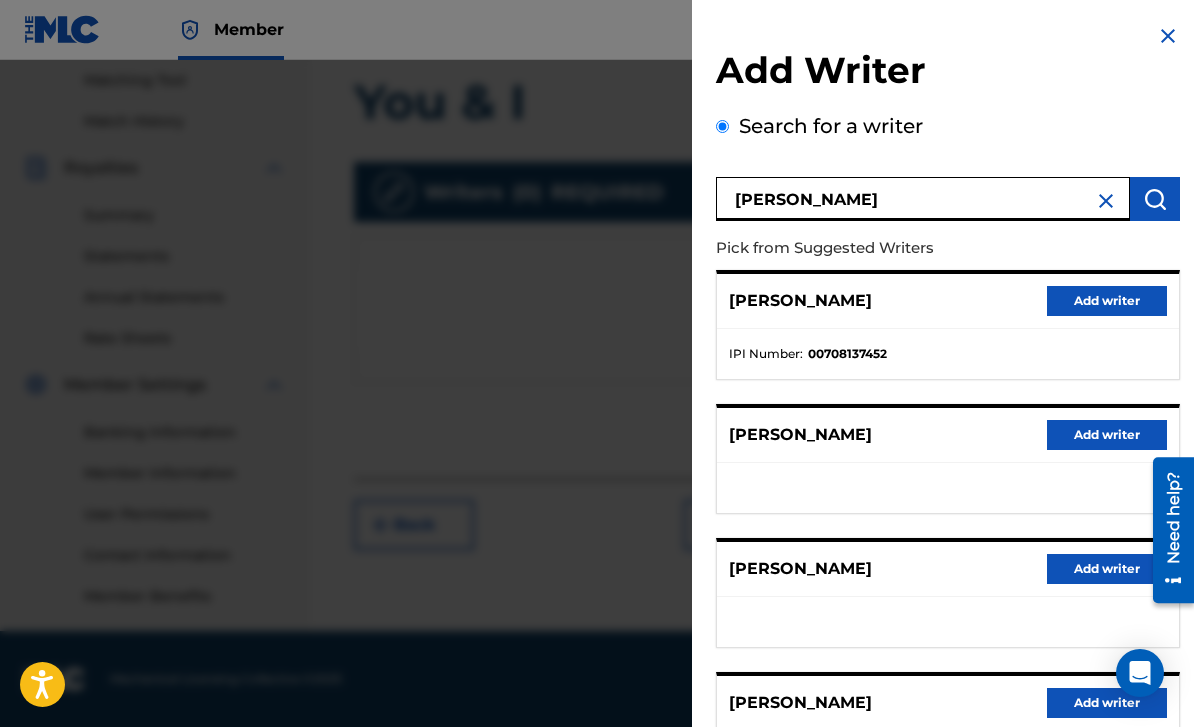 click on "Add writer" at bounding box center [1107, 301] 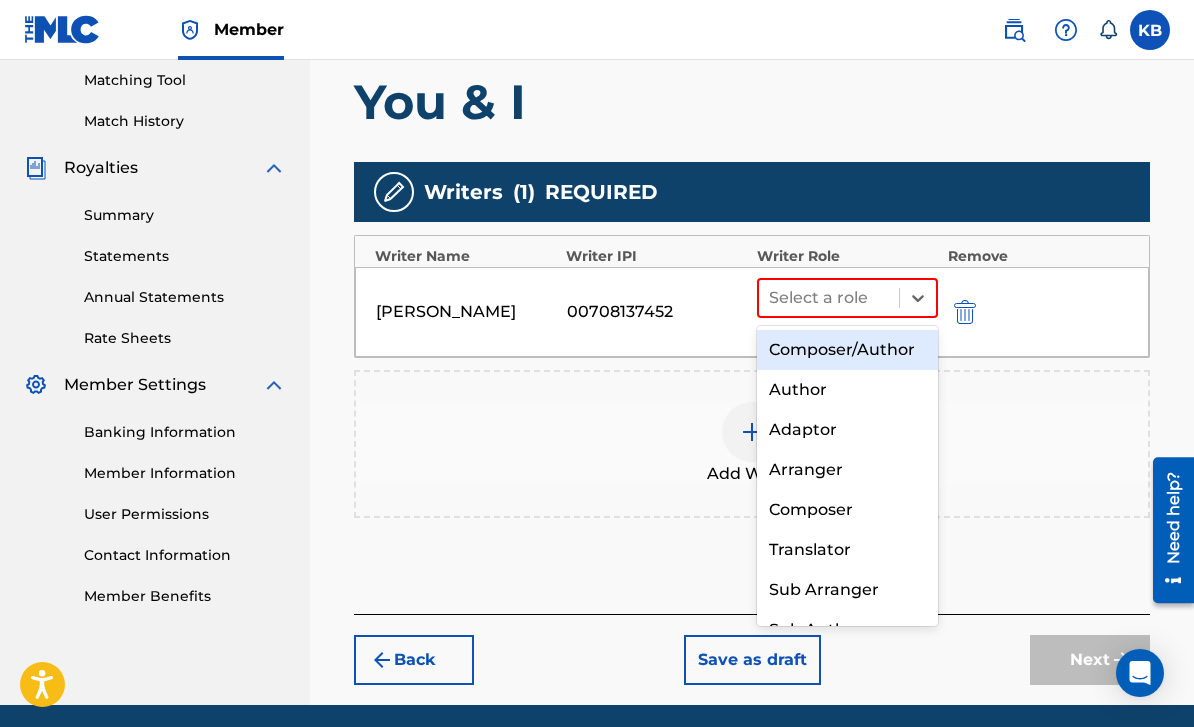 click on "Composer/Author" at bounding box center [847, 350] 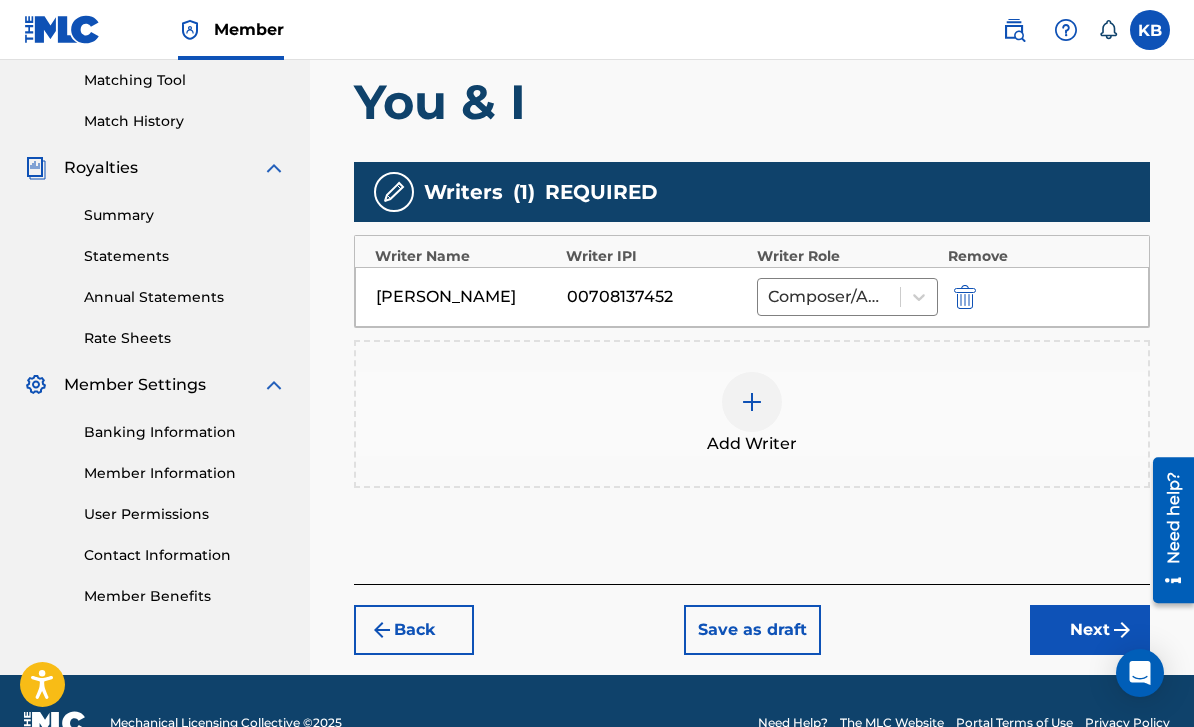 click at bounding box center [752, 402] 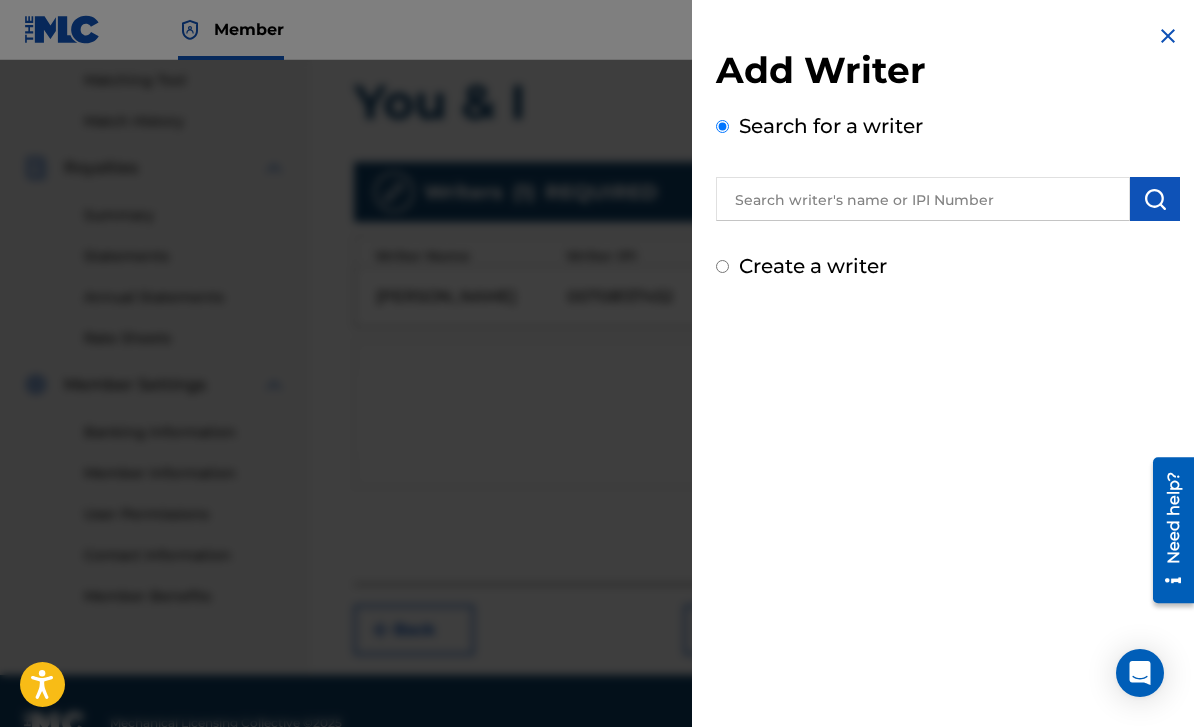 click at bounding box center [923, 199] 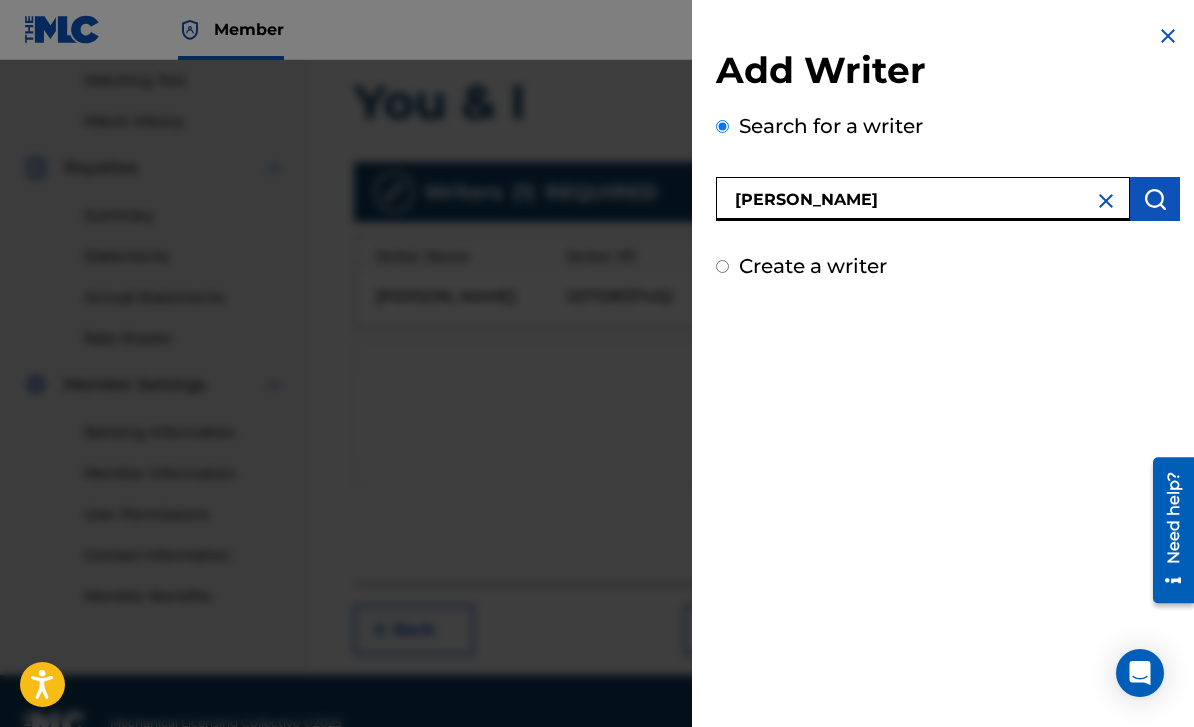 type on "[PERSON_NAME]" 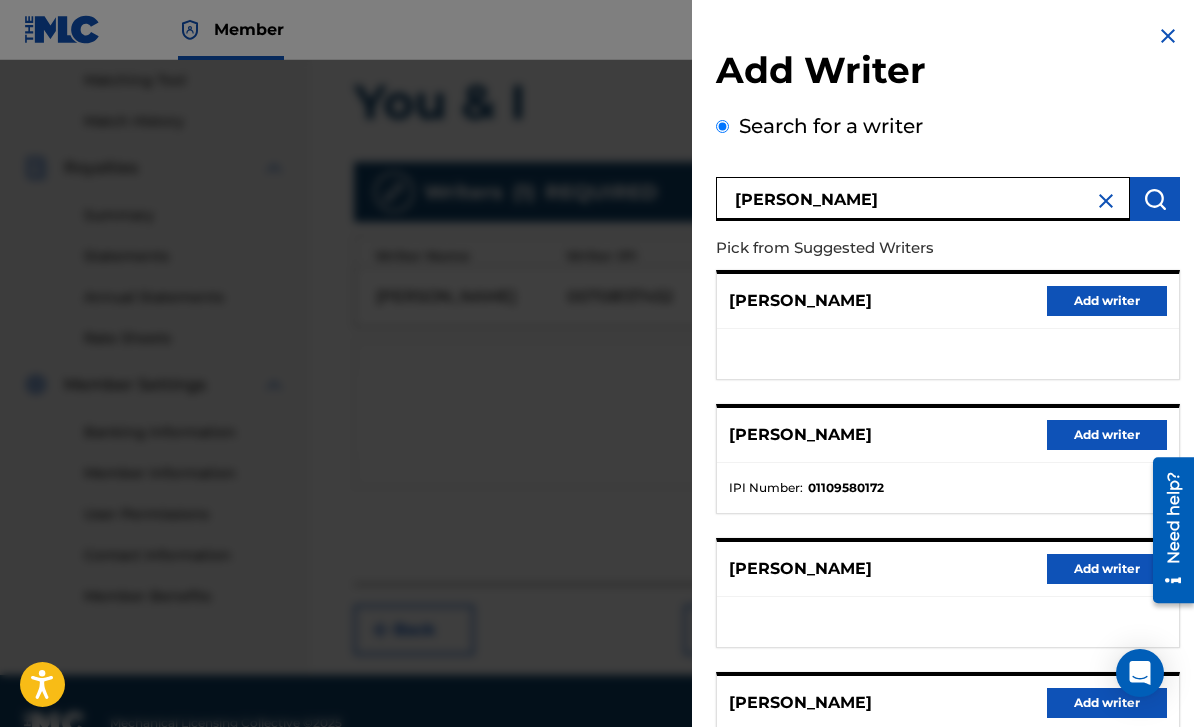 scroll, scrollTop: 0, scrollLeft: 0, axis: both 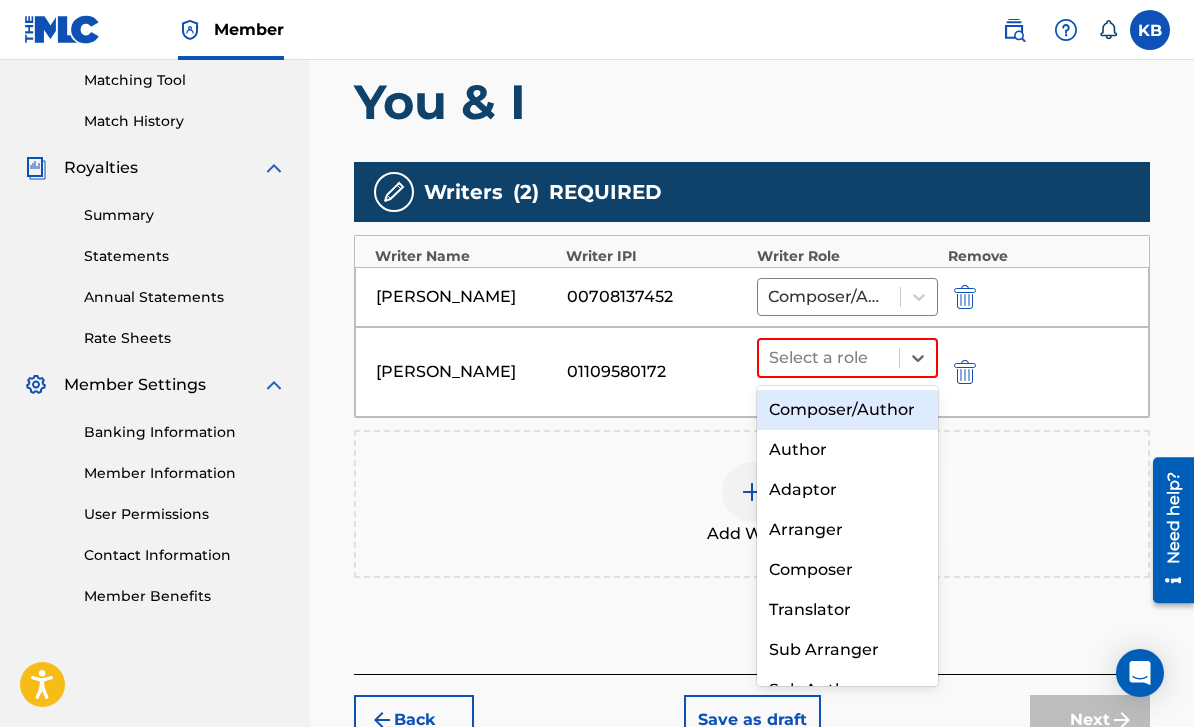 click on "Composer/Author" at bounding box center [847, 410] 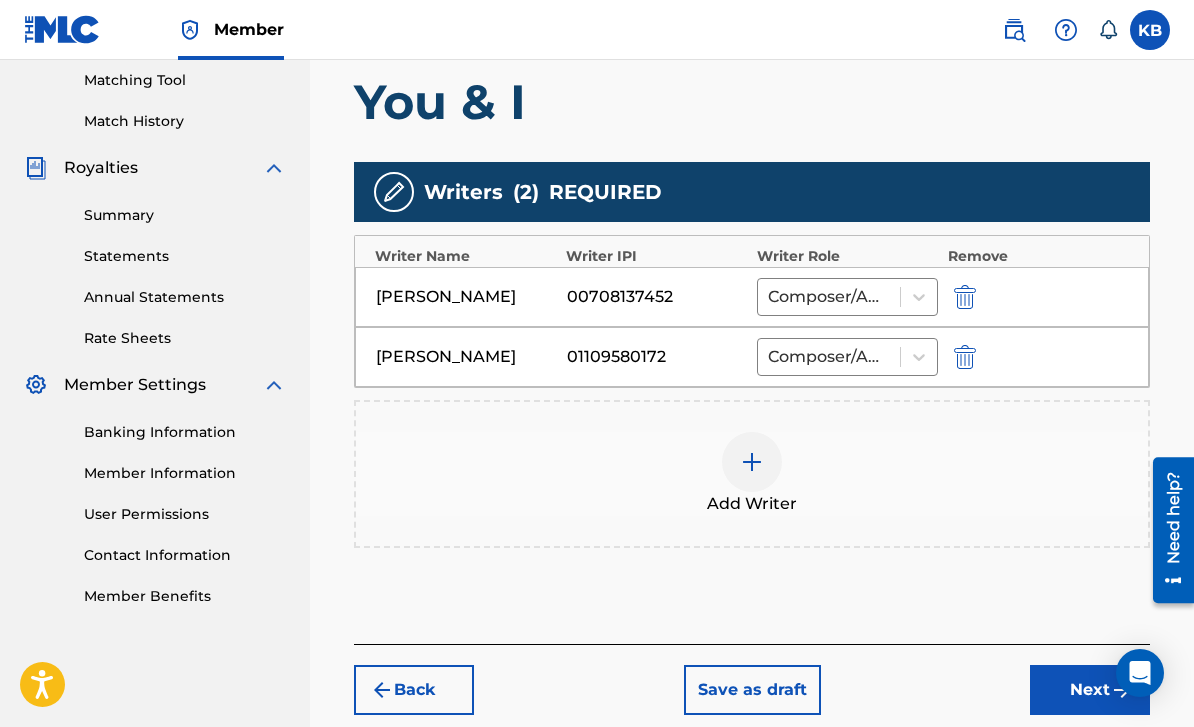 click at bounding box center [752, 462] 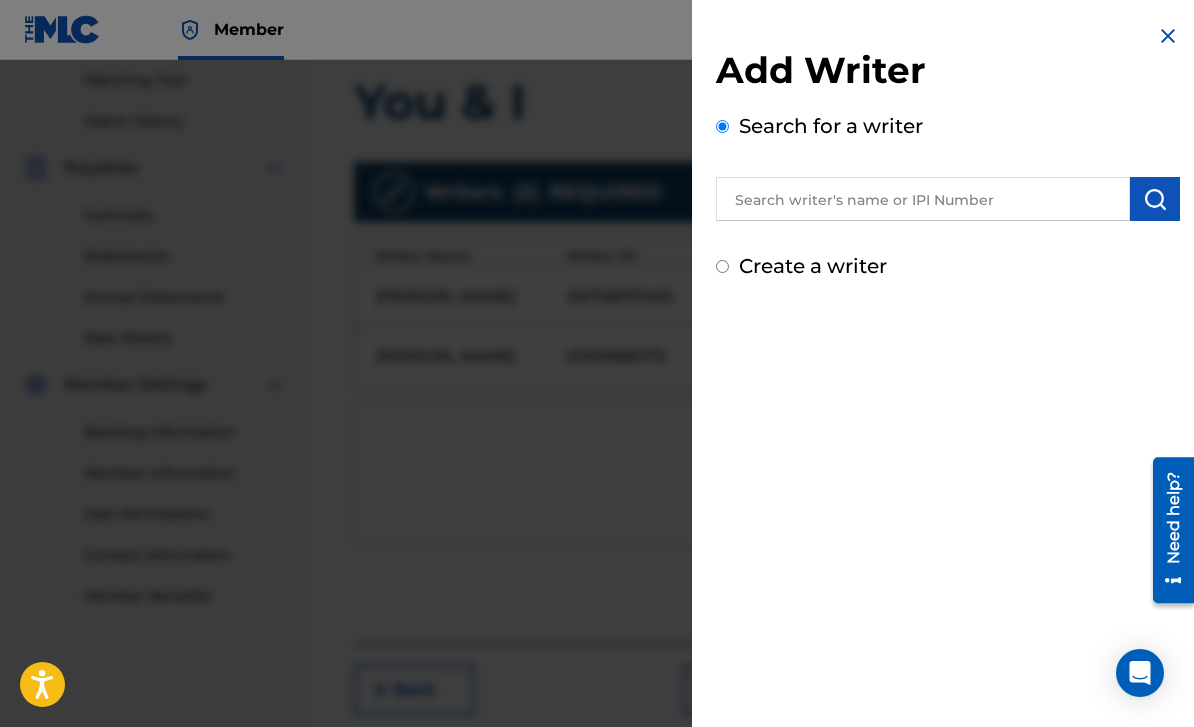 click at bounding box center [923, 199] 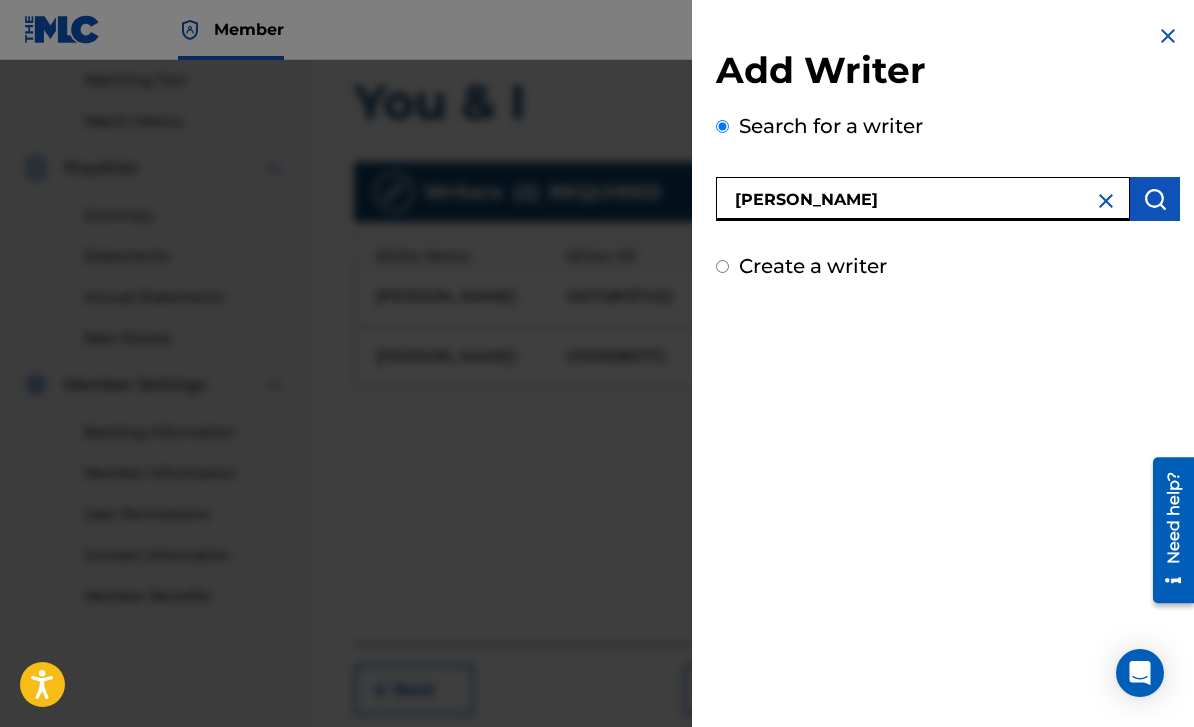 type on "[PERSON_NAME]" 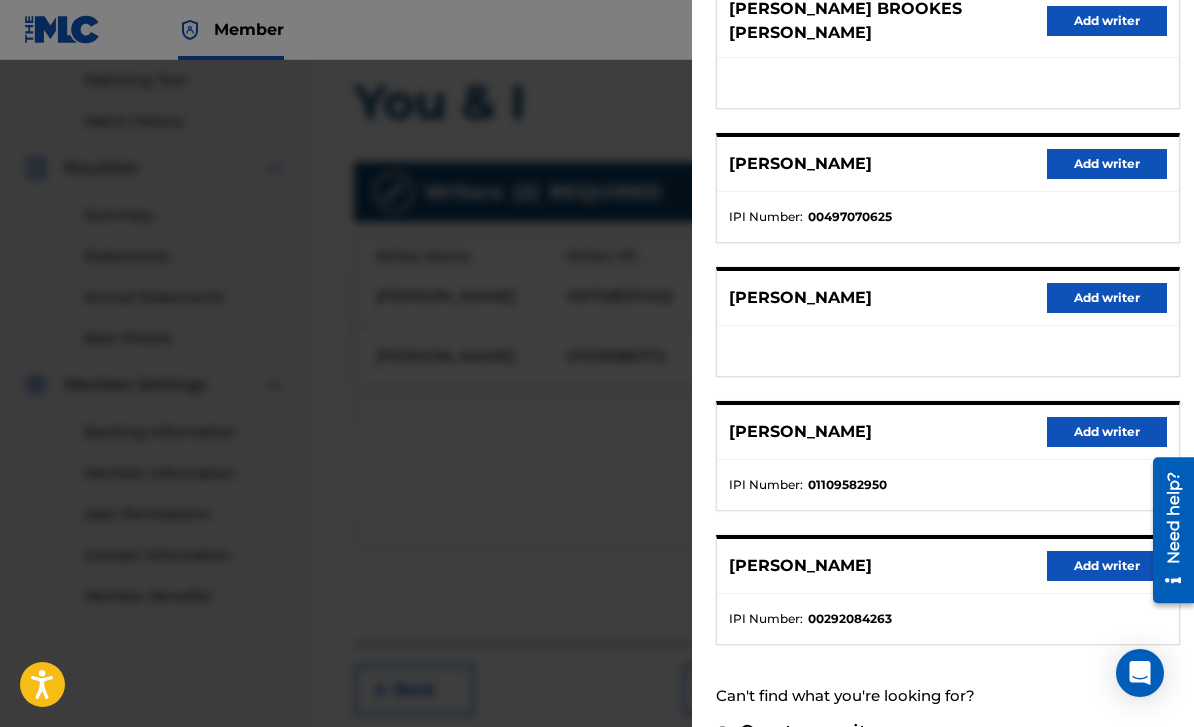 scroll, scrollTop: 286, scrollLeft: 0, axis: vertical 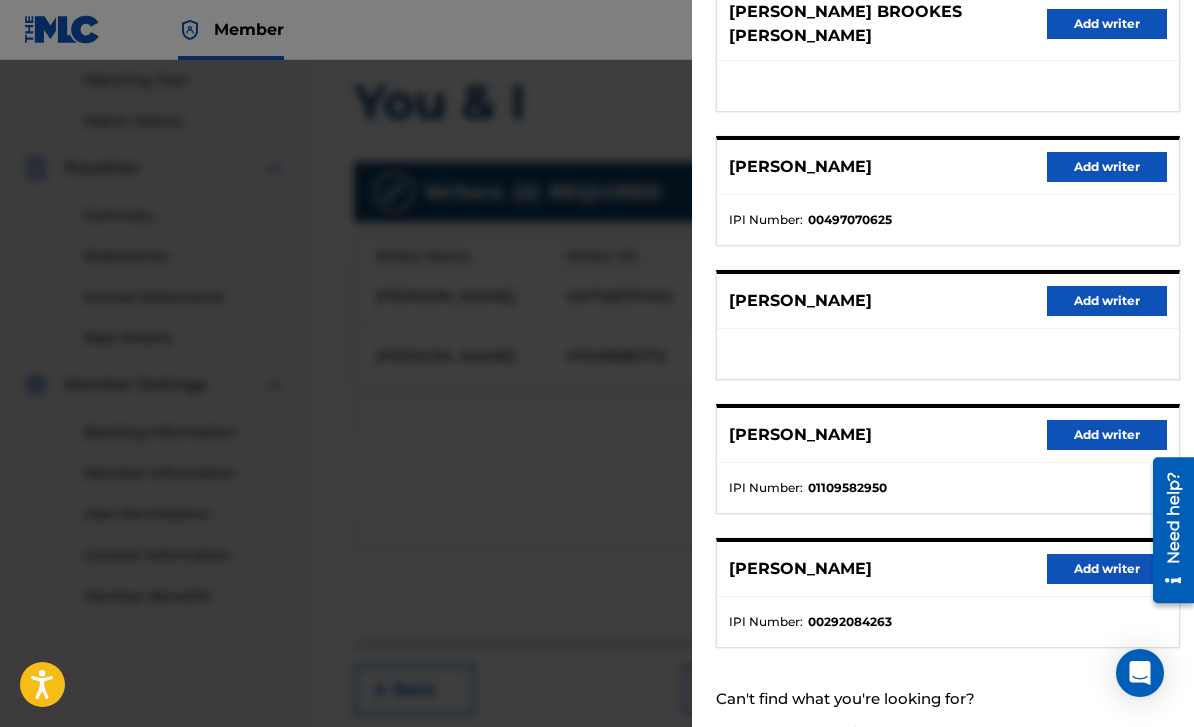 click on "Add writer" at bounding box center [1107, 435] 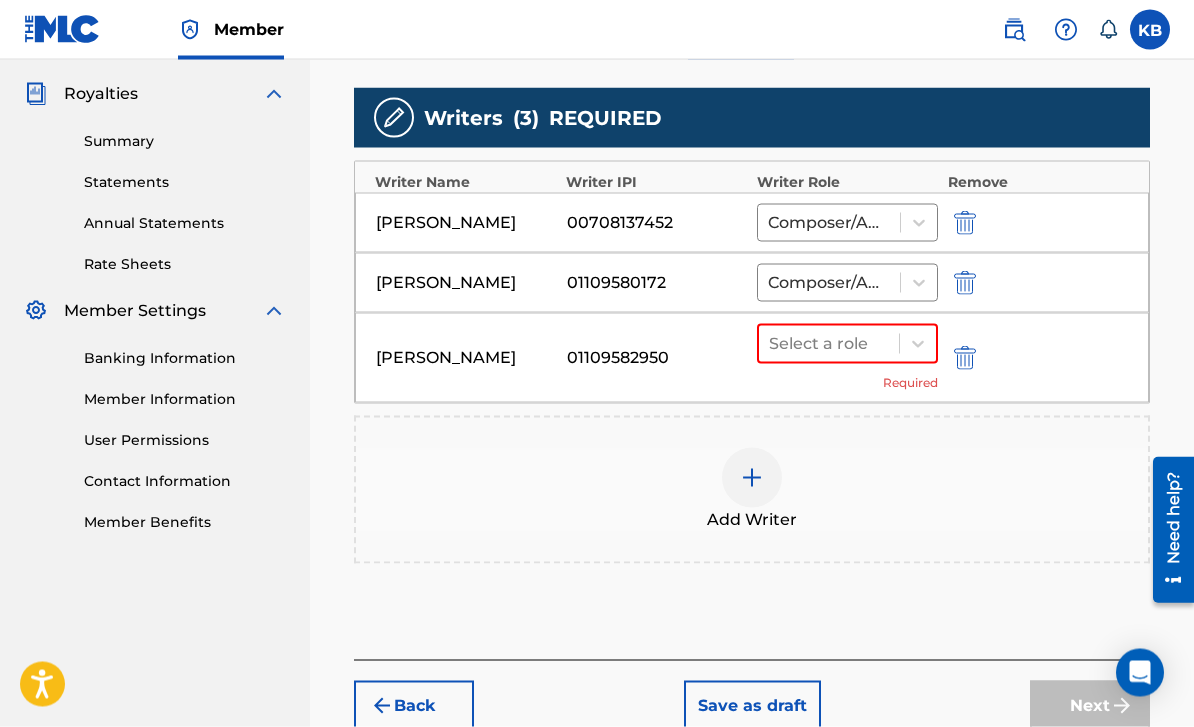 scroll, scrollTop: 588, scrollLeft: 0, axis: vertical 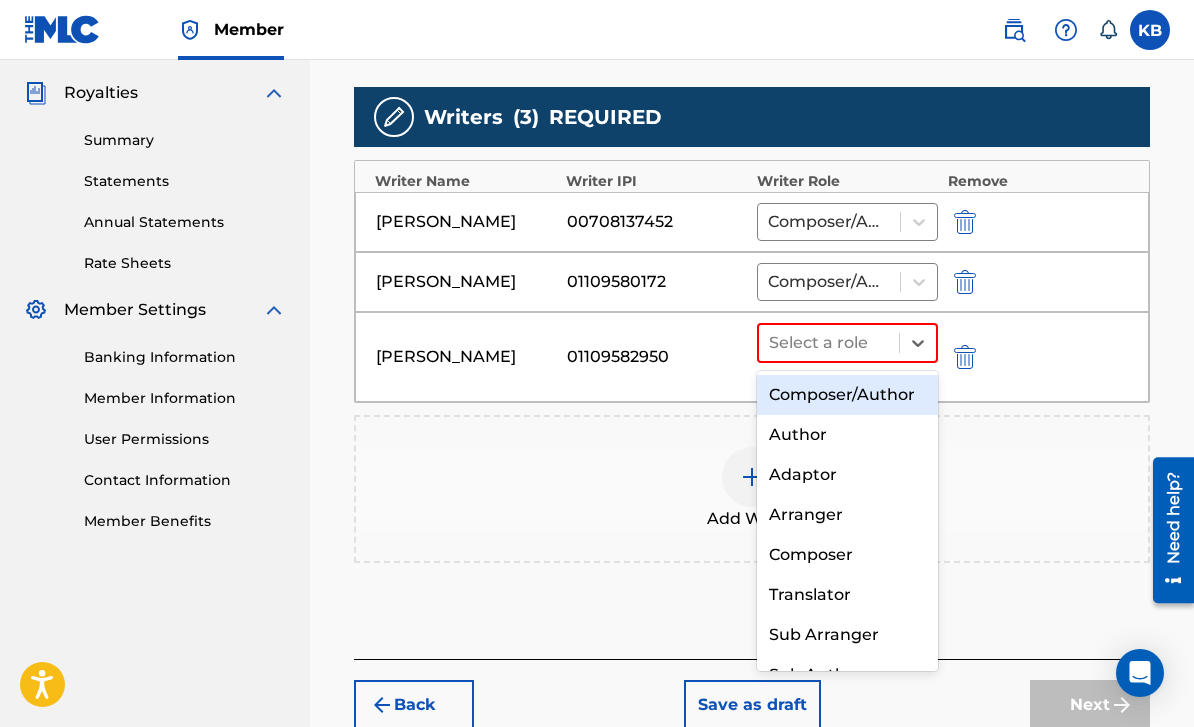 click on "Composer/Author" at bounding box center (847, 395) 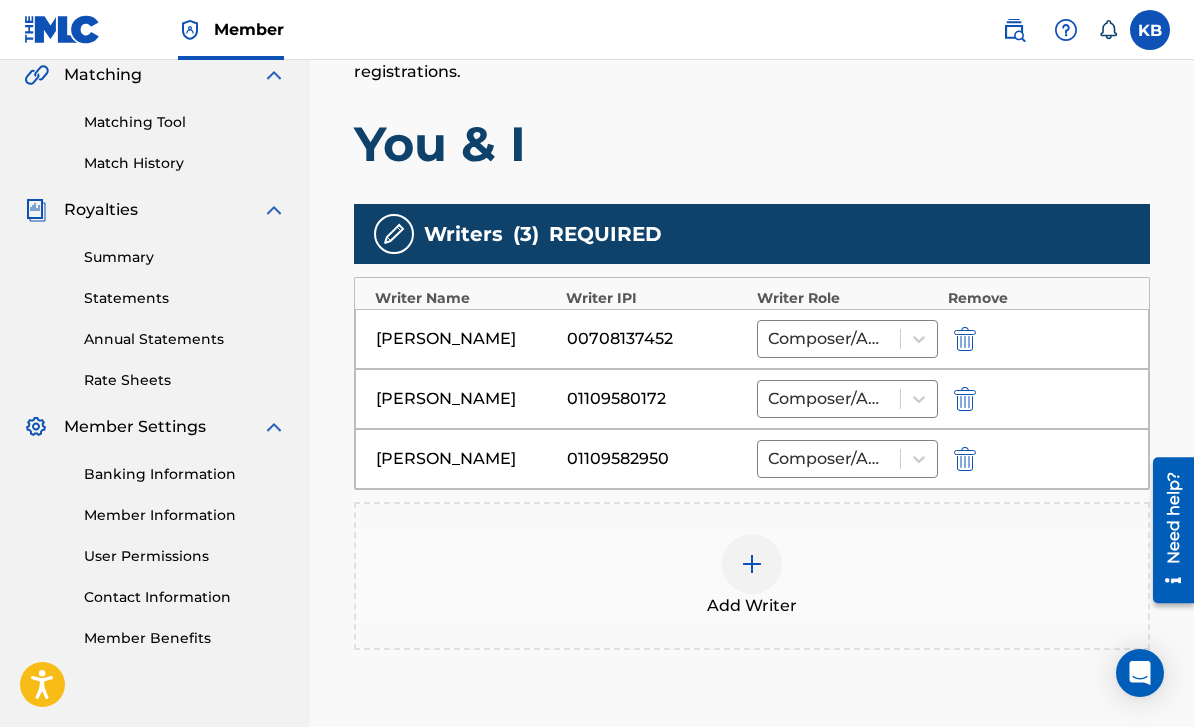 scroll, scrollTop: 467, scrollLeft: 0, axis: vertical 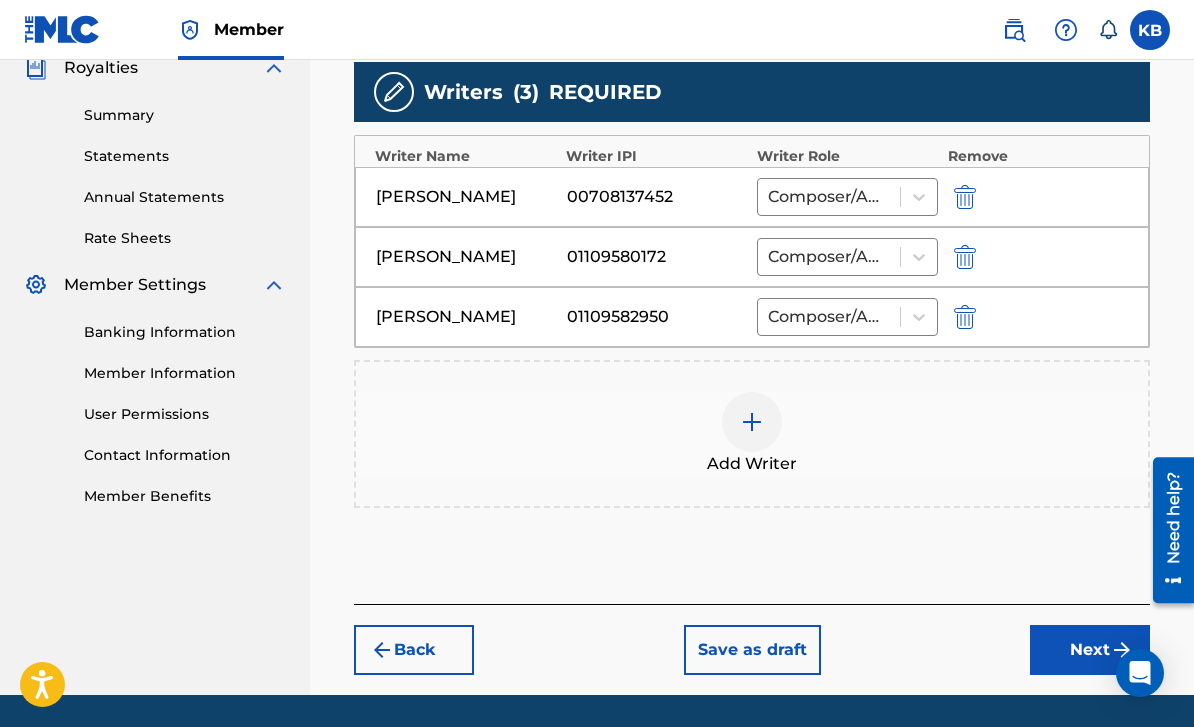 click on "Next" at bounding box center [1090, 650] 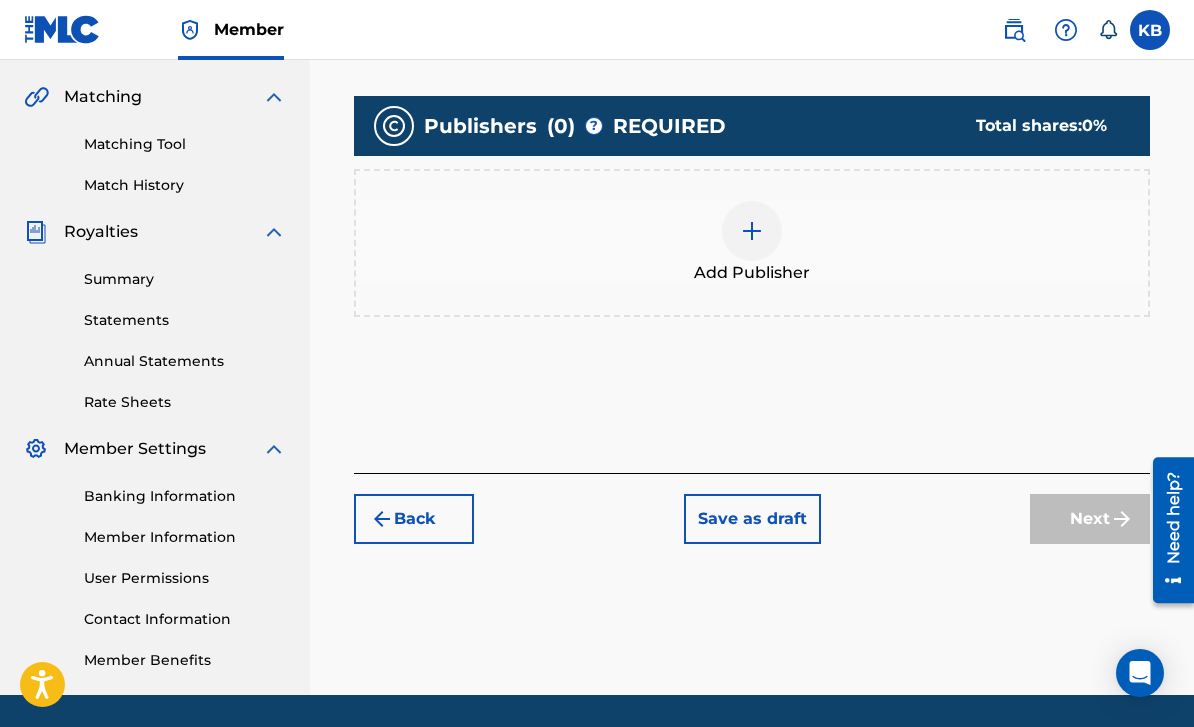 click at bounding box center [752, 231] 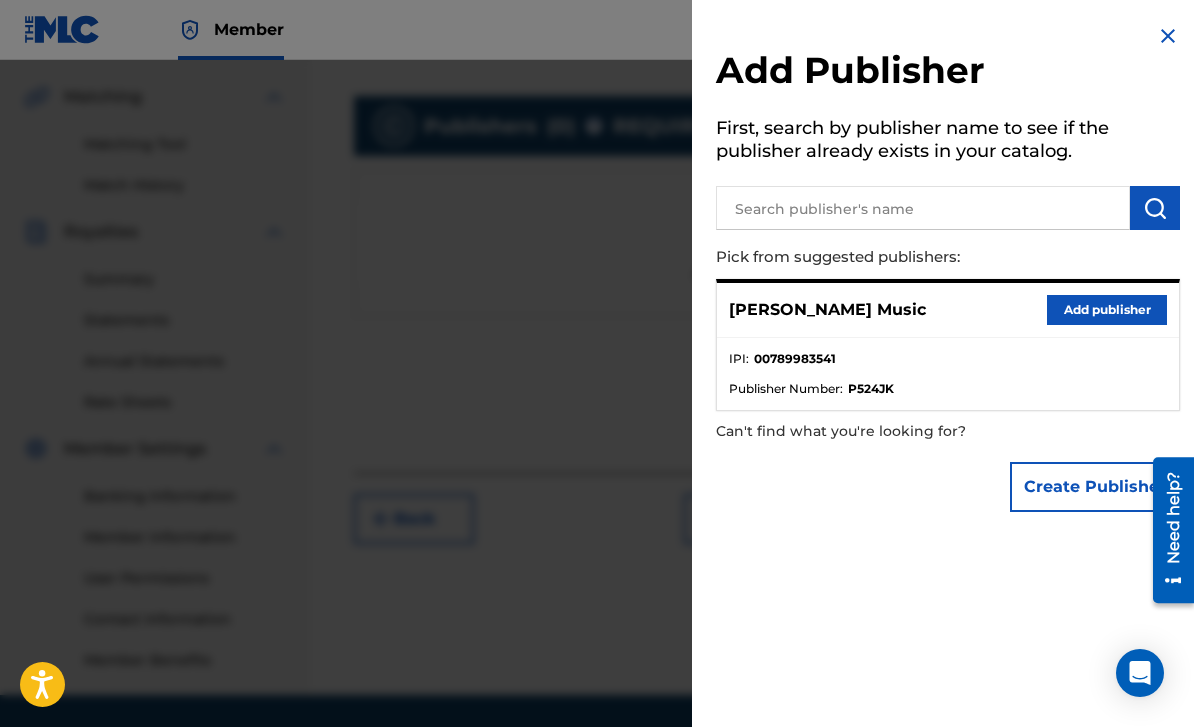 click on "Add publisher" at bounding box center (1107, 310) 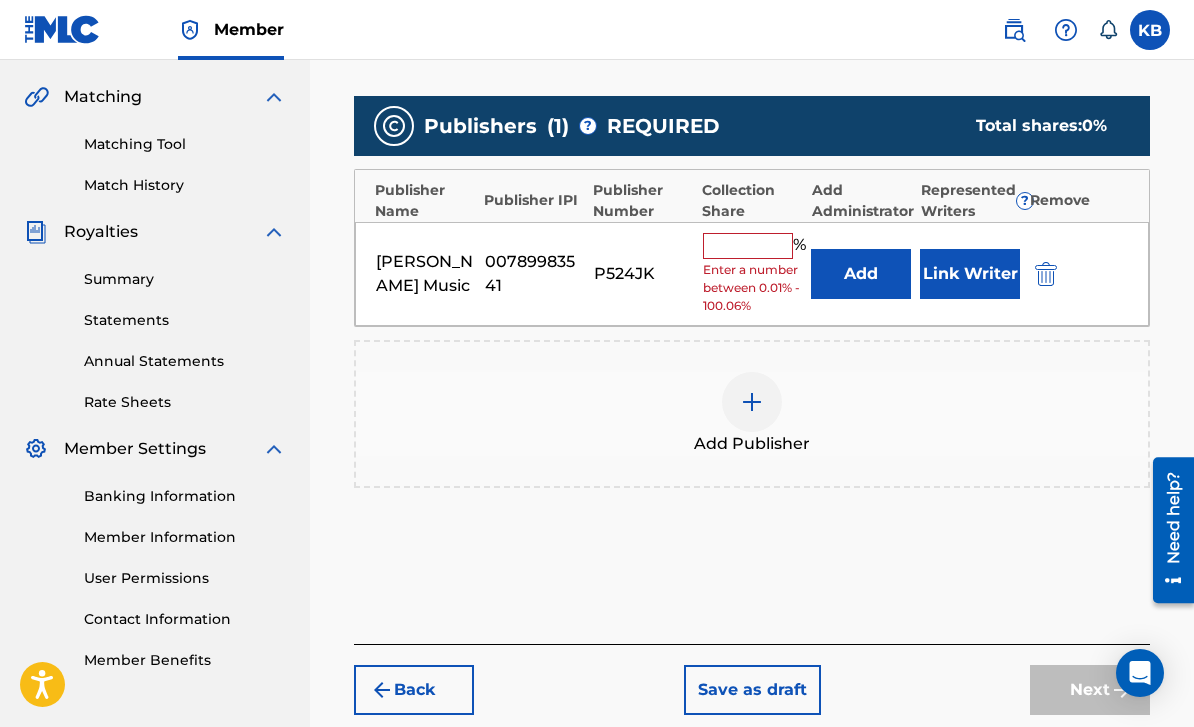 click at bounding box center [748, 246] 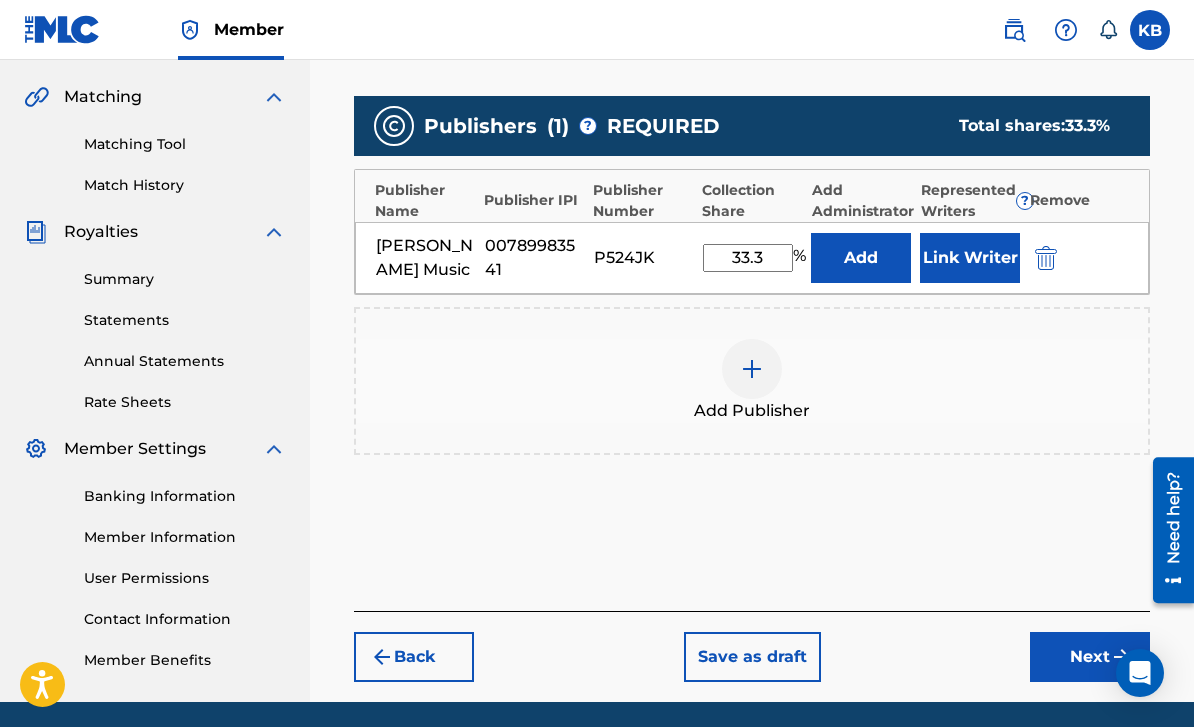 type on "33.3" 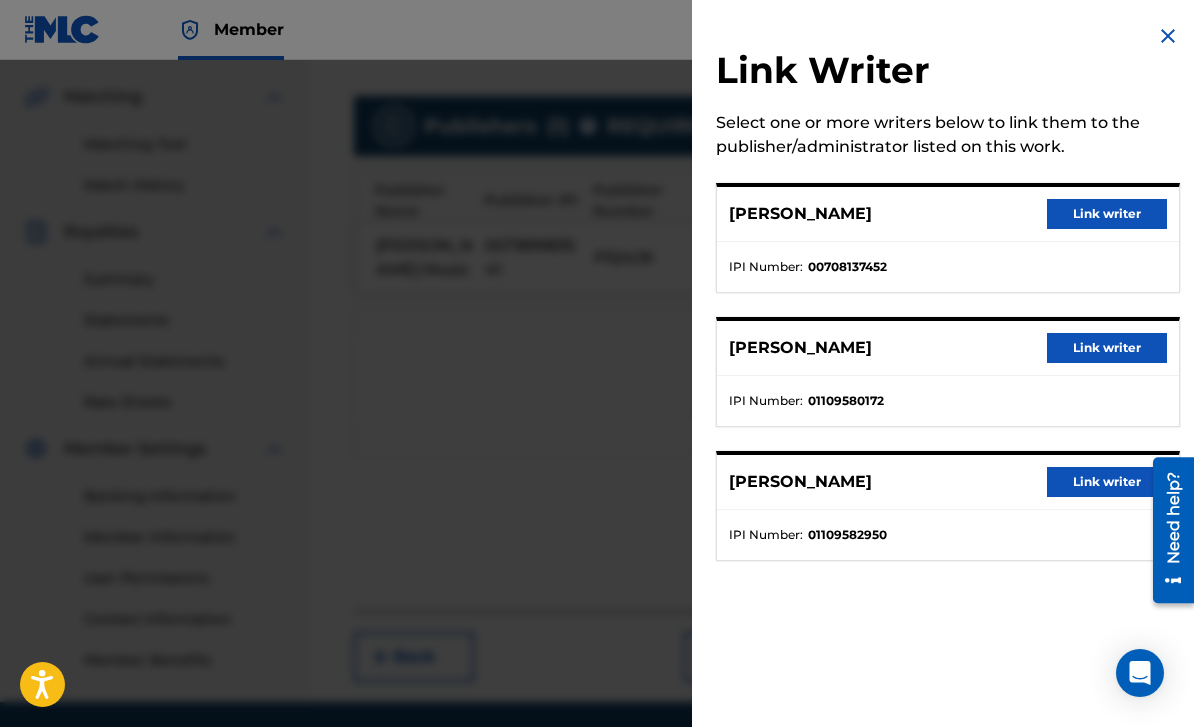 click on "Link writer" at bounding box center [1107, 214] 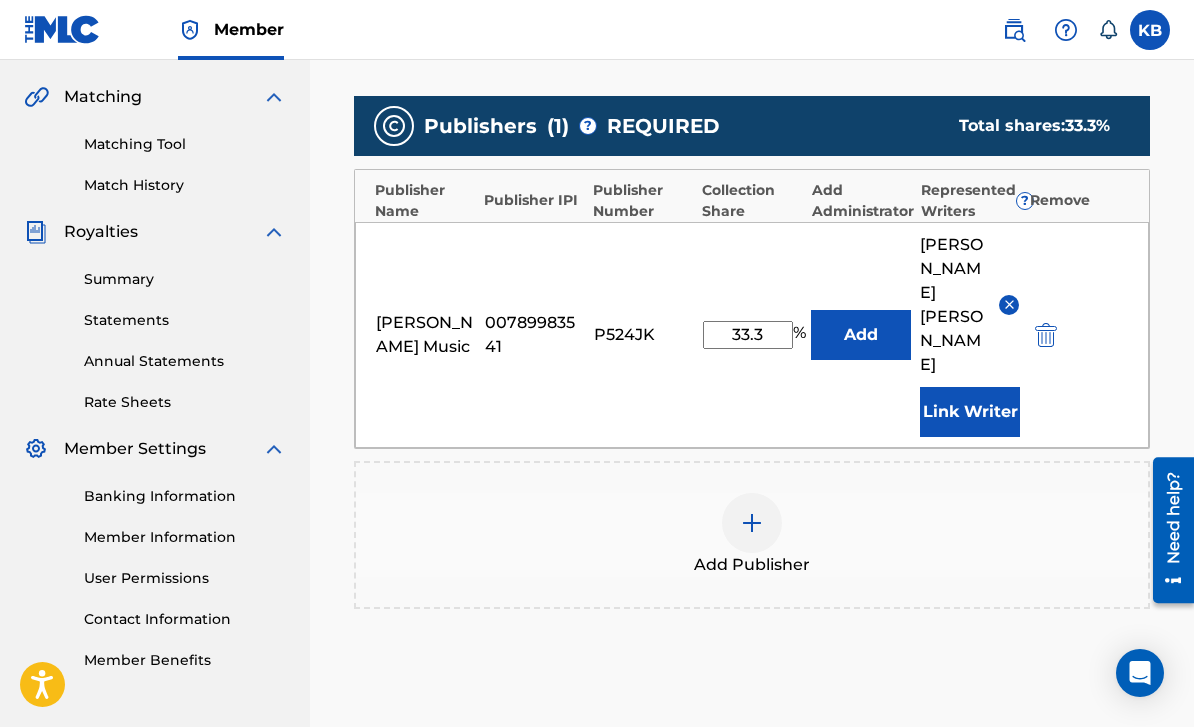 click on "Next" at bounding box center (1090, 811) 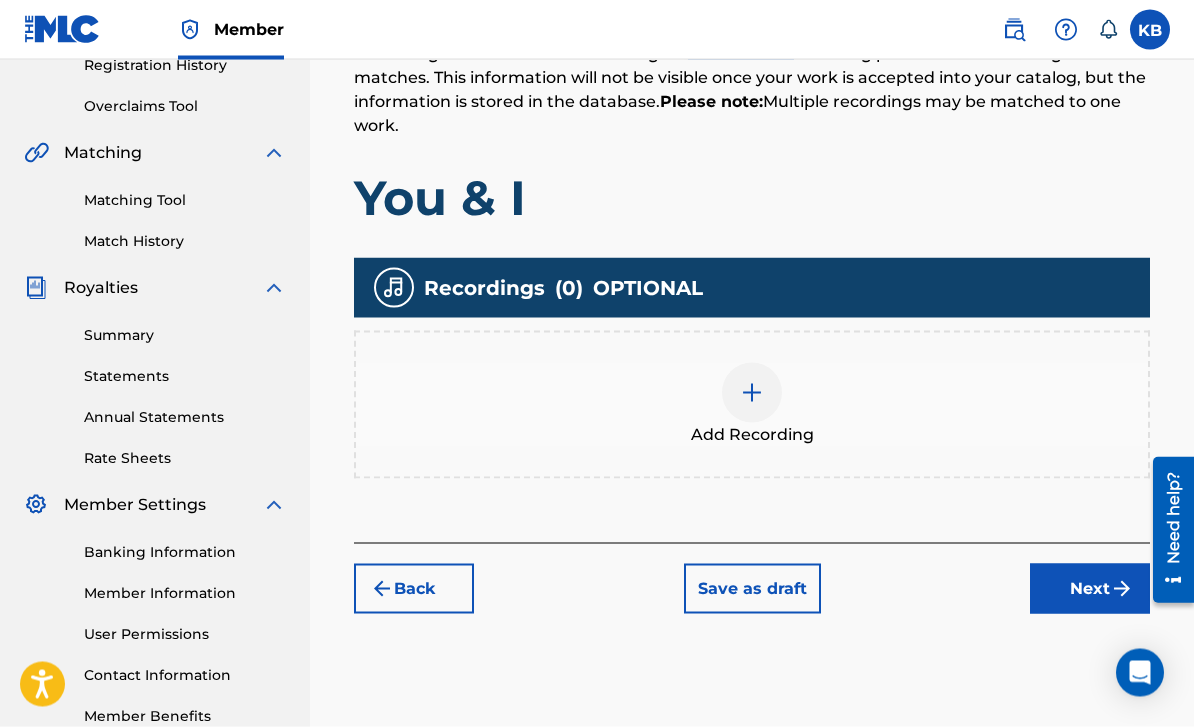 scroll, scrollTop: 394, scrollLeft: 0, axis: vertical 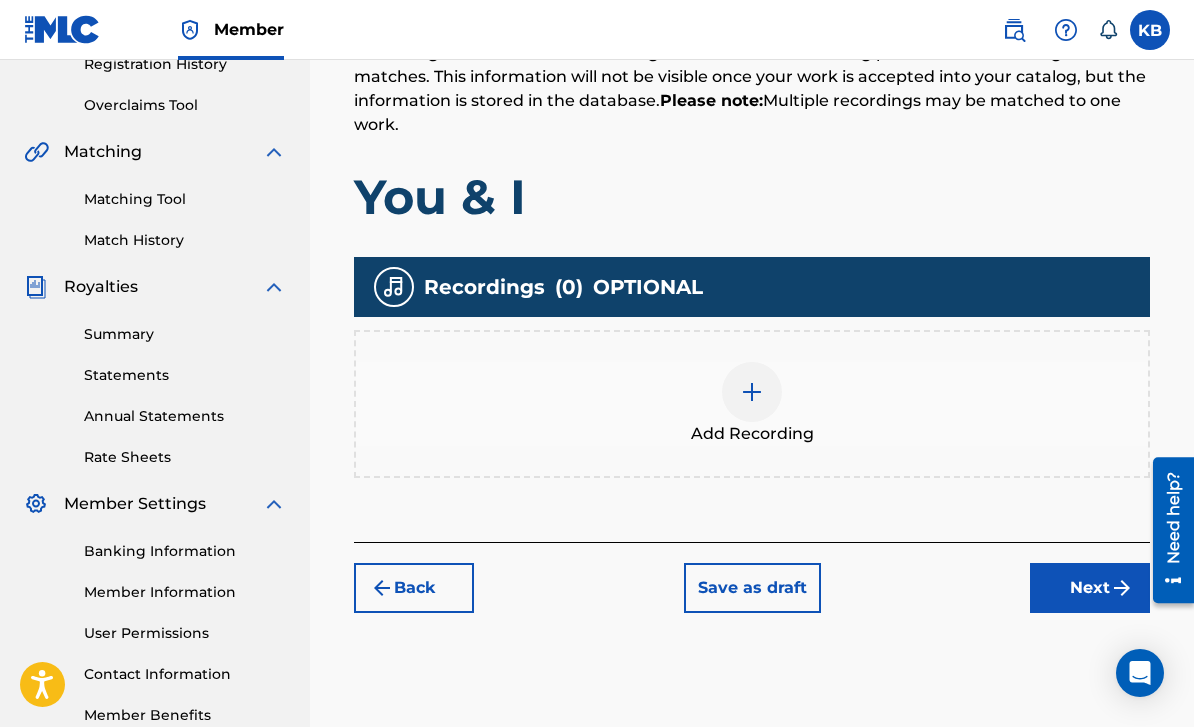click at bounding box center (752, 392) 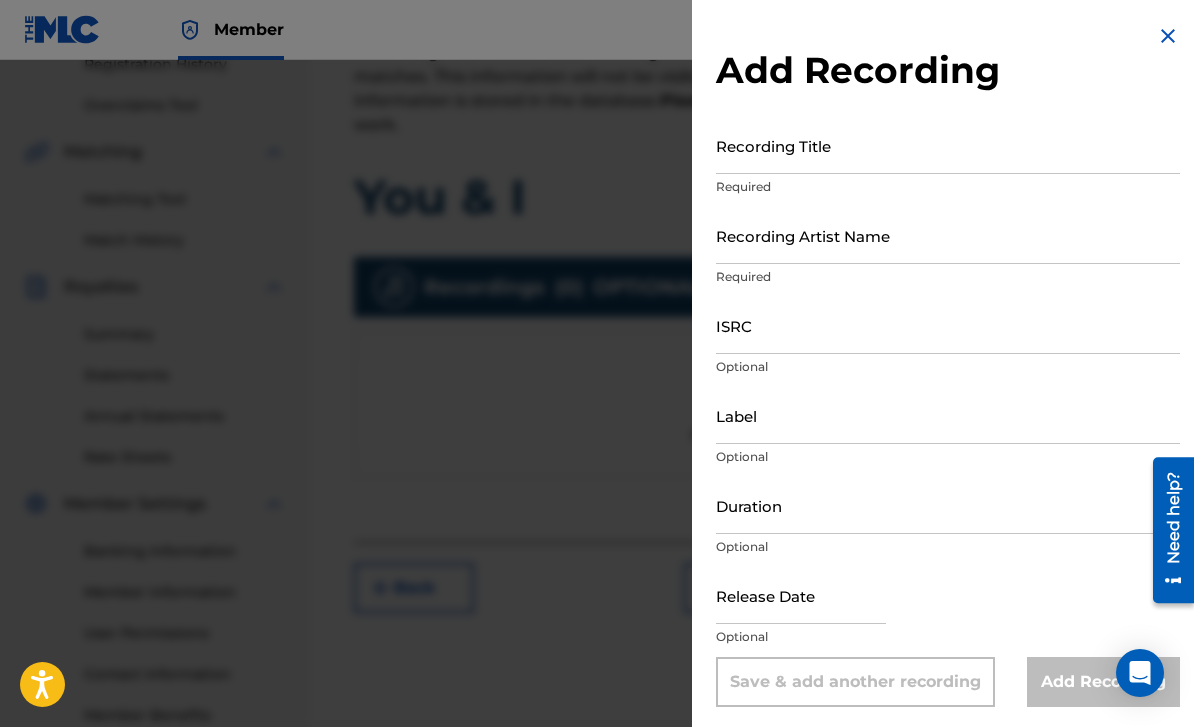 click on "Recording Title" at bounding box center (948, 145) 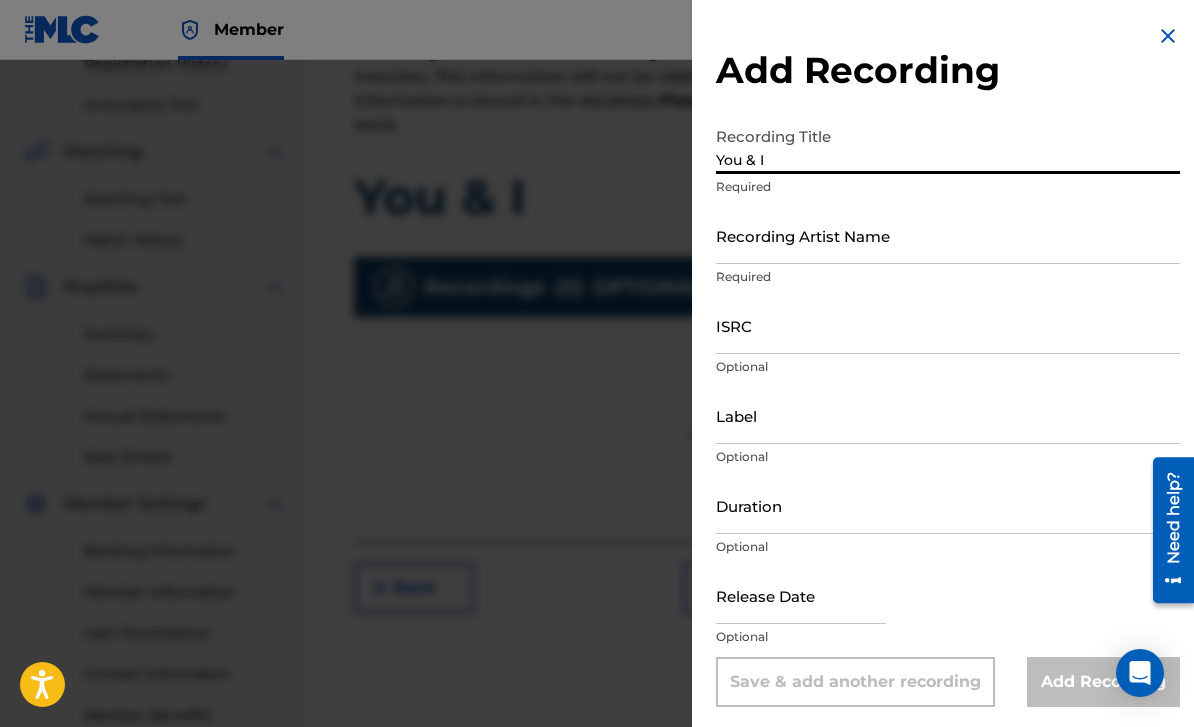 type on "You & I" 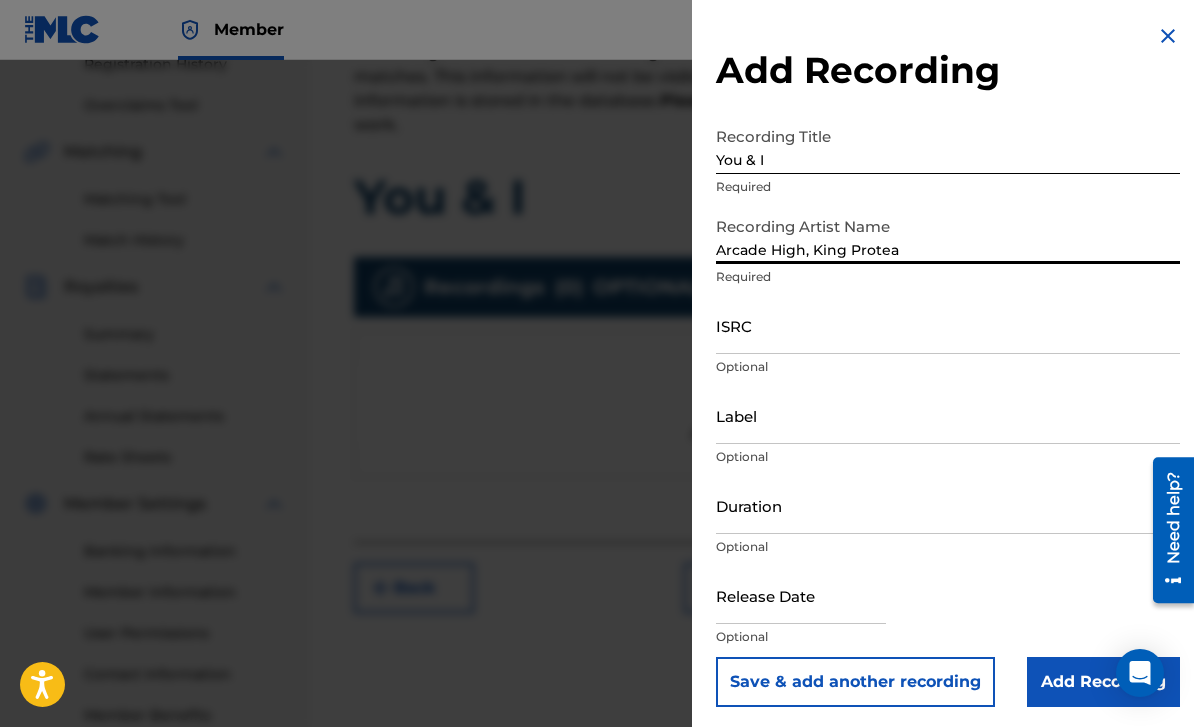 type on "Arcade High, King Protea" 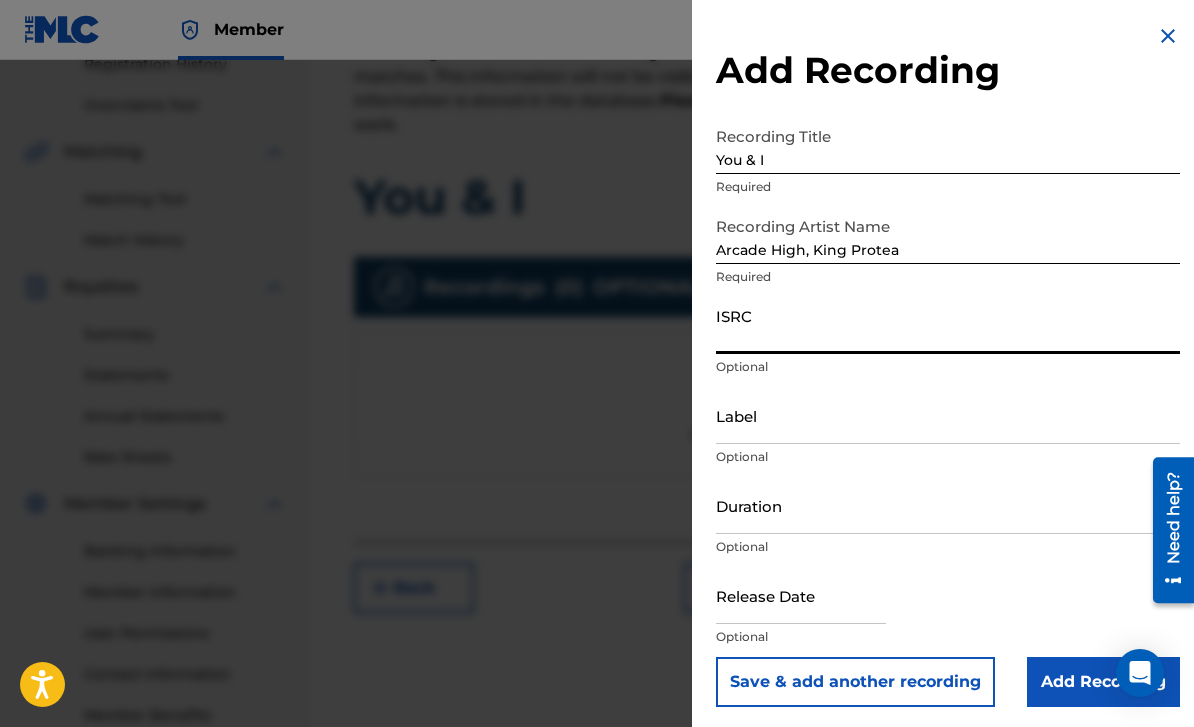 scroll, scrollTop: 45, scrollLeft: 0, axis: vertical 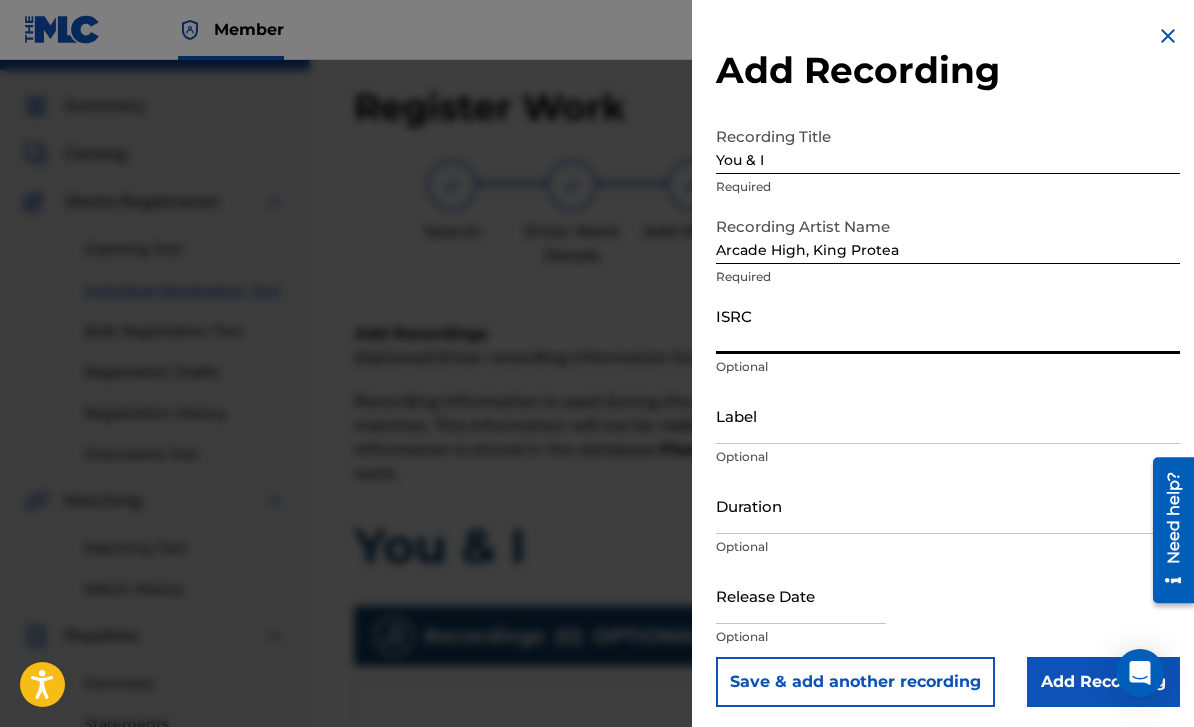 paste on "Q" 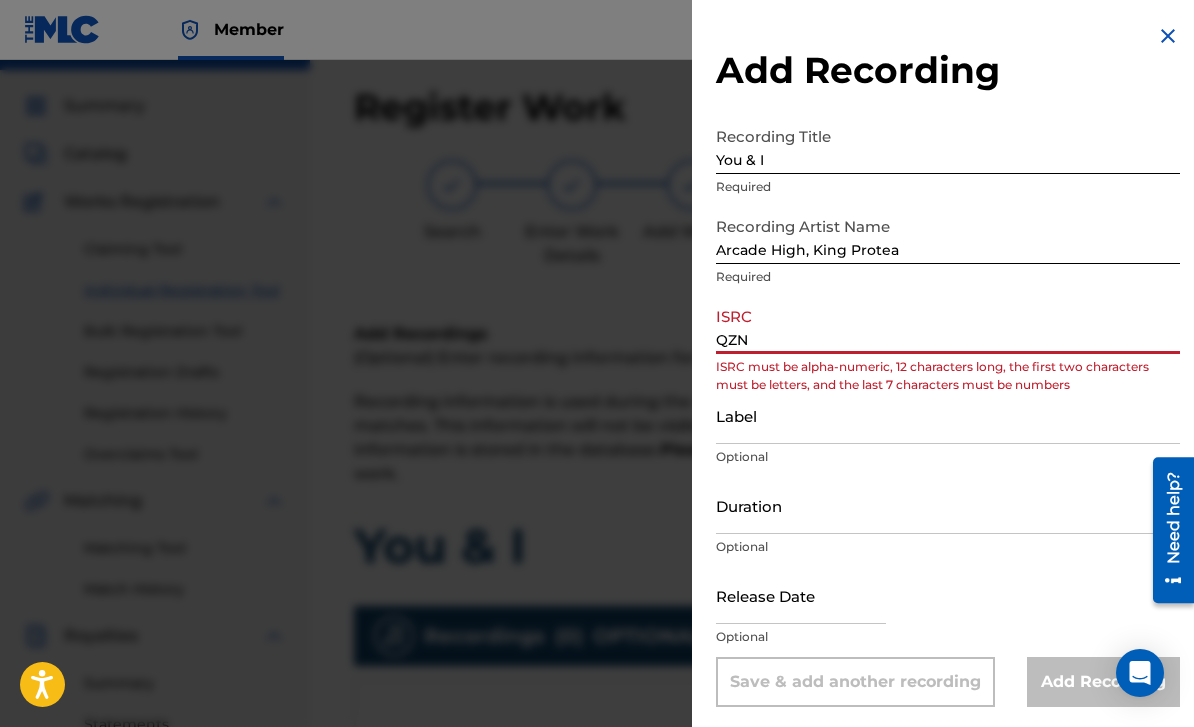 scroll, scrollTop: 13, scrollLeft: 0, axis: vertical 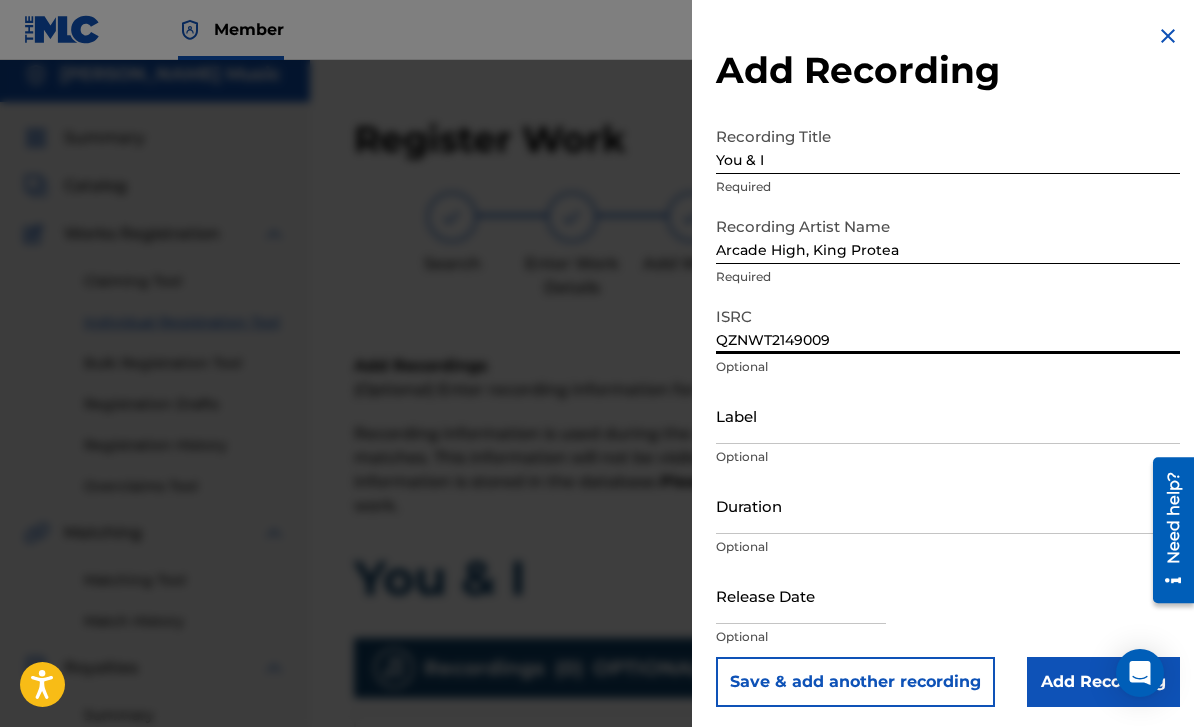 type on "QZNWT2149009" 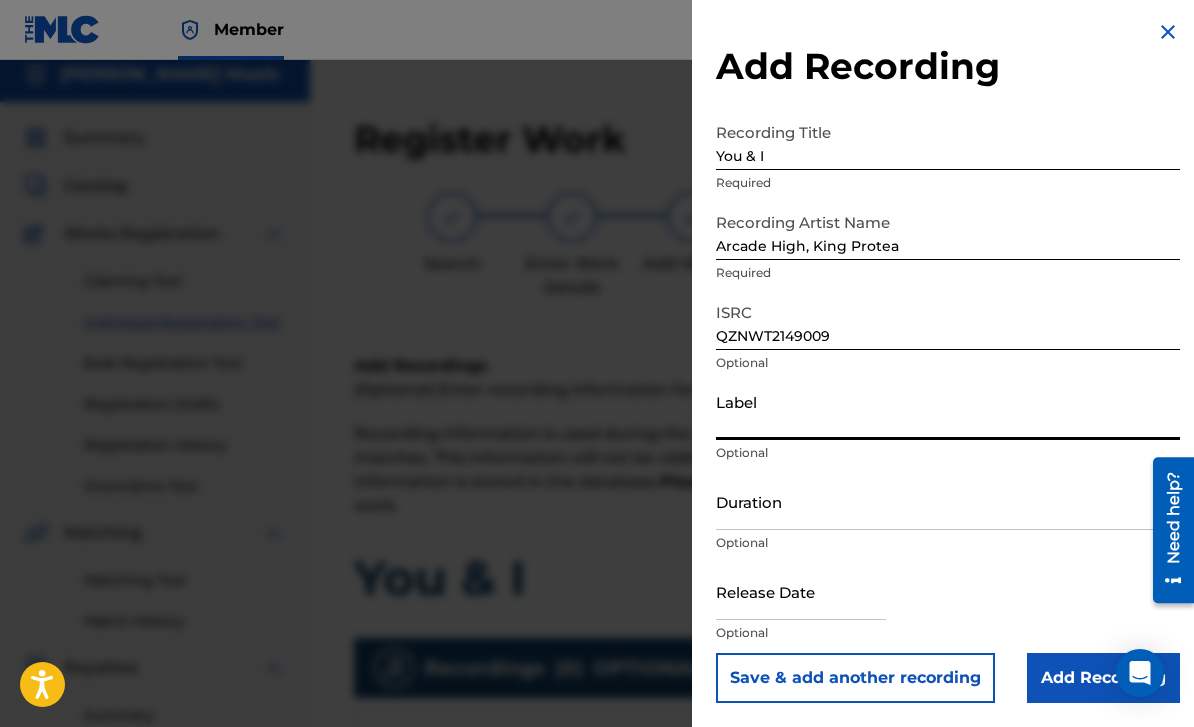 scroll, scrollTop: 4, scrollLeft: 0, axis: vertical 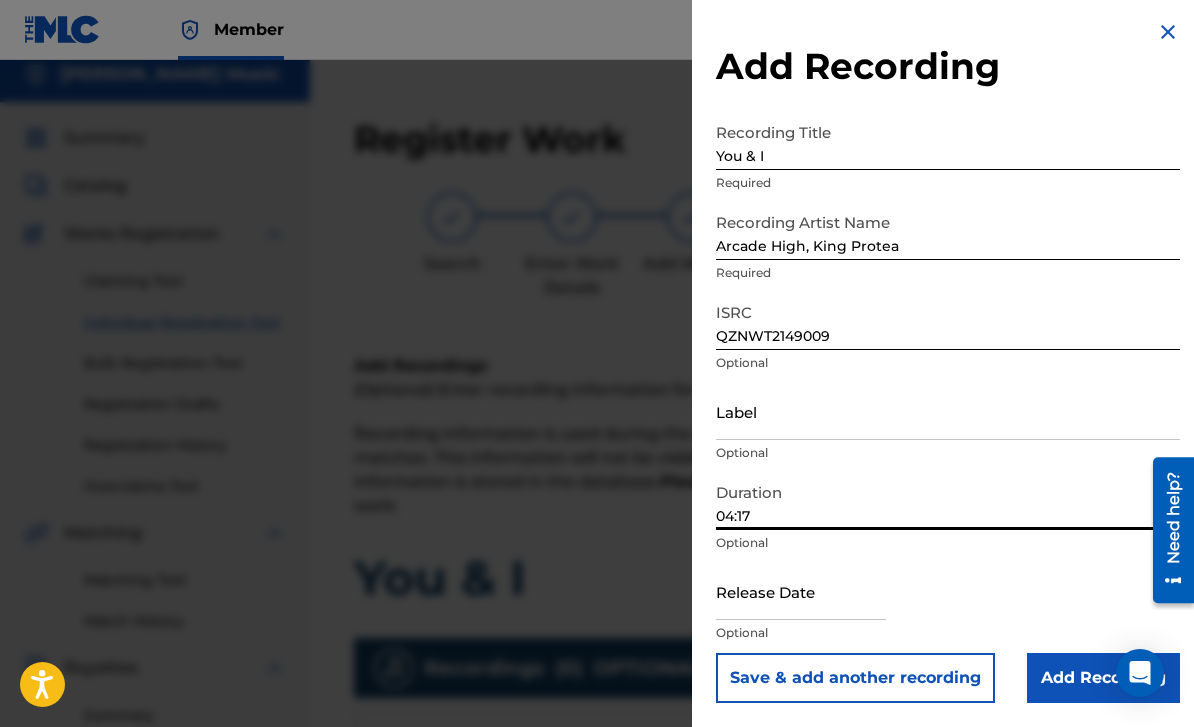 type on "04:17" 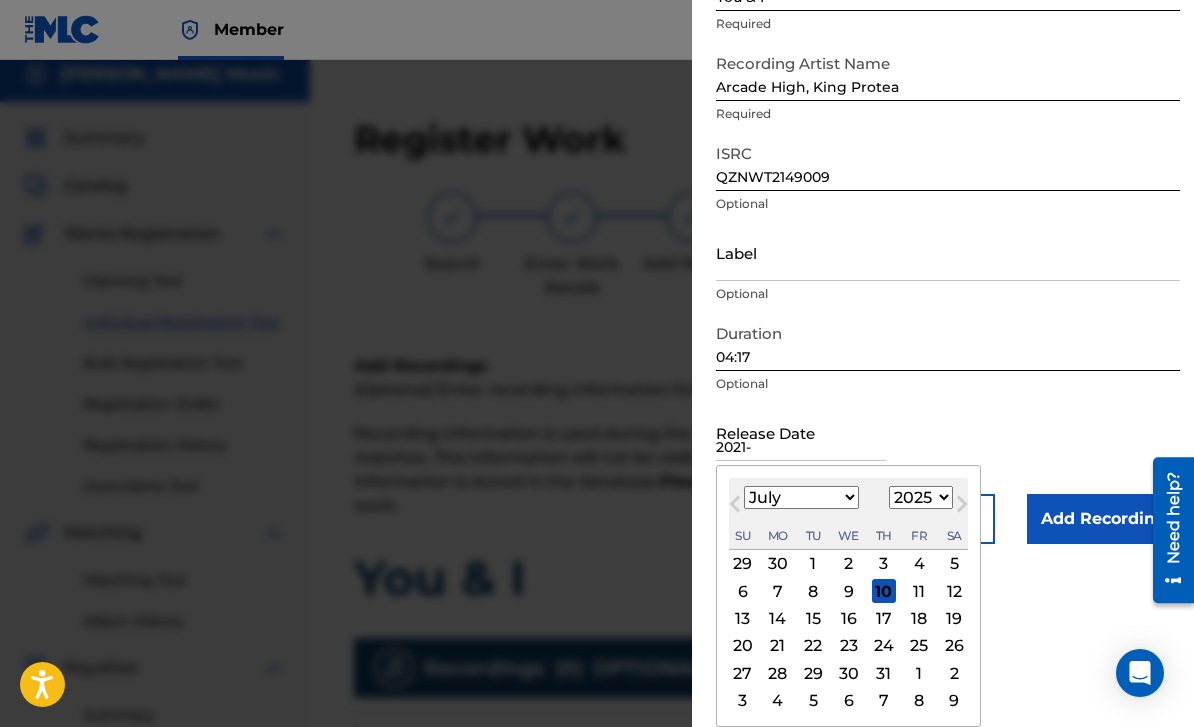 scroll, scrollTop: 168, scrollLeft: 0, axis: vertical 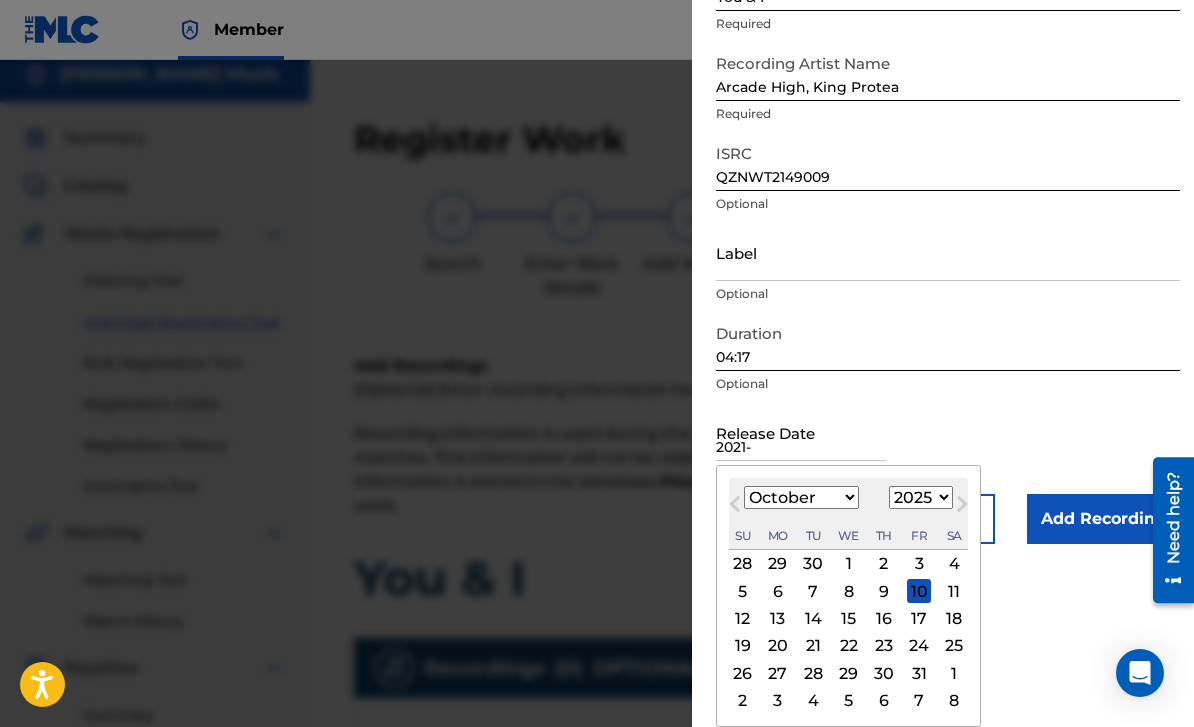 click on "1899 1900 1901 1902 1903 1904 1905 1906 1907 1908 1909 1910 1911 1912 1913 1914 1915 1916 1917 1918 1919 1920 1921 1922 1923 1924 1925 1926 1927 1928 1929 1930 1931 1932 1933 1934 1935 1936 1937 1938 1939 1940 1941 1942 1943 1944 1945 1946 1947 1948 1949 1950 1951 1952 1953 1954 1955 1956 1957 1958 1959 1960 1961 1962 1963 1964 1965 1966 1967 1968 1969 1970 1971 1972 1973 1974 1975 1976 1977 1978 1979 1980 1981 1982 1983 1984 1985 1986 1987 1988 1989 1990 1991 1992 1993 1994 1995 1996 1997 1998 1999 2000 2001 2002 2003 2004 2005 2006 2007 2008 2009 2010 2011 2012 2013 2014 2015 2016 2017 2018 2019 2020 2021 2022 2023 2024 2025 2026 2027 2028 2029 2030 2031 2032 2033 2034 2035 2036 2037 2038 2039 2040 2041 2042 2043 2044 2045 2046 2047 2048 2049 2050 2051 2052 2053 2054 2055 2056 2057 2058 2059 2060 2061 2062 2063 2064 2065 2066 2067 2068 2069 2070 2071 2072 2073 2074 2075 2076 2077 2078 2079 2080 2081 2082 2083 2084 2085 2086 2087 2088 2089 2090 2091 2092 2093 2094 2095 2096 2097 2098 2099 2100" at bounding box center (921, 497) 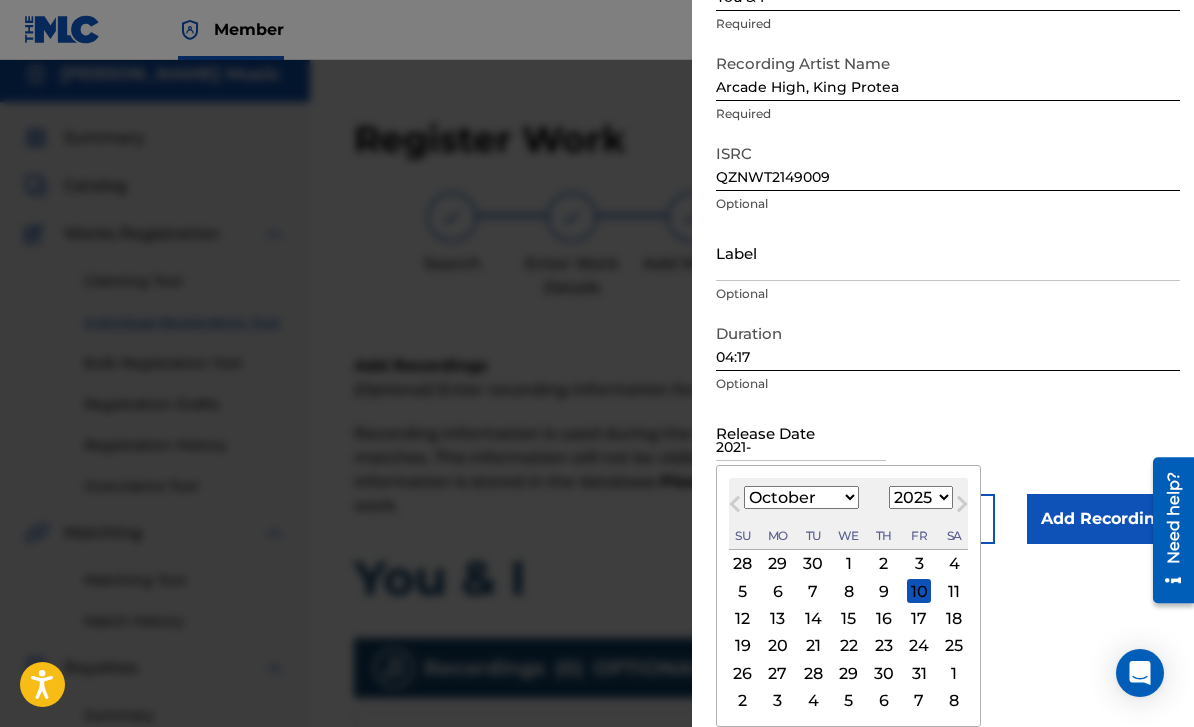 select on "2021" 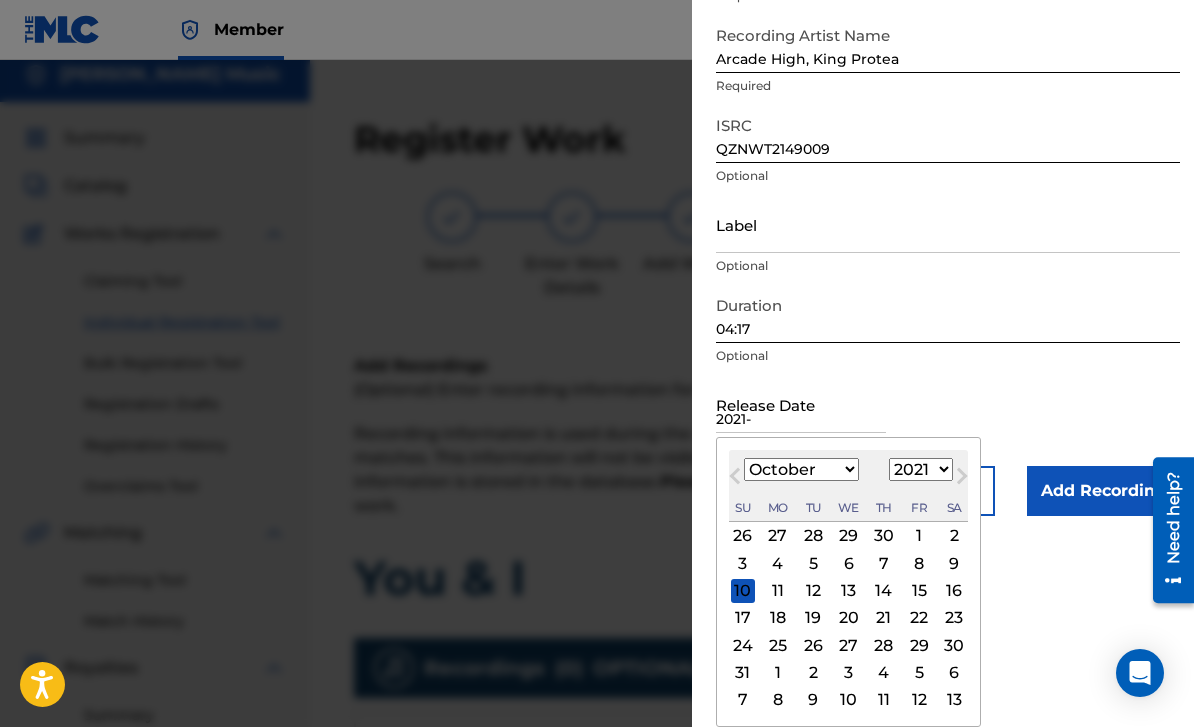 click on "22" at bounding box center [919, 618] 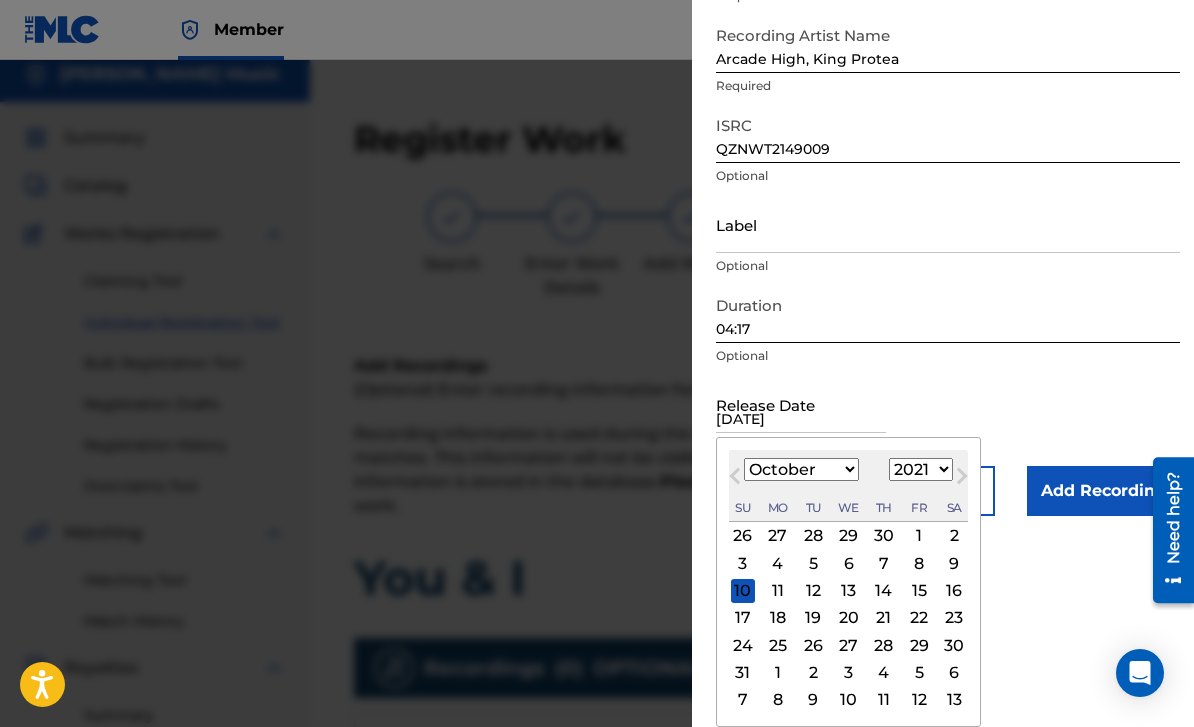 scroll, scrollTop: 4, scrollLeft: 0, axis: vertical 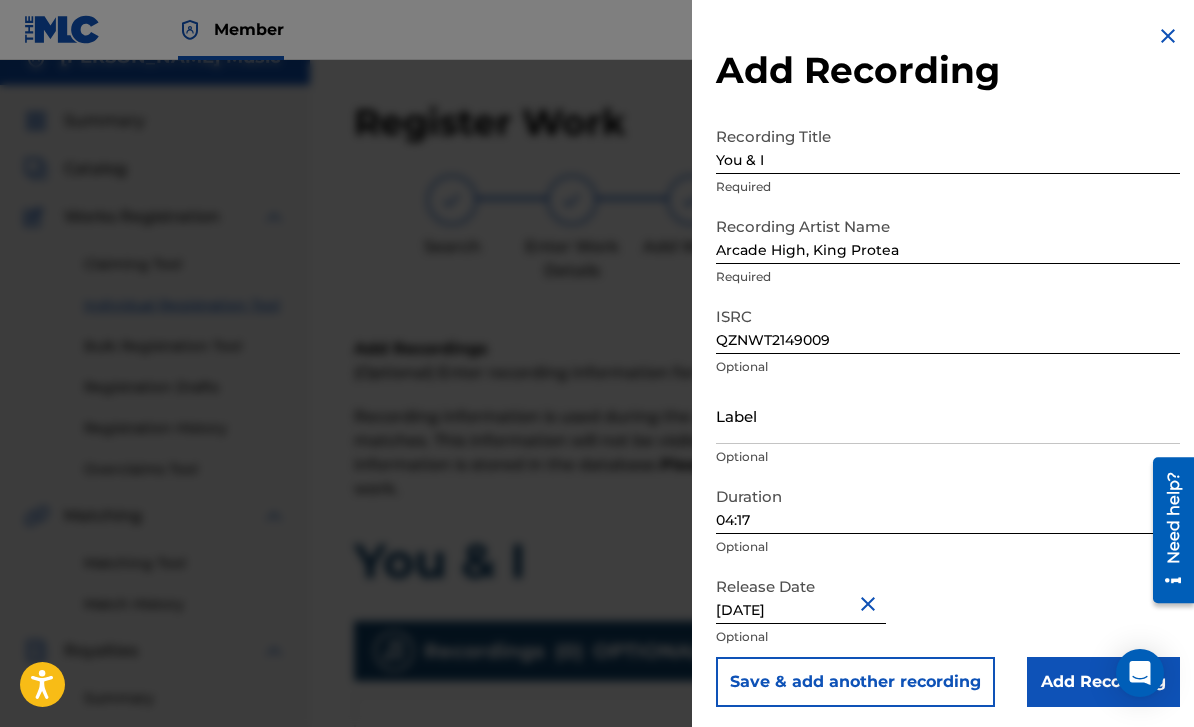 click on "Add Recording" at bounding box center (1103, 682) 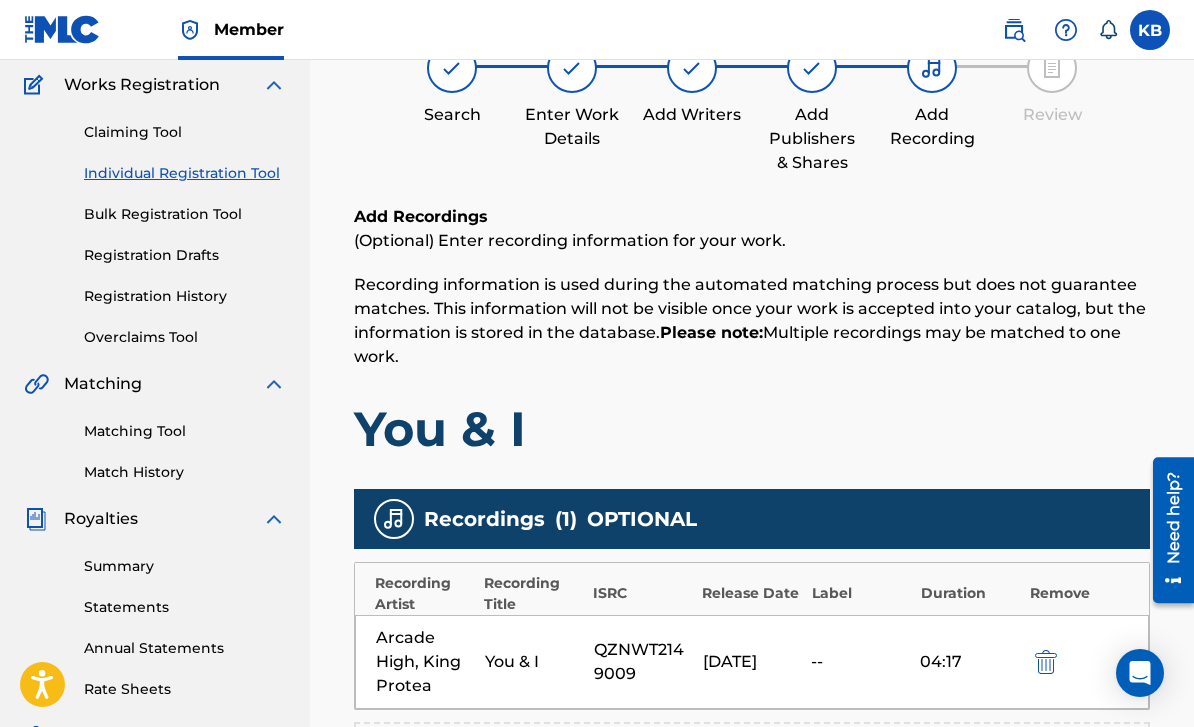 scroll, scrollTop: 492, scrollLeft: 0, axis: vertical 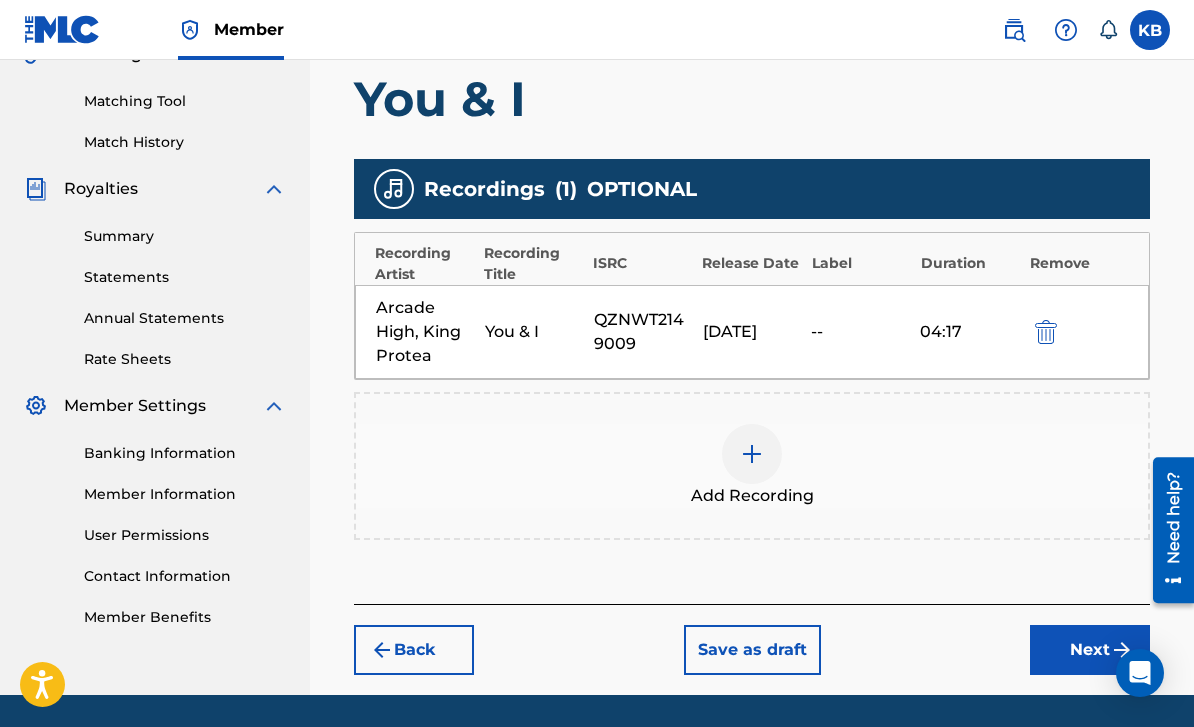 click on "Next" at bounding box center [1090, 650] 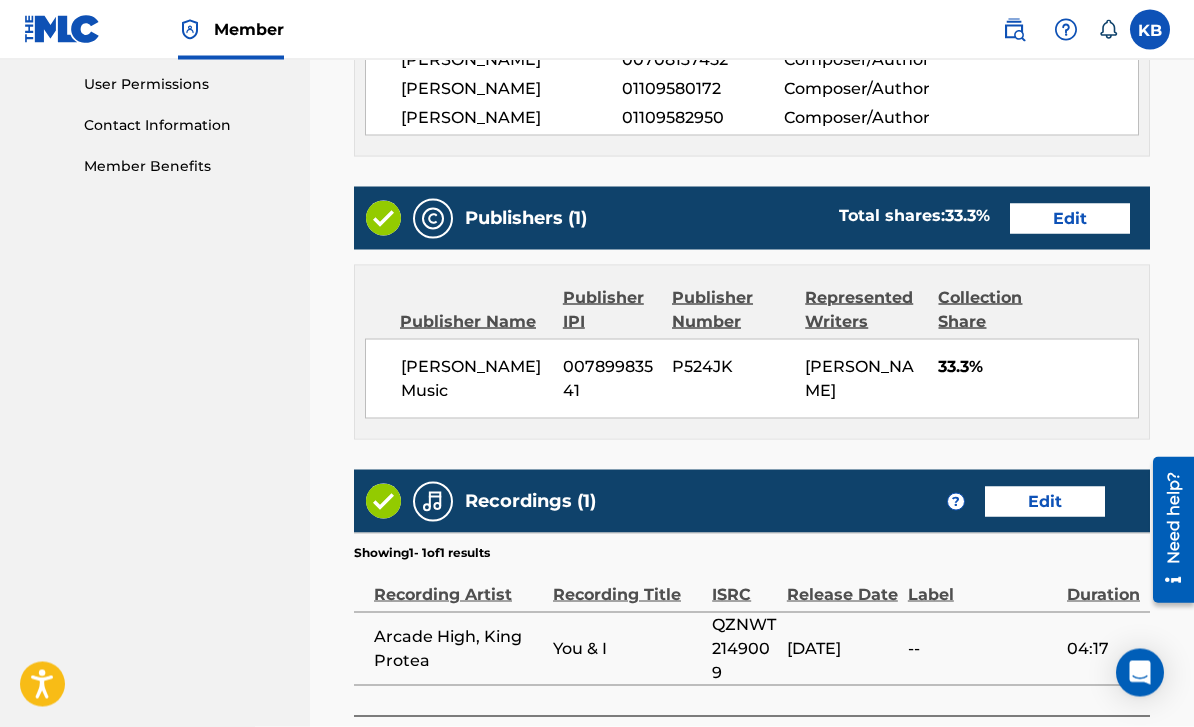 scroll, scrollTop: 1053, scrollLeft: 0, axis: vertical 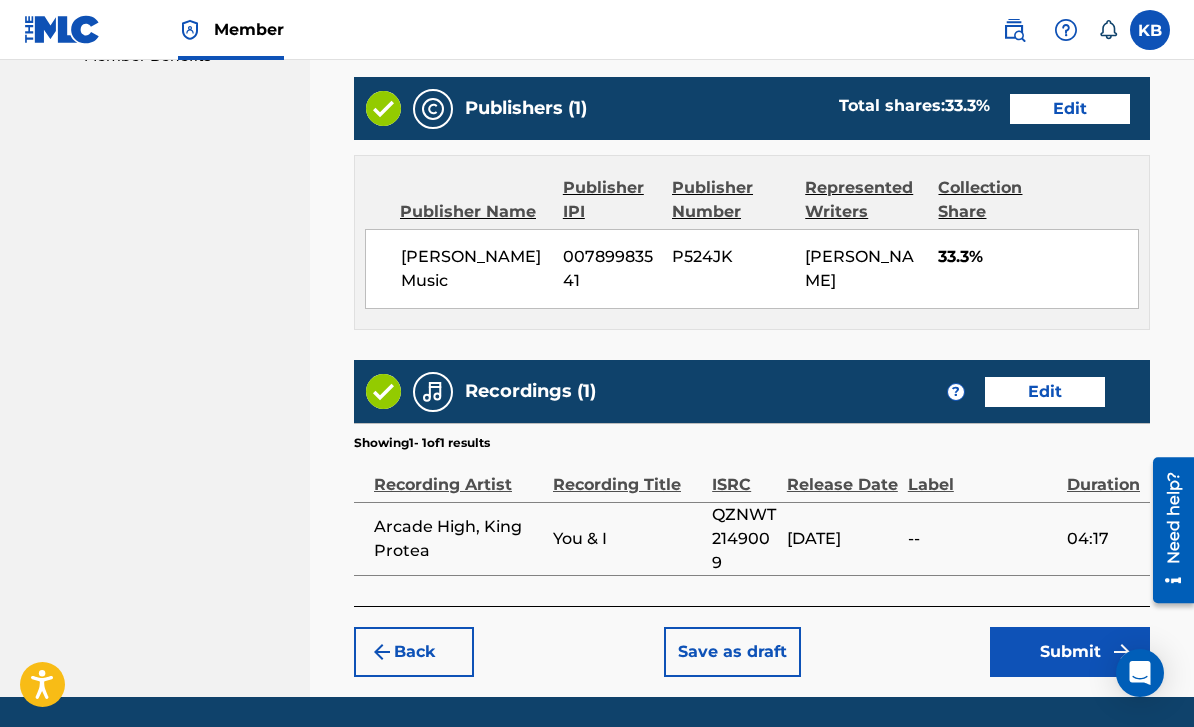 click on "Submit" at bounding box center [1070, 652] 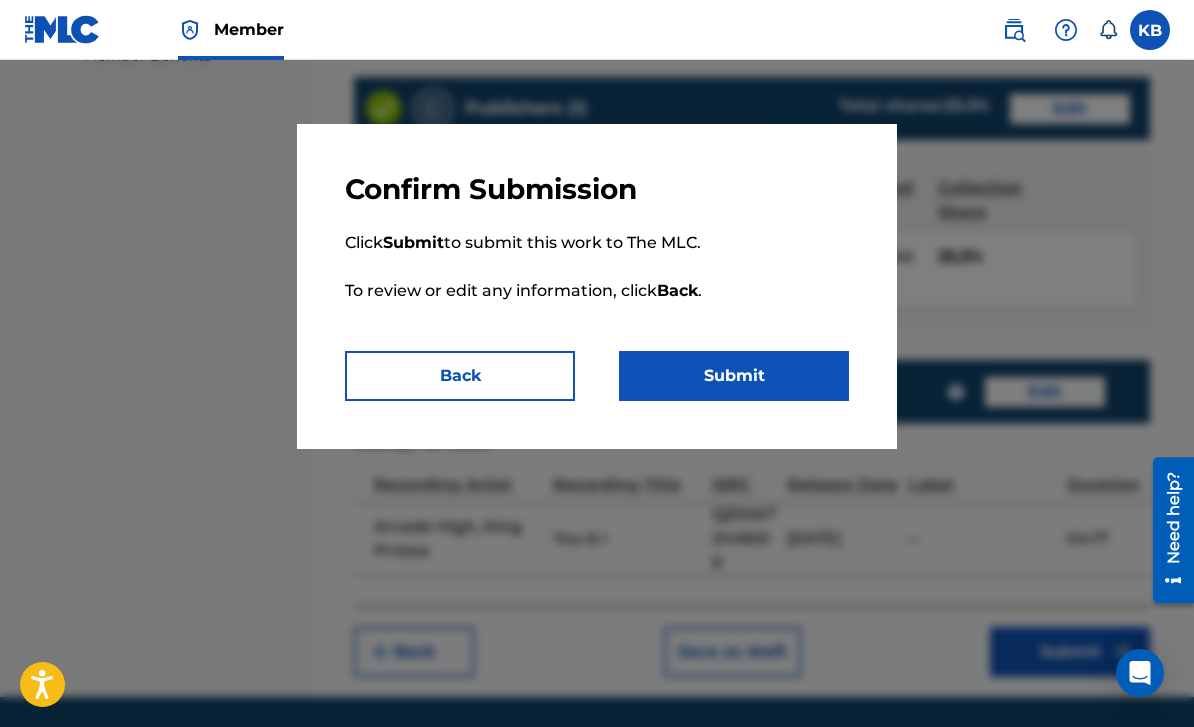 click on "Submit" at bounding box center (734, 376) 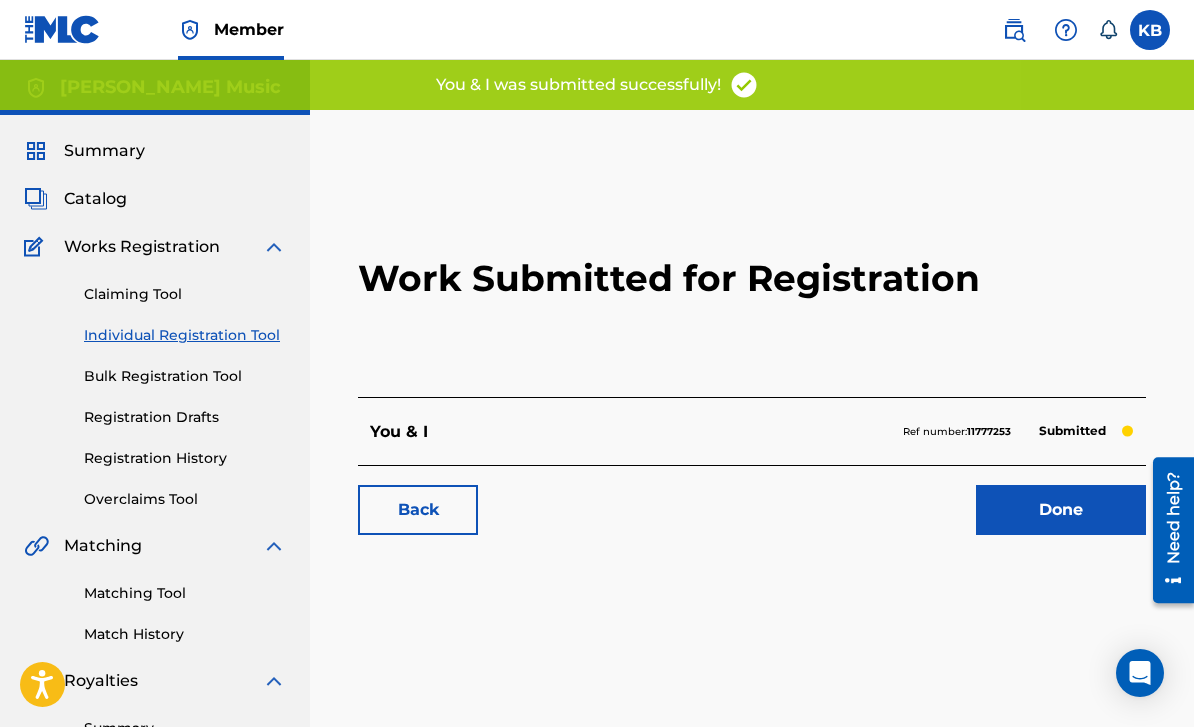 click on "Done" at bounding box center (1061, 510) 